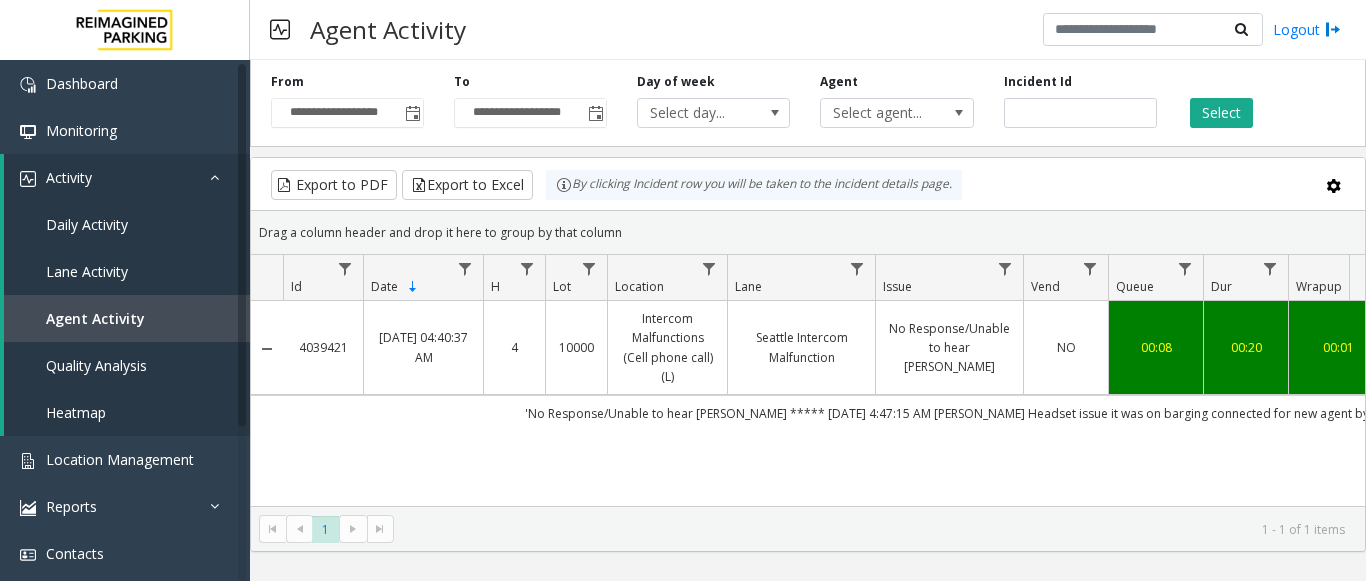 scroll, scrollTop: 0, scrollLeft: 0, axis: both 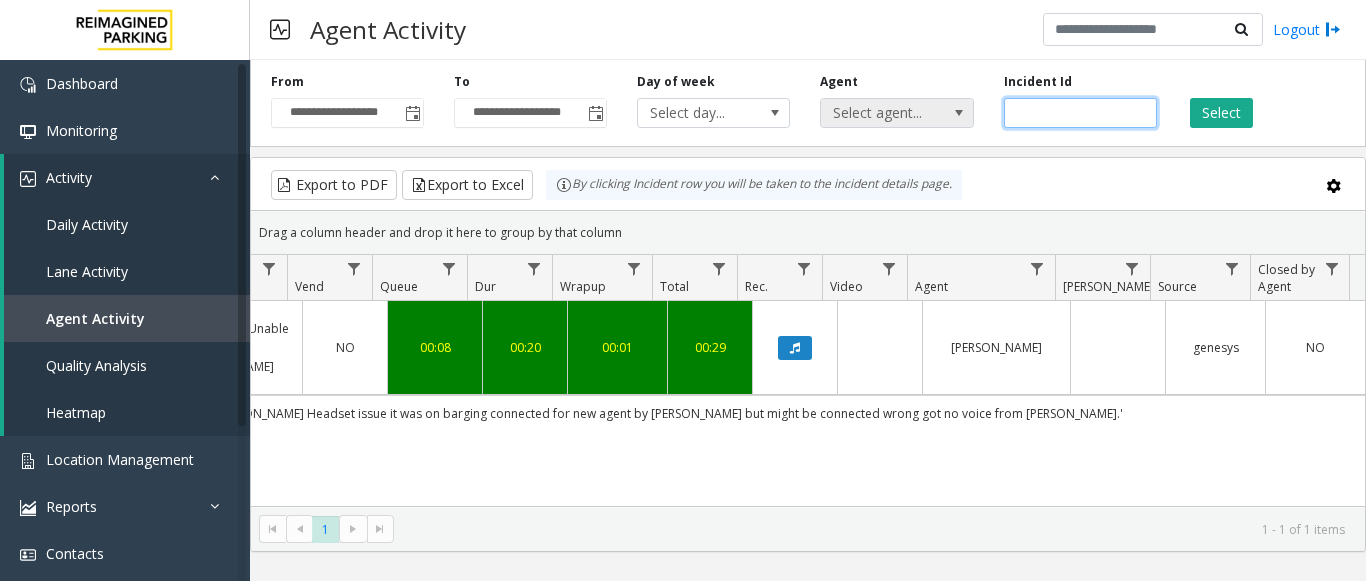 drag, startPoint x: 1076, startPoint y: 110, endPoint x: 910, endPoint y: 124, distance: 166.58931 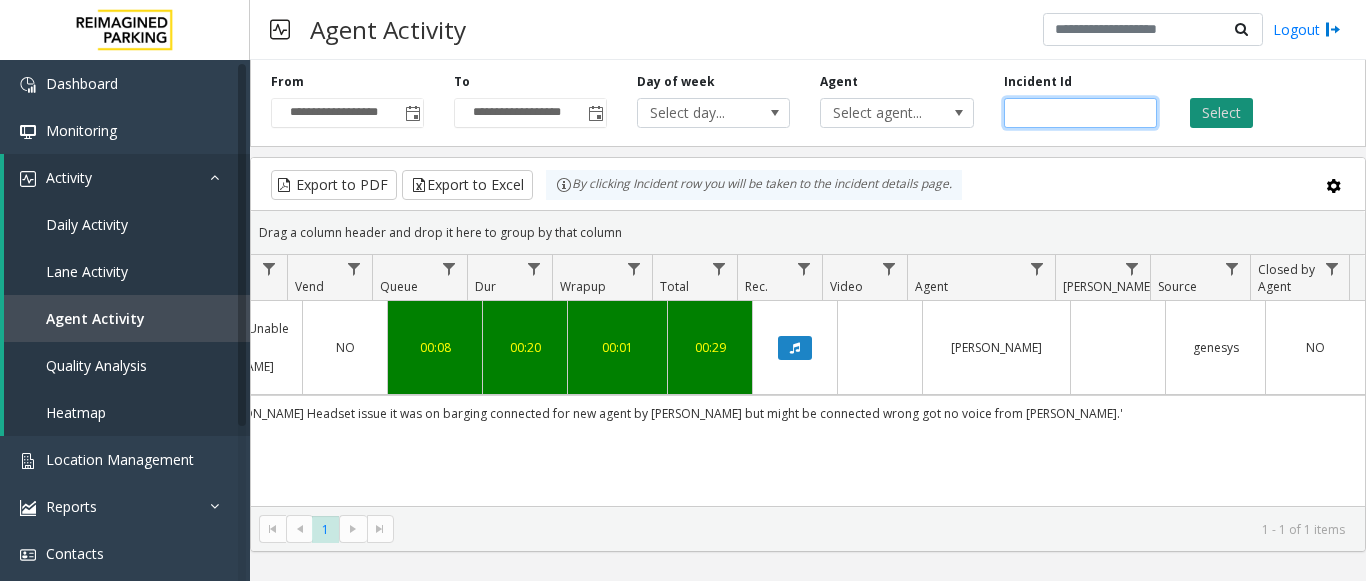 type 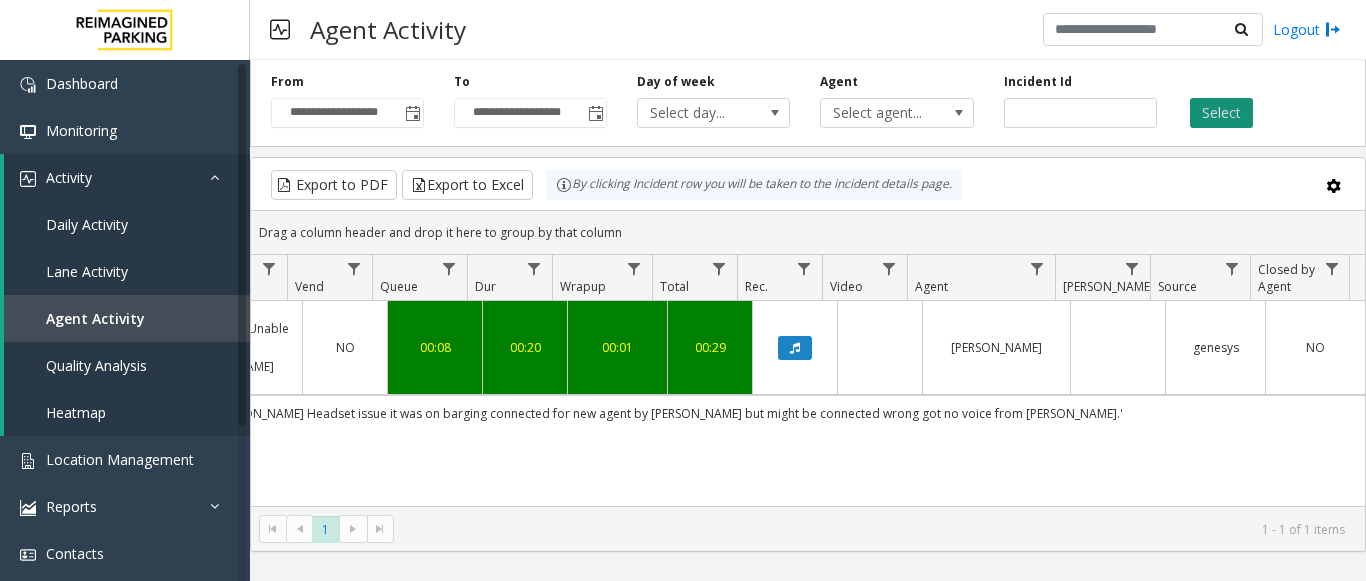 click on "Select" 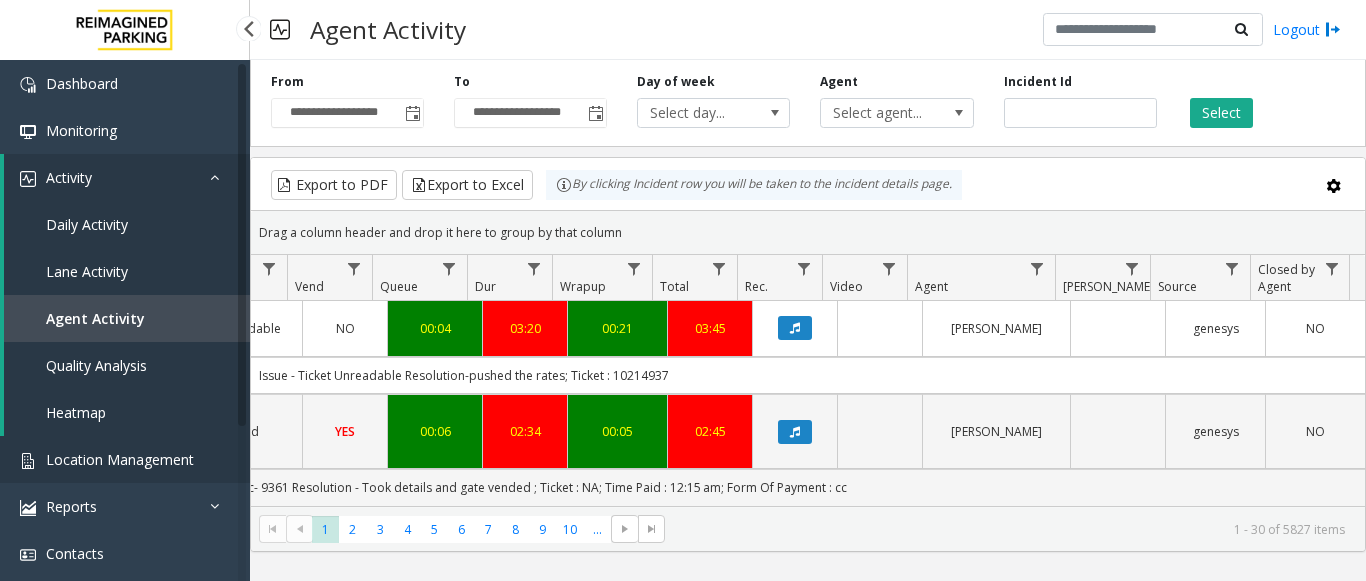 click on "Location Management" at bounding box center (120, 459) 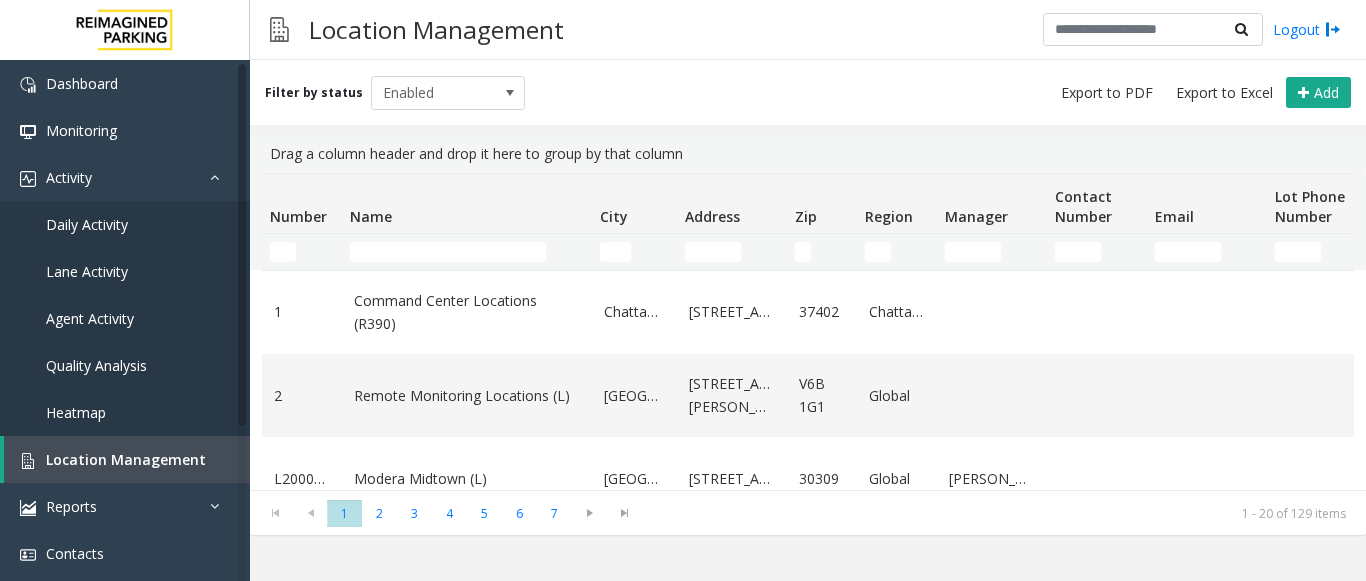 click 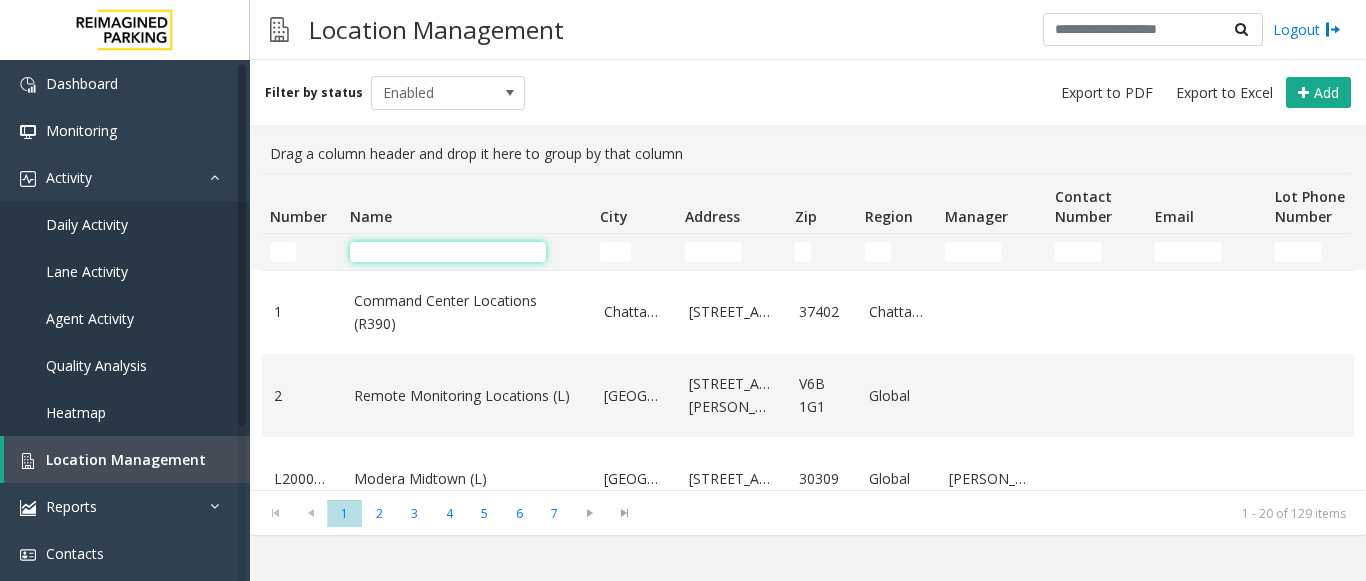 click 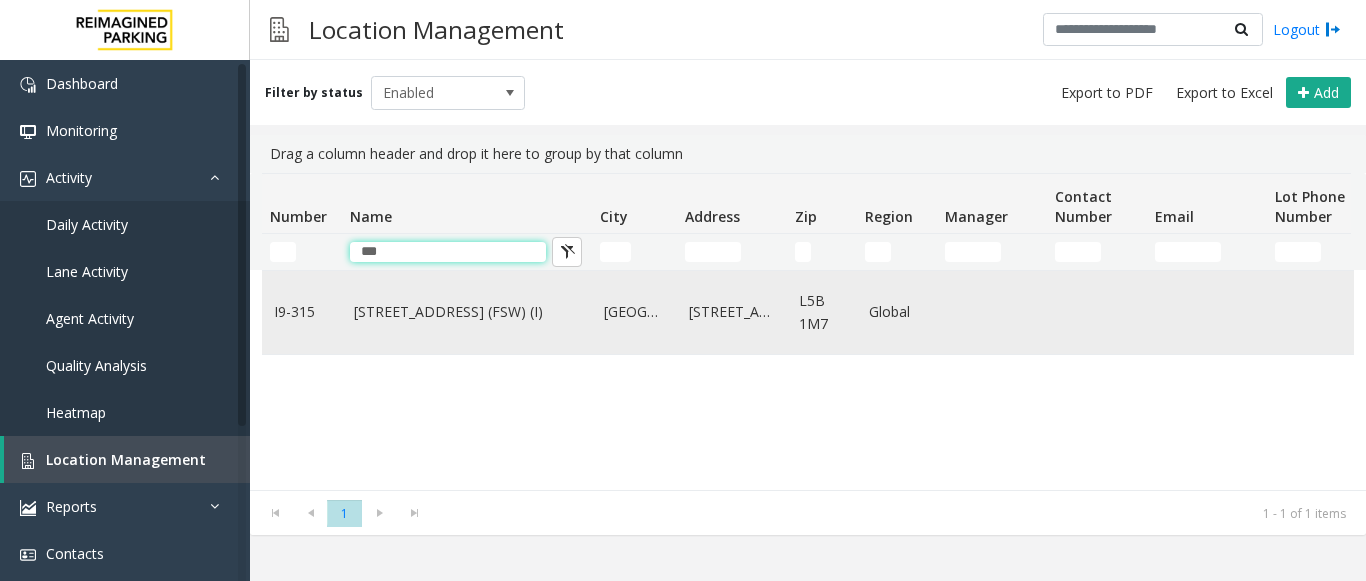 type on "***" 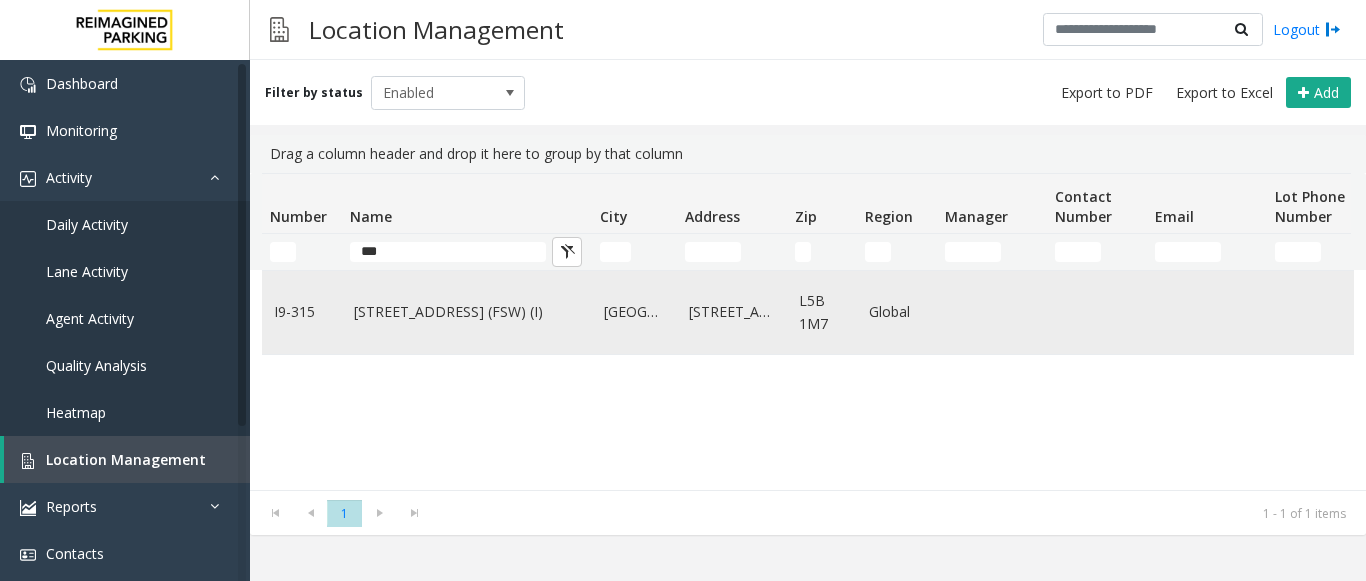 click on "[STREET_ADDRESS]	(FSW) (I)" 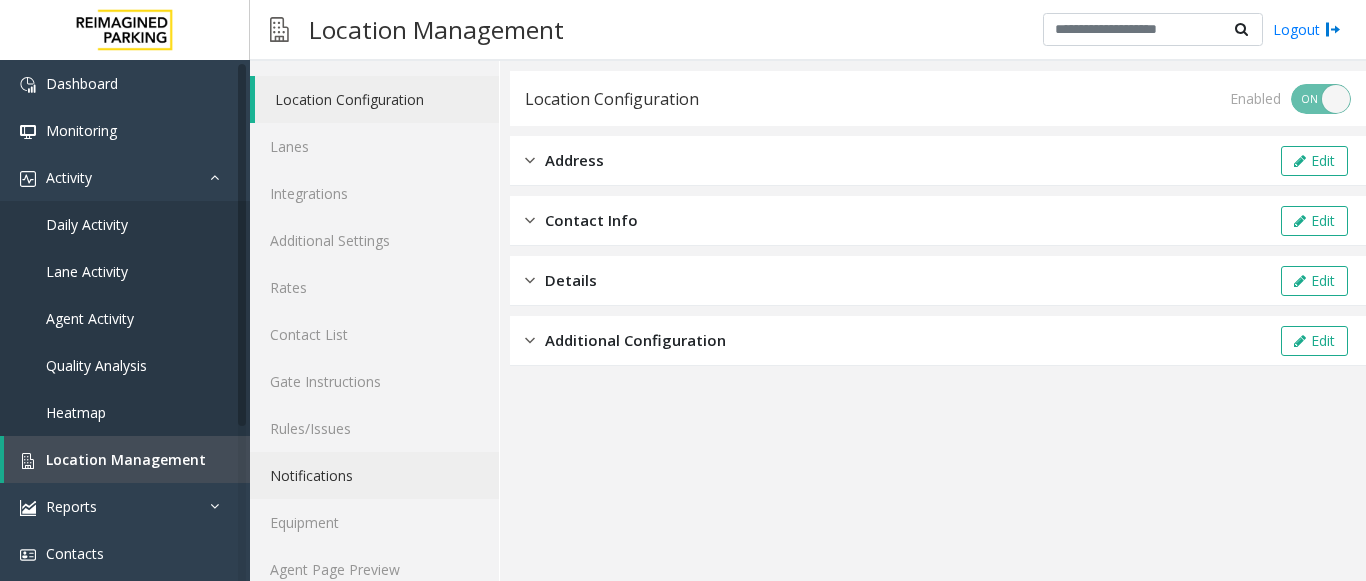 scroll, scrollTop: 78, scrollLeft: 0, axis: vertical 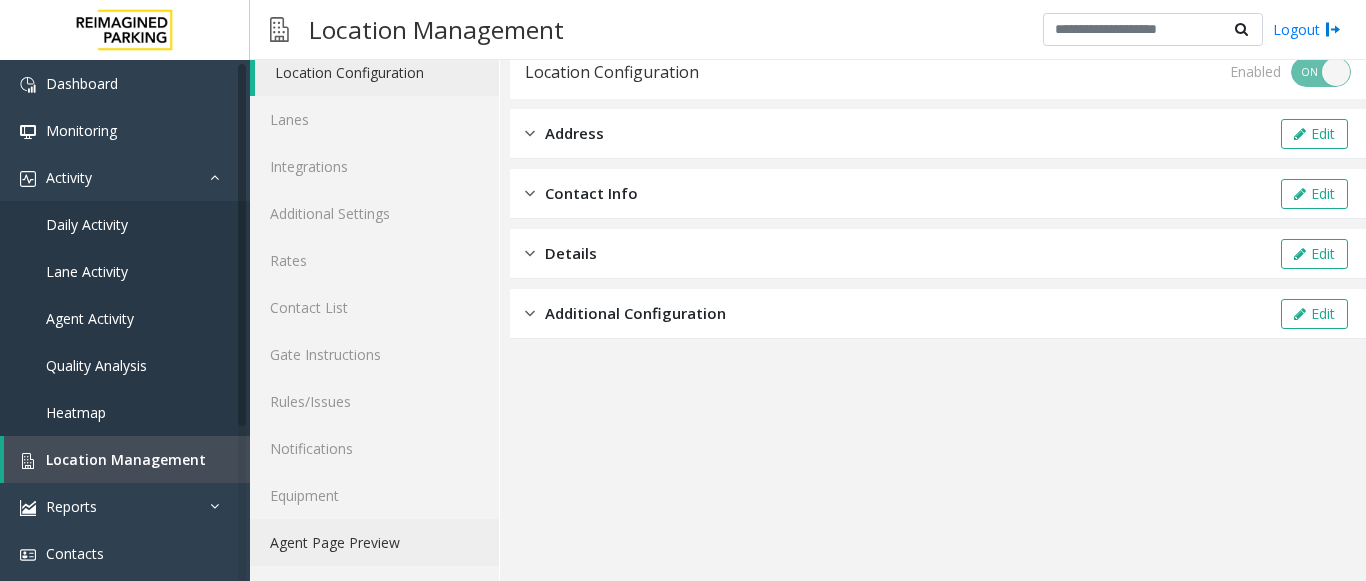 click on "Agent Page Preview" 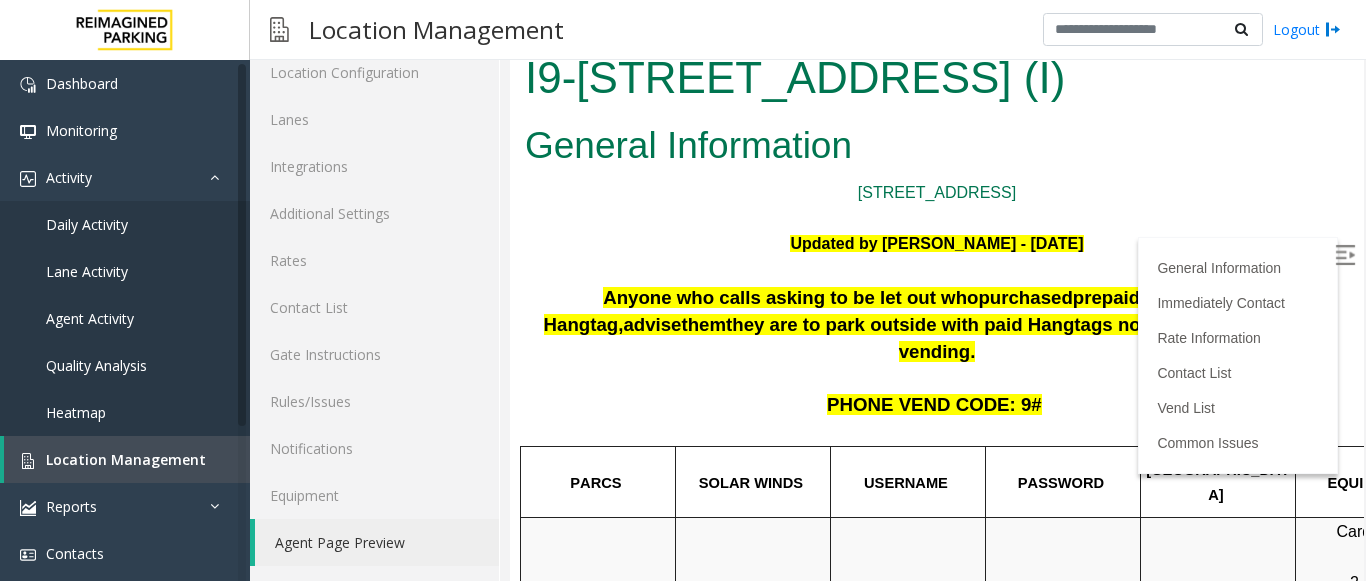 scroll, scrollTop: 0, scrollLeft: 0, axis: both 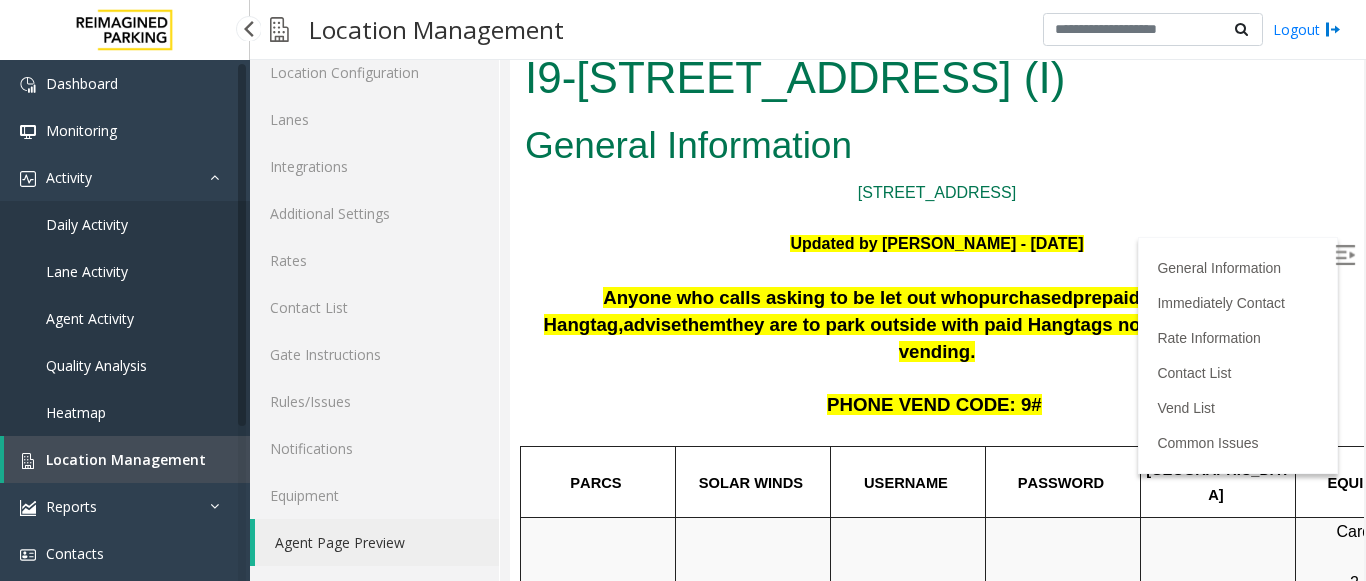 click on "Agent Activity" at bounding box center [90, 318] 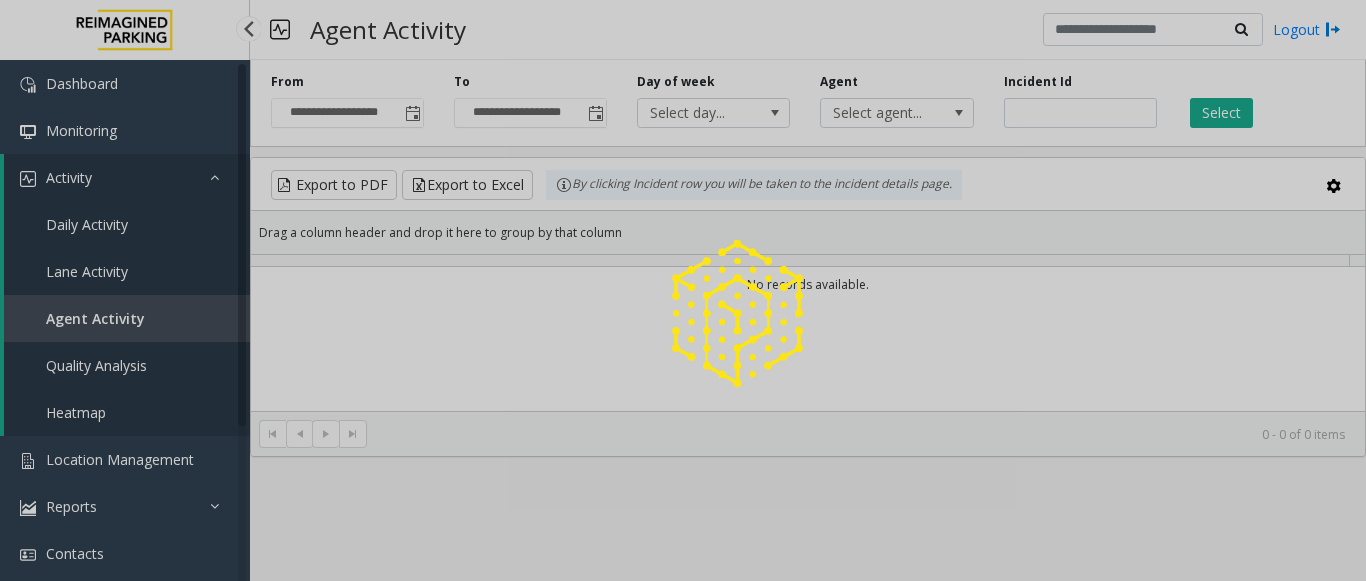 scroll, scrollTop: 0, scrollLeft: 0, axis: both 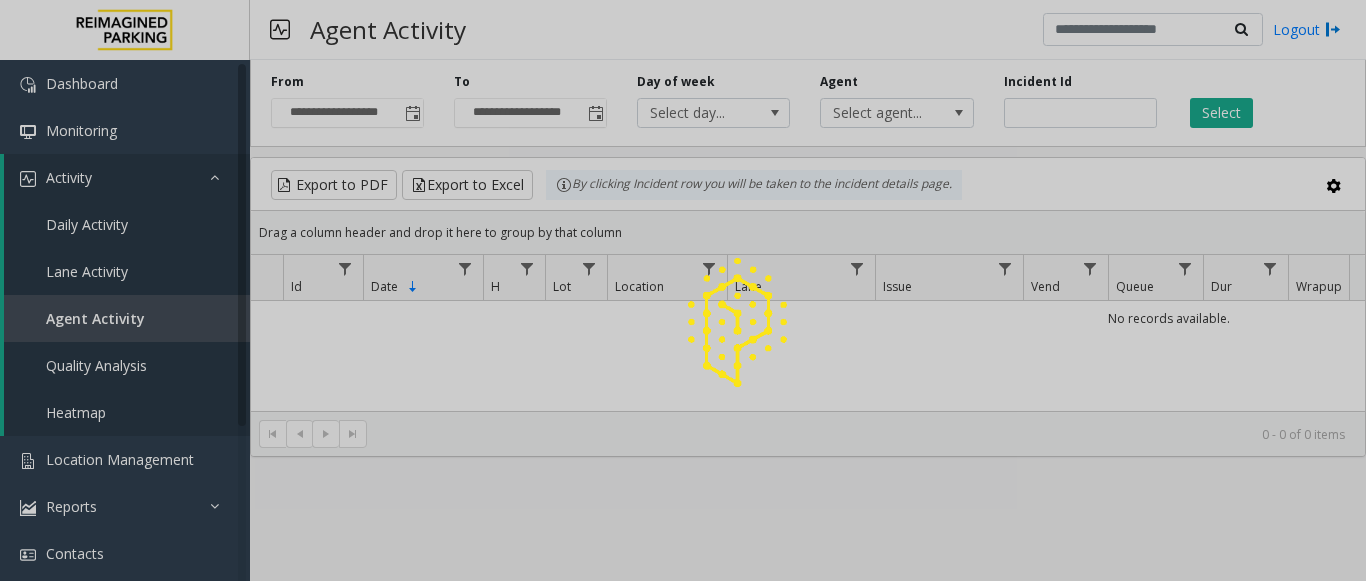 click 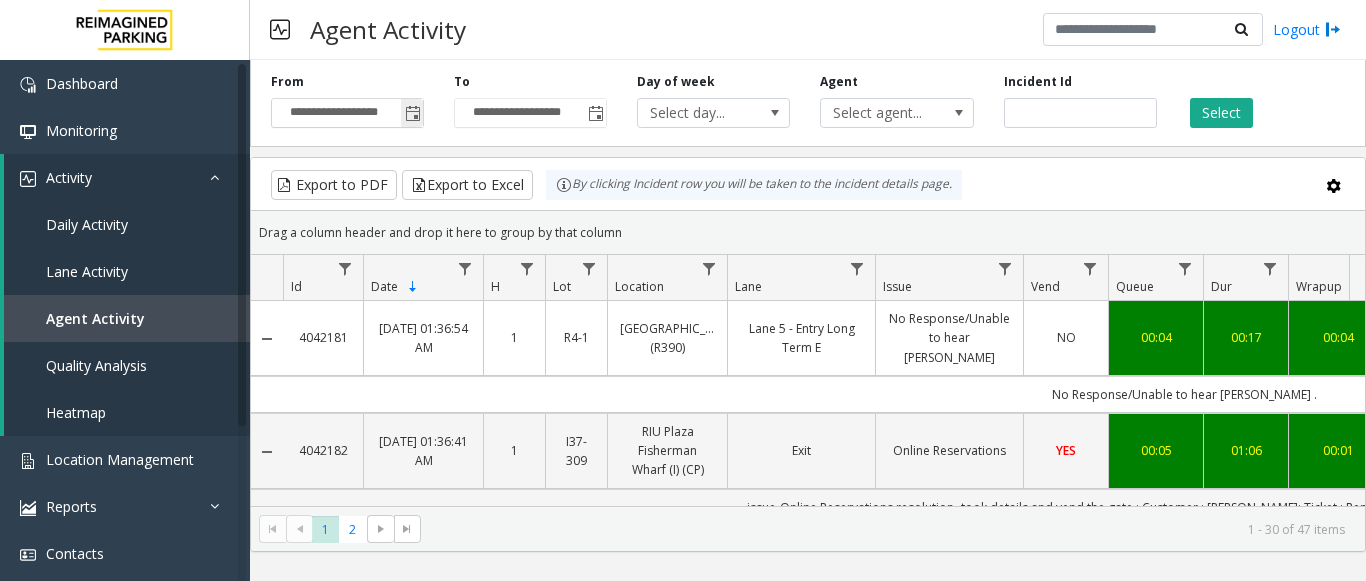 click 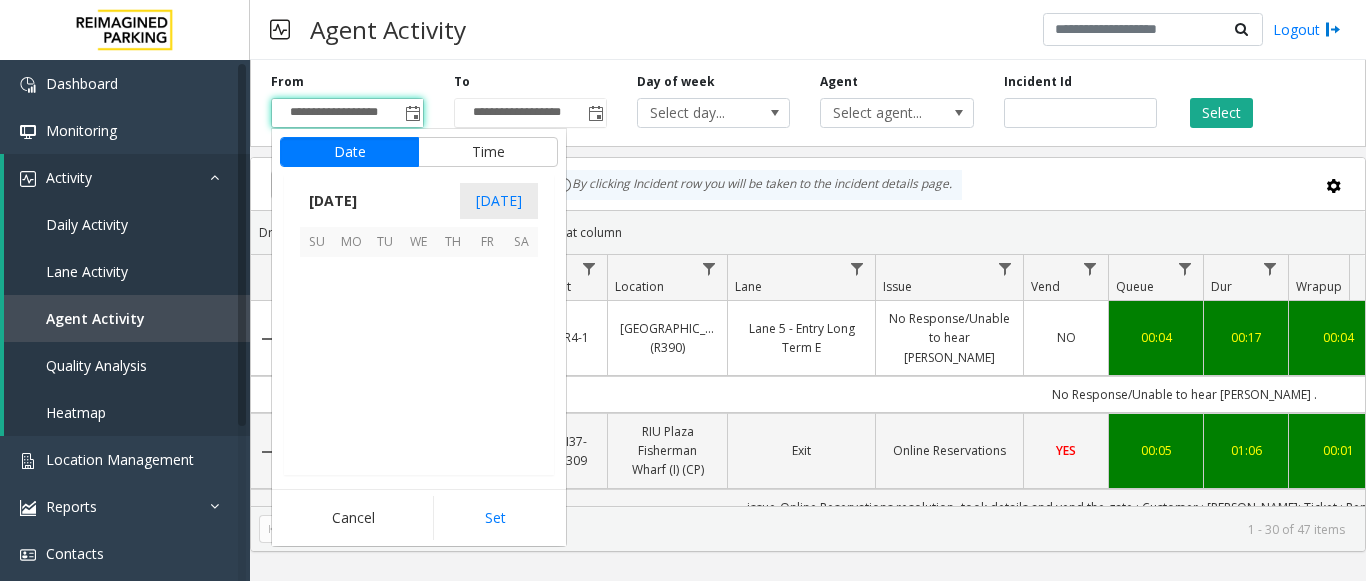 scroll, scrollTop: 358428, scrollLeft: 0, axis: vertical 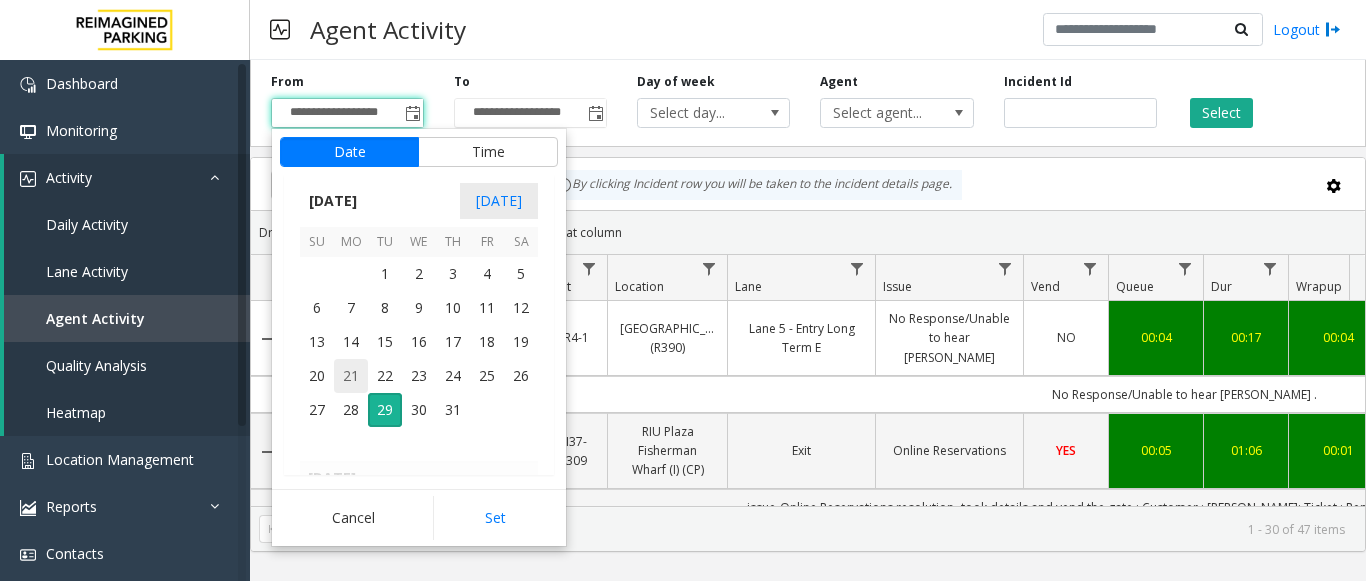click on "21" at bounding box center (351, 376) 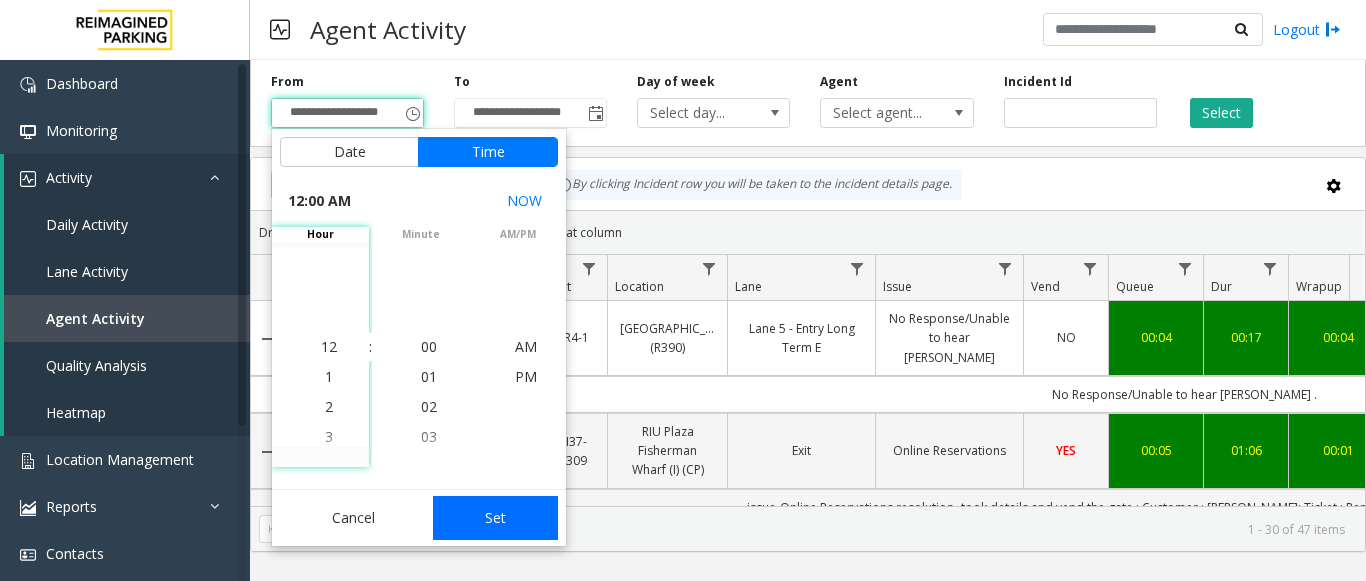 click on "Set" 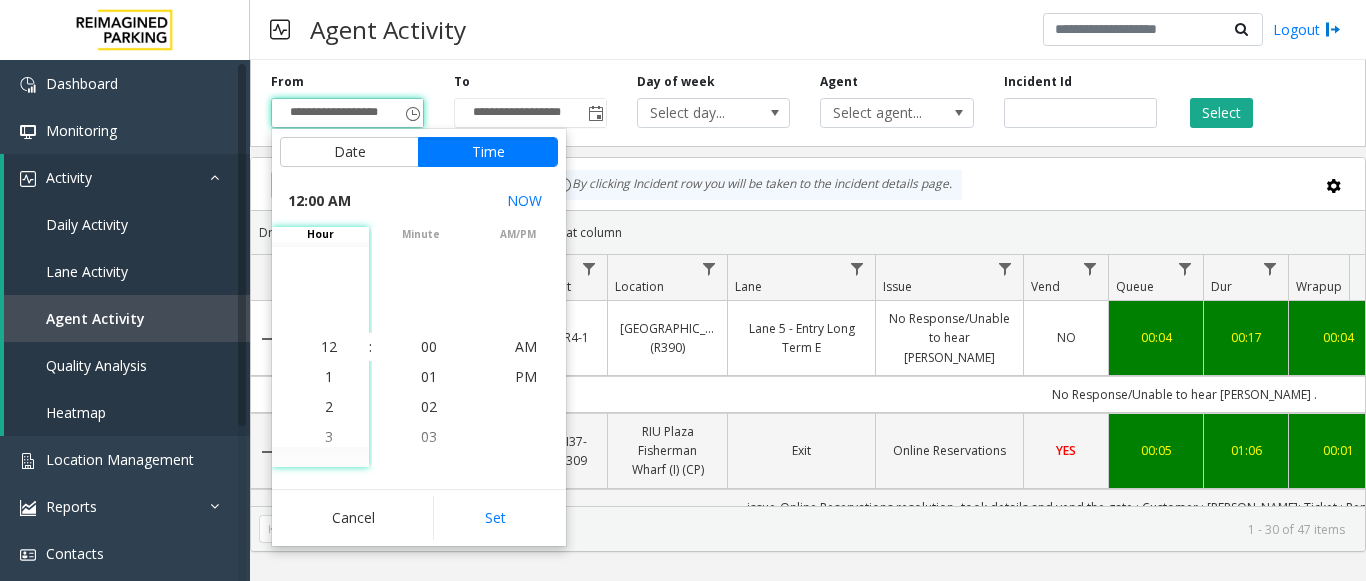type on "**********" 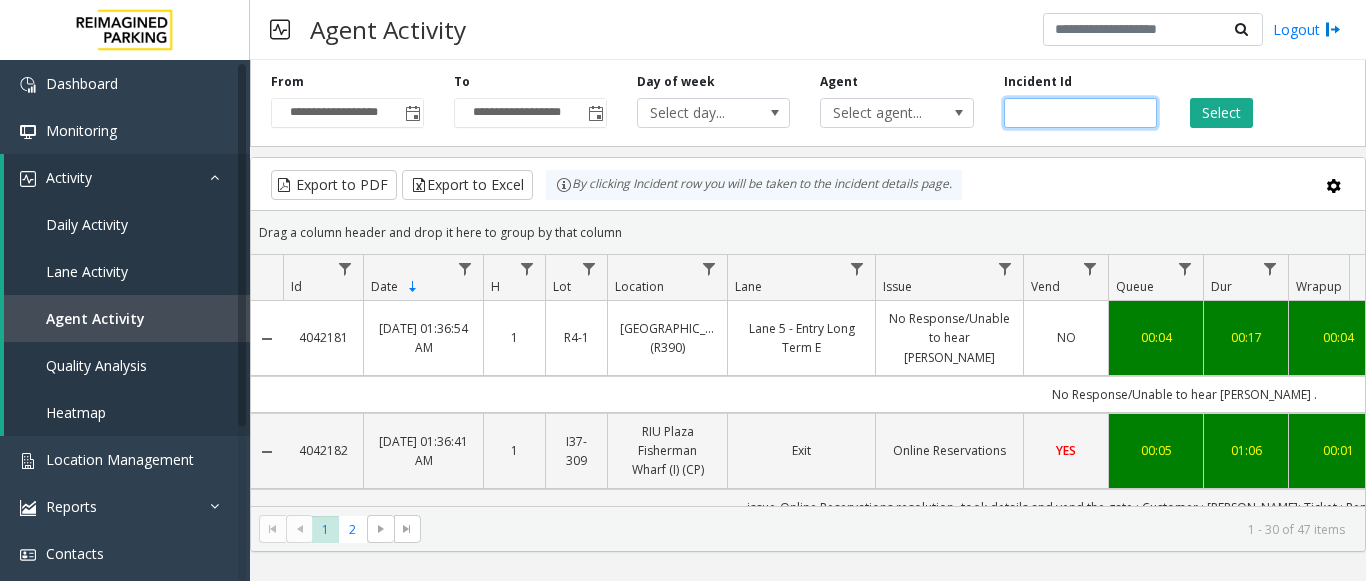 click 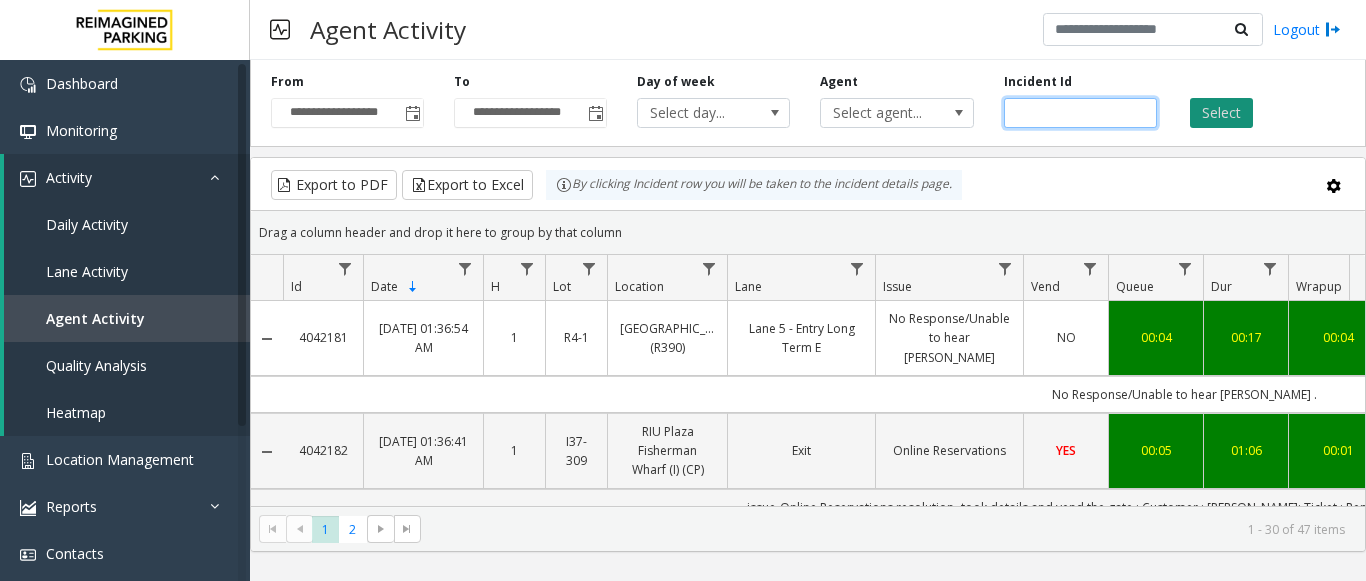 type on "*******" 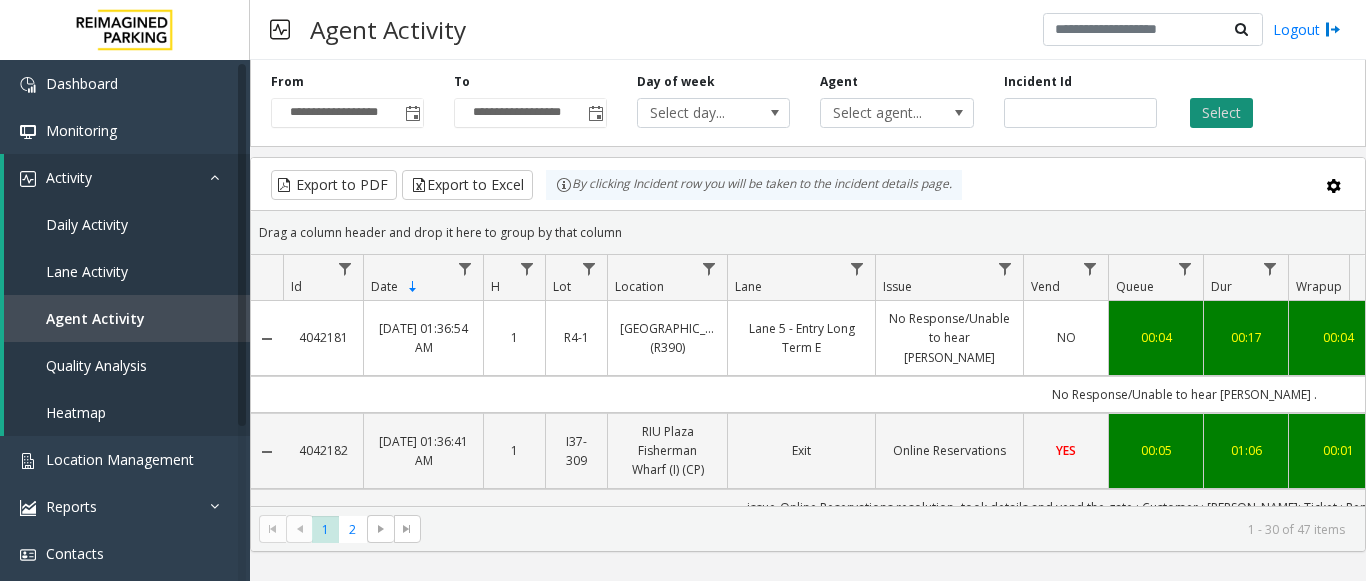 click on "Select" 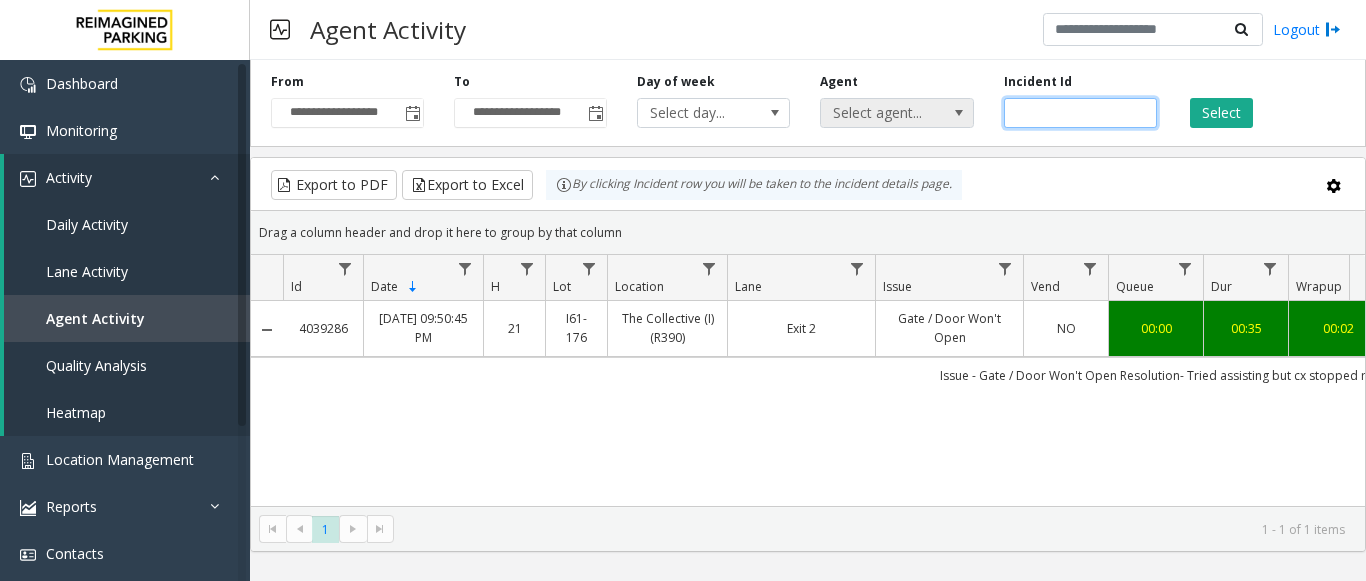 drag, startPoint x: 1083, startPoint y: 113, endPoint x: 877, endPoint y: 127, distance: 206.47517 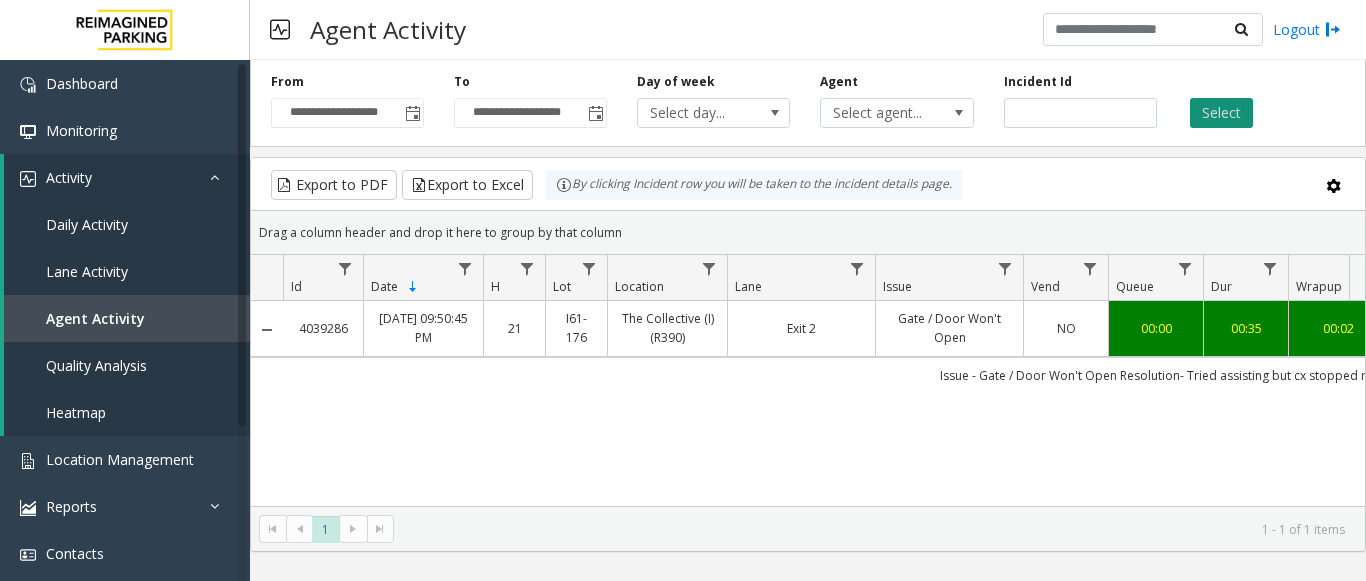 click on "Select" 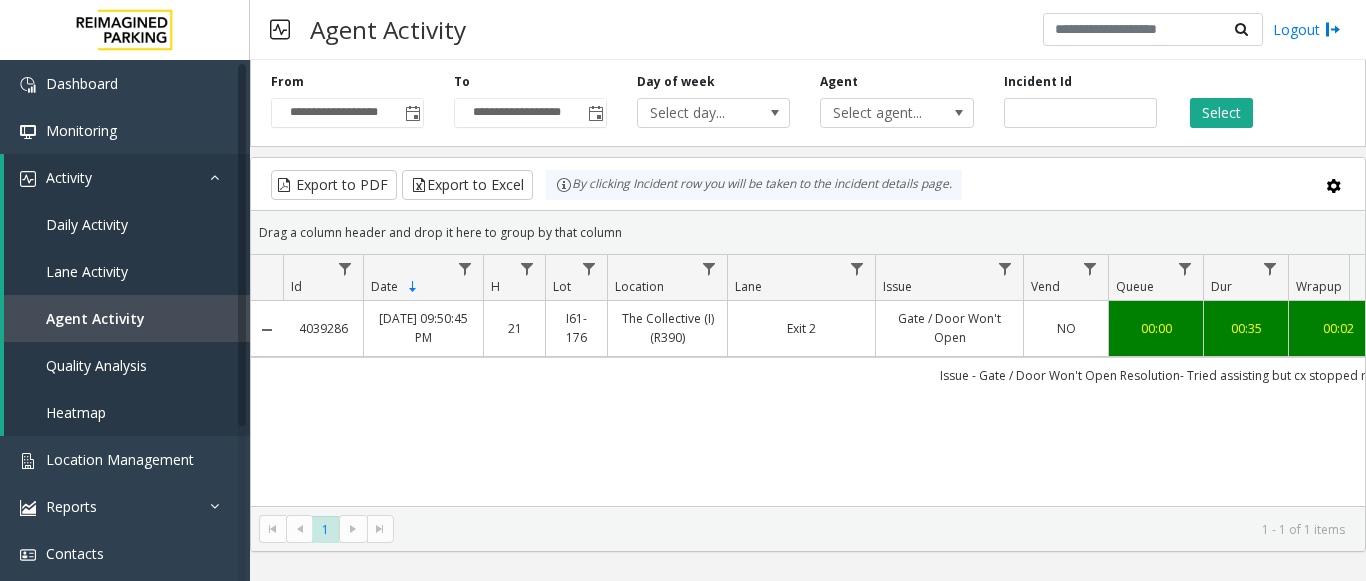 scroll, scrollTop: 0, scrollLeft: 469, axis: horizontal 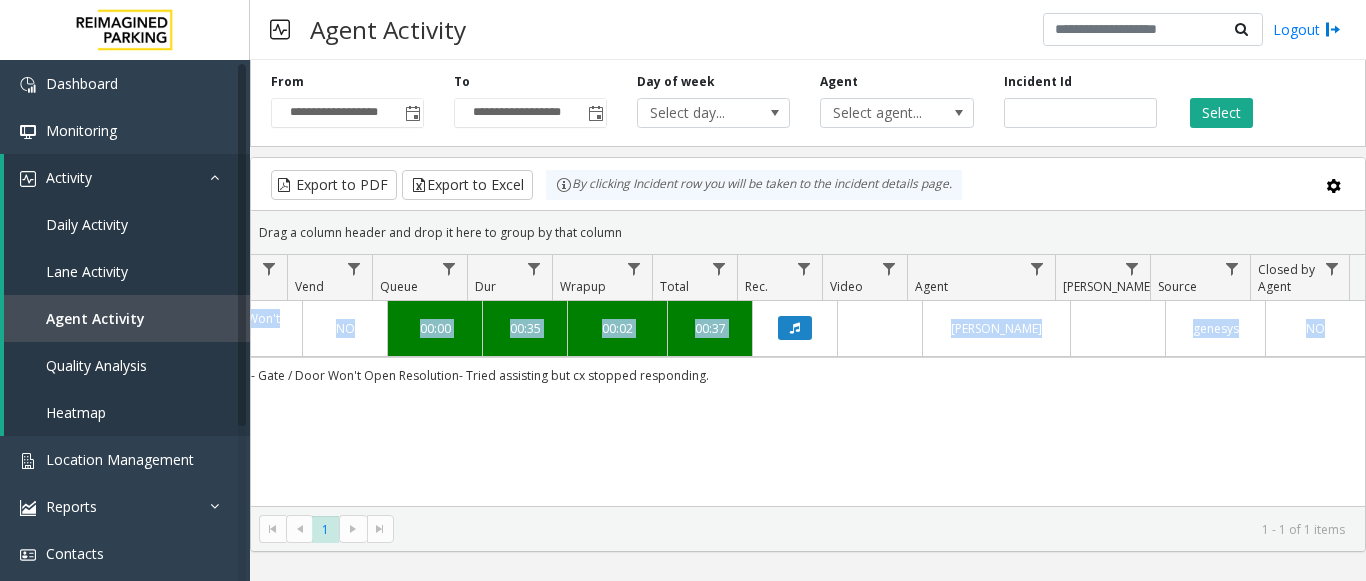 drag, startPoint x: 915, startPoint y: 385, endPoint x: 1453, endPoint y: 388, distance: 538.00836 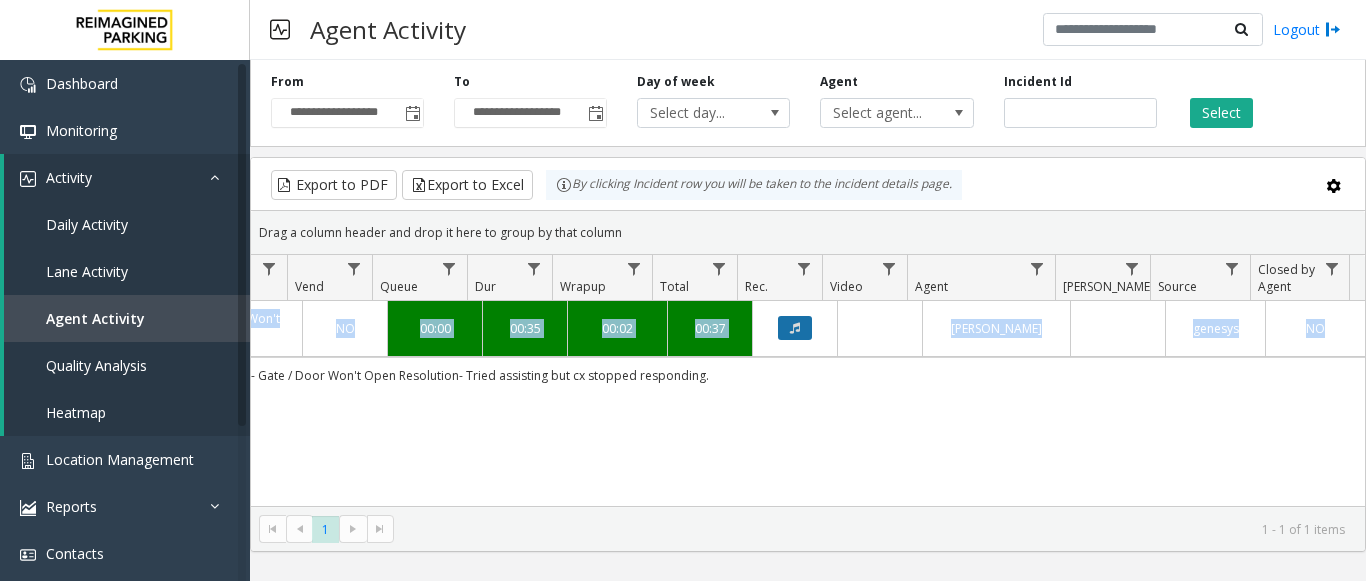 click 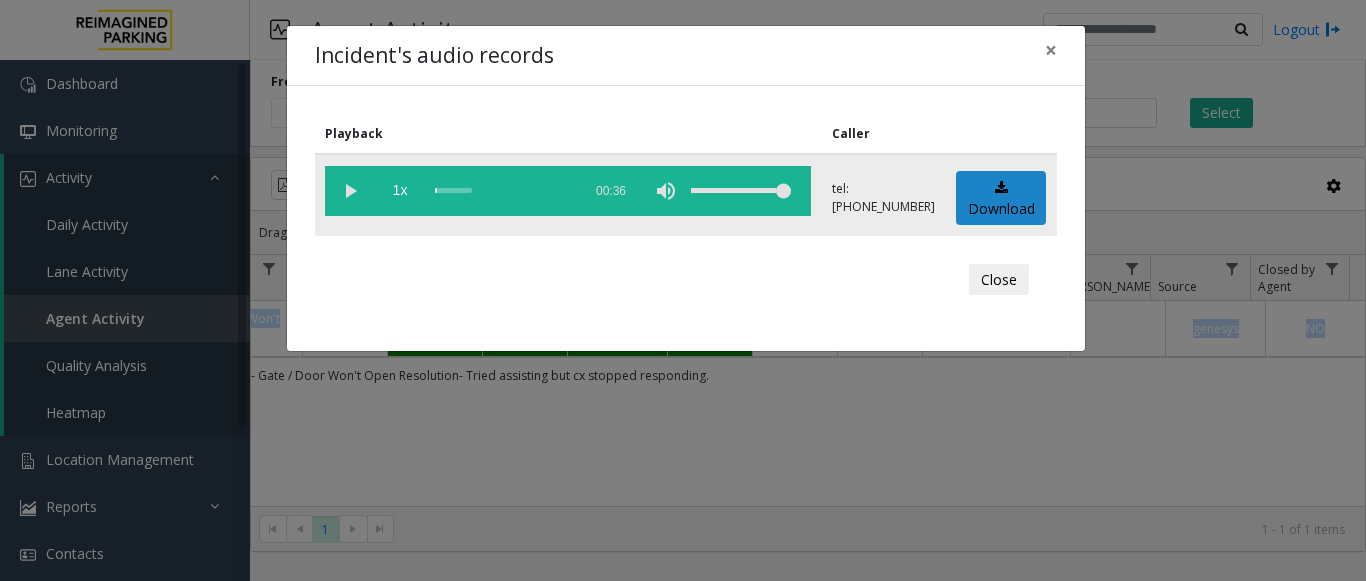 click 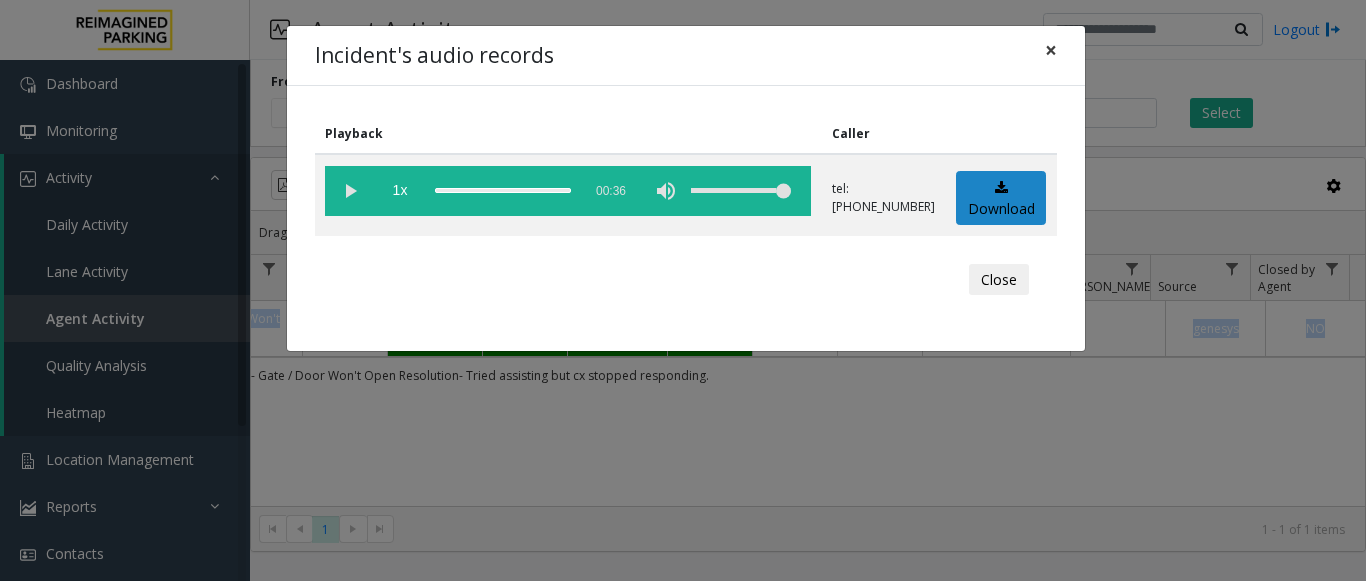 click on "×" 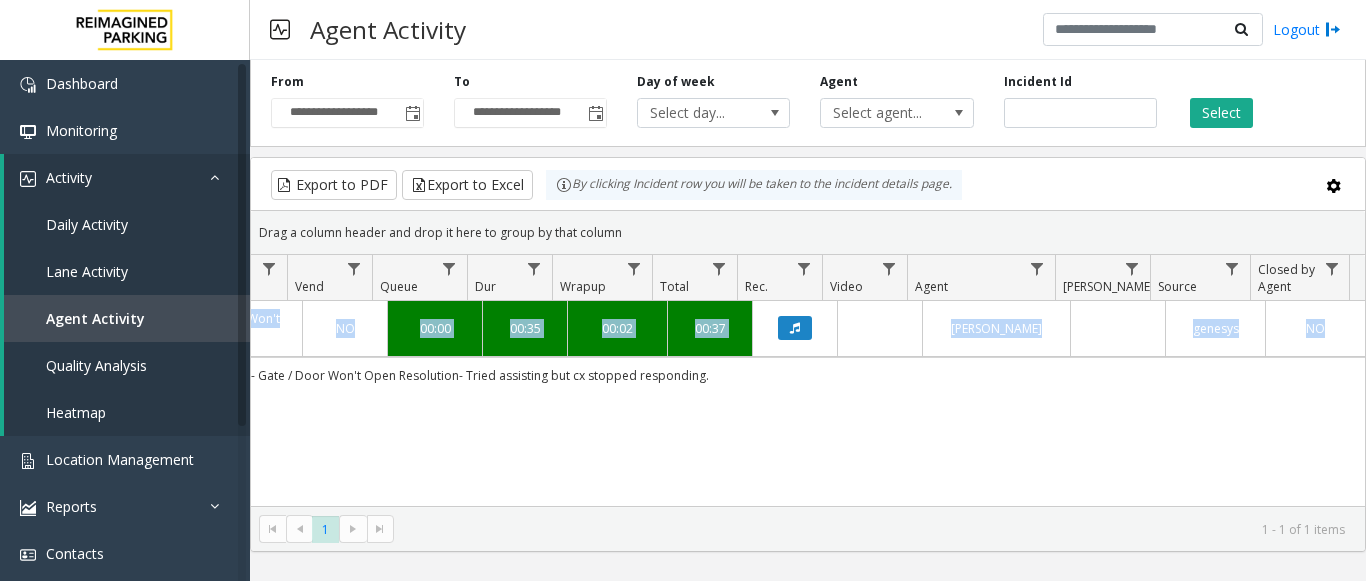 click on "4039286   [DATE] 09:50:45 PM
21   I61-176   The Collective (I) (R390)   Exit 2   Gate / Door Won't Open   NO   00:00   00:35   00:02   00:37   [PERSON_NAME]      genesys   NO   Issue - Gate / Door Won't Open
Resolution- Tried assisting but cx stopped responding." 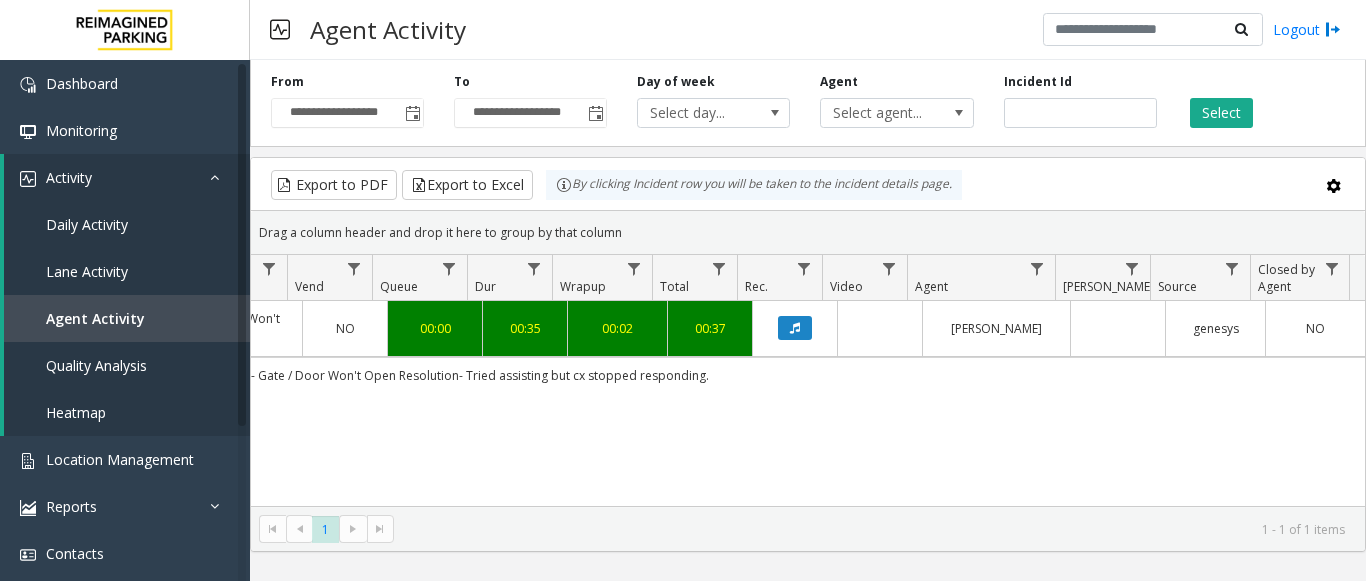 click 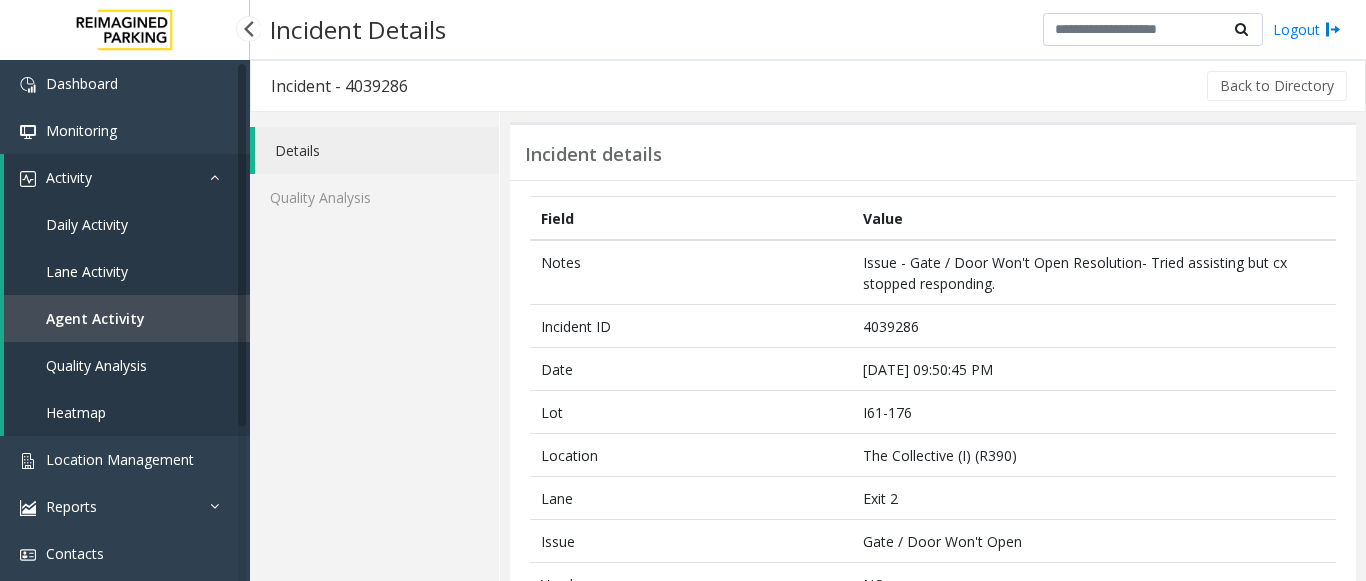 click on "Agent Activity" at bounding box center (95, 318) 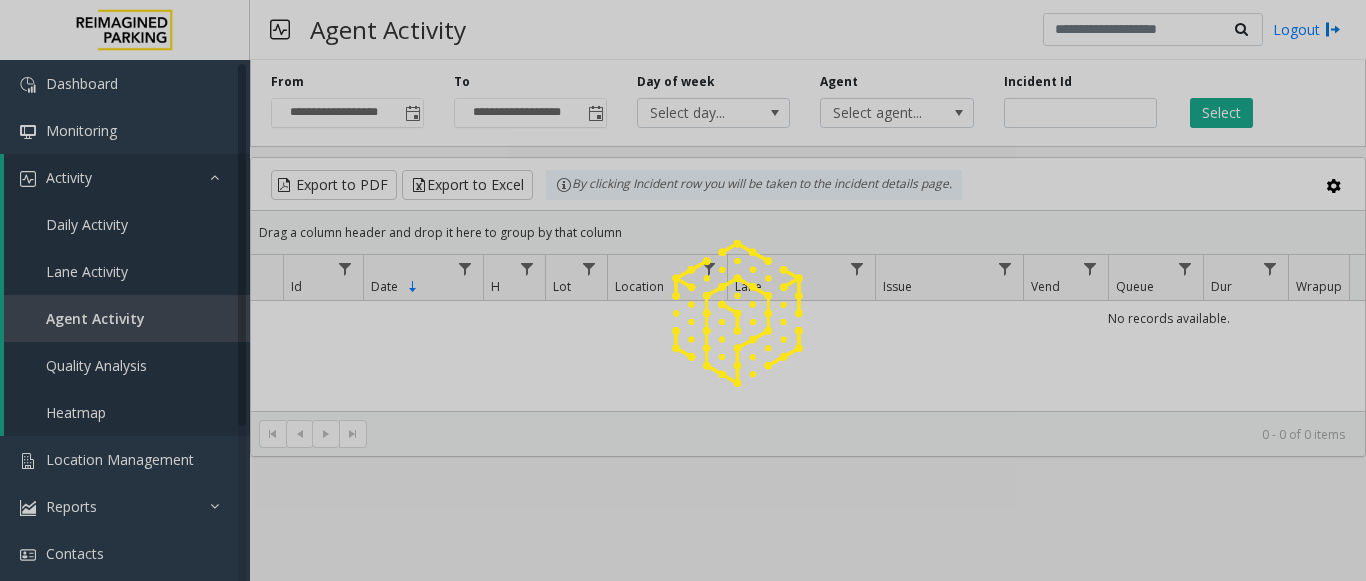 click 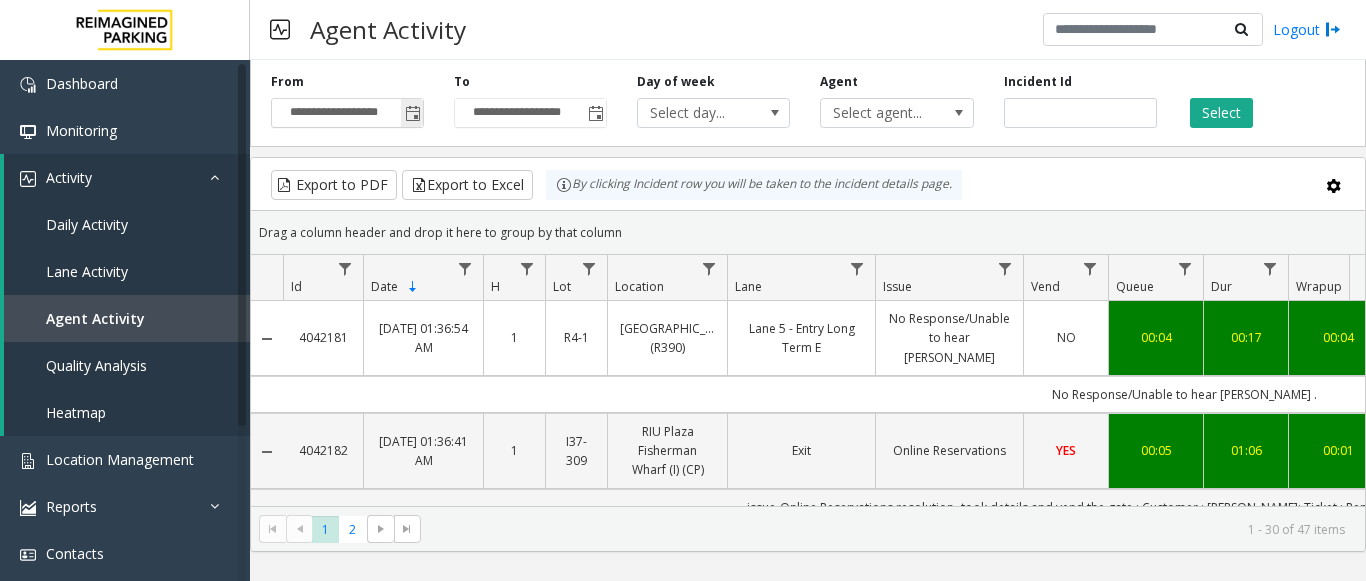 click 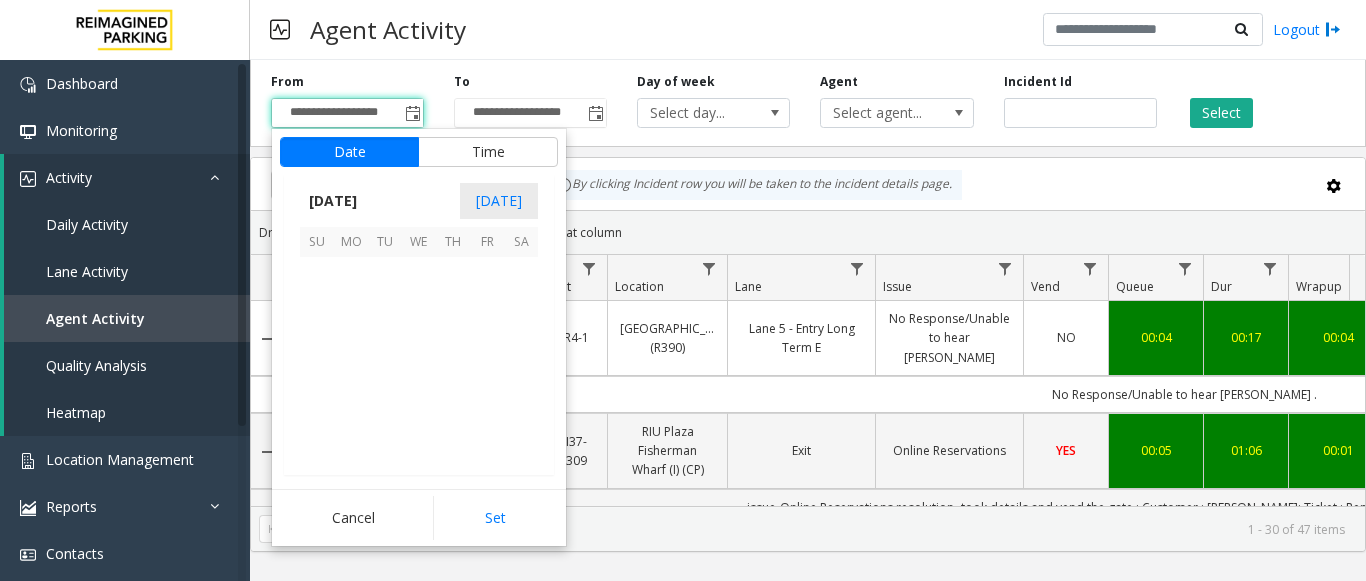 scroll, scrollTop: 358428, scrollLeft: 0, axis: vertical 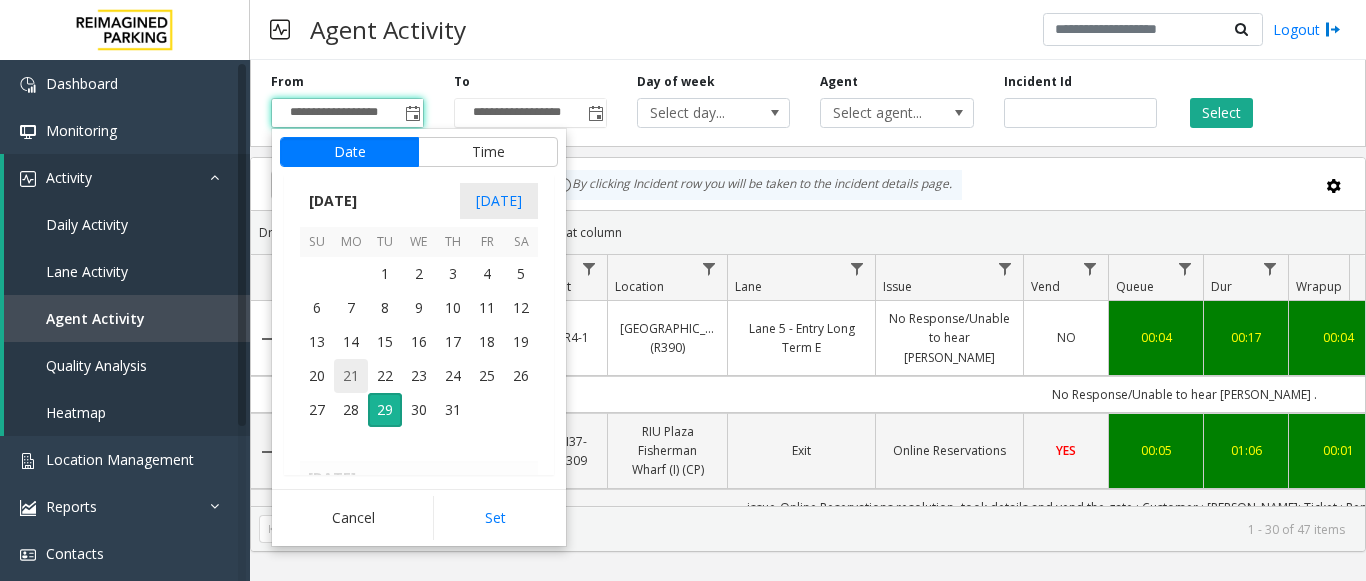 click on "21" at bounding box center (351, 376) 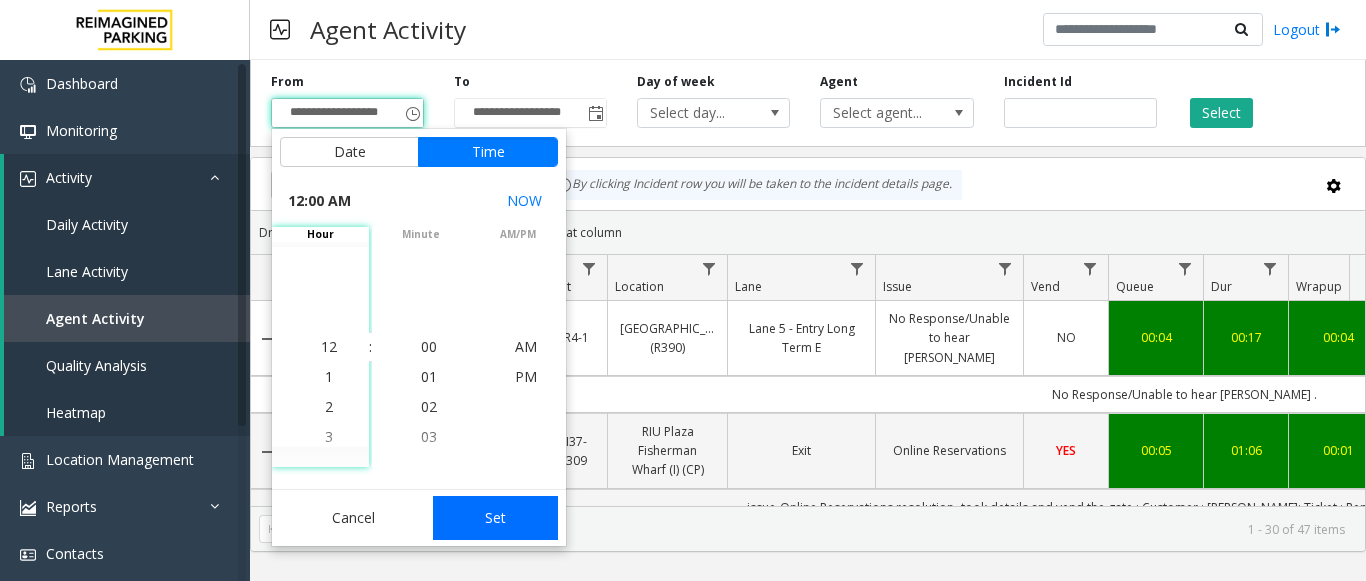 click on "Set" 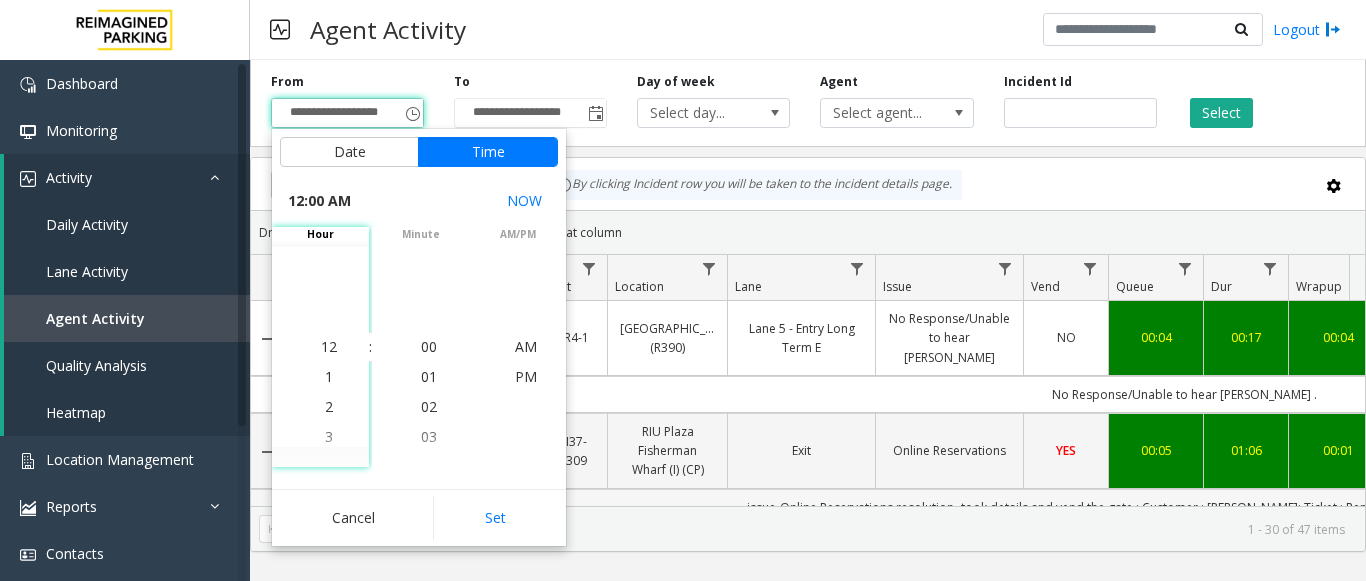 type on "**********" 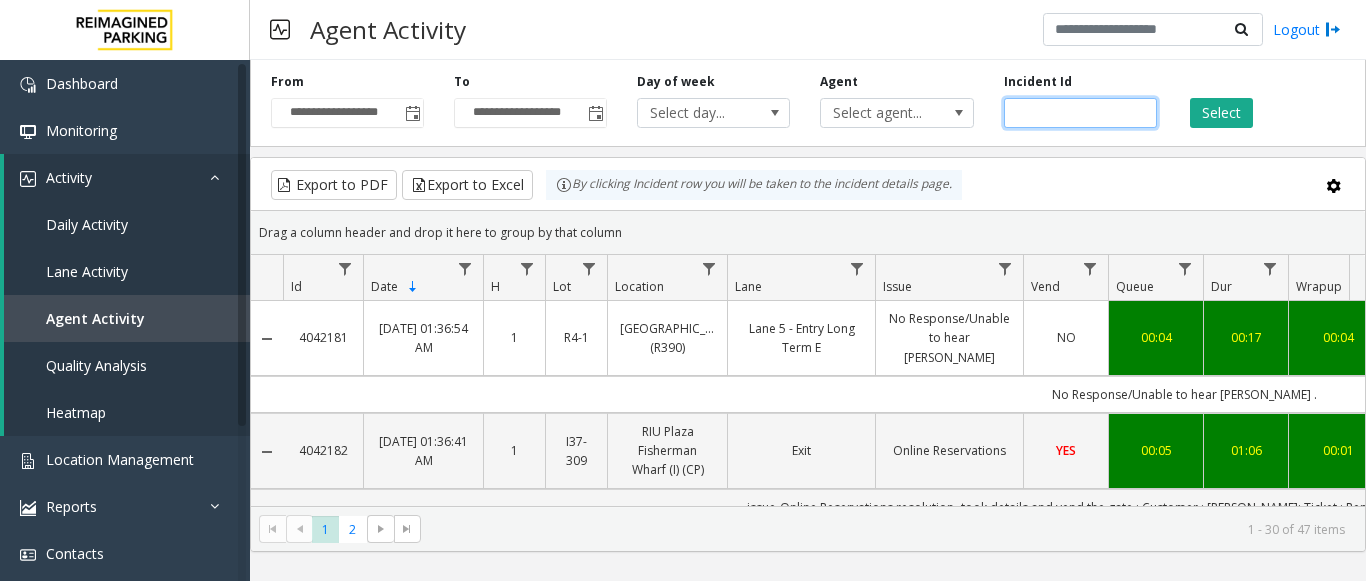 click 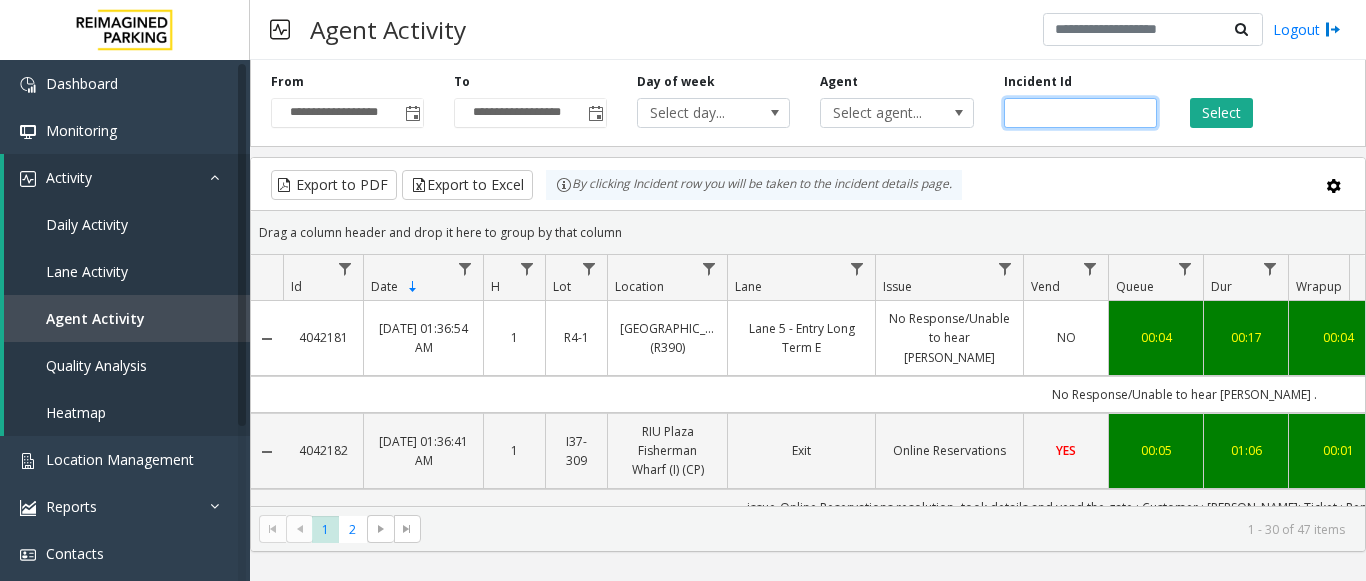 drag, startPoint x: 942, startPoint y: 99, endPoint x: 889, endPoint y: 96, distance: 53.08484 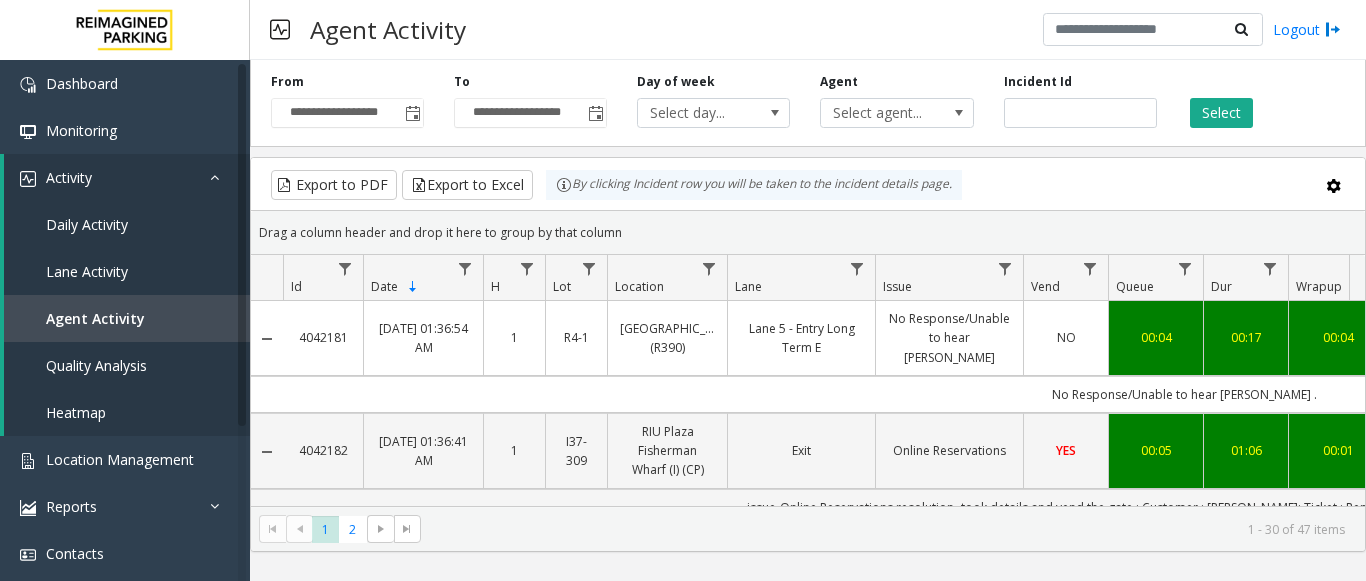 click on "**********" 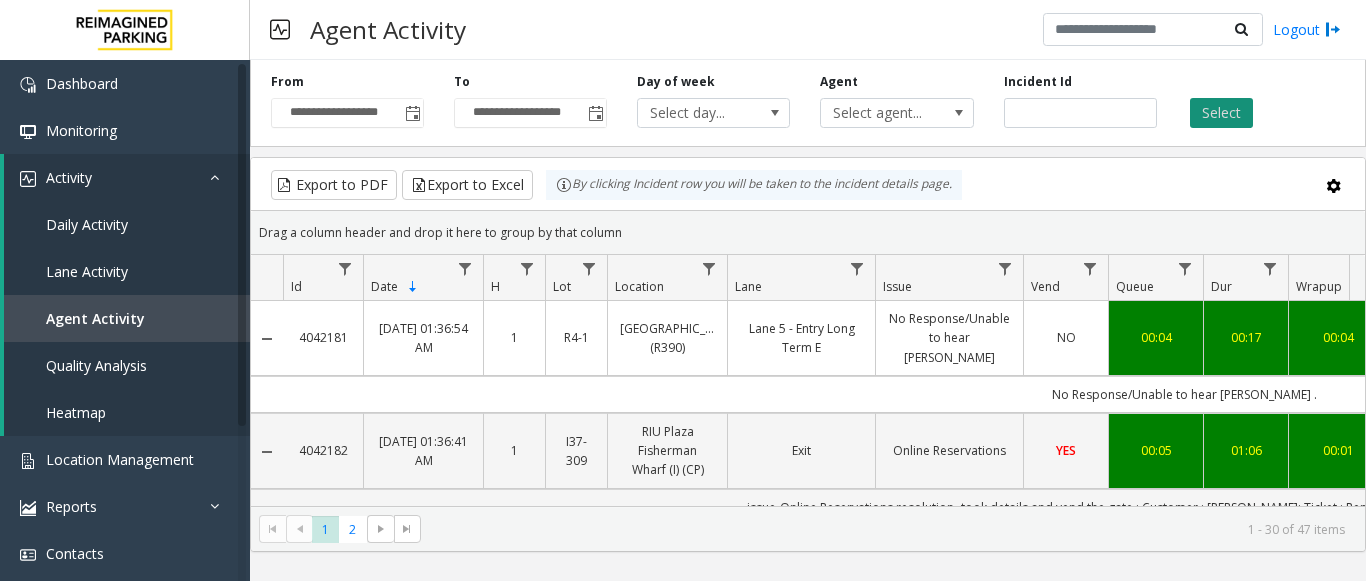 click on "Select" 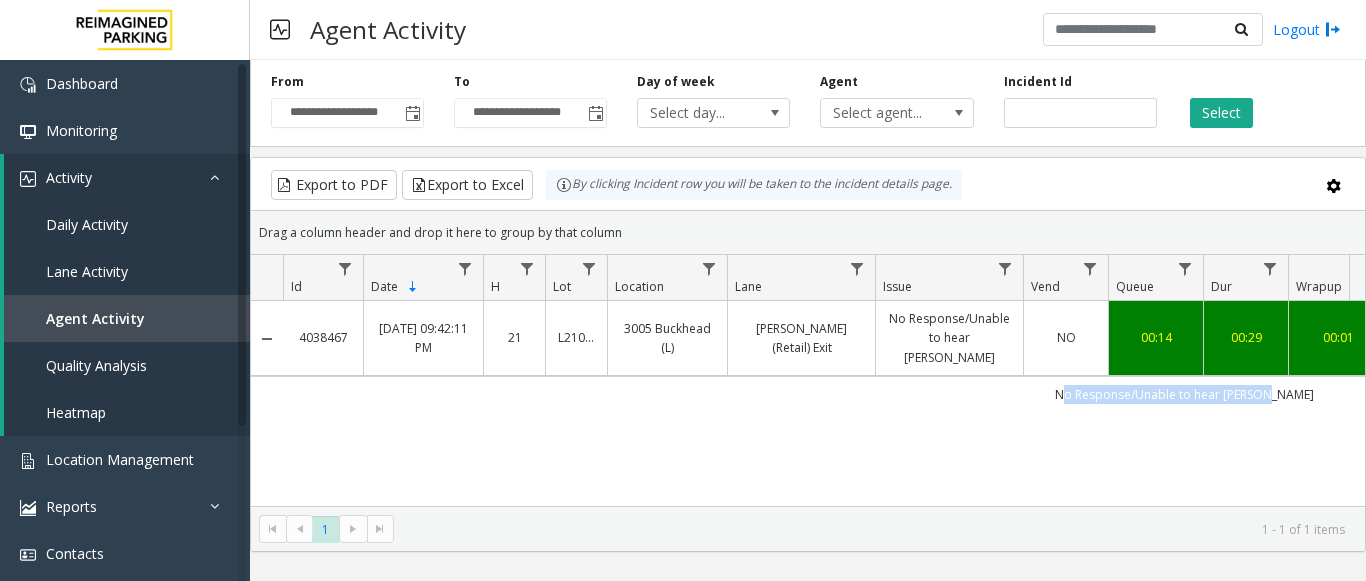 scroll, scrollTop: 0, scrollLeft: 305, axis: horizontal 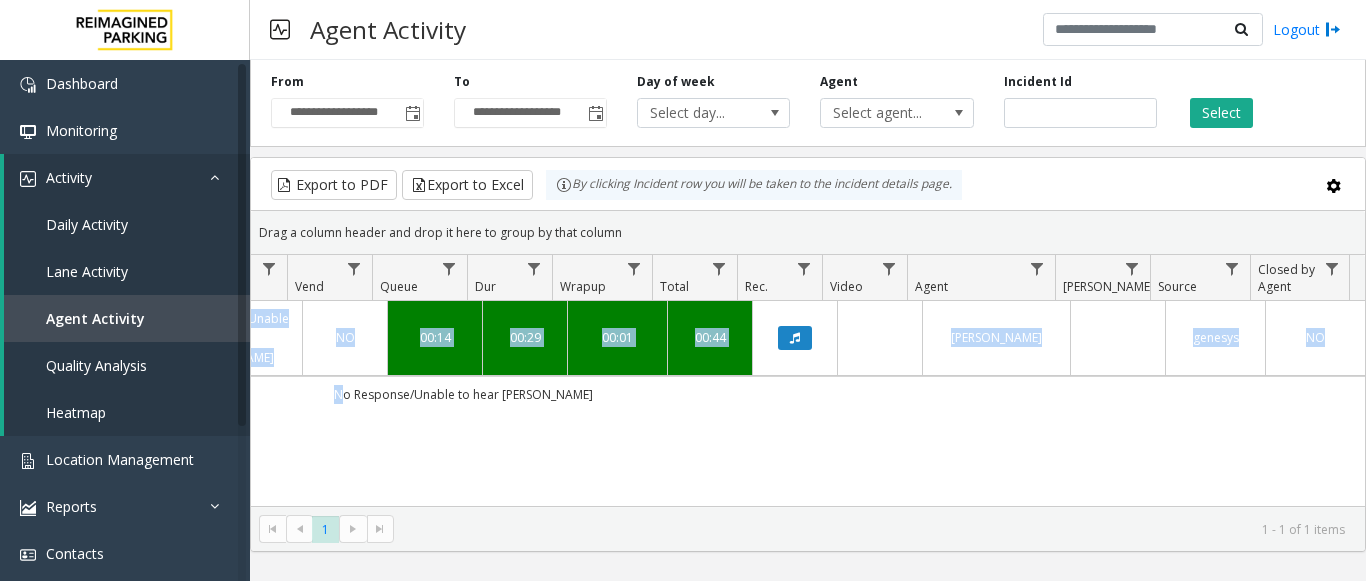 drag, startPoint x: 1082, startPoint y: 382, endPoint x: 1397, endPoint y: 379, distance: 315.01428 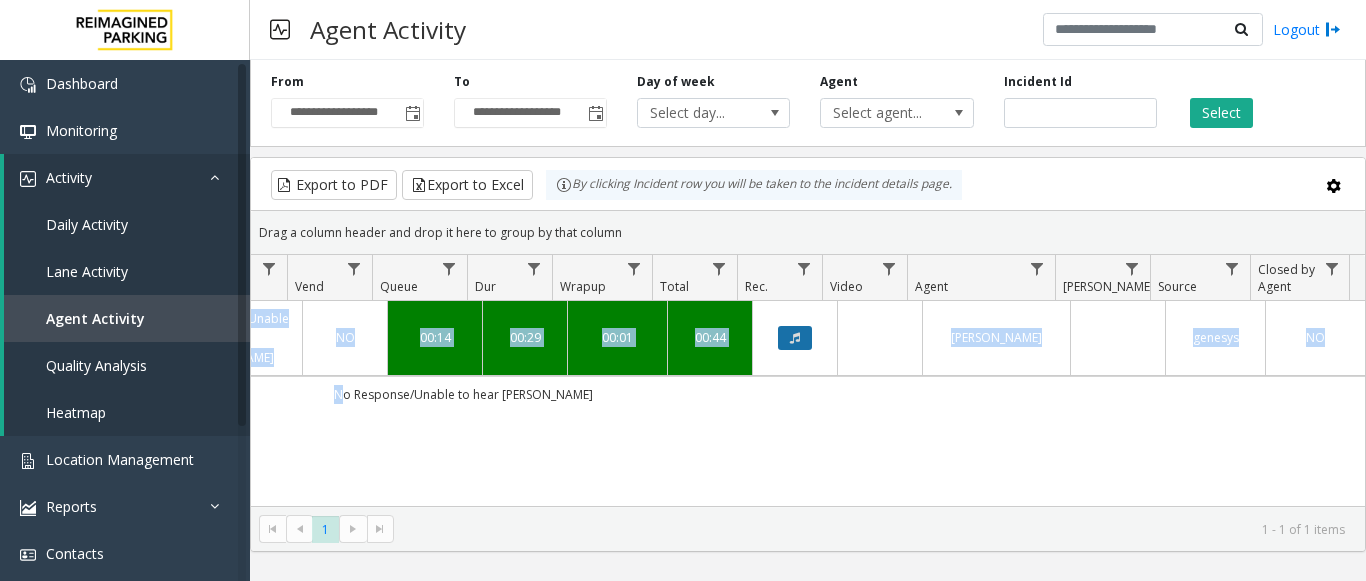 click 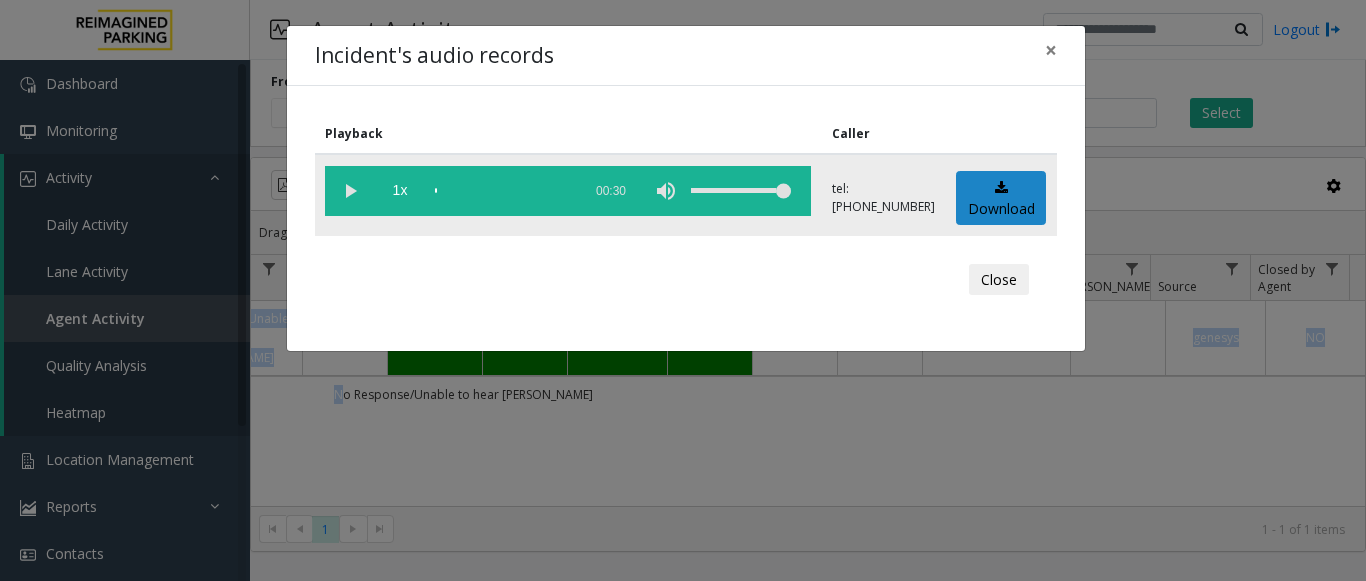 click 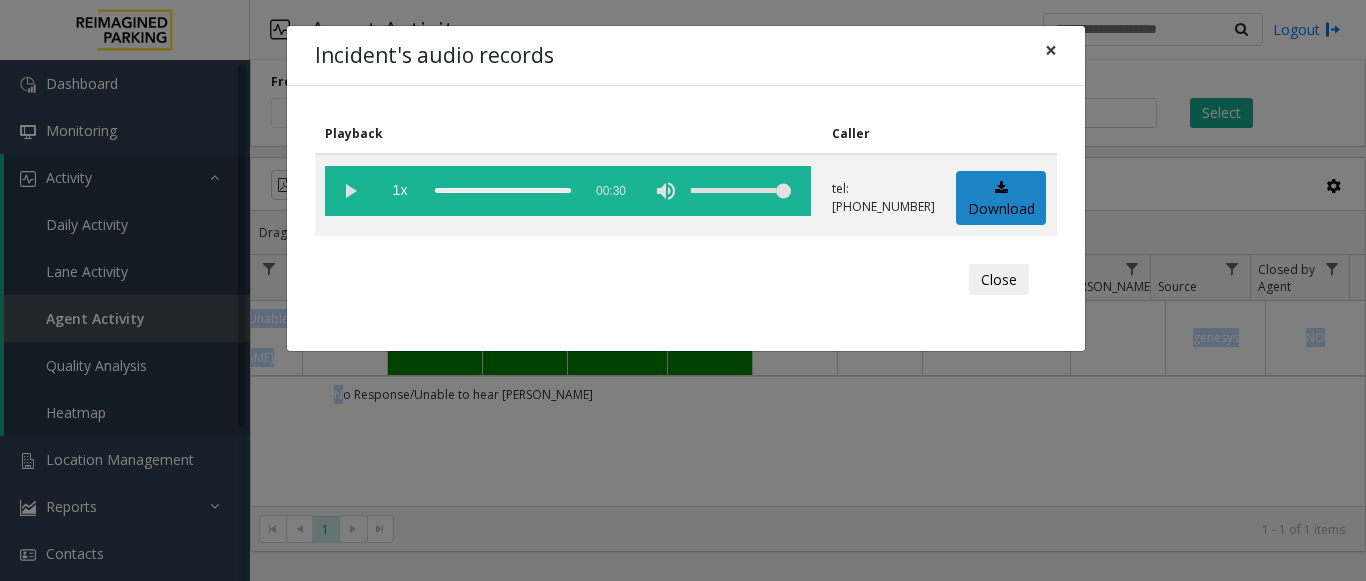 drag, startPoint x: 1046, startPoint y: 52, endPoint x: 1081, endPoint y: 105, distance: 63.51378 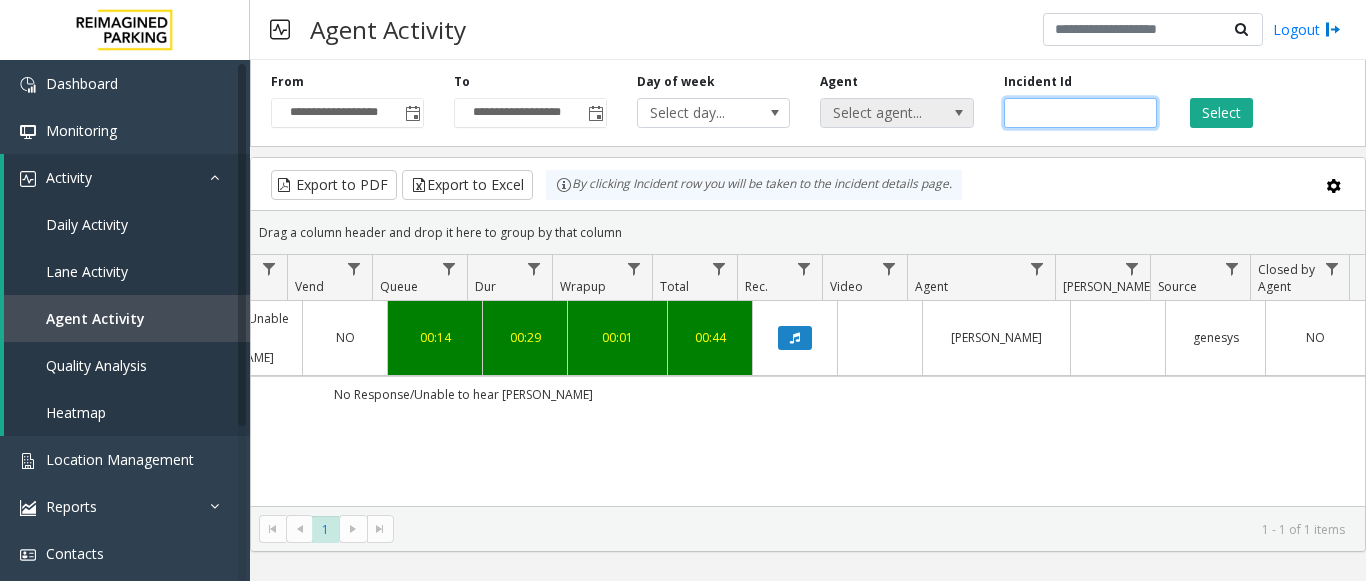 drag, startPoint x: 1070, startPoint y: 116, endPoint x: 952, endPoint y: 111, distance: 118.10589 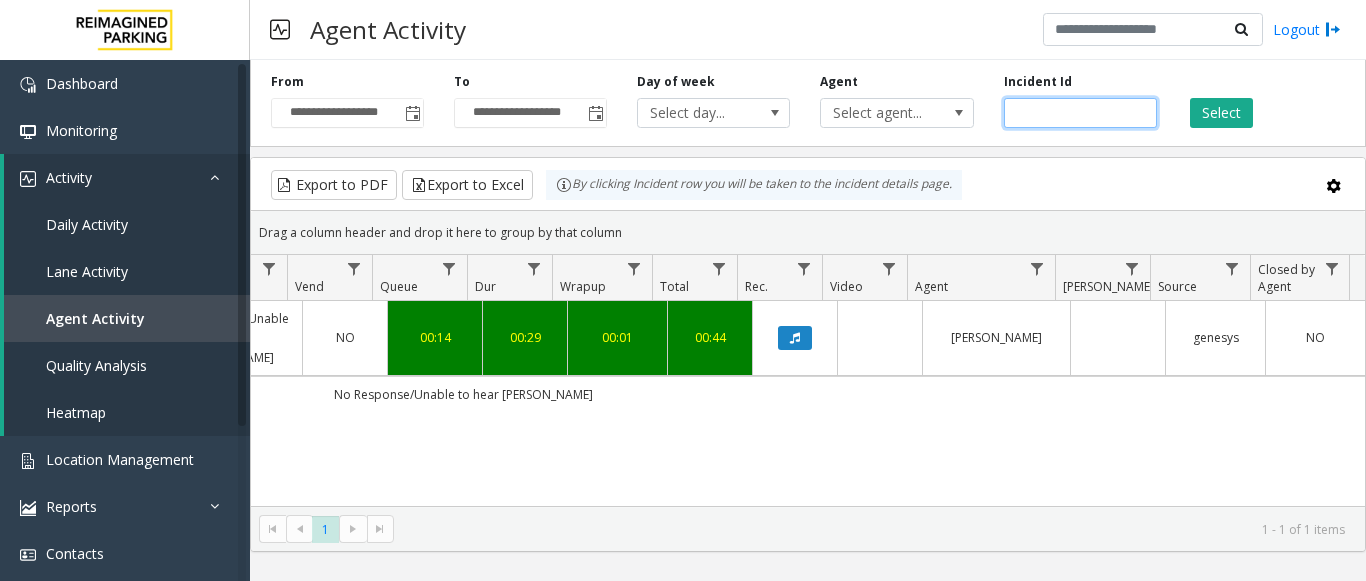 paste 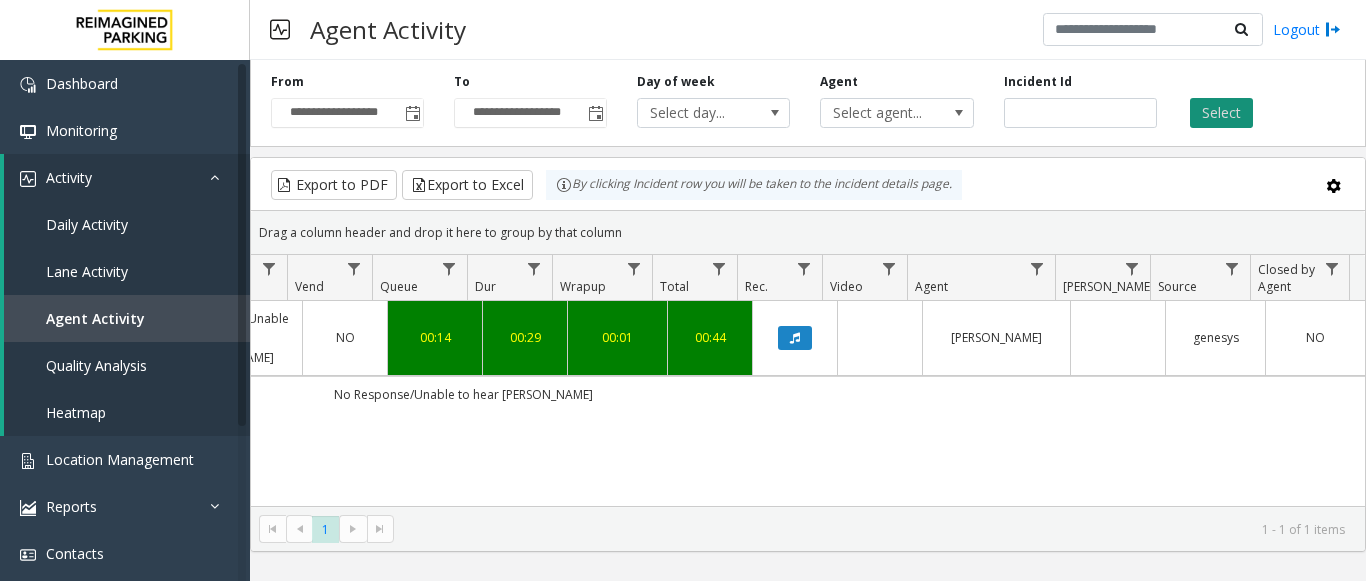 click on "Select" 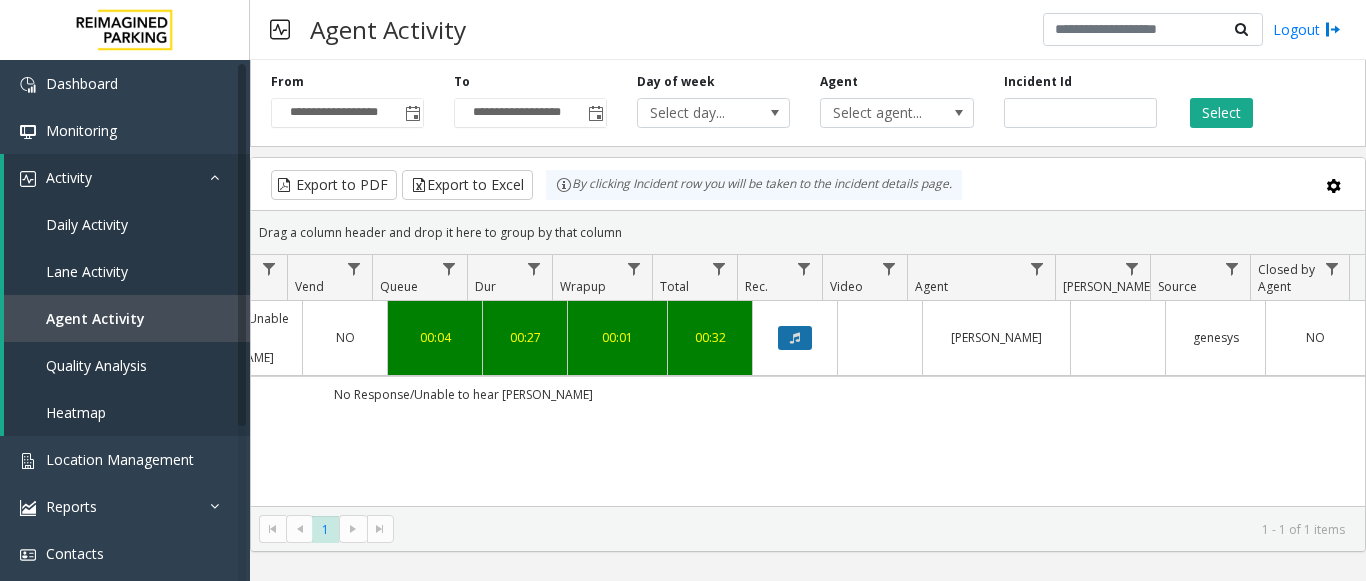 click 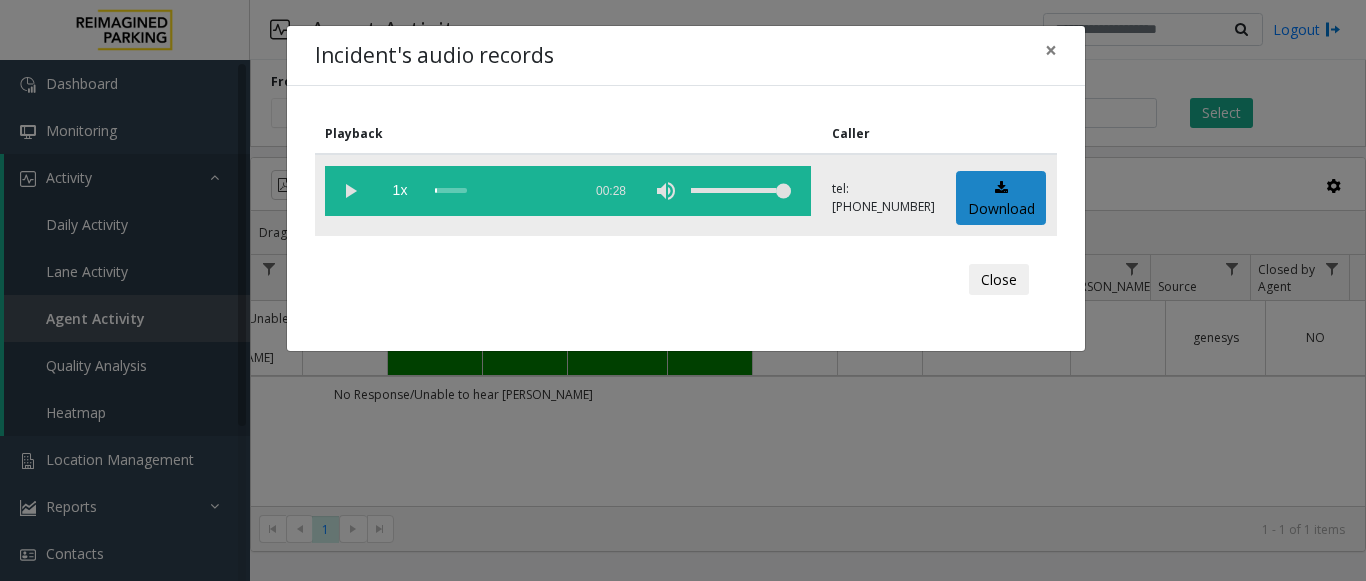click 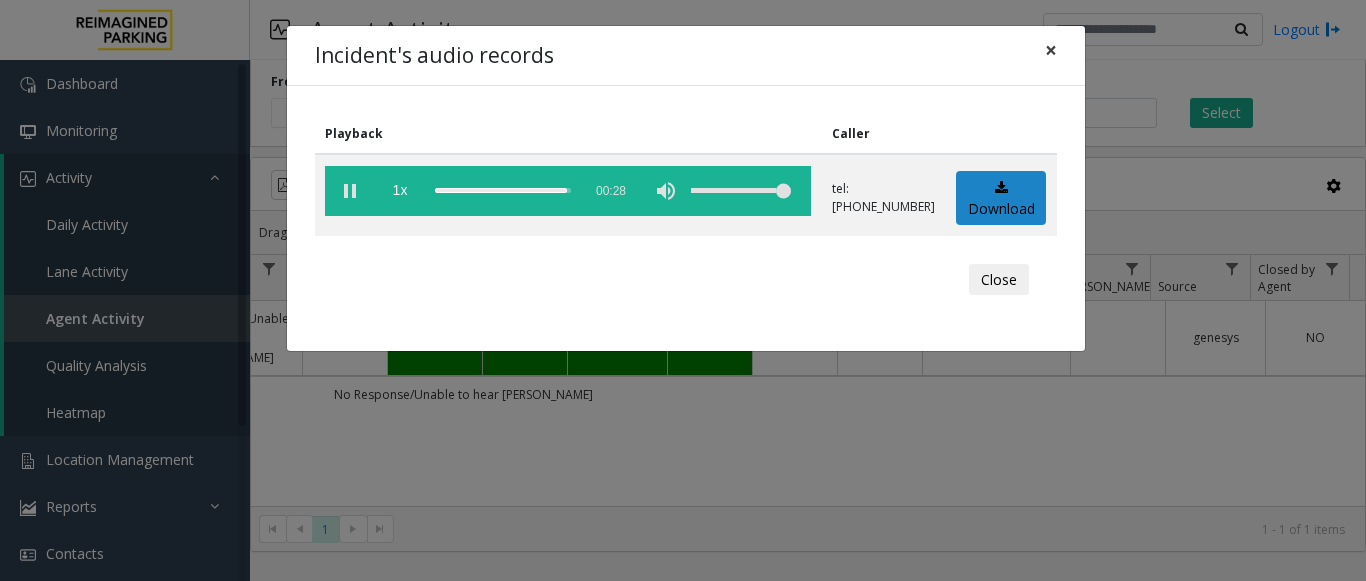 click on "×" 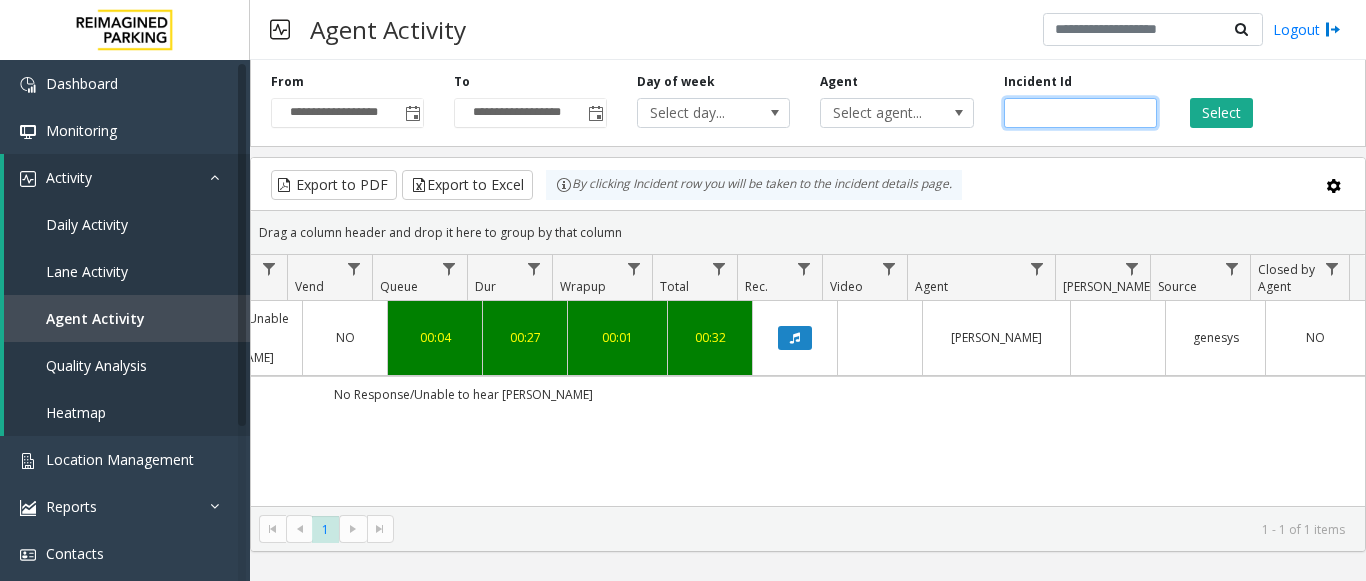 drag, startPoint x: 1079, startPoint y: 113, endPoint x: 837, endPoint y: 152, distance: 245.12242 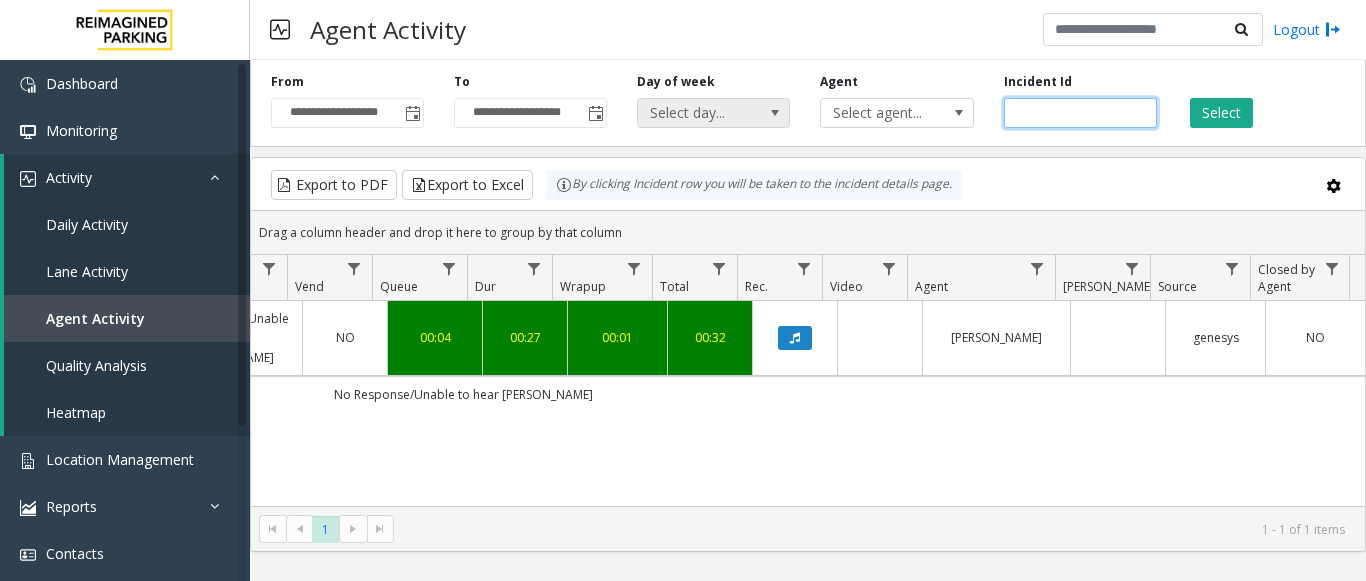 paste 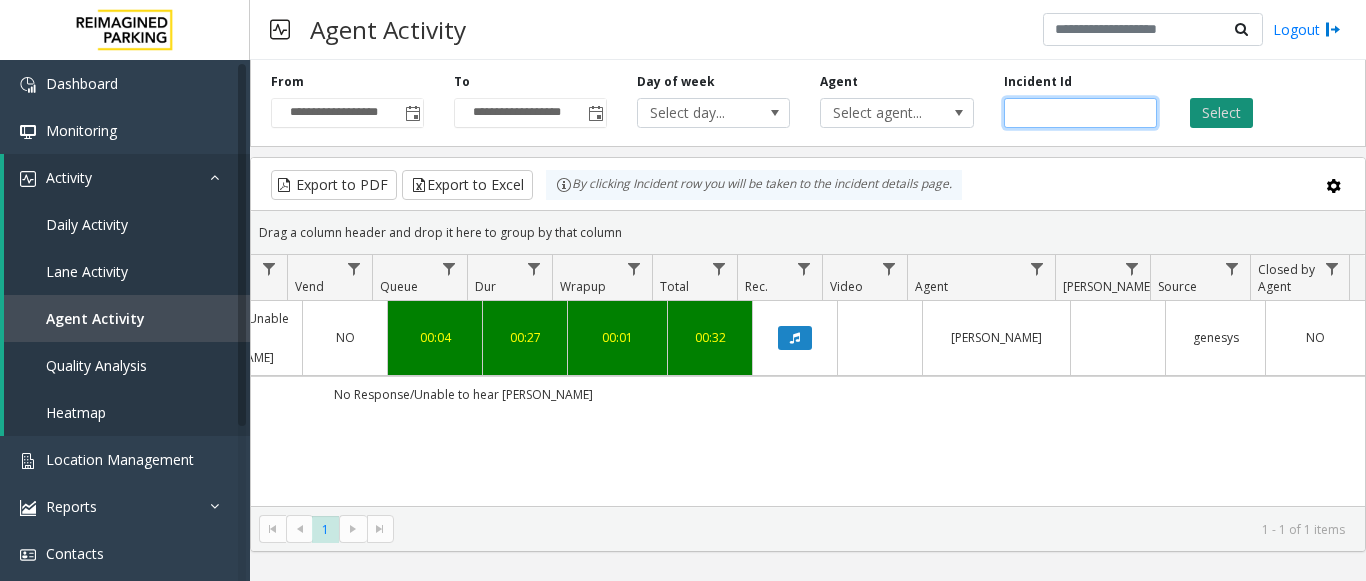 type on "*******" 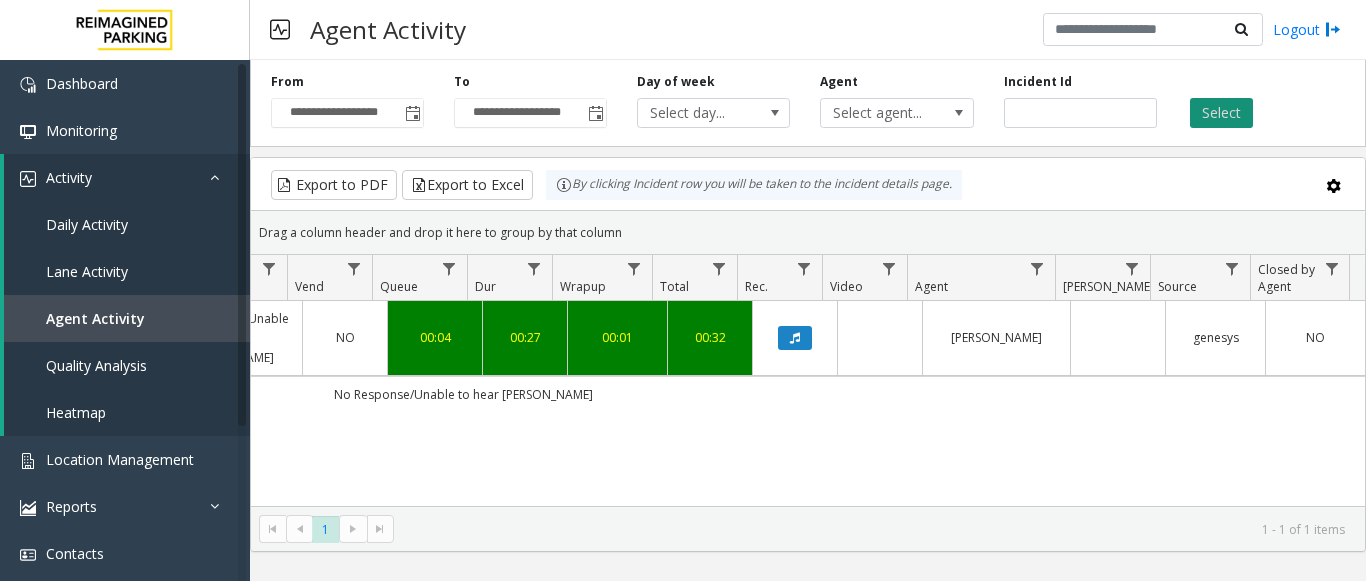 click on "Select" 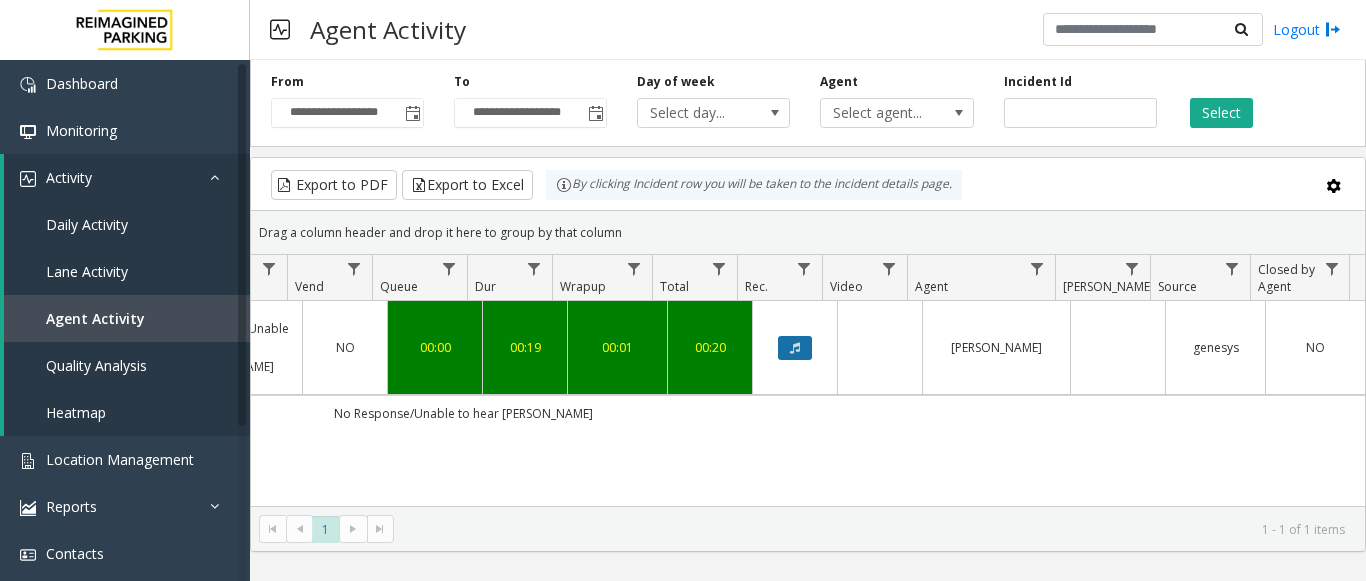 click 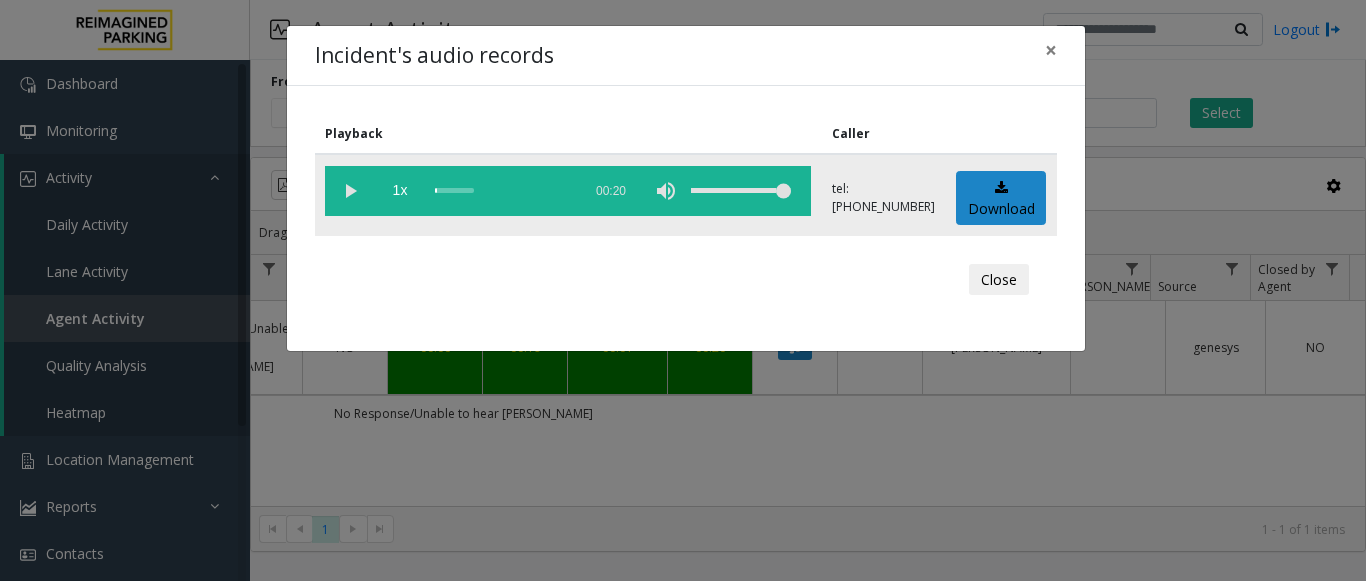 click 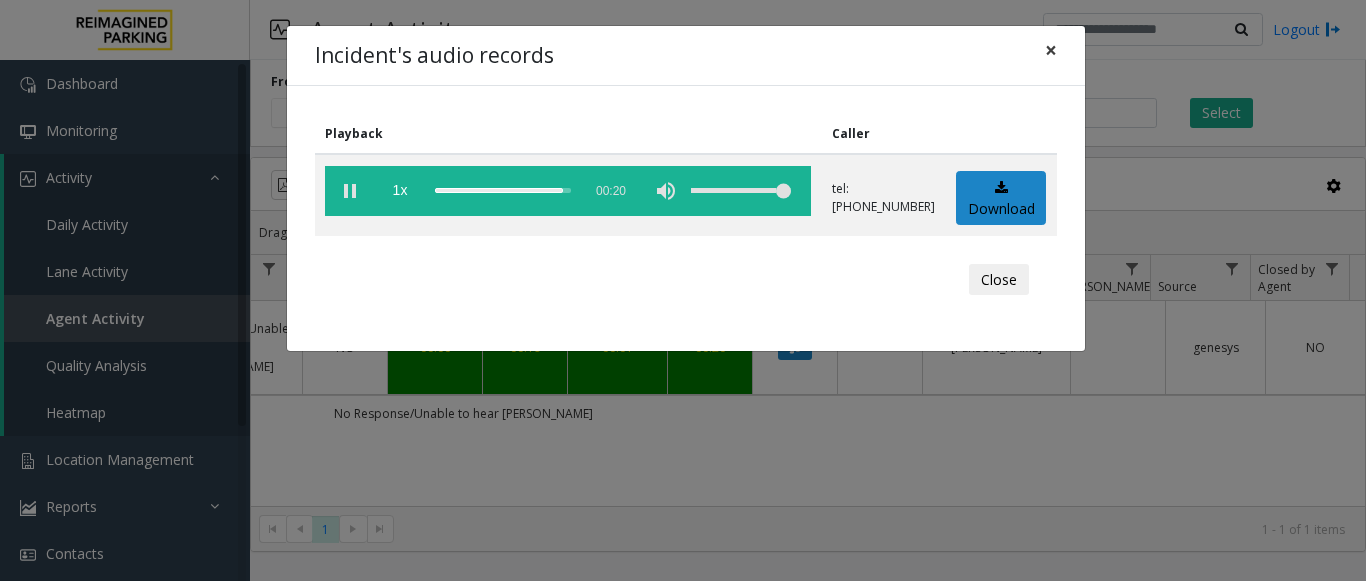 click on "×" 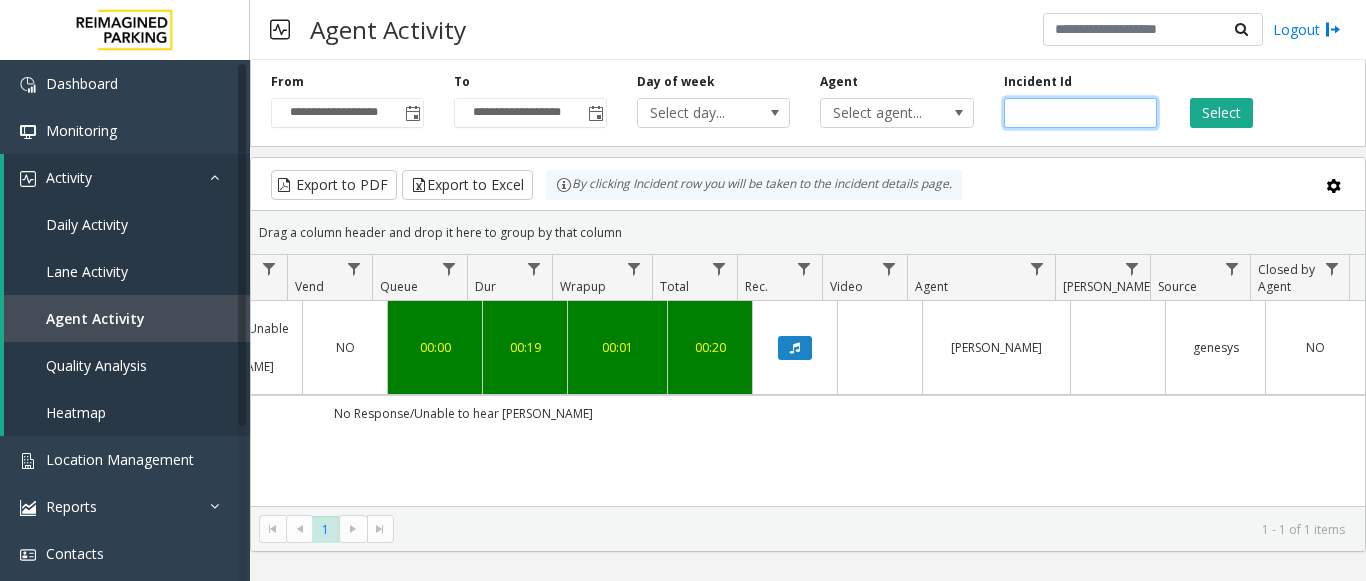 drag, startPoint x: 1087, startPoint y: 106, endPoint x: 748, endPoint y: 147, distance: 341.47034 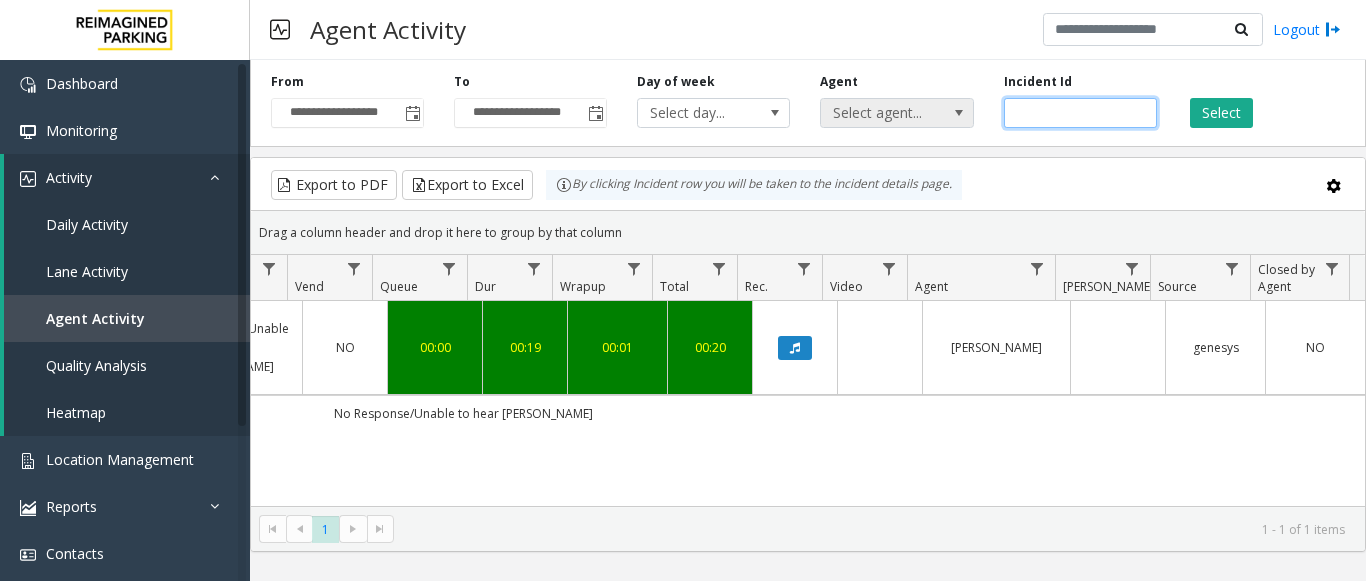 drag, startPoint x: 1050, startPoint y: 117, endPoint x: 864, endPoint y: 116, distance: 186.00269 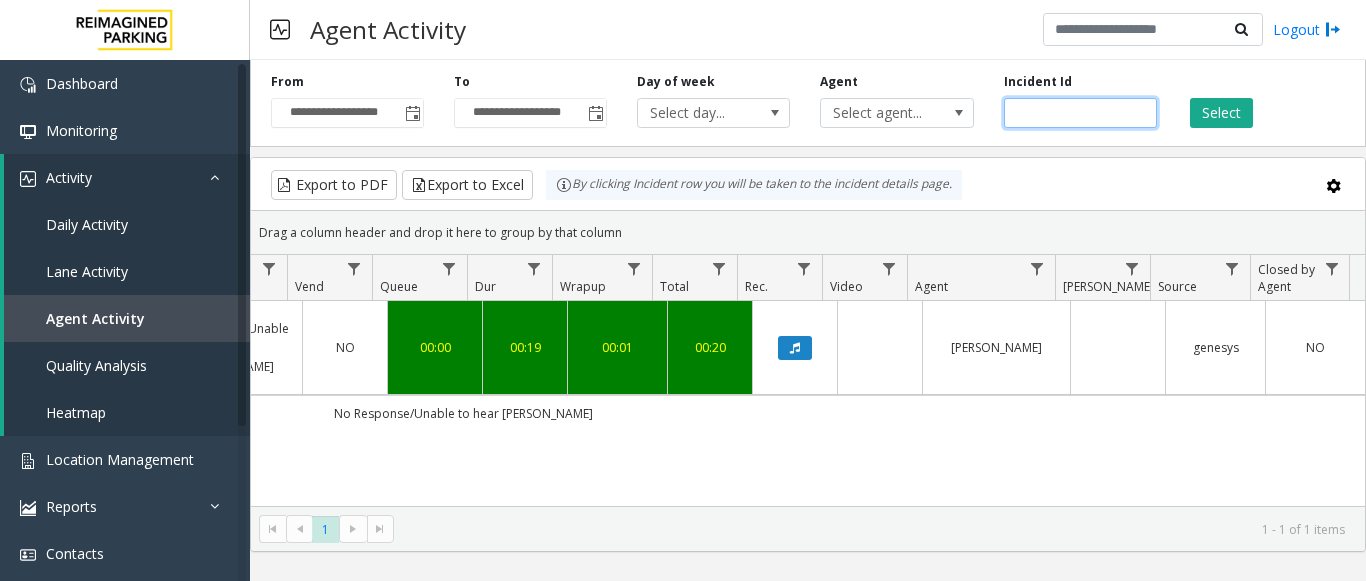 drag, startPoint x: 1071, startPoint y: 122, endPoint x: 893, endPoint y: 128, distance: 178.10109 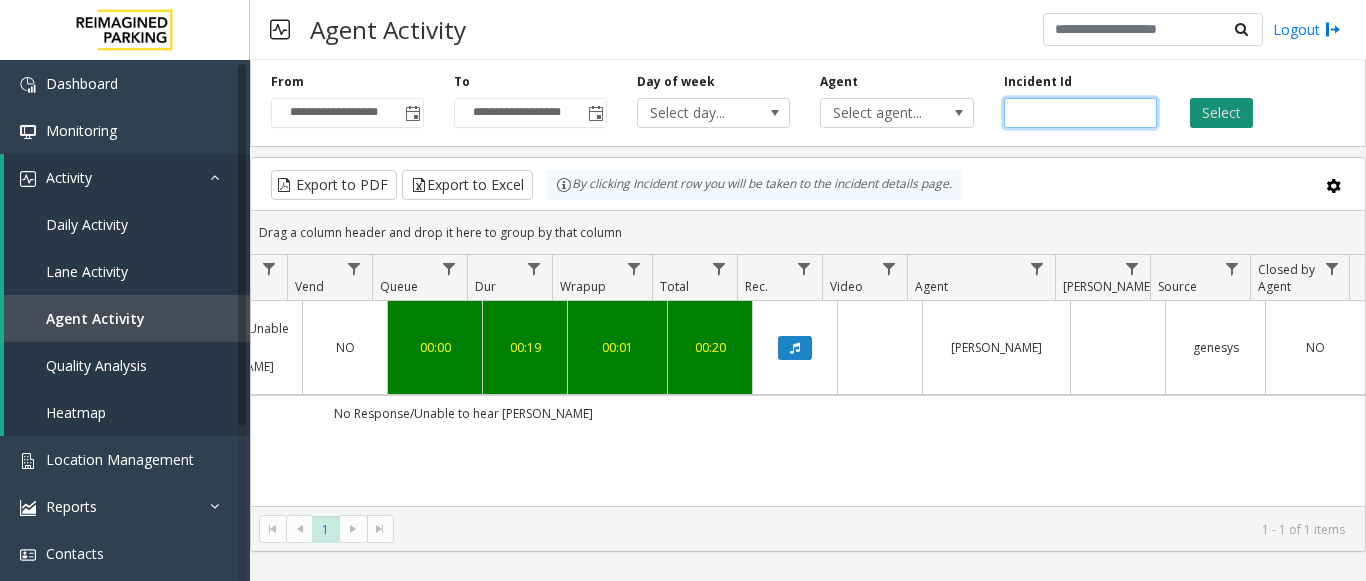 type on "*******" 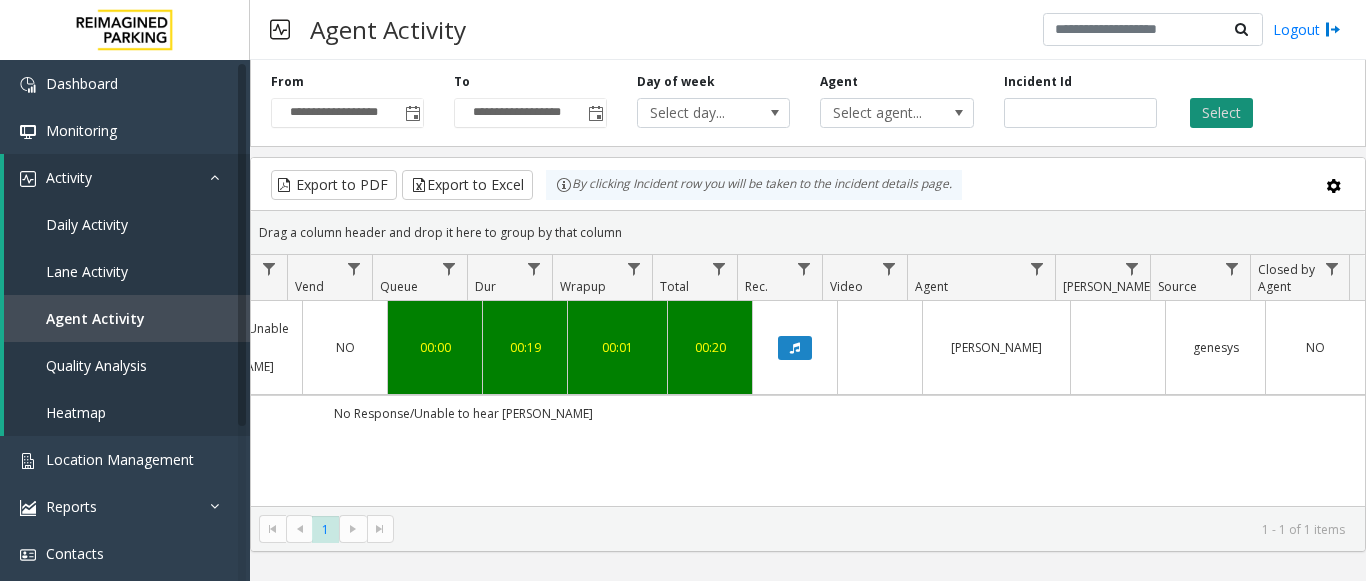 click on "Select" 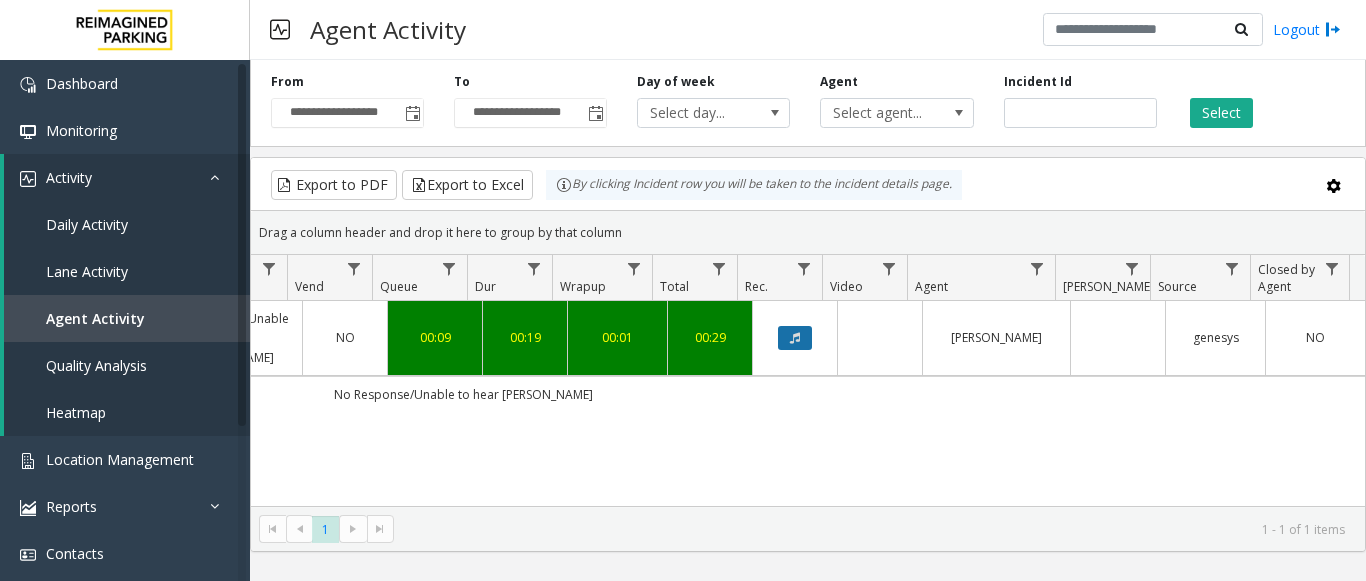 click 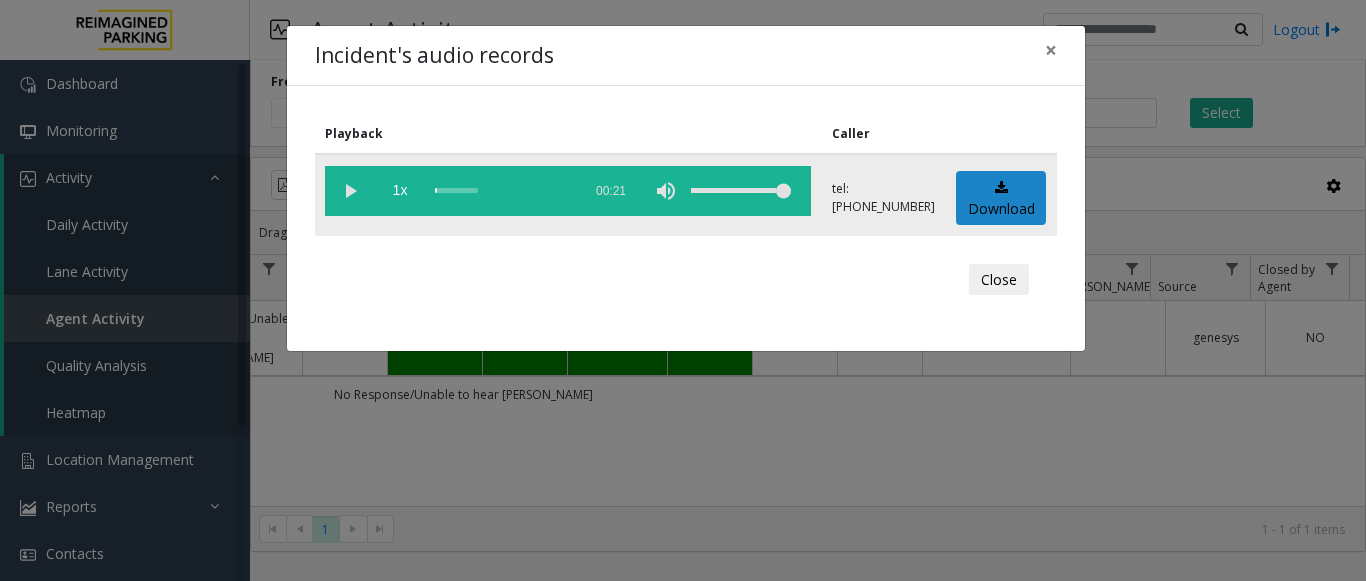 click 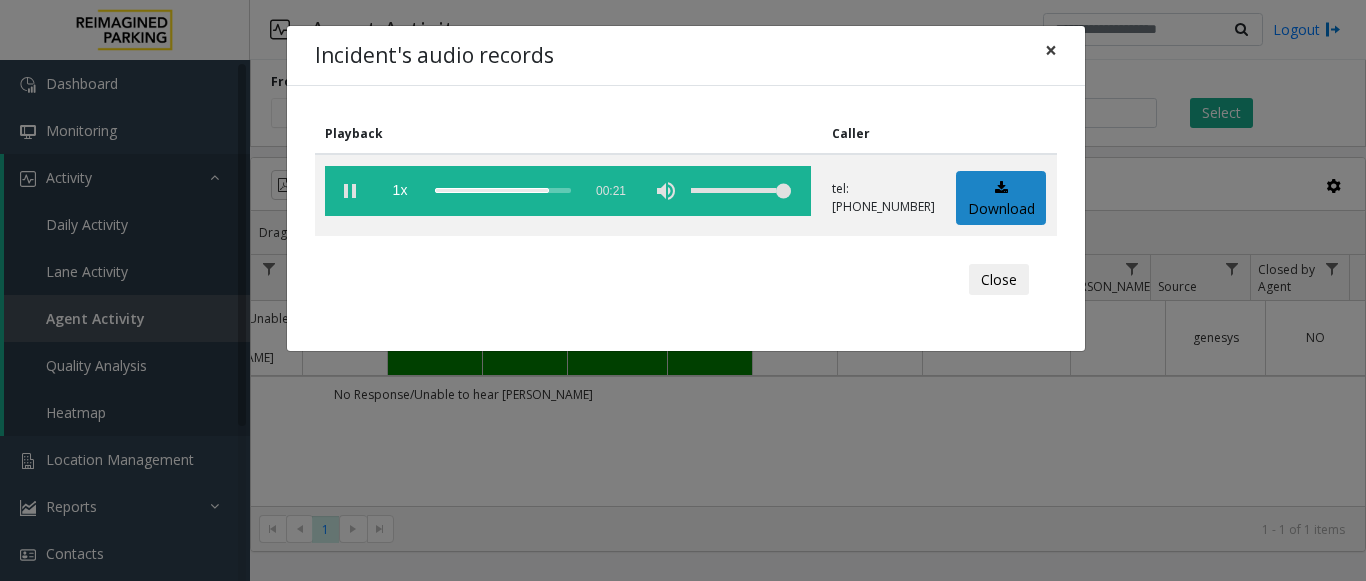 click on "×" 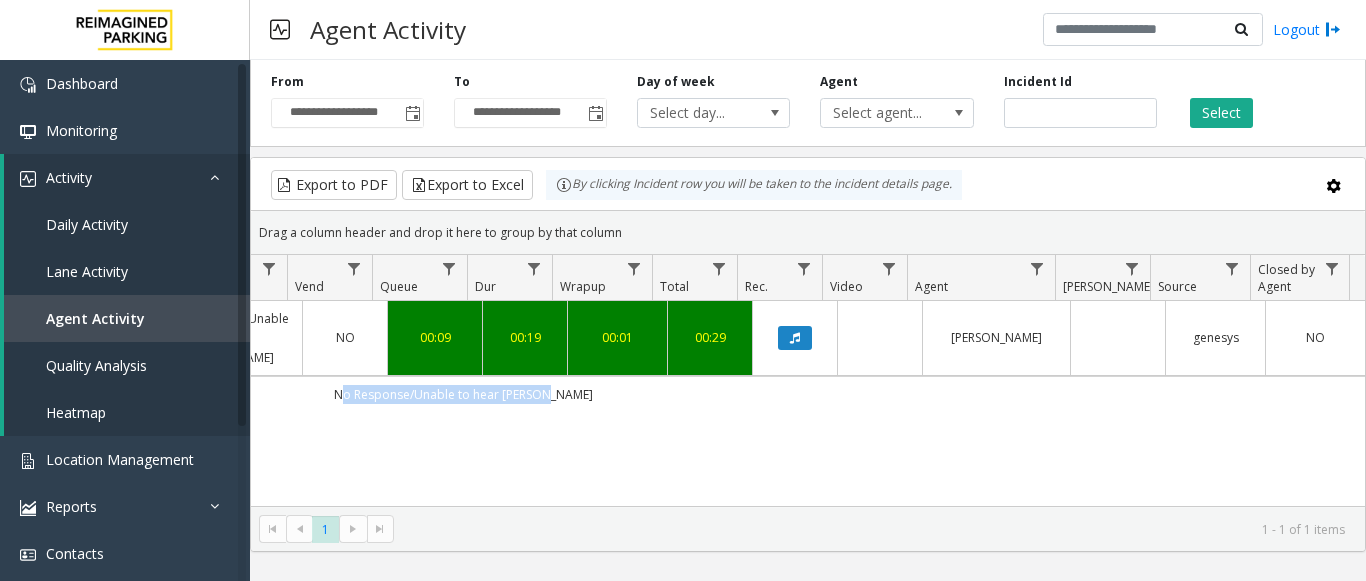 scroll, scrollTop: 0, scrollLeft: 593, axis: horizontal 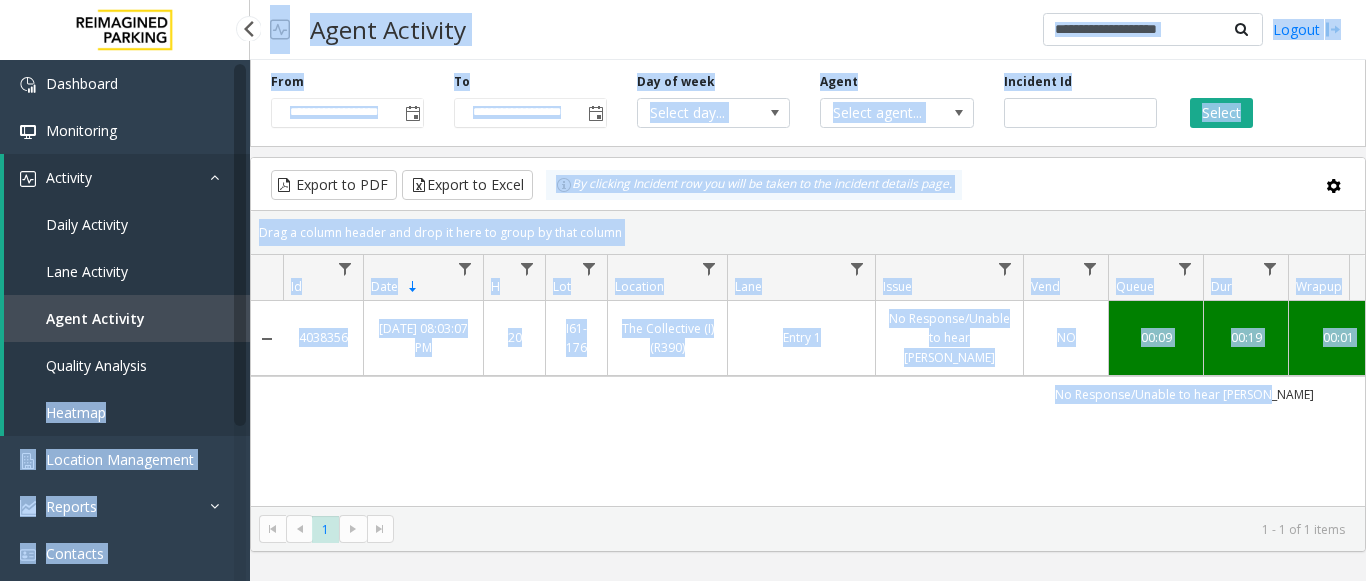 drag, startPoint x: 595, startPoint y: 385, endPoint x: 233, endPoint y: 368, distance: 362.39896 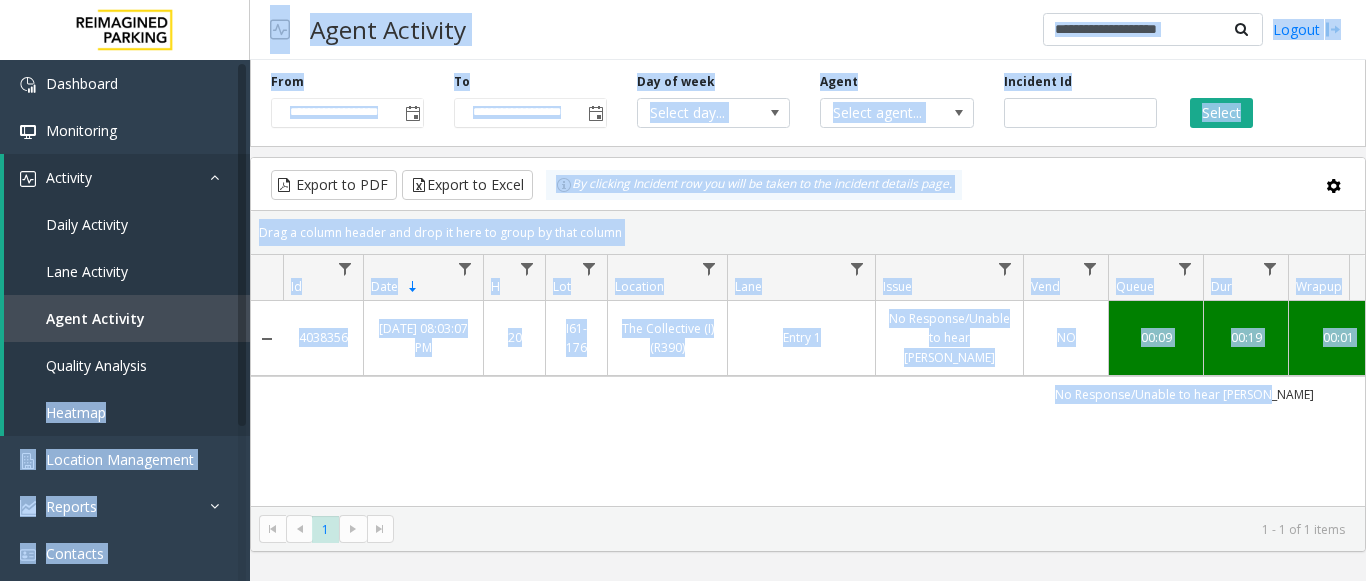 click on "No Response/Unable to hear [PERSON_NAME]" 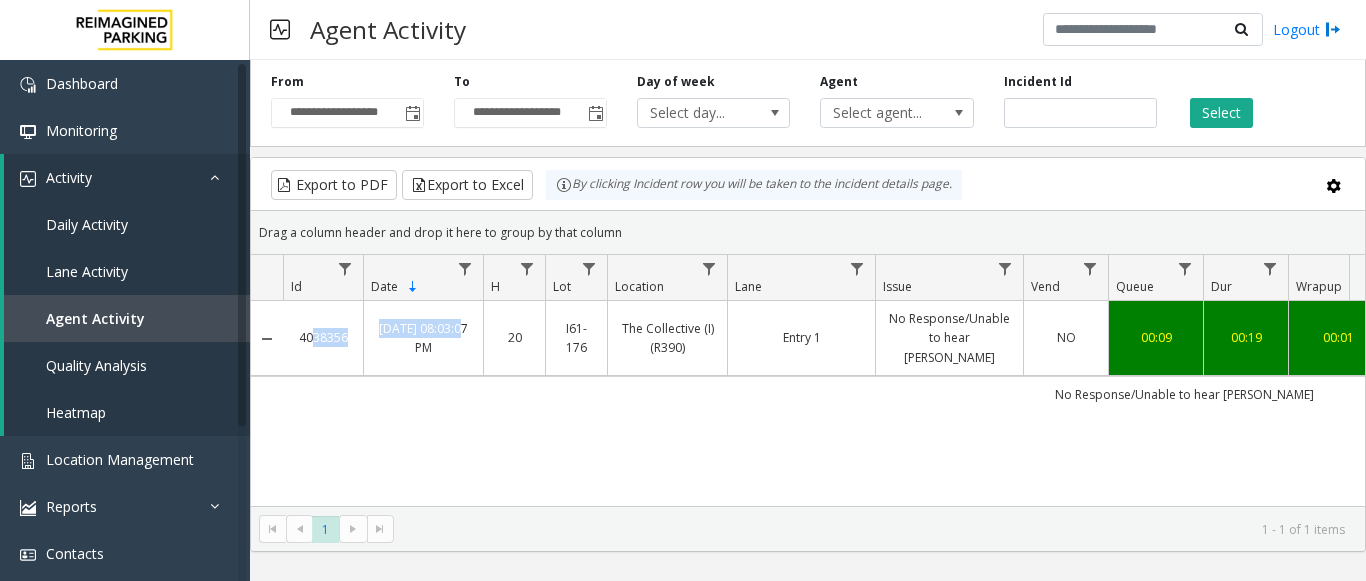 drag, startPoint x: 363, startPoint y: 330, endPoint x: 303, endPoint y: 325, distance: 60.207973 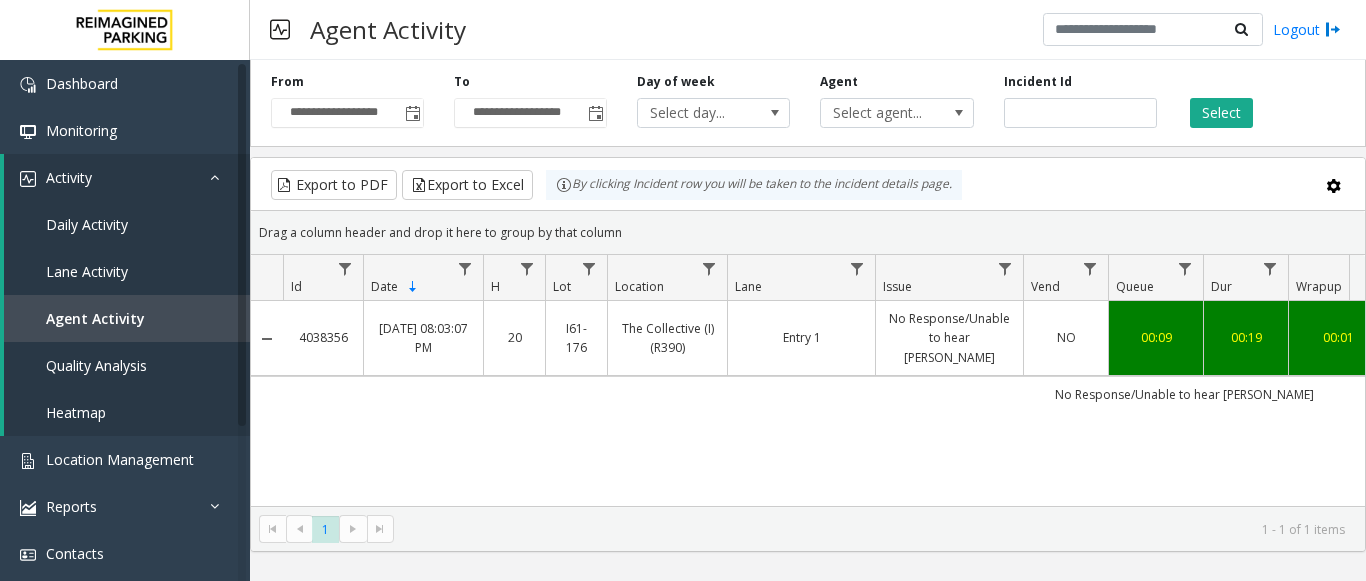 click on "No Response/Unable to hear [PERSON_NAME]" 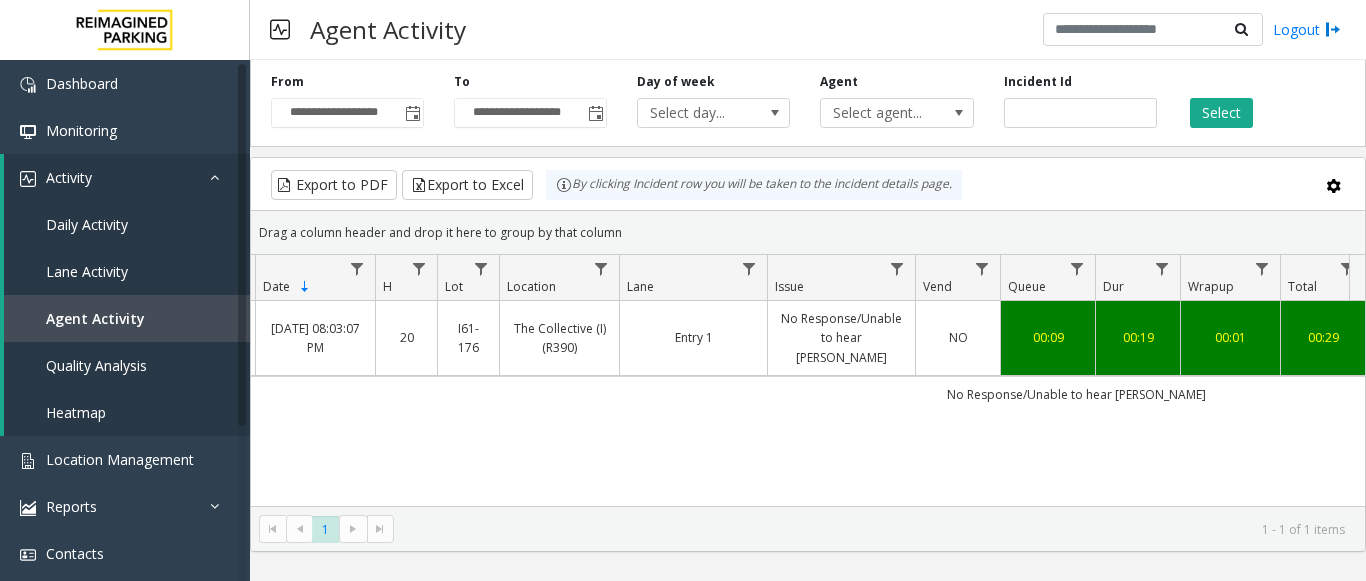 drag, startPoint x: 849, startPoint y: 451, endPoint x: 1107, endPoint y: 413, distance: 260.78345 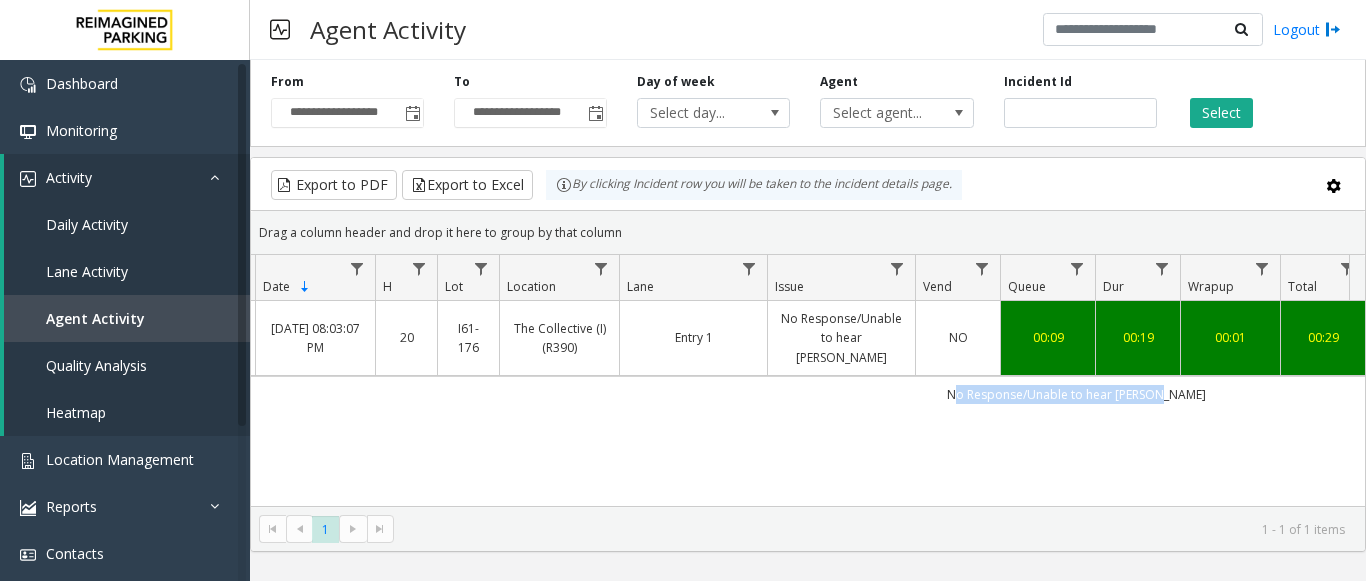 drag, startPoint x: 943, startPoint y: 385, endPoint x: 1277, endPoint y: 379, distance: 334.0539 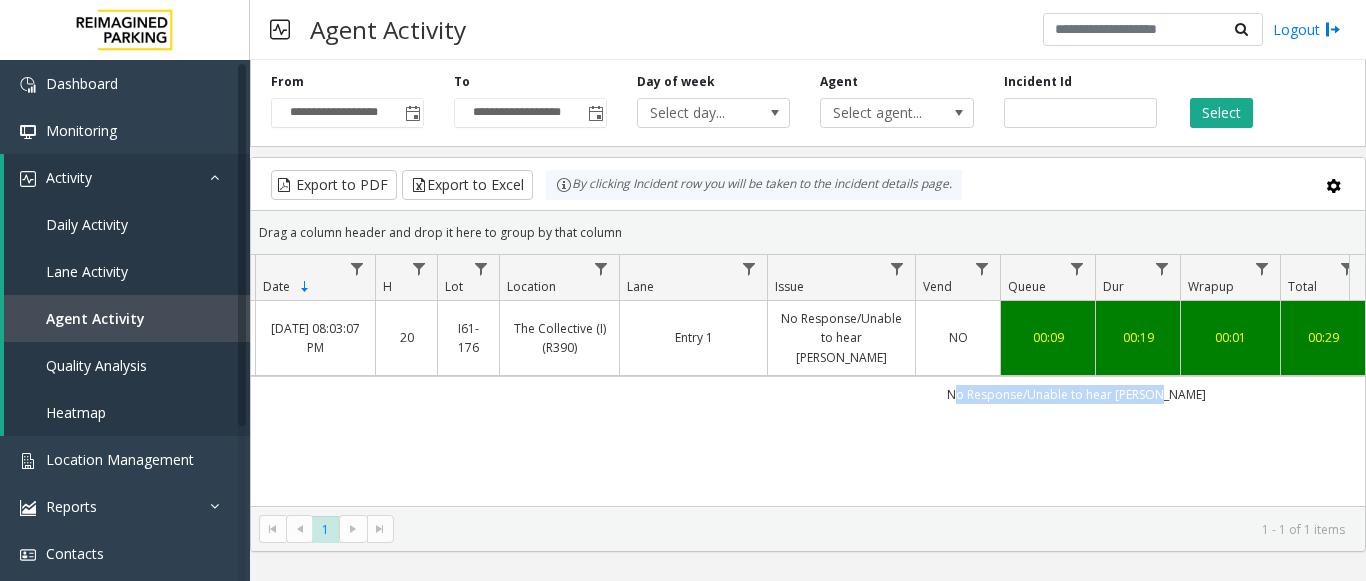 click on "No Response/Unable to hear [PERSON_NAME]" 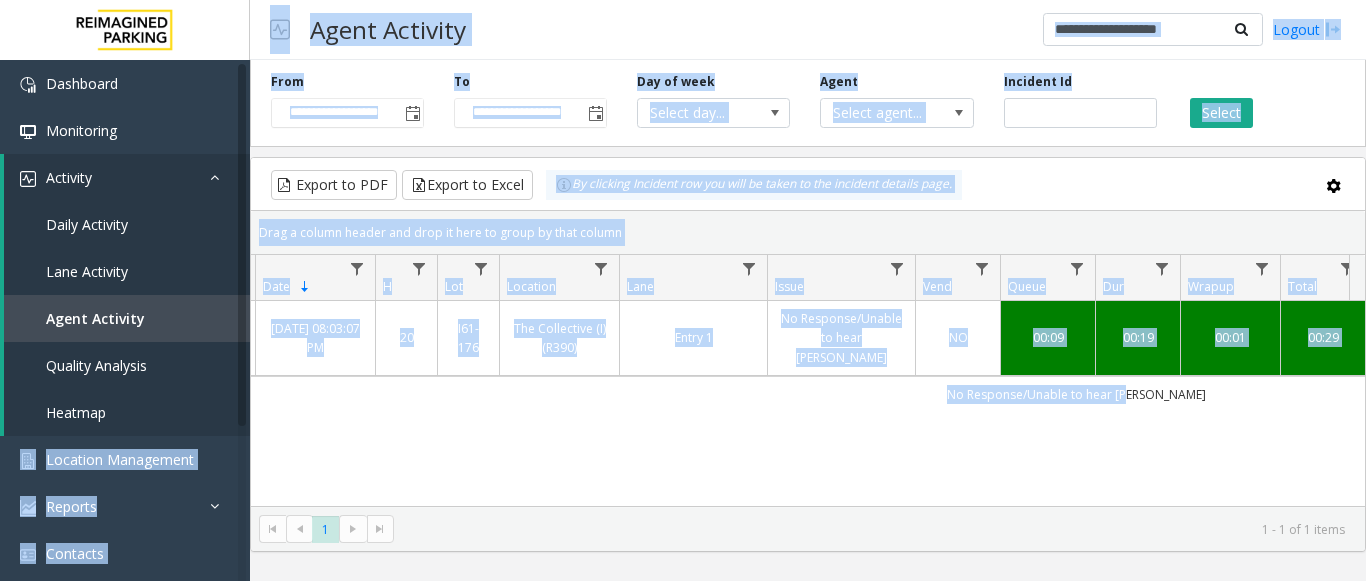 scroll, scrollTop: 0, scrollLeft: 0, axis: both 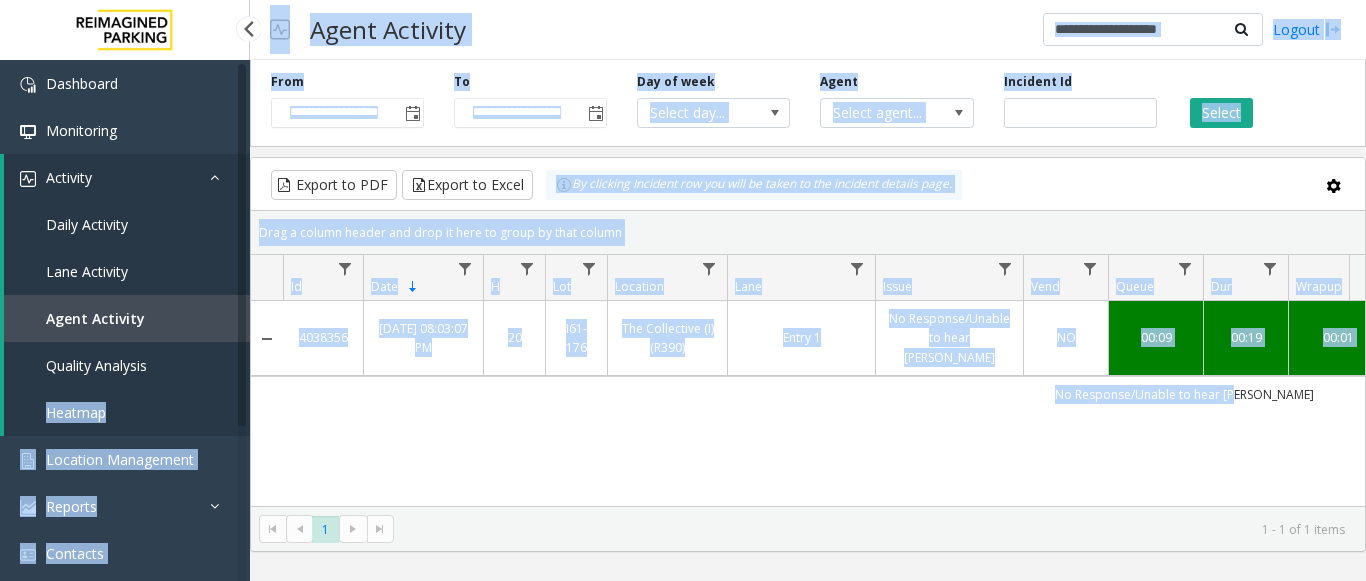 drag, startPoint x: 1102, startPoint y: 381, endPoint x: 33, endPoint y: 408, distance: 1069.341 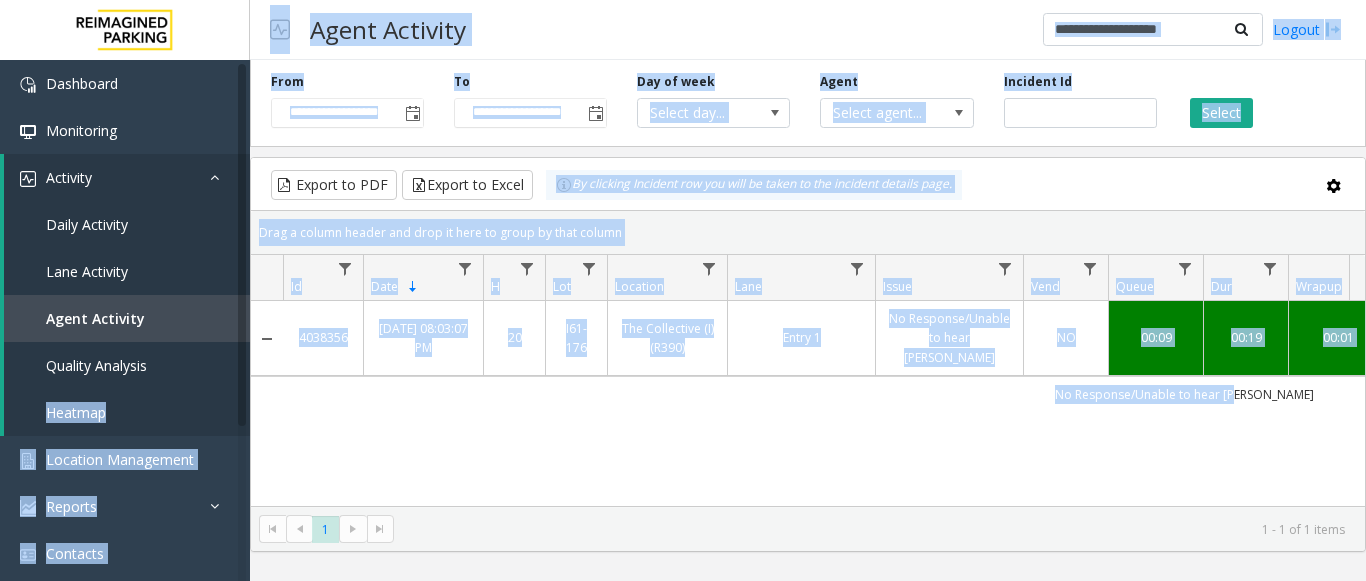 click on "4038356   [DATE] 08:03:07 PM
20   I61-176   The Collective (I) (R390)   Entry 1   No Response/Unable to hear [PERSON_NAME]   NO   00:09   00:19   00:01   00:29   [PERSON_NAME]      genesys   NO   No Response/Unable to hear [PERSON_NAME]" 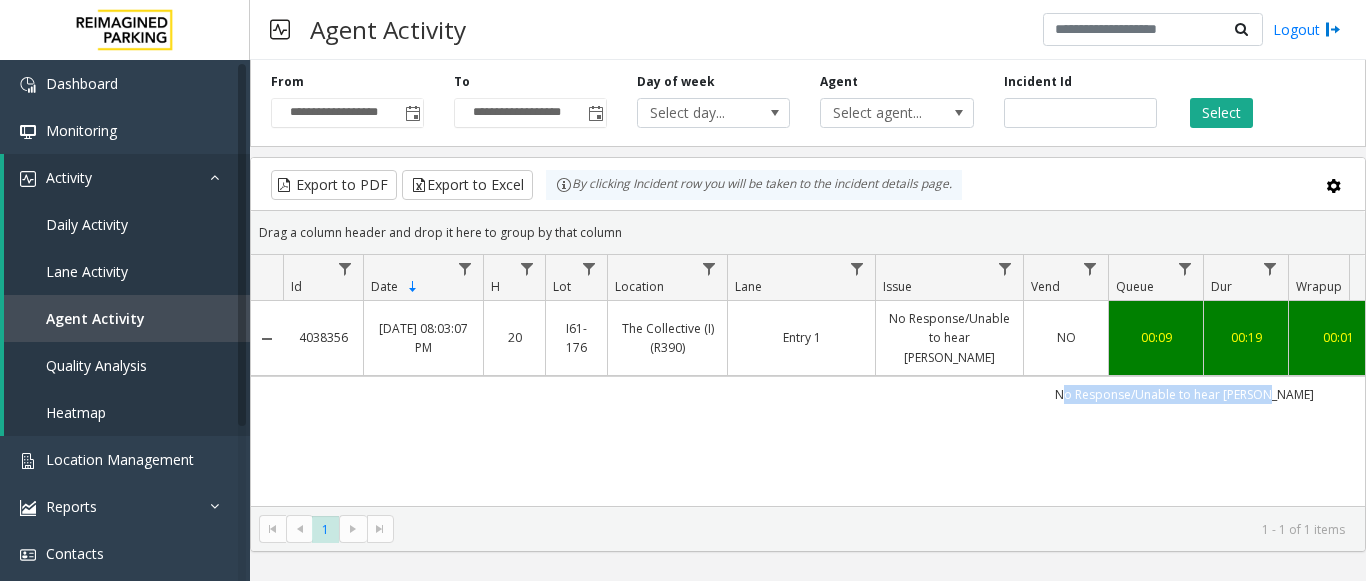 scroll, scrollTop: 0, scrollLeft: 29, axis: horizontal 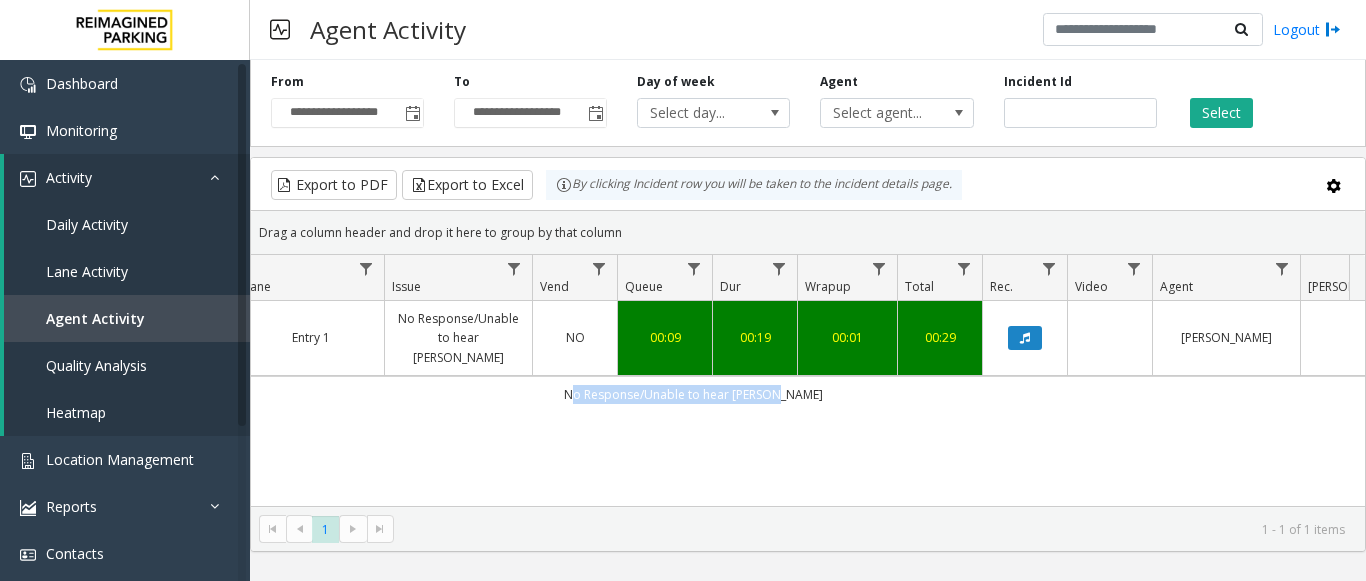 drag, startPoint x: 1075, startPoint y: 385, endPoint x: 1360, endPoint y: 385, distance: 285 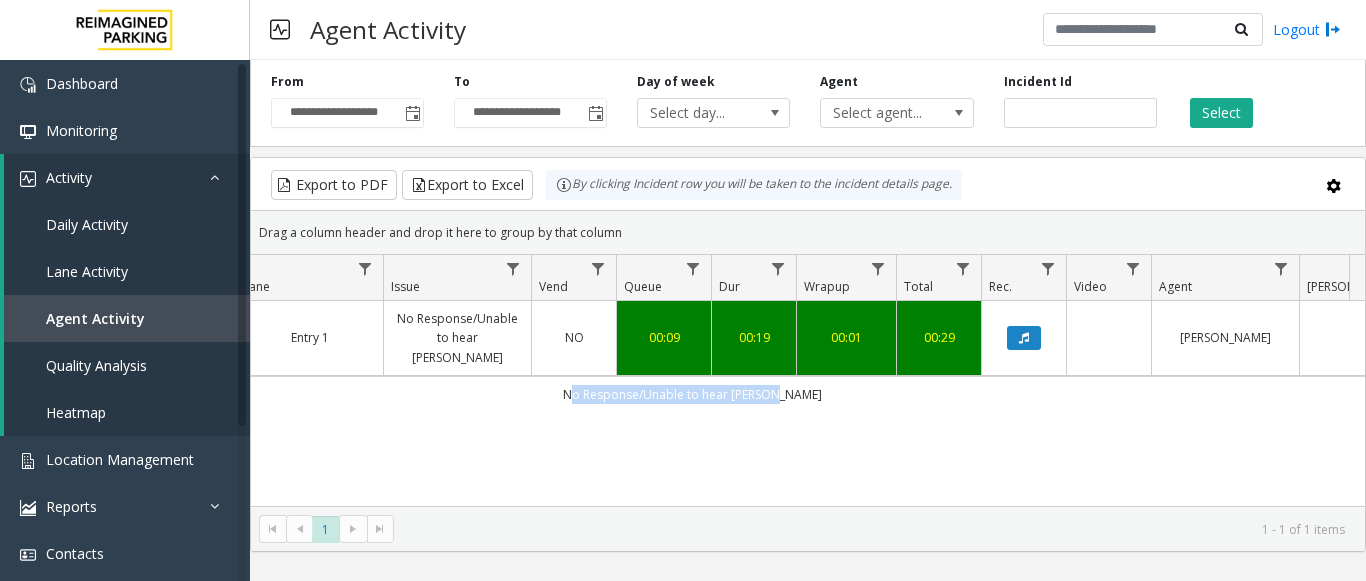 click on "4038356   [DATE] 08:03:07 PM
20   I61-176   The Collective (I) (R390)   Entry 1   No Response/Unable to hear [PERSON_NAME]   NO   00:09   00:19   00:01   00:29   [PERSON_NAME]      genesys   NO   No Response/Unable to hear [PERSON_NAME]" 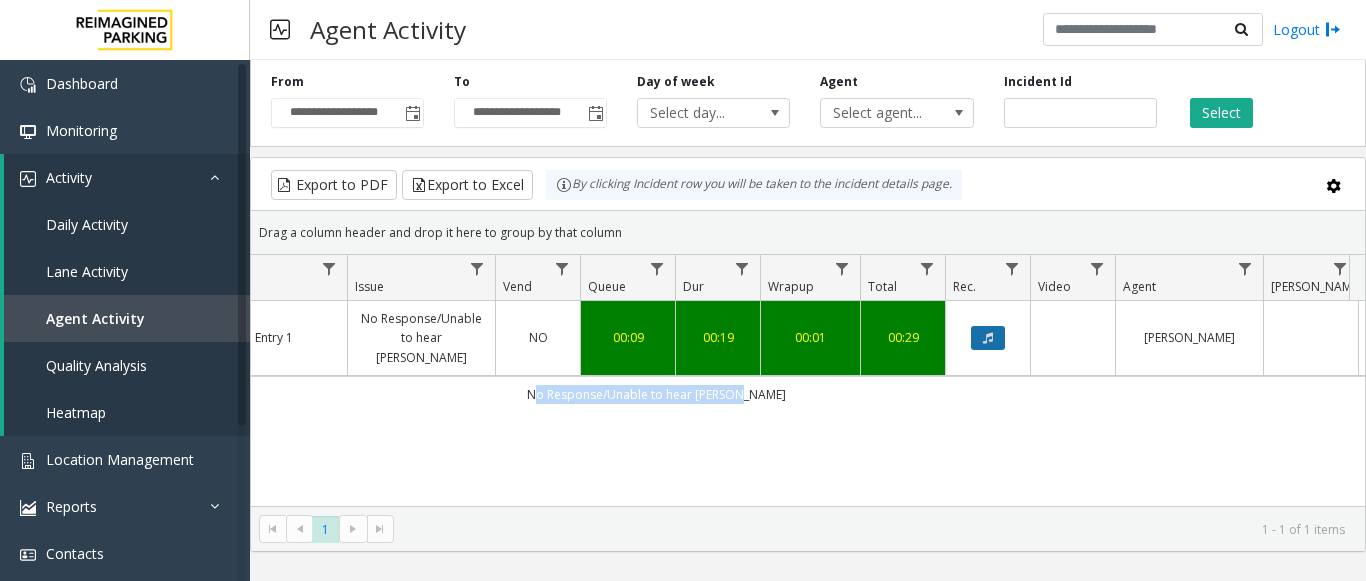 click 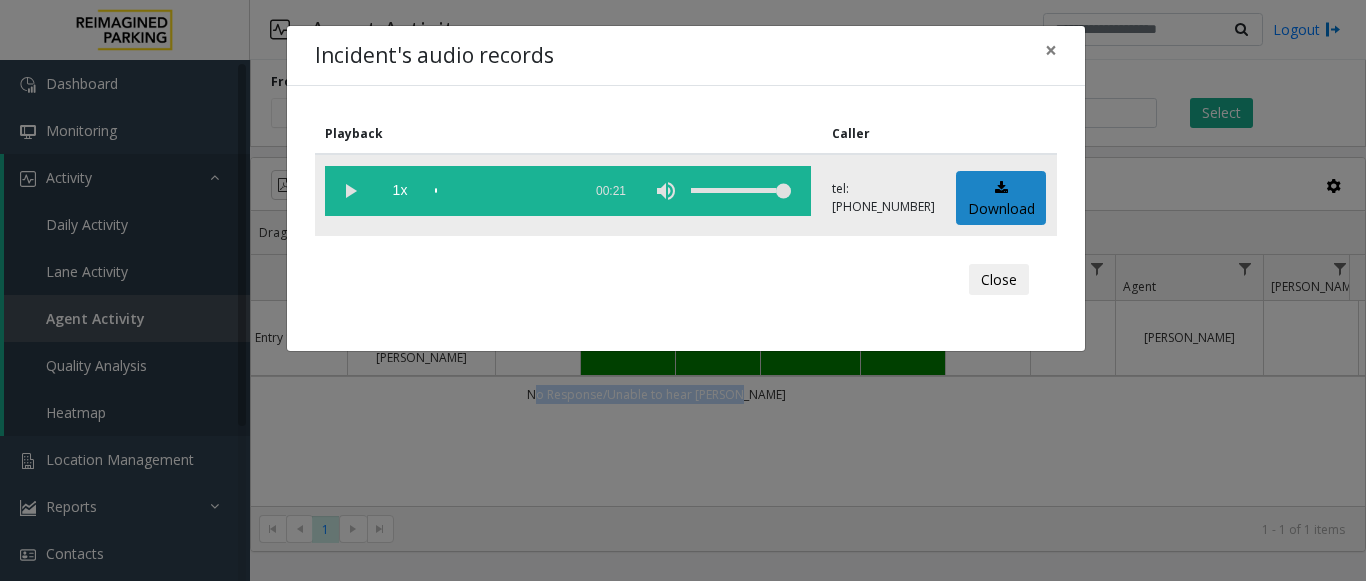 click 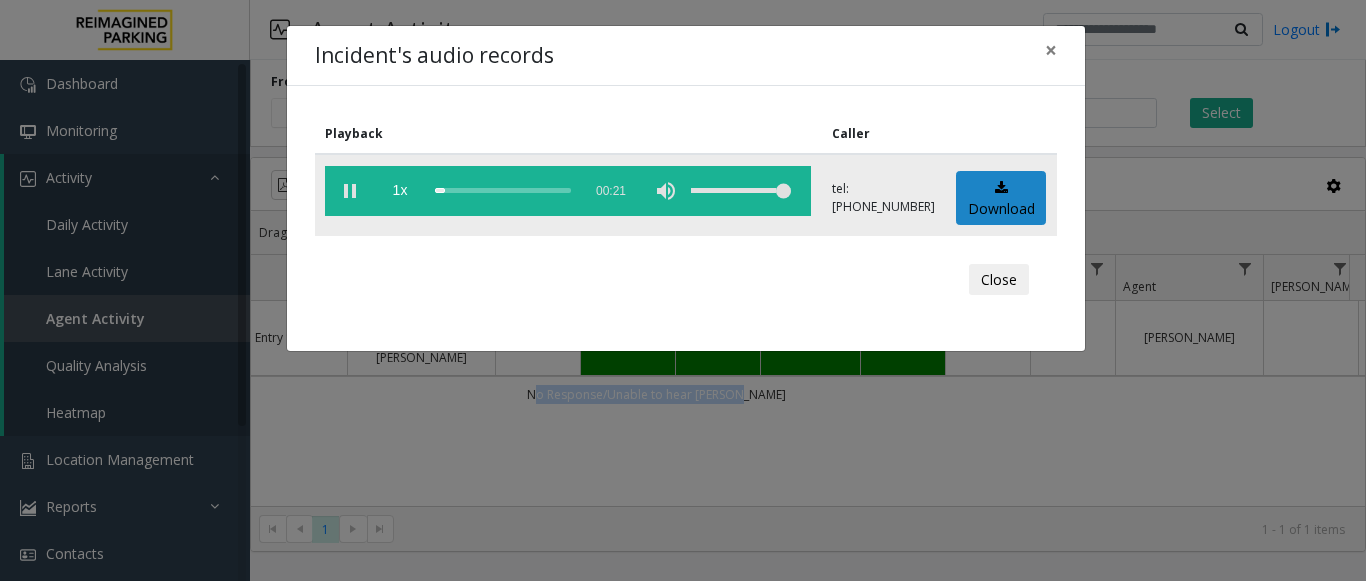 click 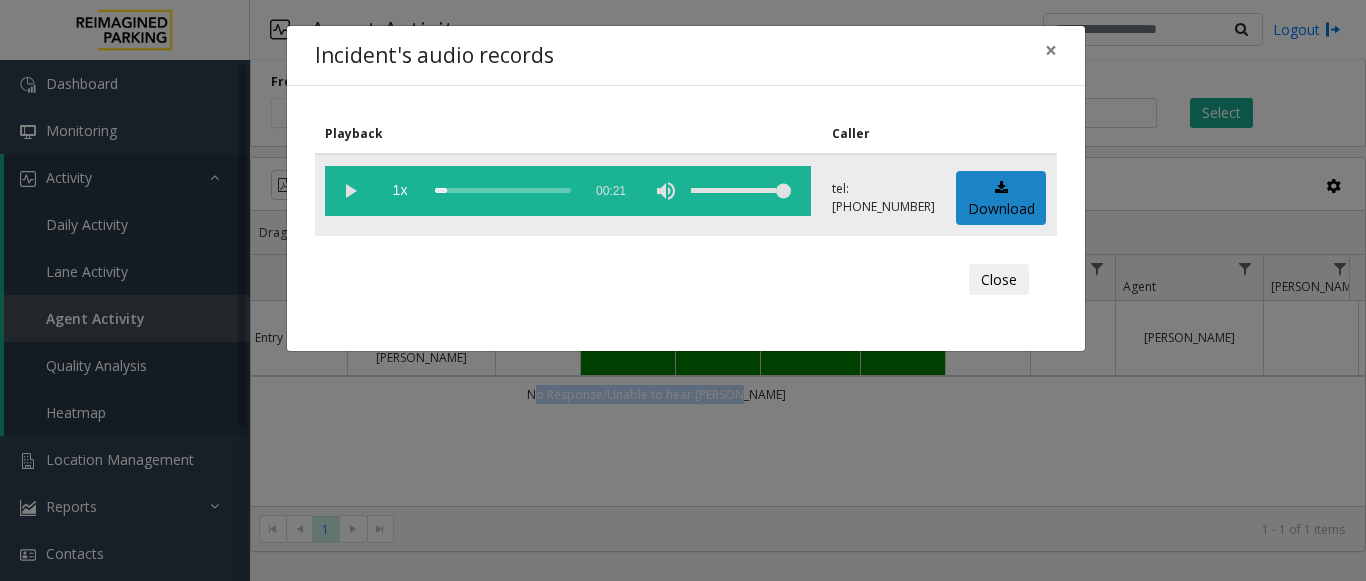 click 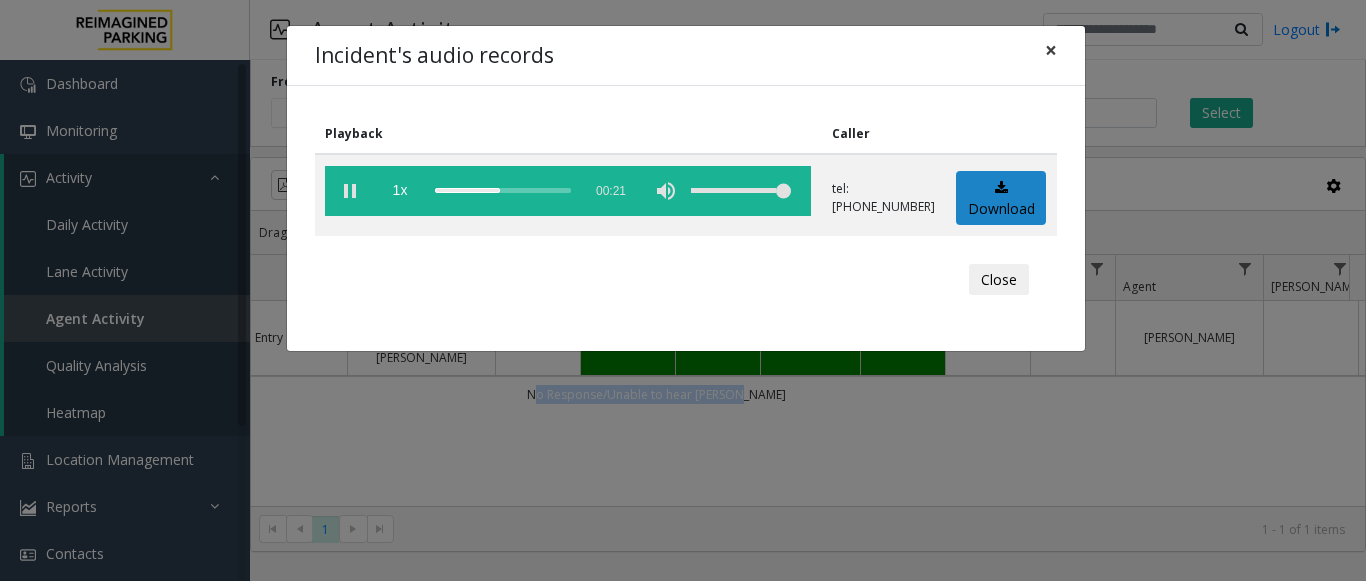 click on "×" 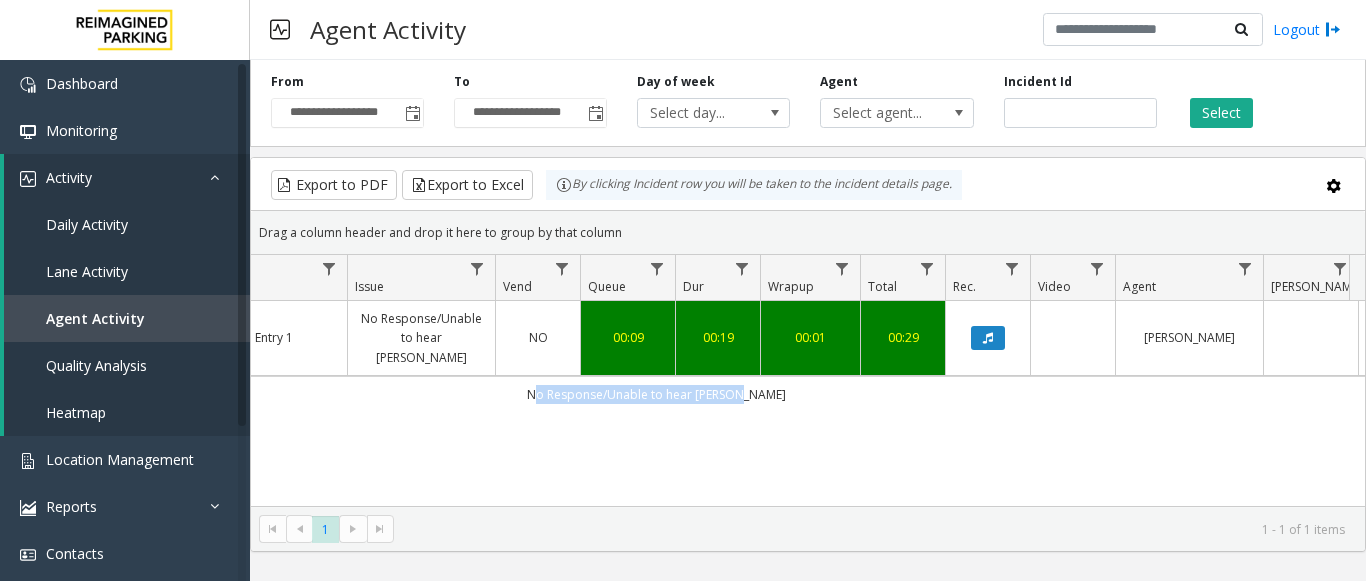 click on "No Response/Unable to hear [PERSON_NAME]" 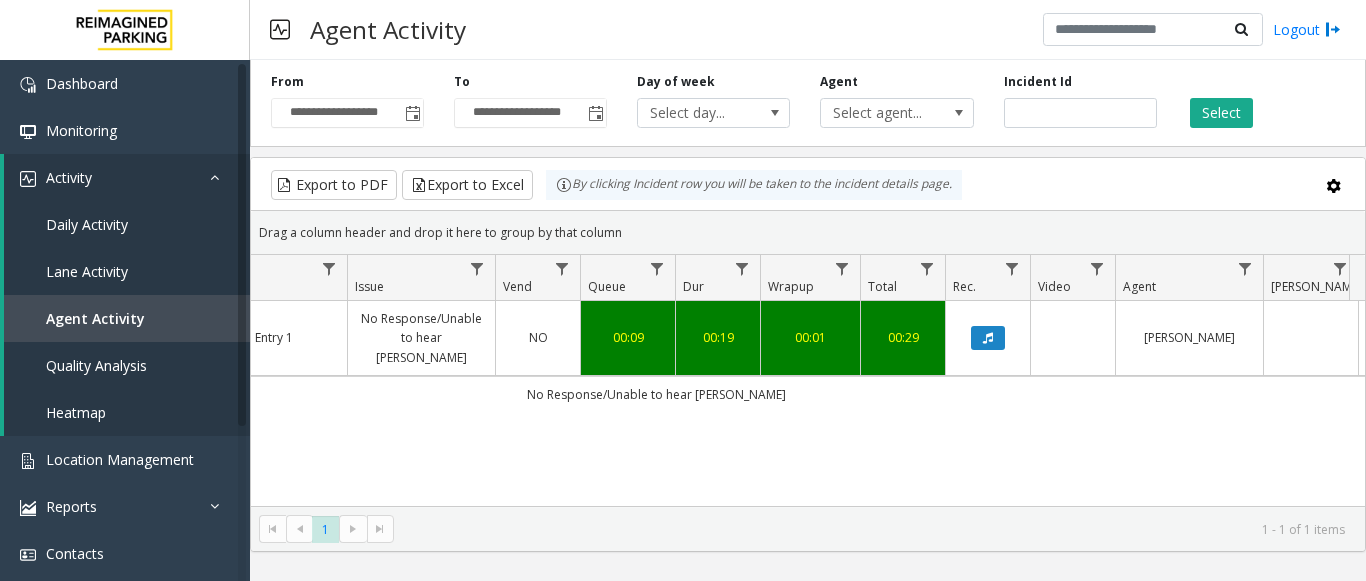 click on "4038356   [DATE] 08:03:07 PM
20   I61-176   The Collective (I) (R390)   Entry 1   No Response/Unable to hear [PERSON_NAME]   NO   00:09   00:19   00:01   00:29   [PERSON_NAME]      genesys   NO   No Response/Unable to hear [PERSON_NAME]" 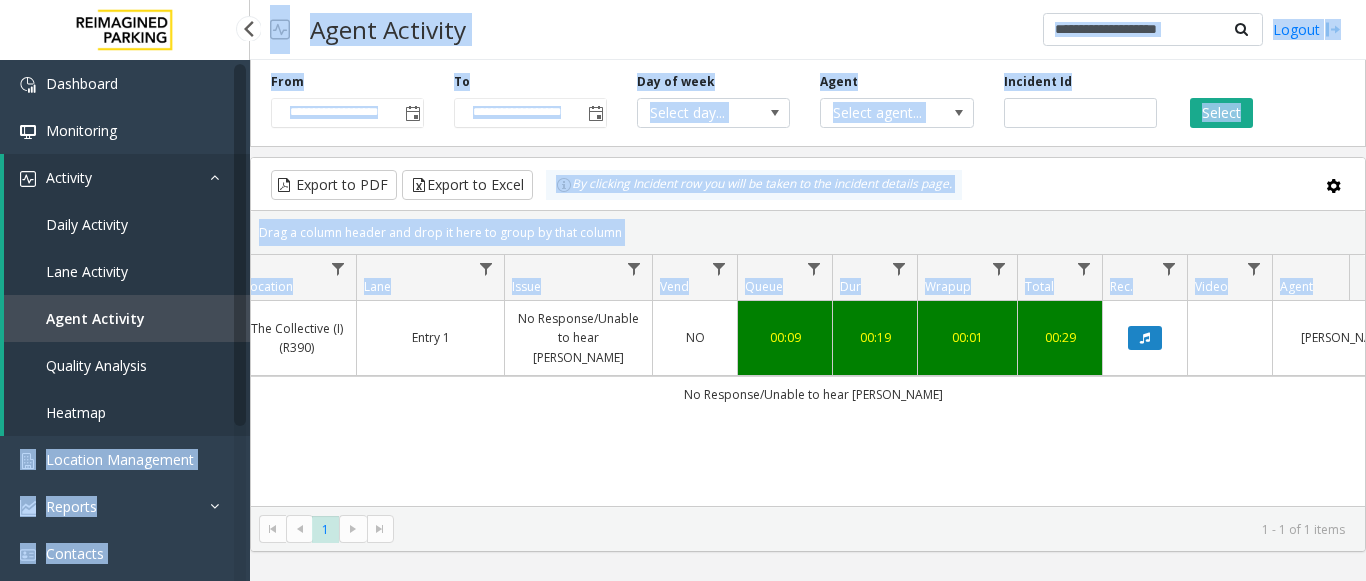 scroll, scrollTop: 0, scrollLeft: 100, axis: horizontal 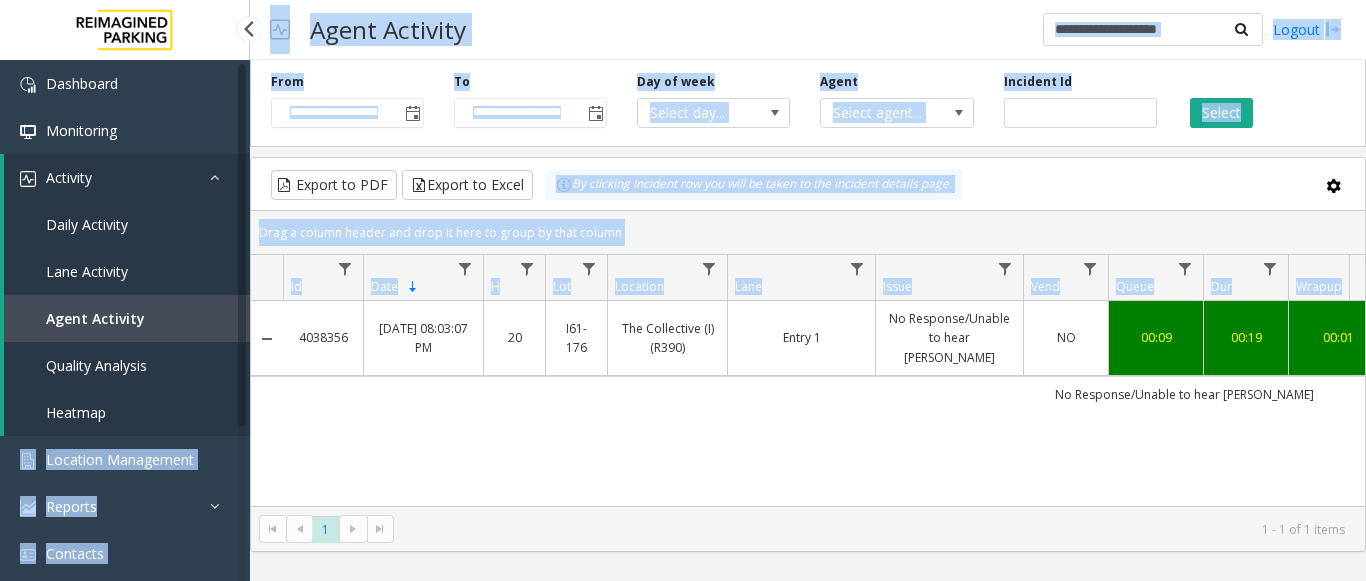 drag, startPoint x: 749, startPoint y: 434, endPoint x: 210, endPoint y: 398, distance: 540.20087 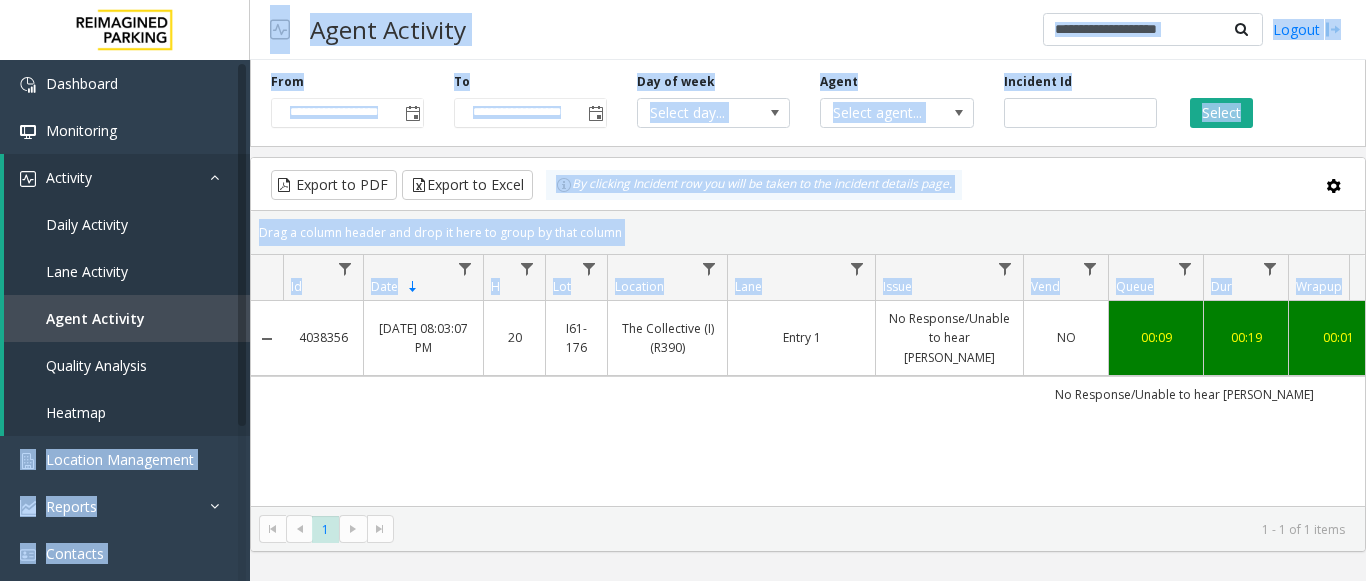click on "4038356   [DATE] 08:03:07 PM
20   I61-176   The Collective (I) (R390)   Entry 1   No Response/Unable to hear [PERSON_NAME]   NO   00:09   00:19   00:01   00:29   [PERSON_NAME]      genesys   NO   No Response/Unable to hear [PERSON_NAME]" 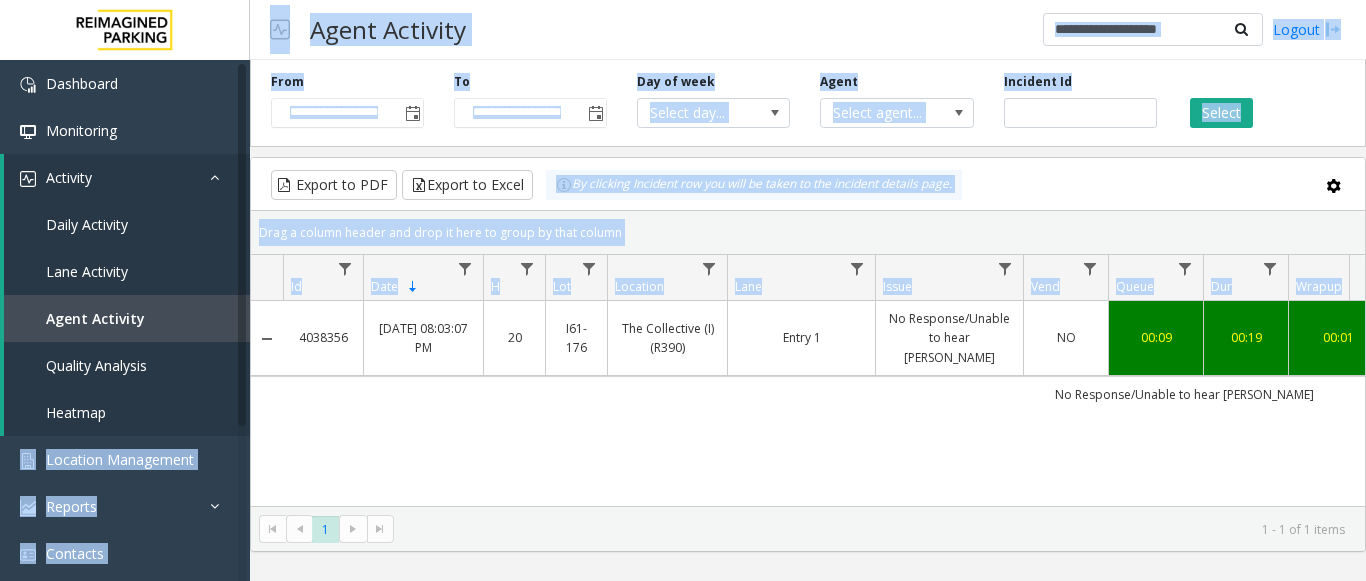 drag, startPoint x: 354, startPoint y: 331, endPoint x: 289, endPoint y: 326, distance: 65.192024 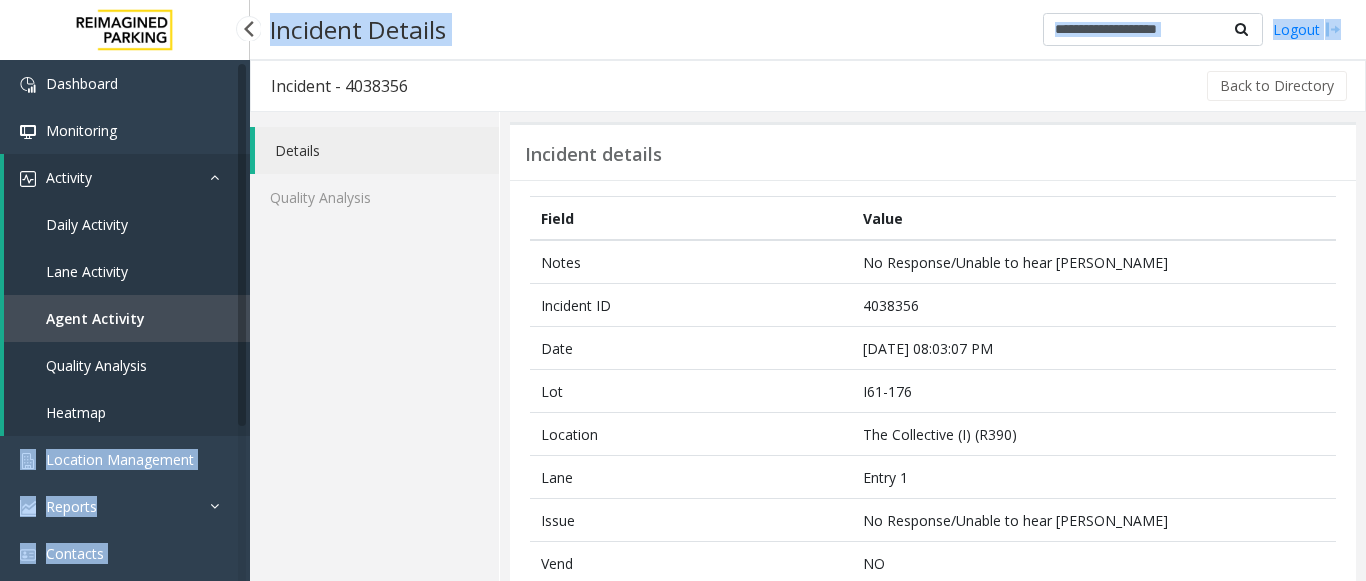 click on "Agent Activity" at bounding box center [127, 318] 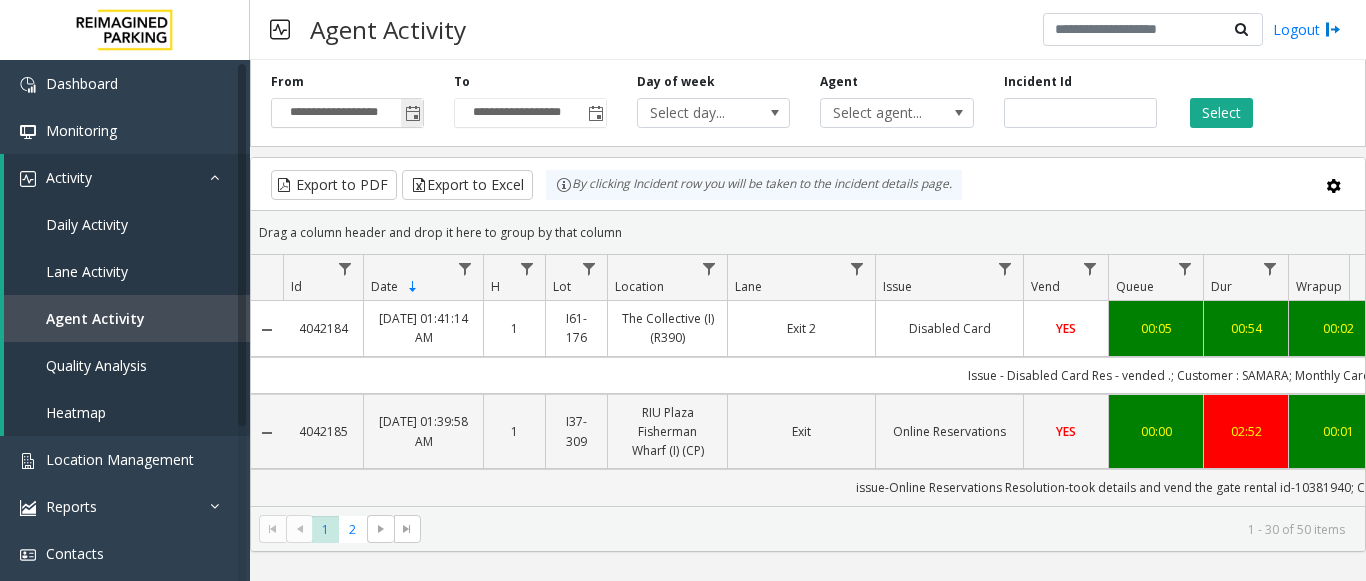 click 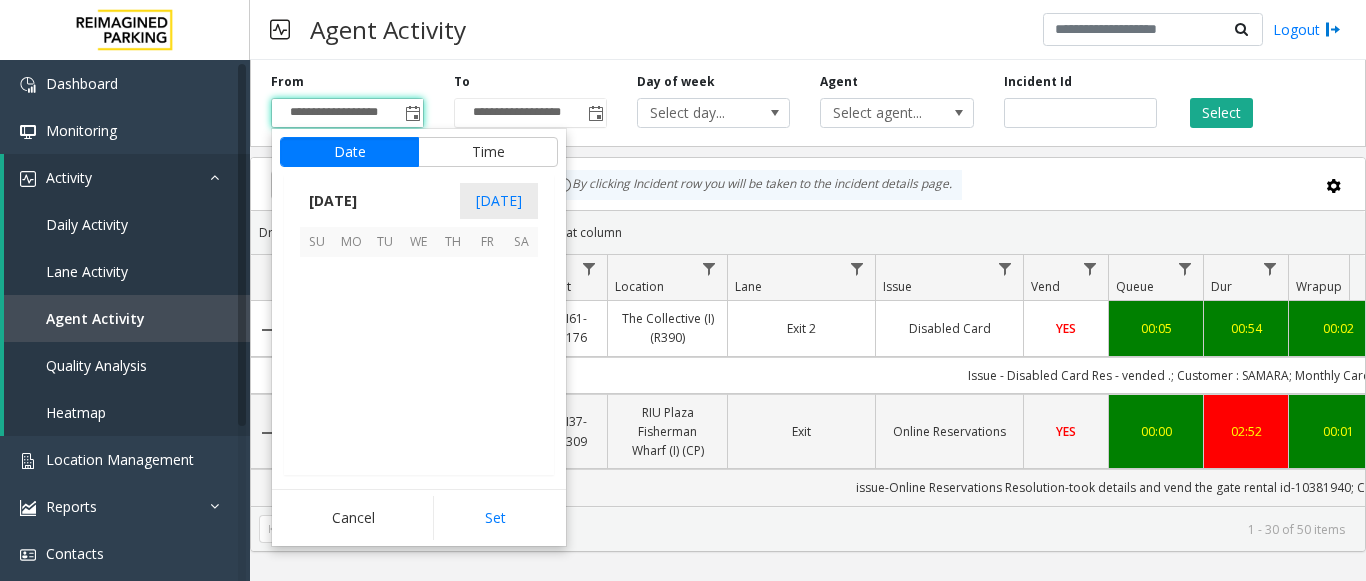 scroll, scrollTop: 358428, scrollLeft: 0, axis: vertical 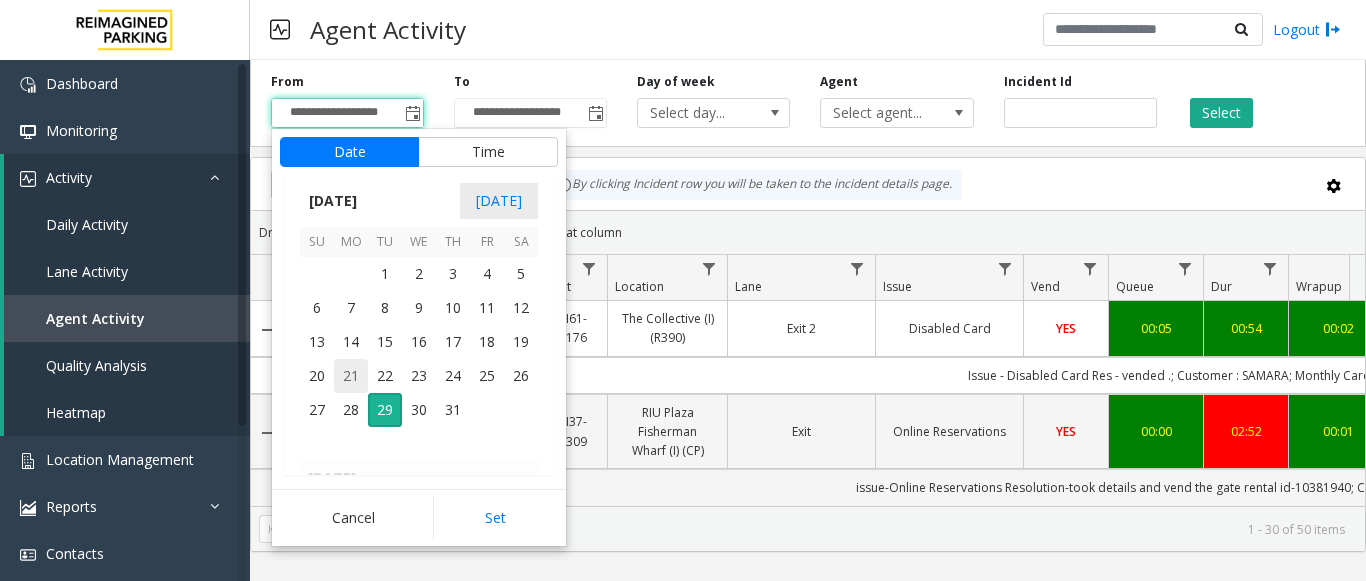 click on "21" at bounding box center (351, 376) 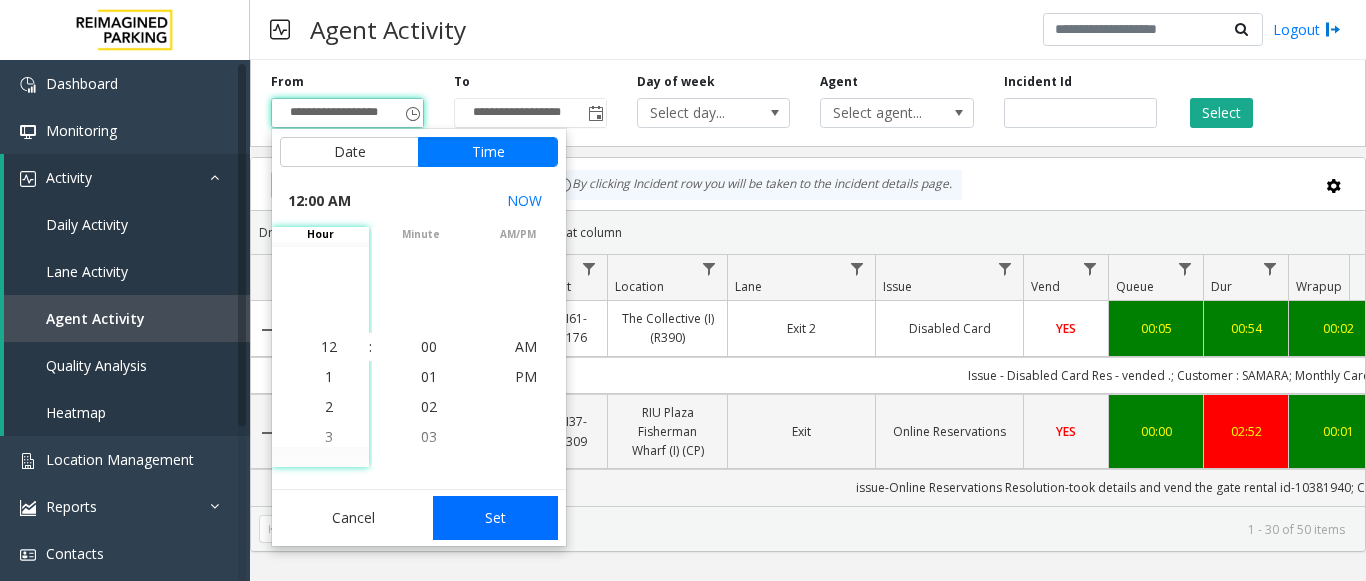 click on "Set" 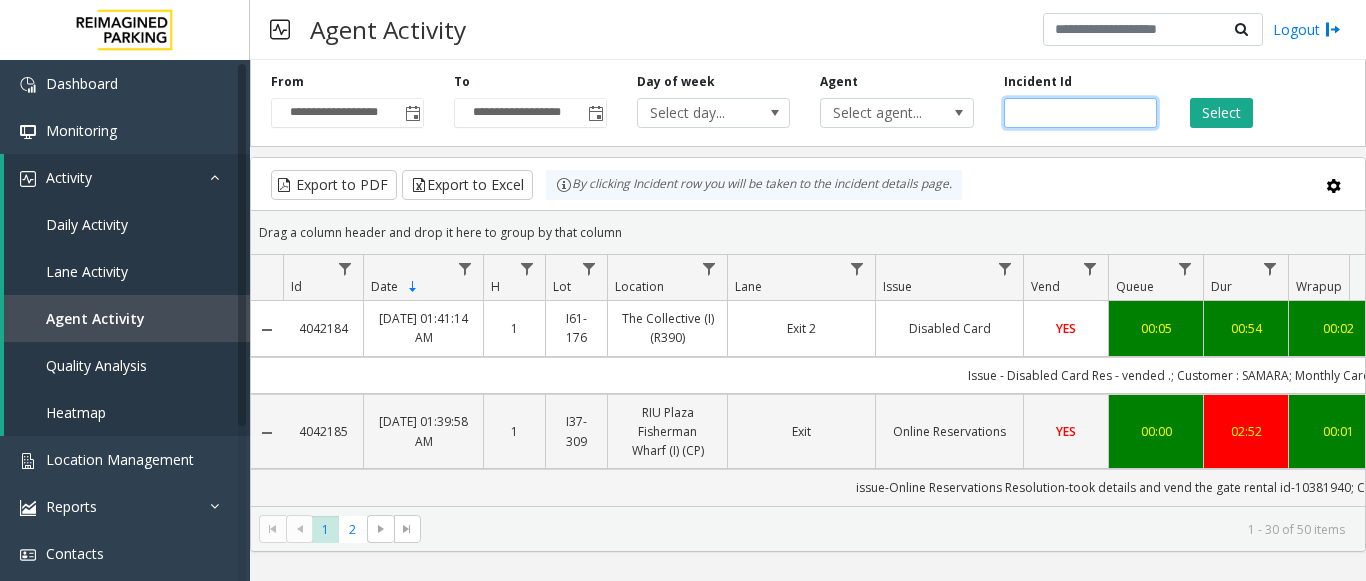 click 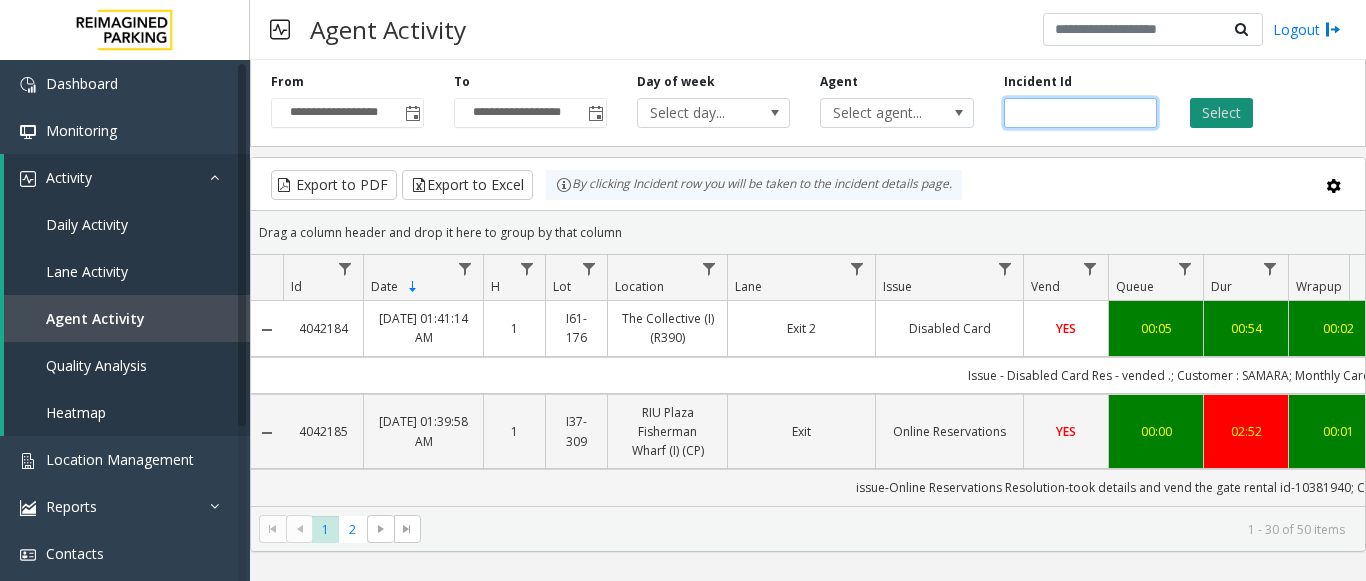 type on "*******" 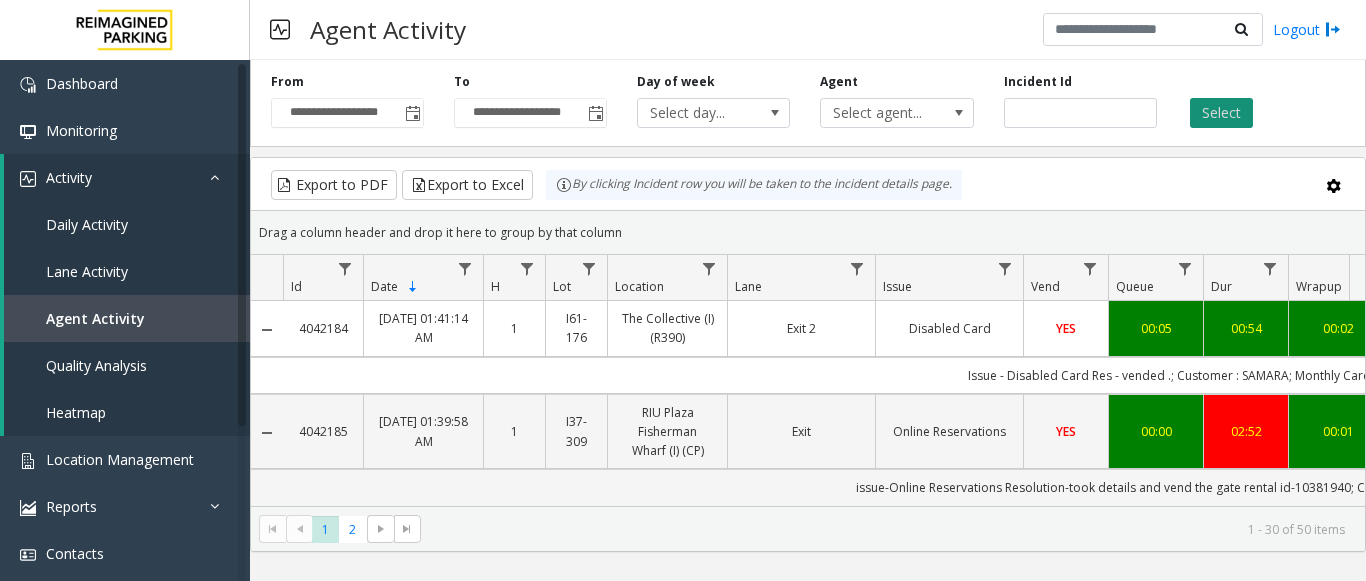 click on "Select" 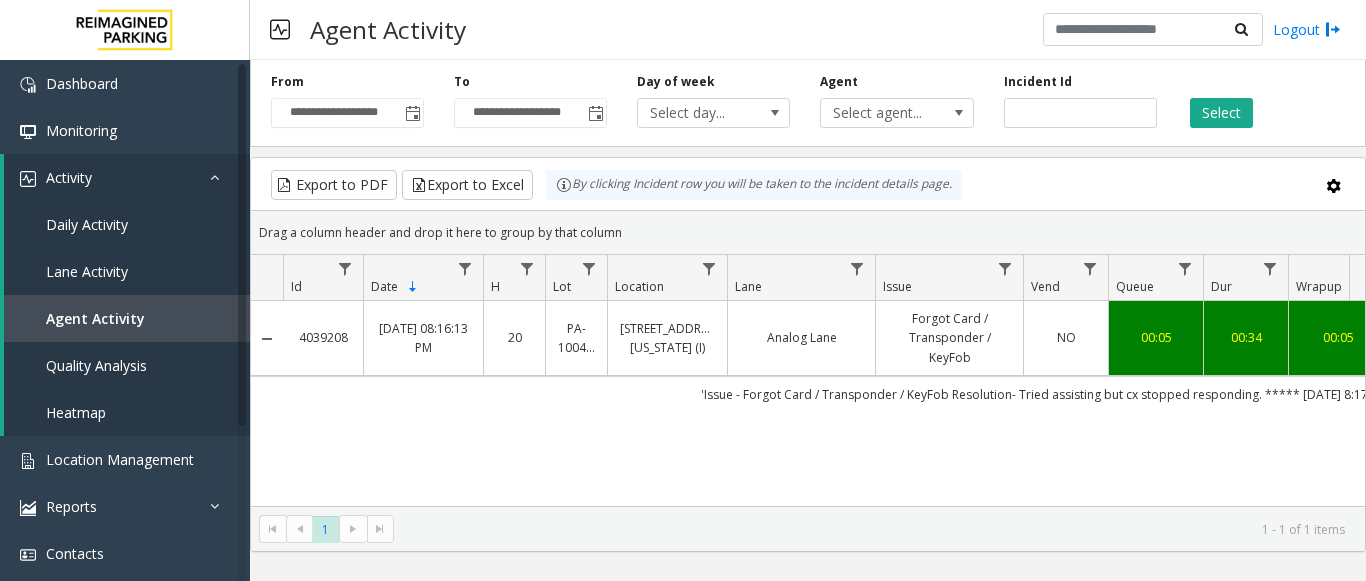 drag, startPoint x: 356, startPoint y: 342, endPoint x: 288, endPoint y: 338, distance: 68.117546 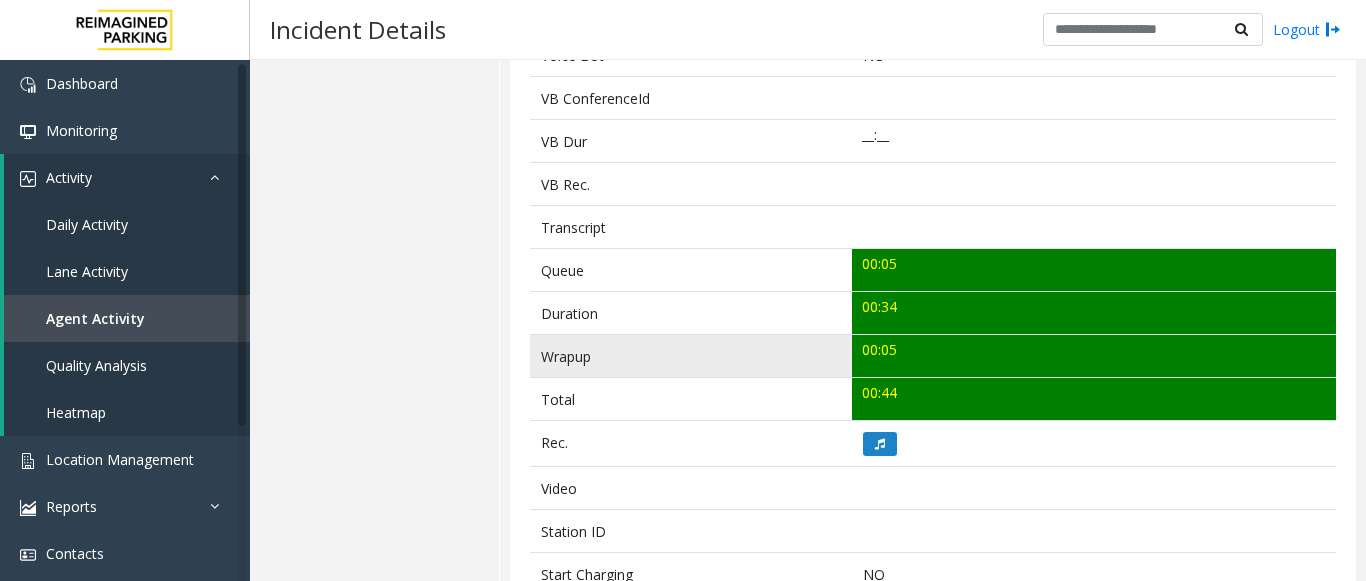 scroll, scrollTop: 600, scrollLeft: 0, axis: vertical 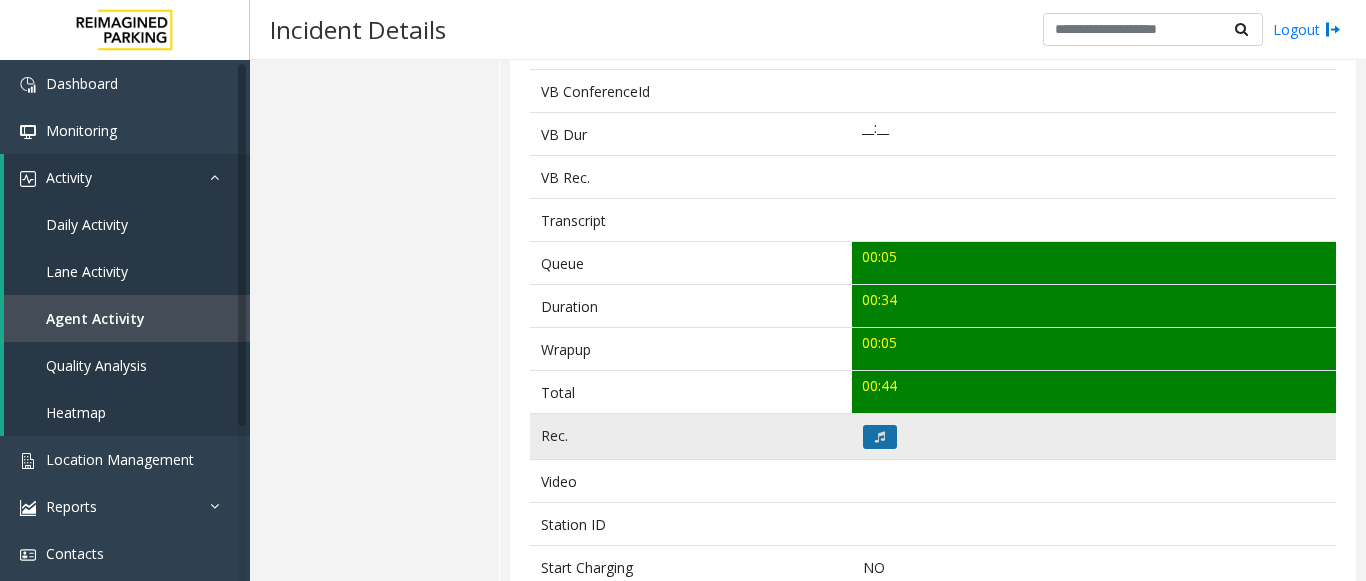 click 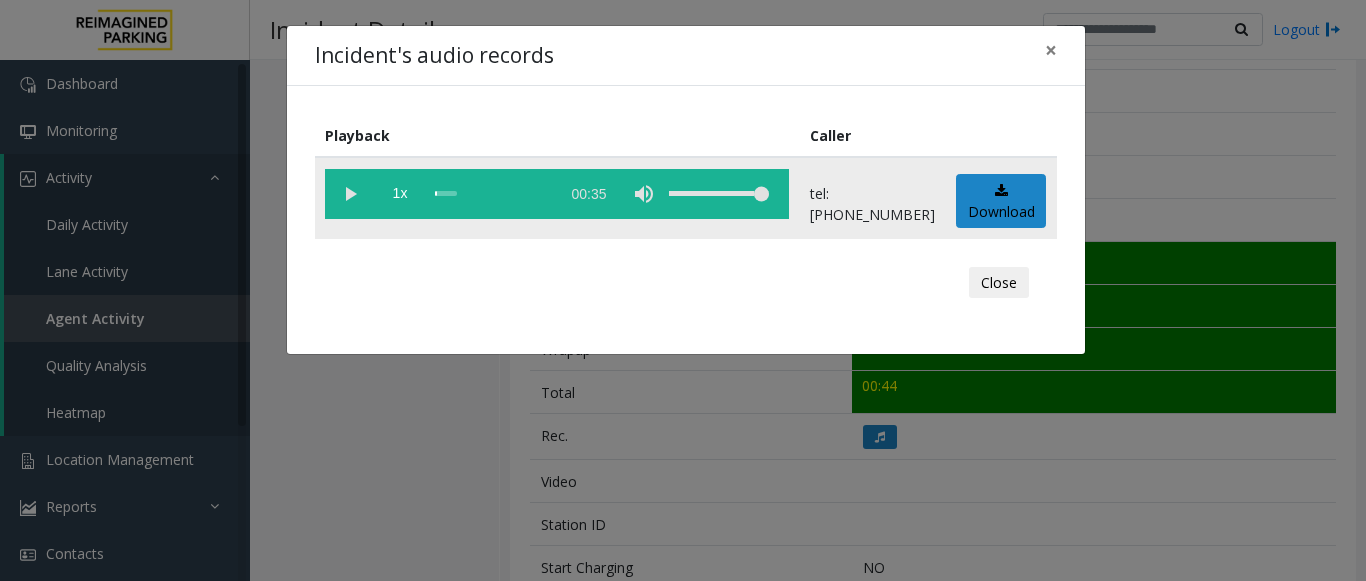 click 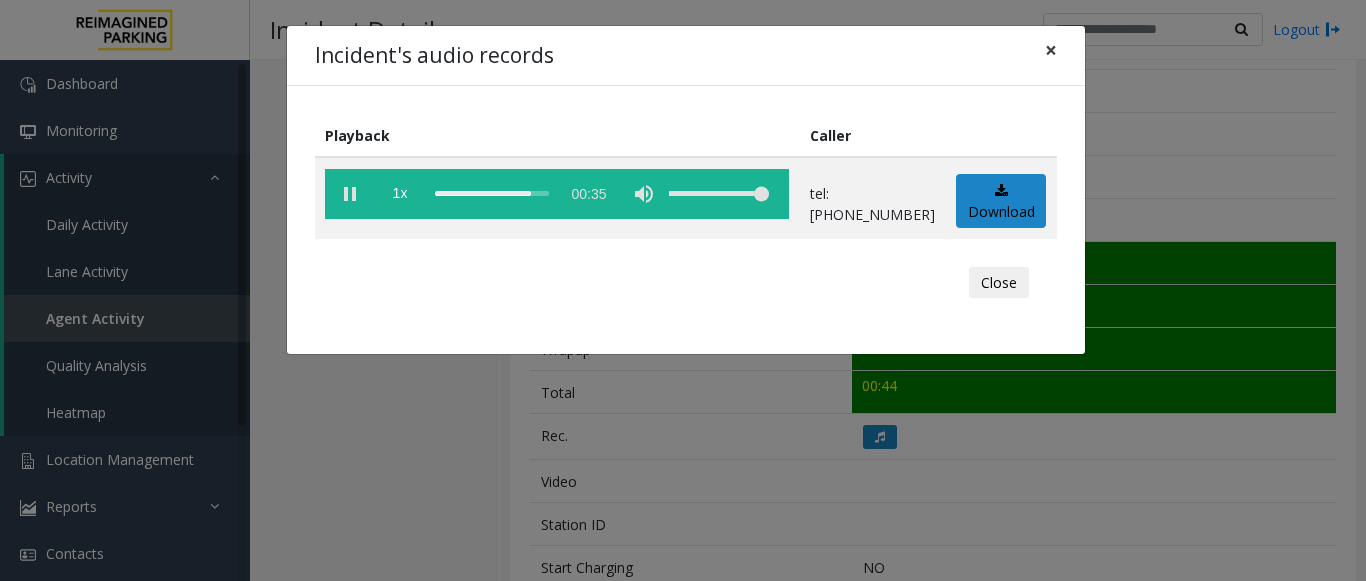 click on "×" 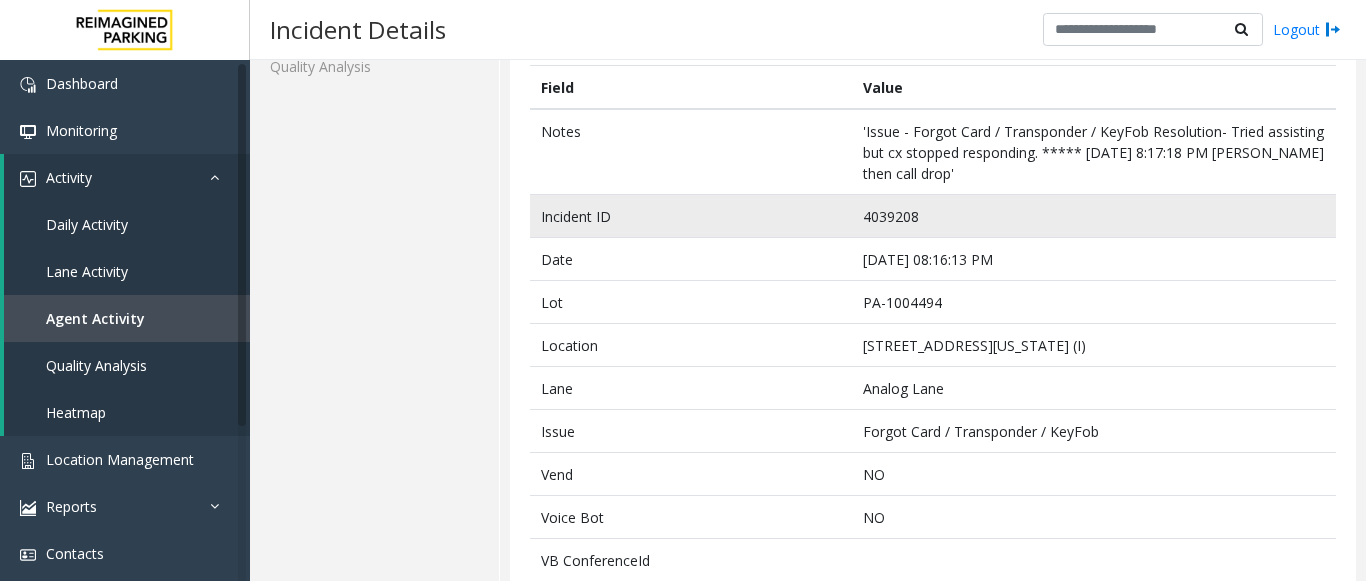 scroll, scrollTop: 100, scrollLeft: 0, axis: vertical 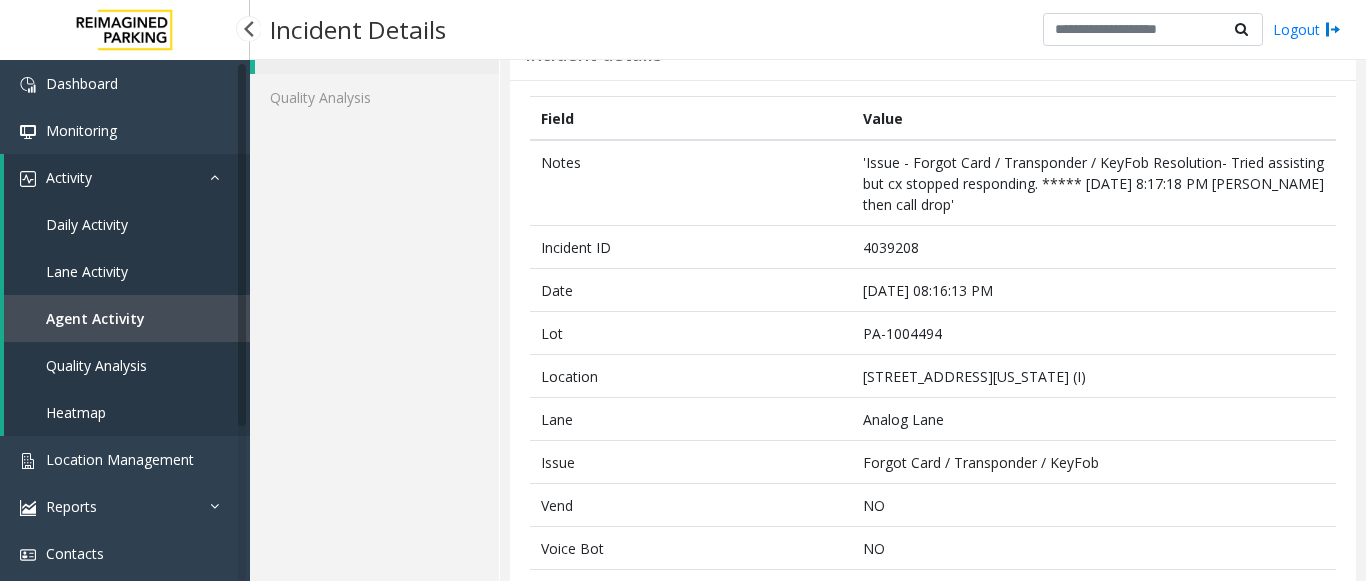 click on "Agent Activity" at bounding box center (95, 318) 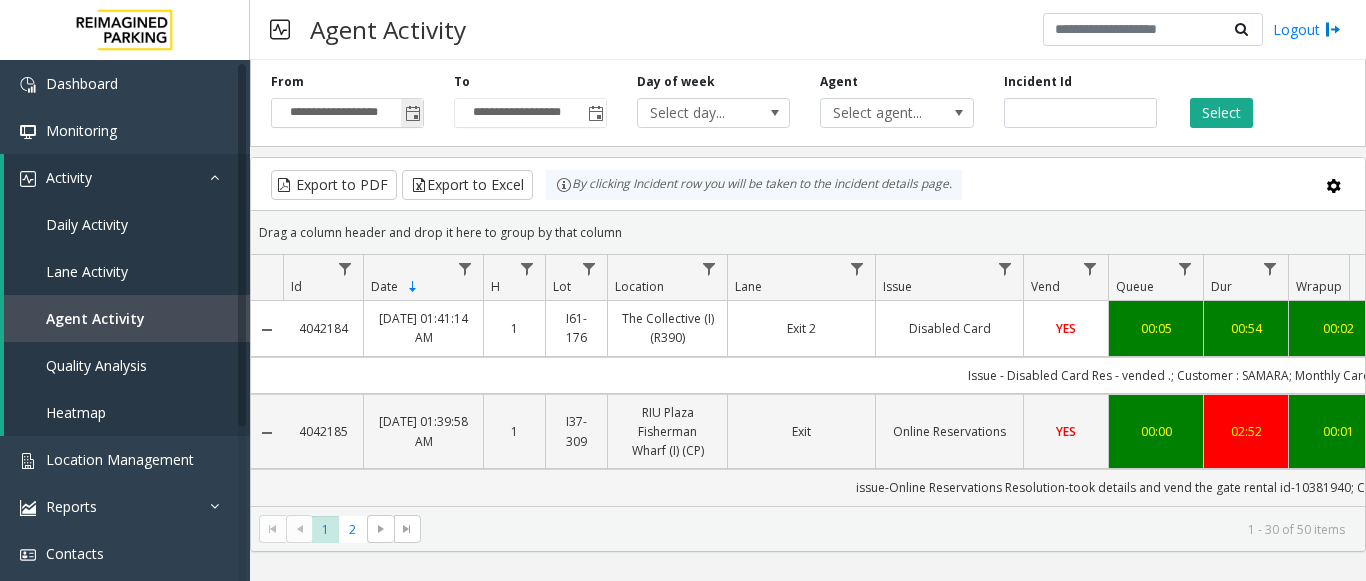 click 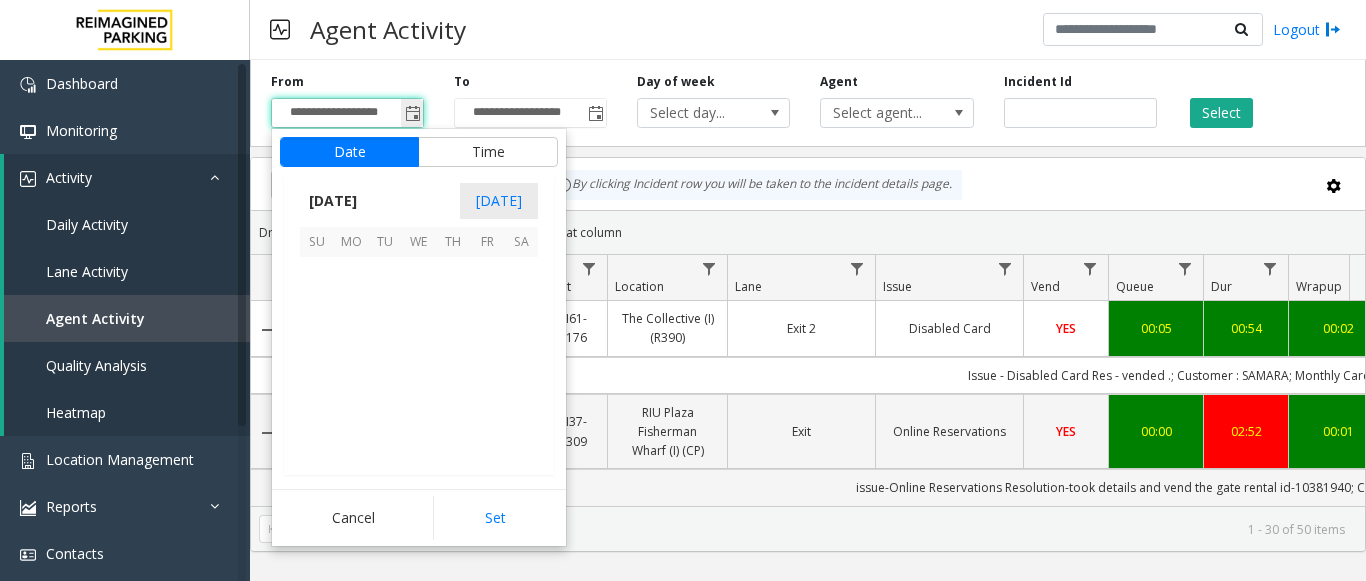 scroll, scrollTop: 358428, scrollLeft: 0, axis: vertical 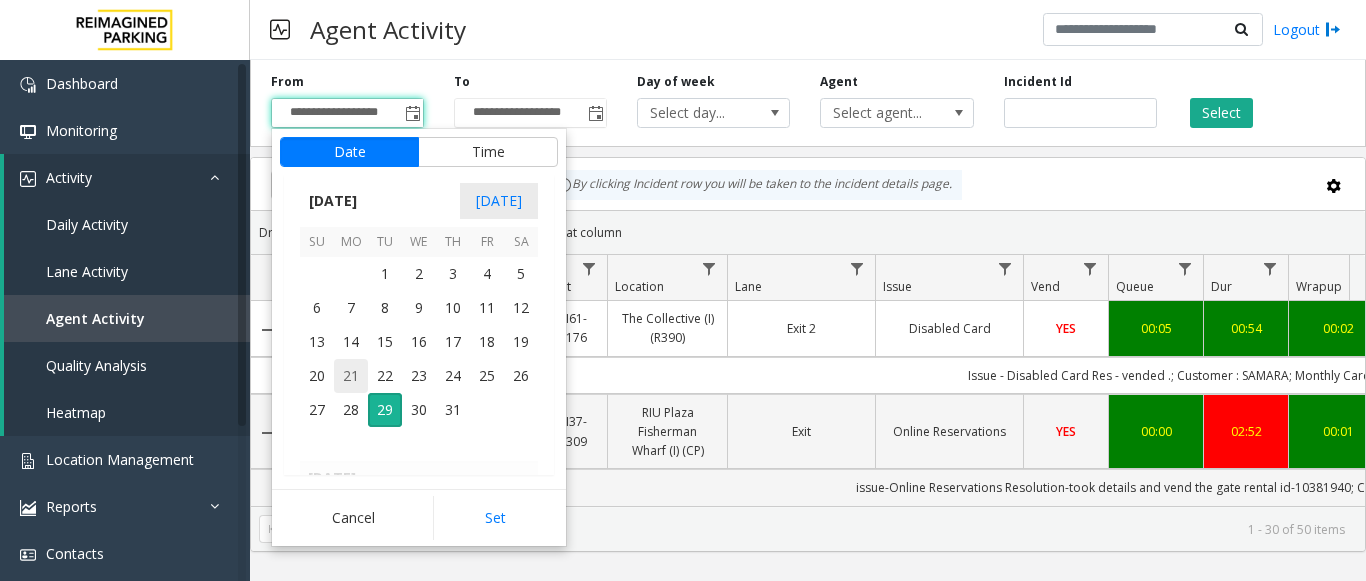 click on "21" at bounding box center [351, 376] 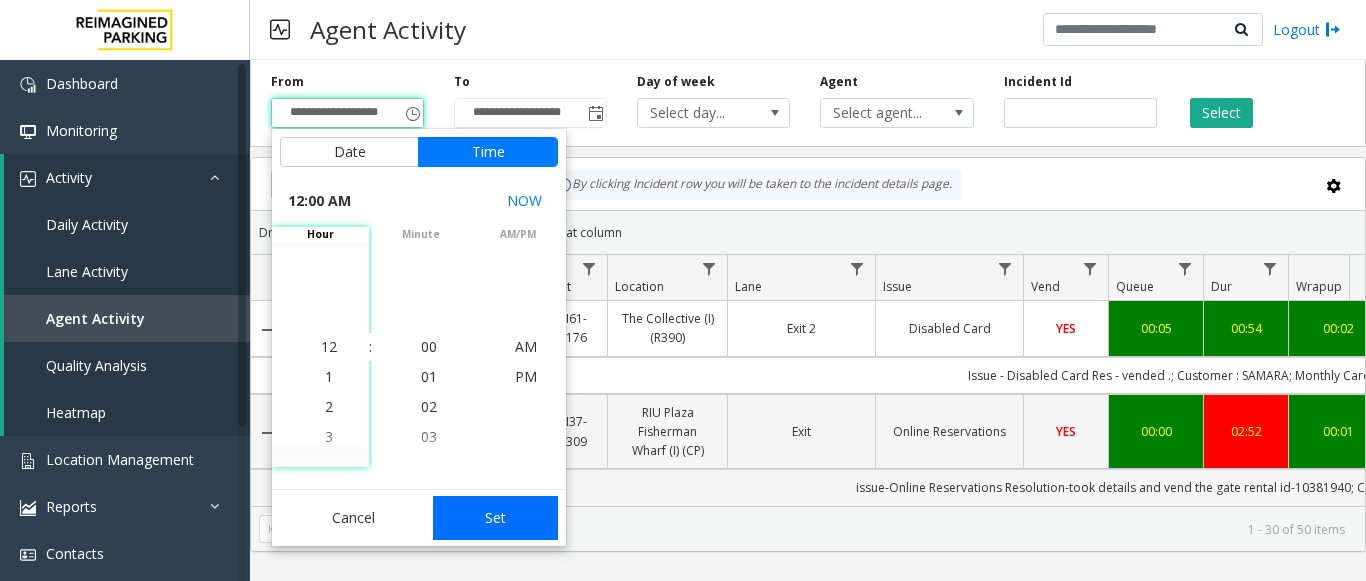 click on "Set" 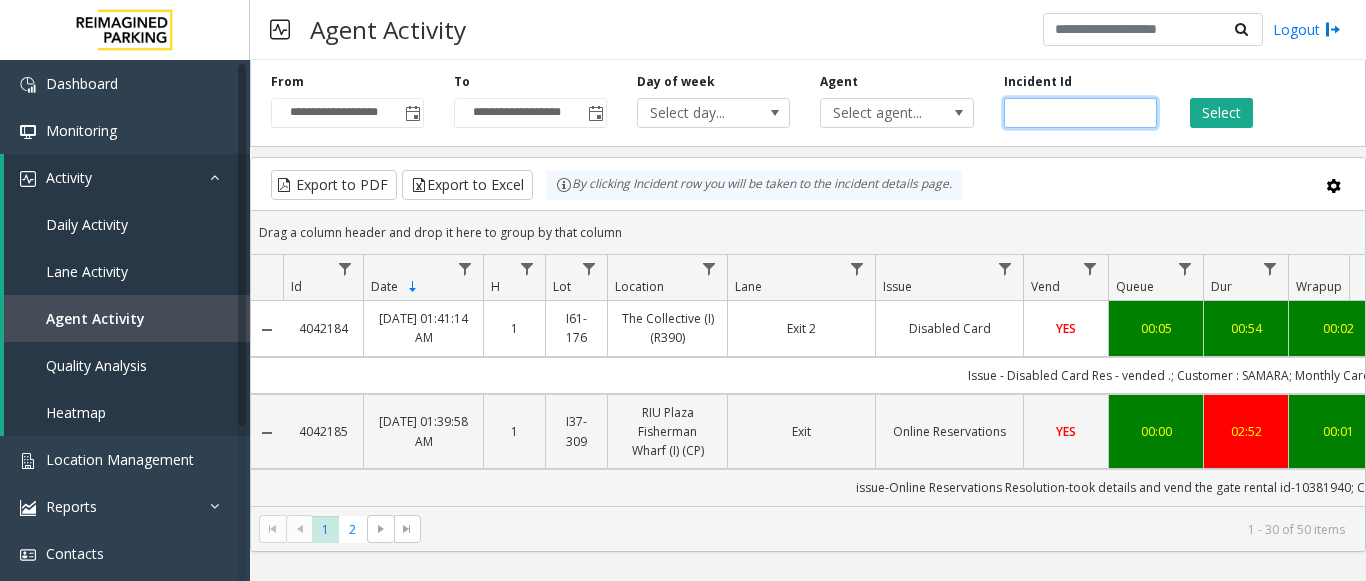 click 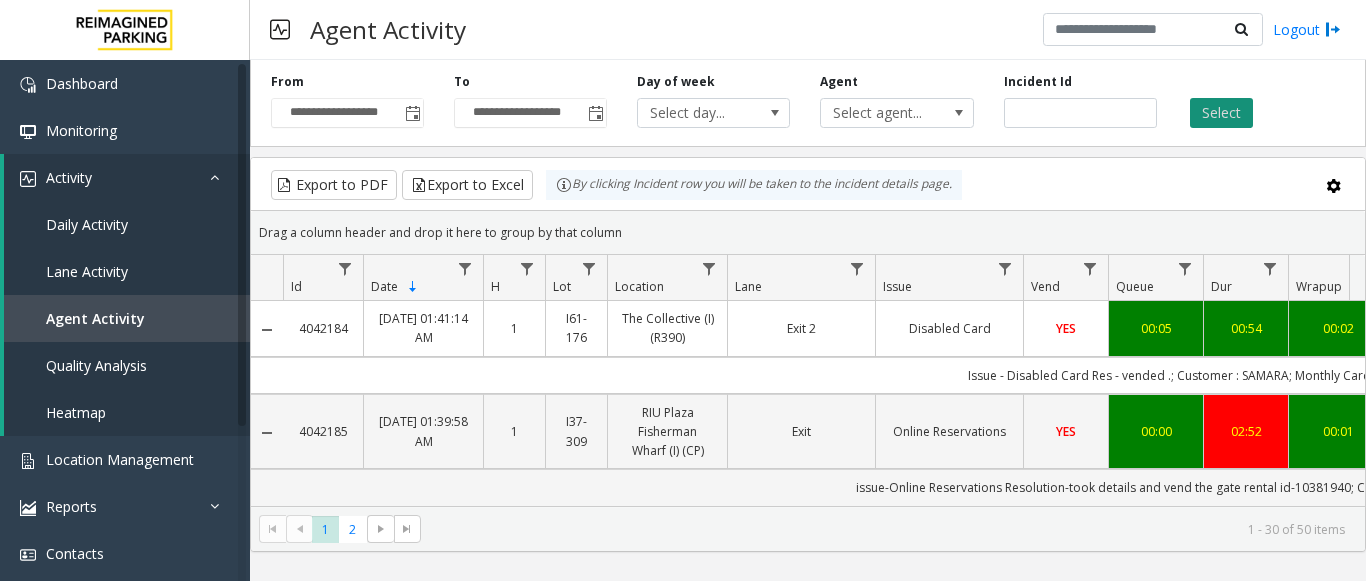 click on "Select" 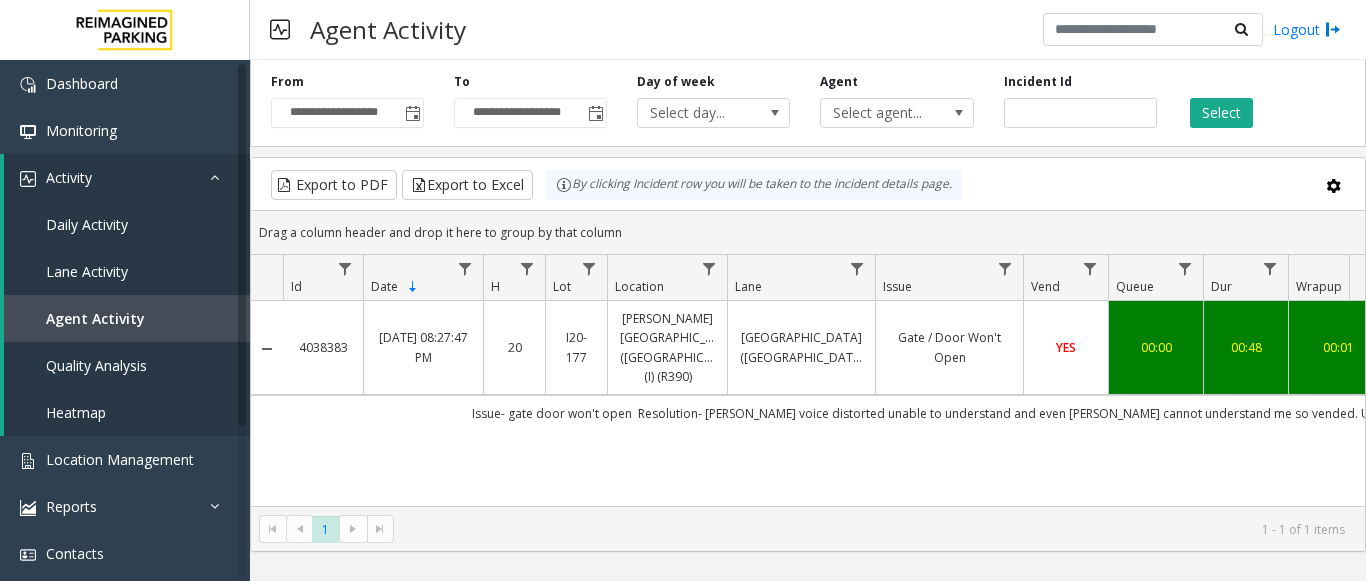 scroll, scrollTop: 0, scrollLeft: 298, axis: horizontal 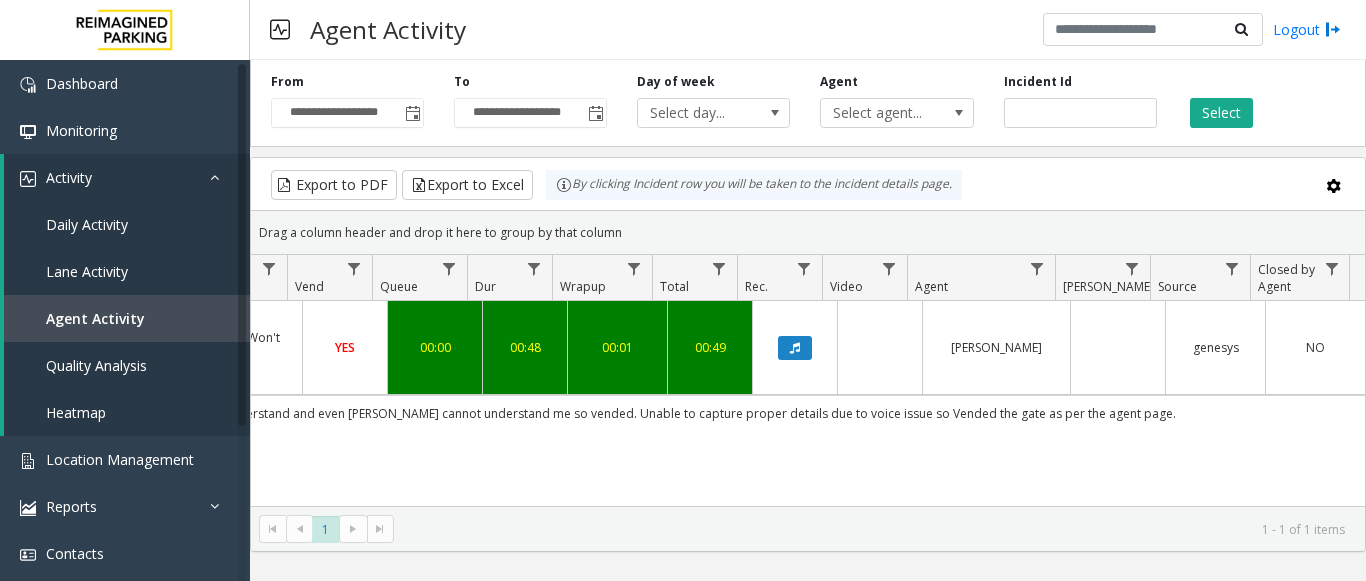 drag, startPoint x: 527, startPoint y: 424, endPoint x: 1511, endPoint y: 437, distance: 984.0859 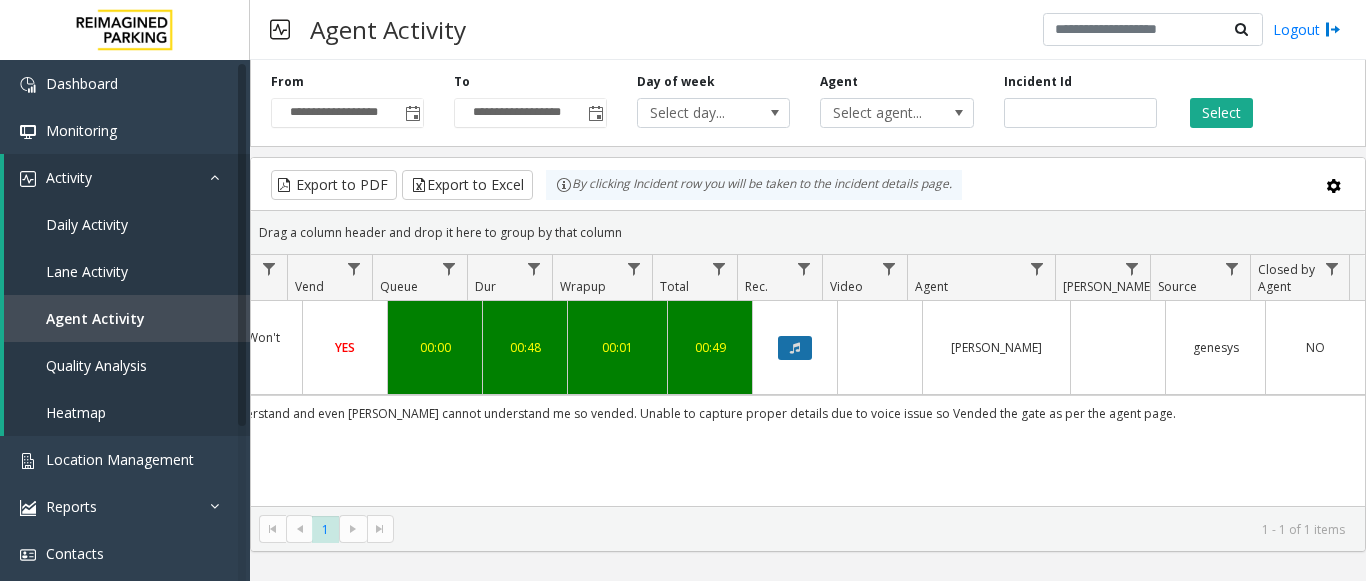 click 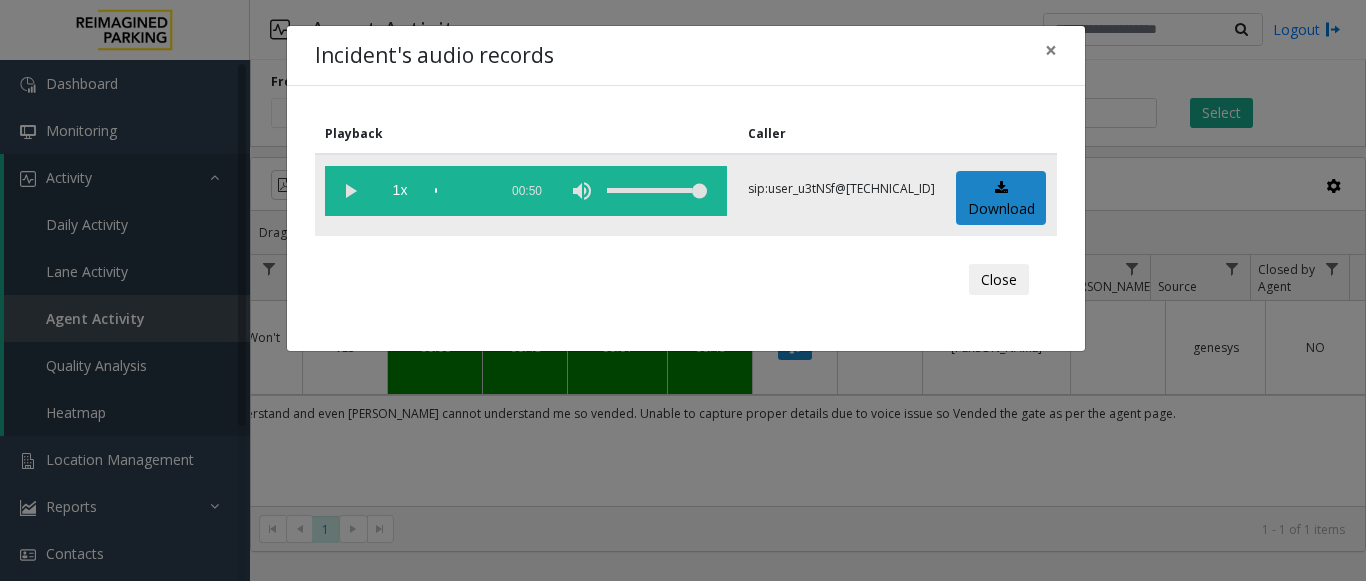 click 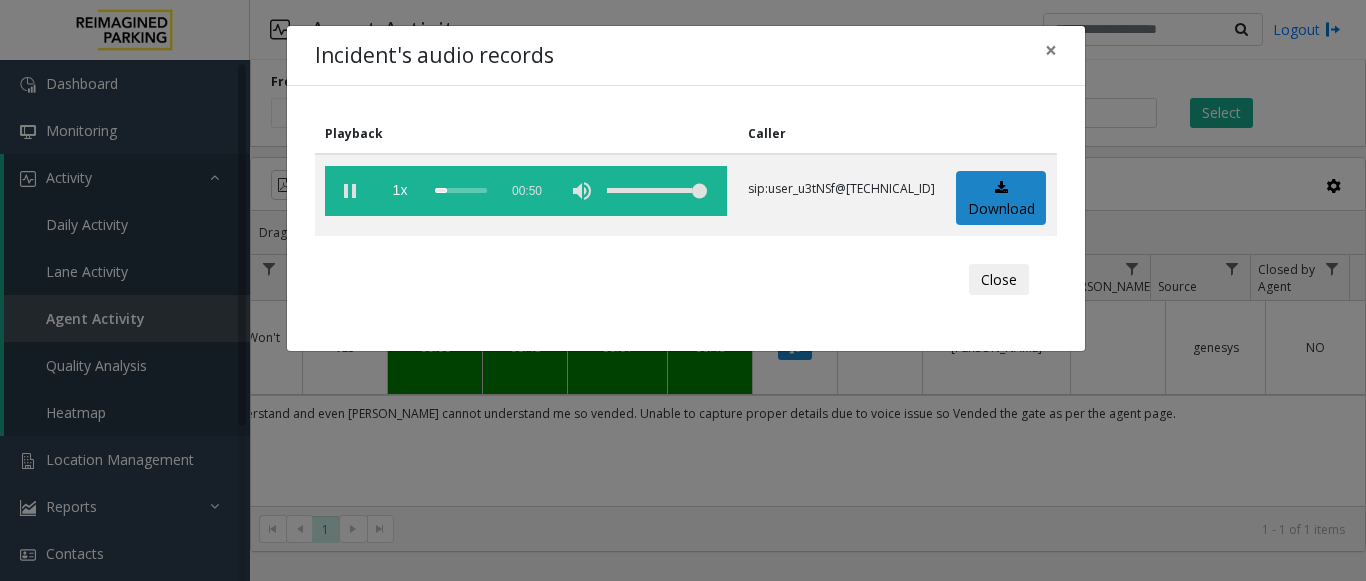 click on "Incident's audio records × Playback Caller  1x  00:50 sip:user_u3tNSf@[TECHNICAL_ID]  Download  Close" 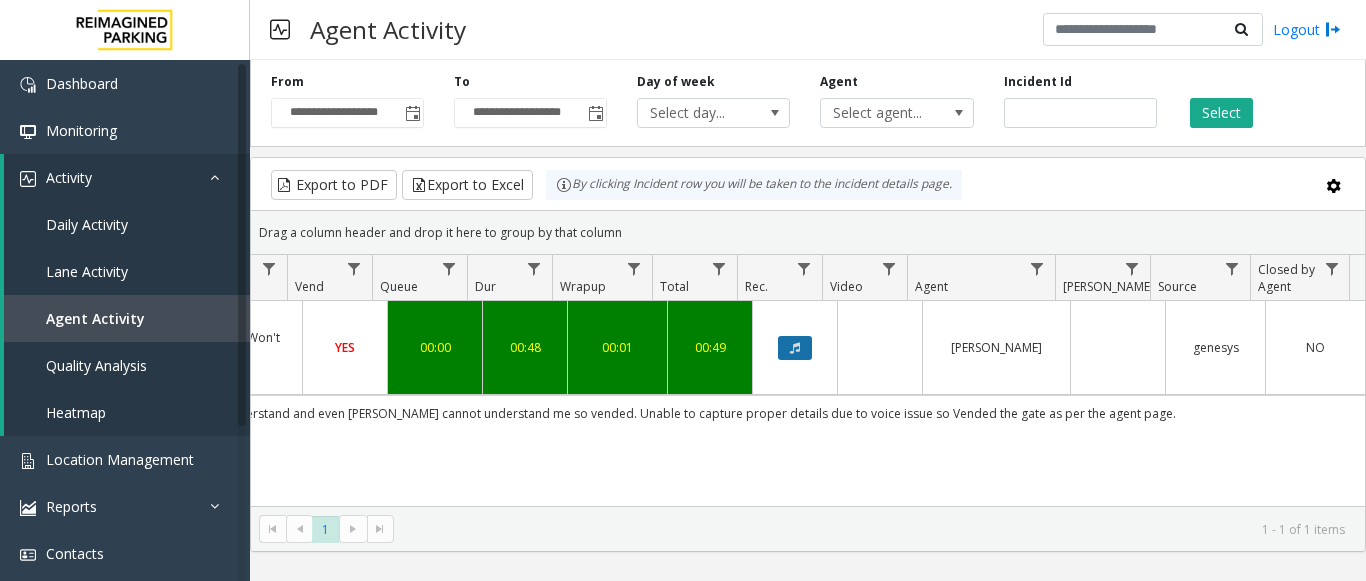 click 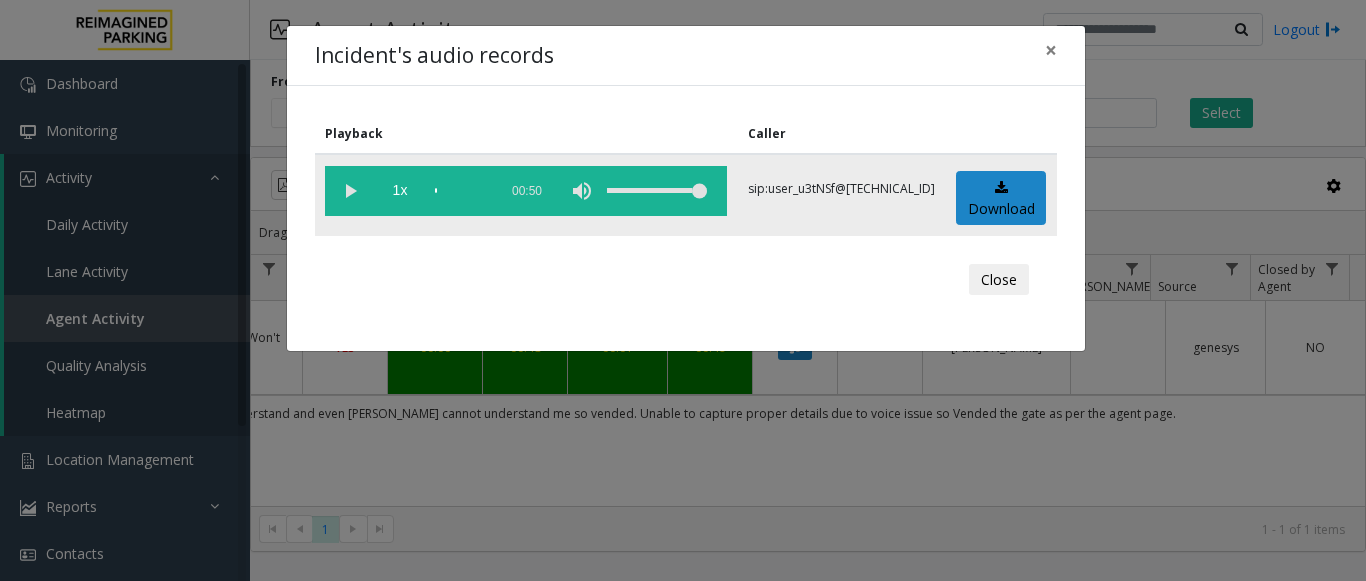 click 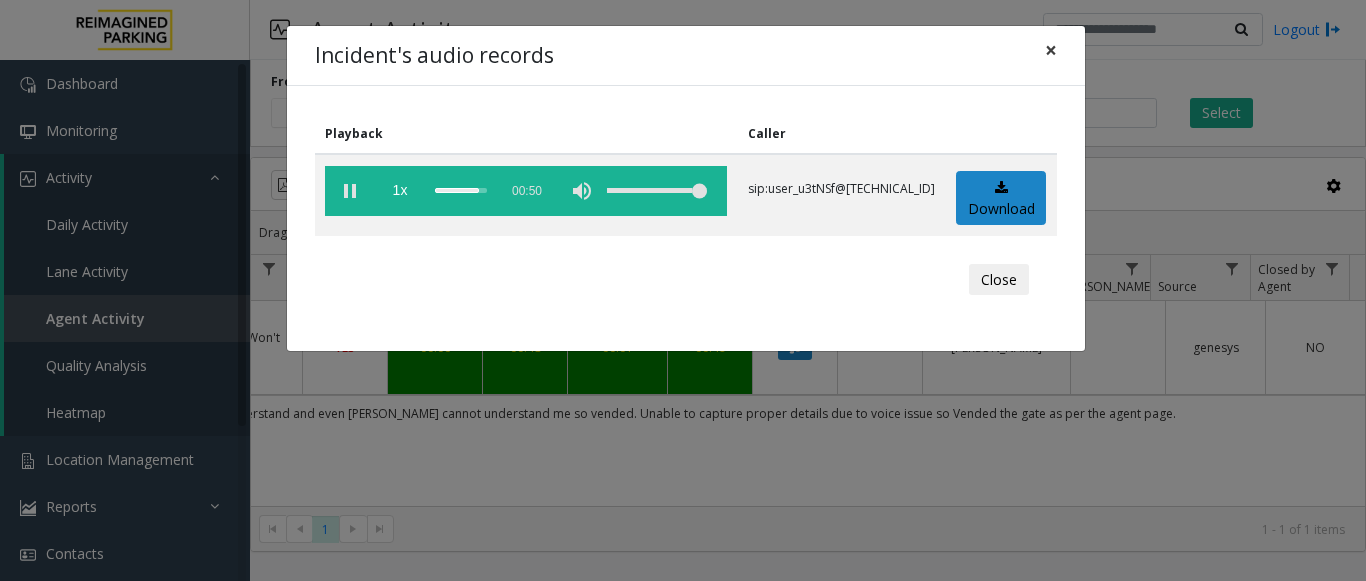 click on "×" 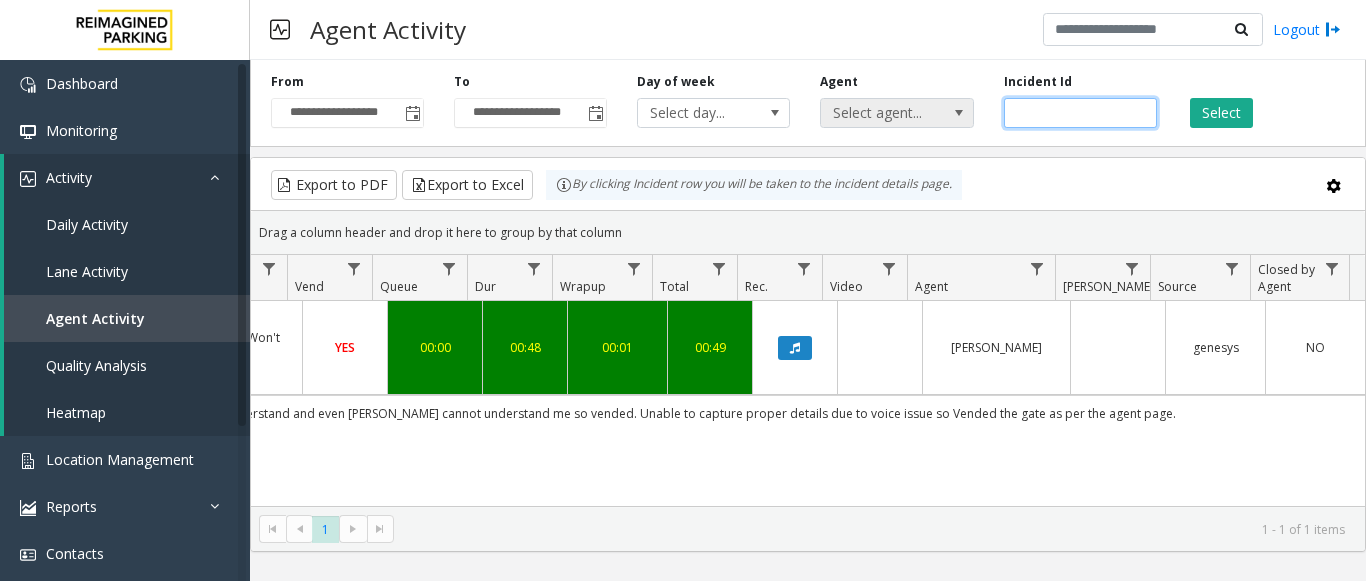 drag, startPoint x: 899, startPoint y: 120, endPoint x: 880, endPoint y: 122, distance: 19.104973 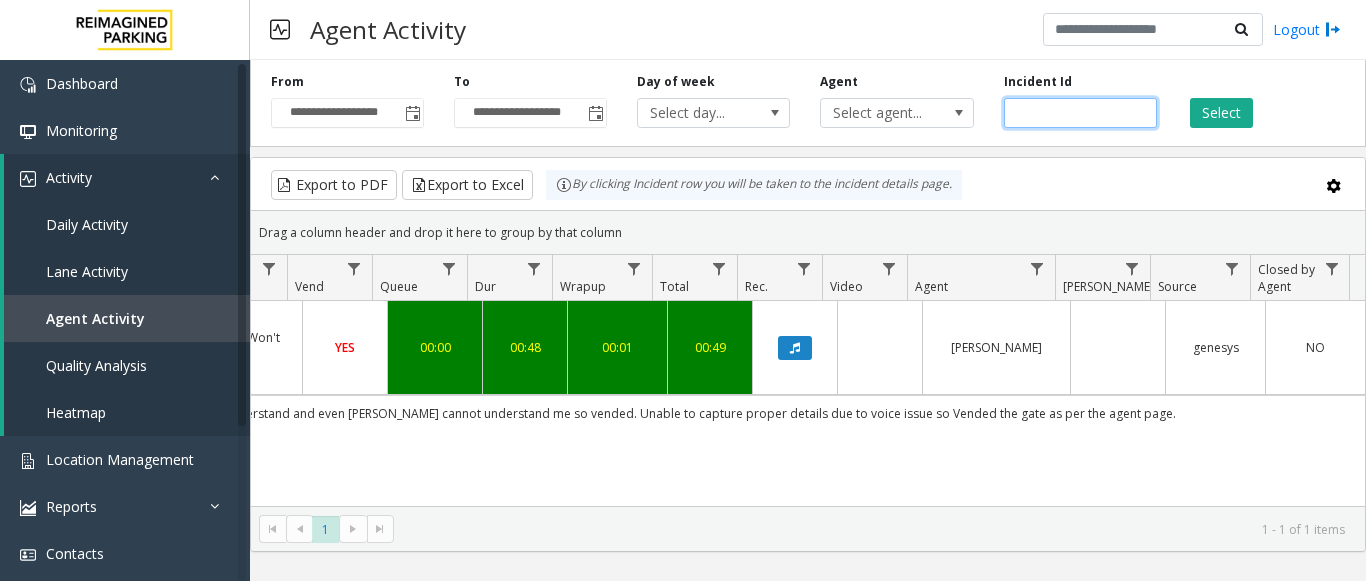 paste 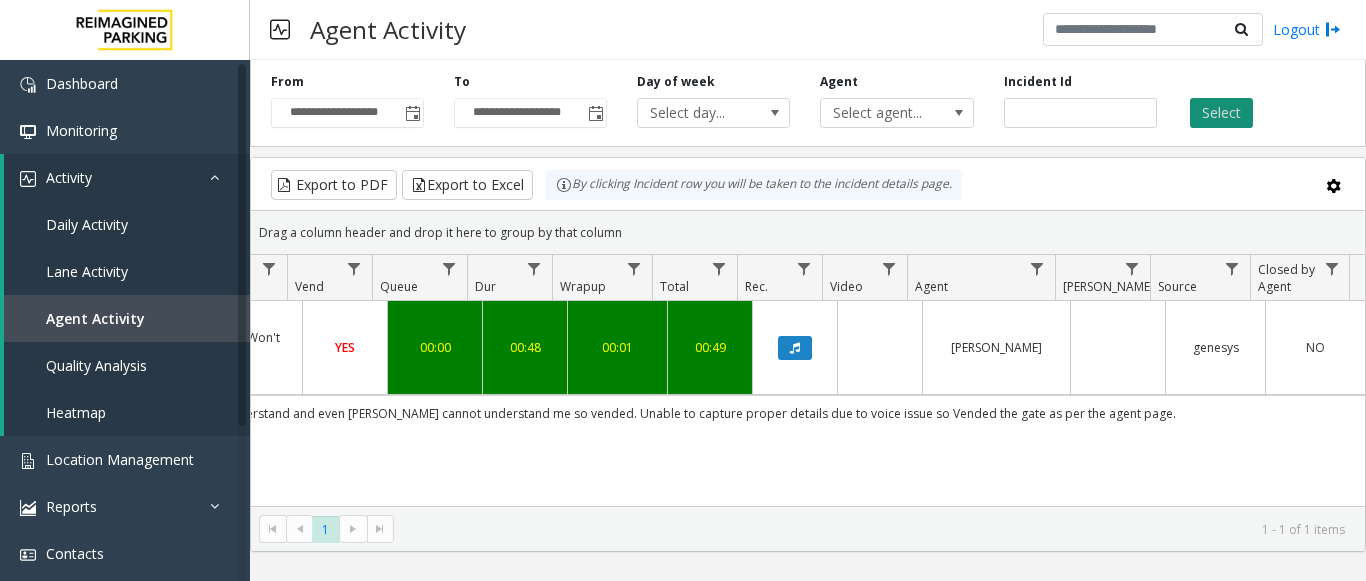 click on "Select" 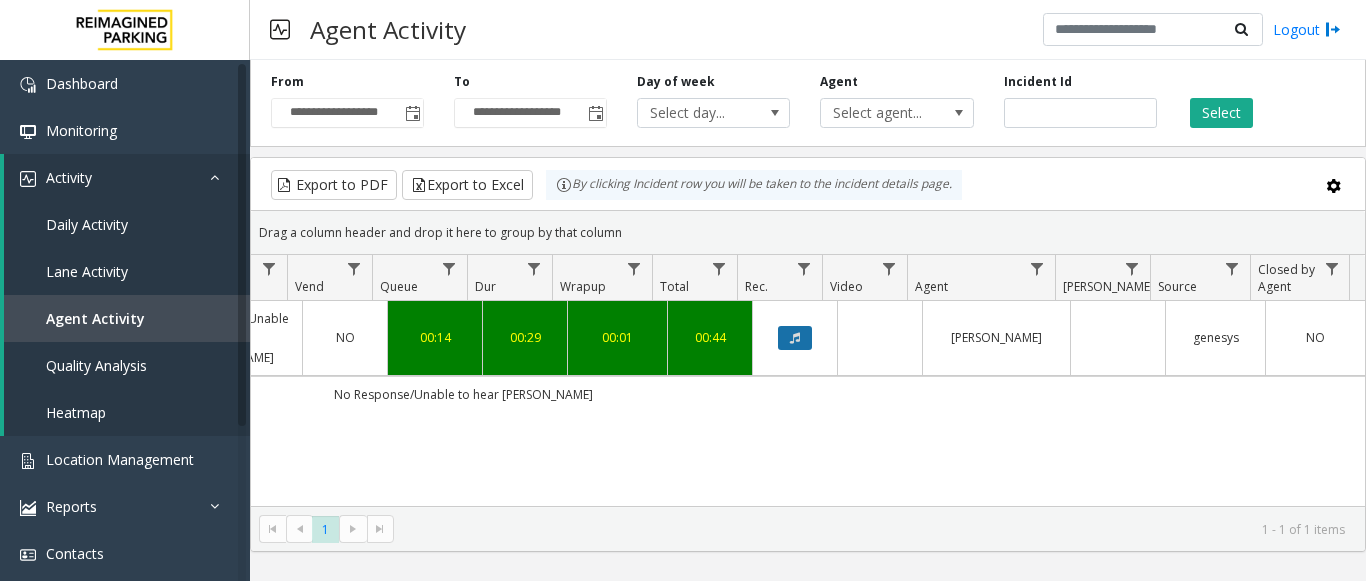 click 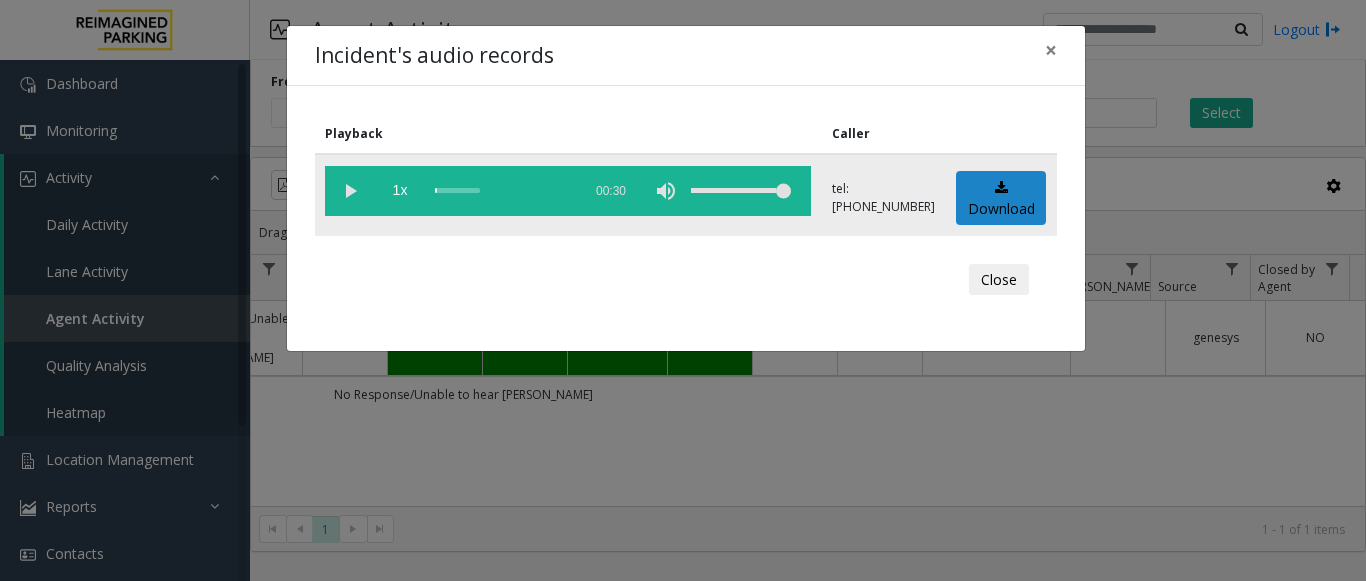 click 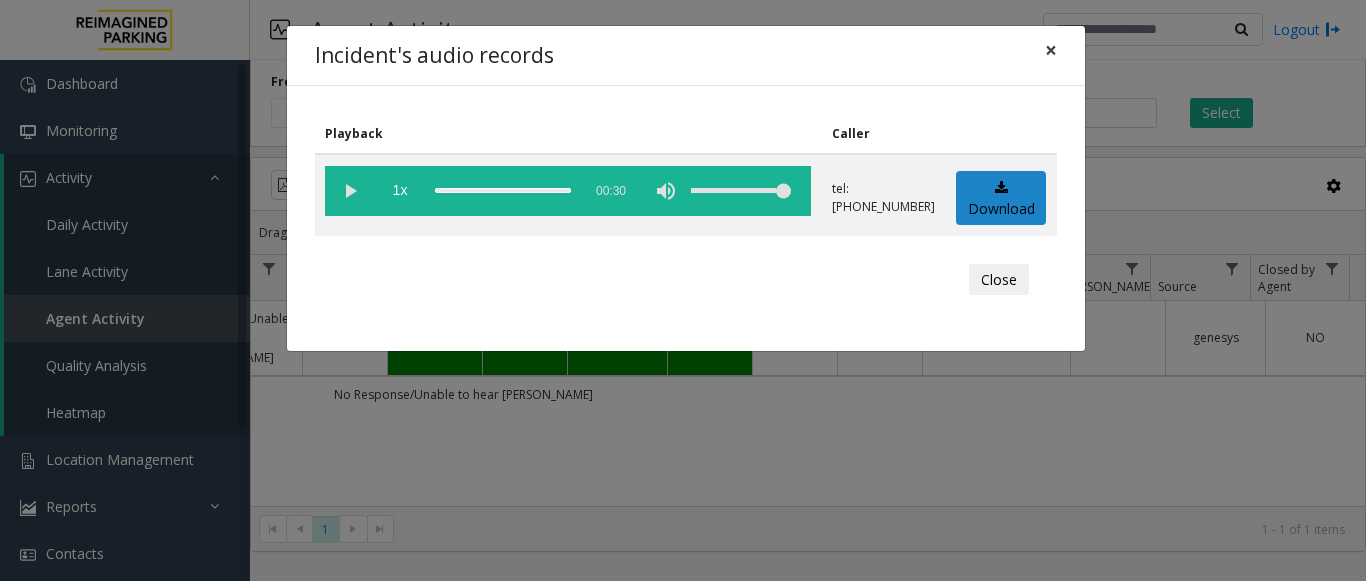 click on "×" 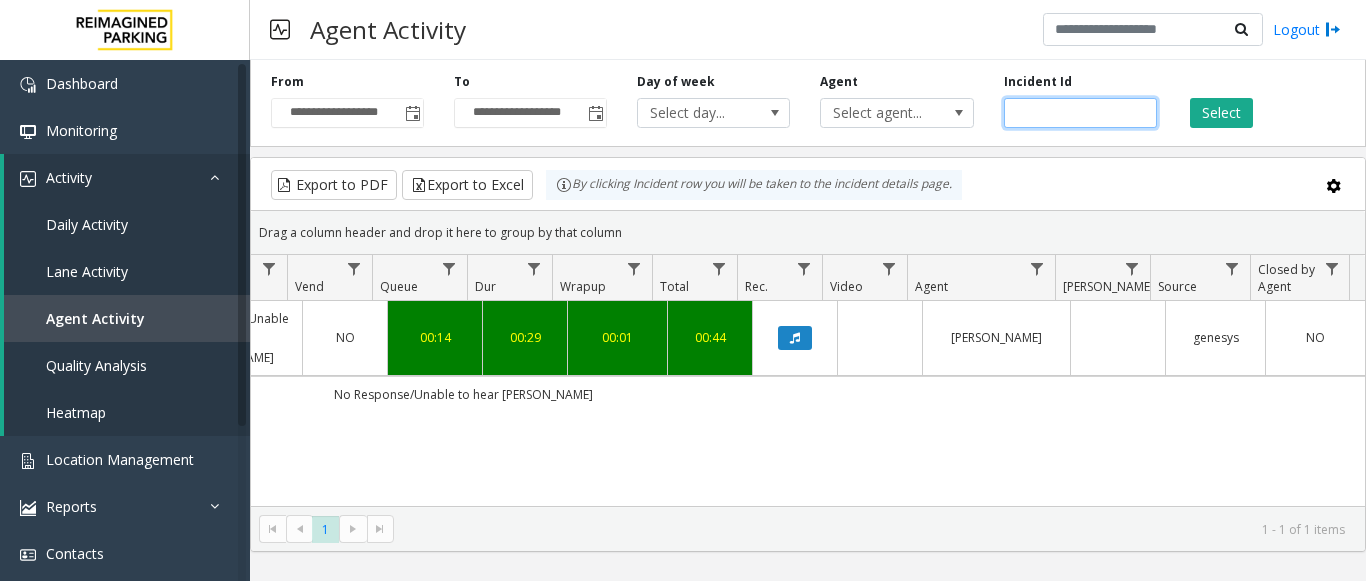 drag, startPoint x: 1094, startPoint y: 104, endPoint x: 924, endPoint y: 133, distance: 172.4558 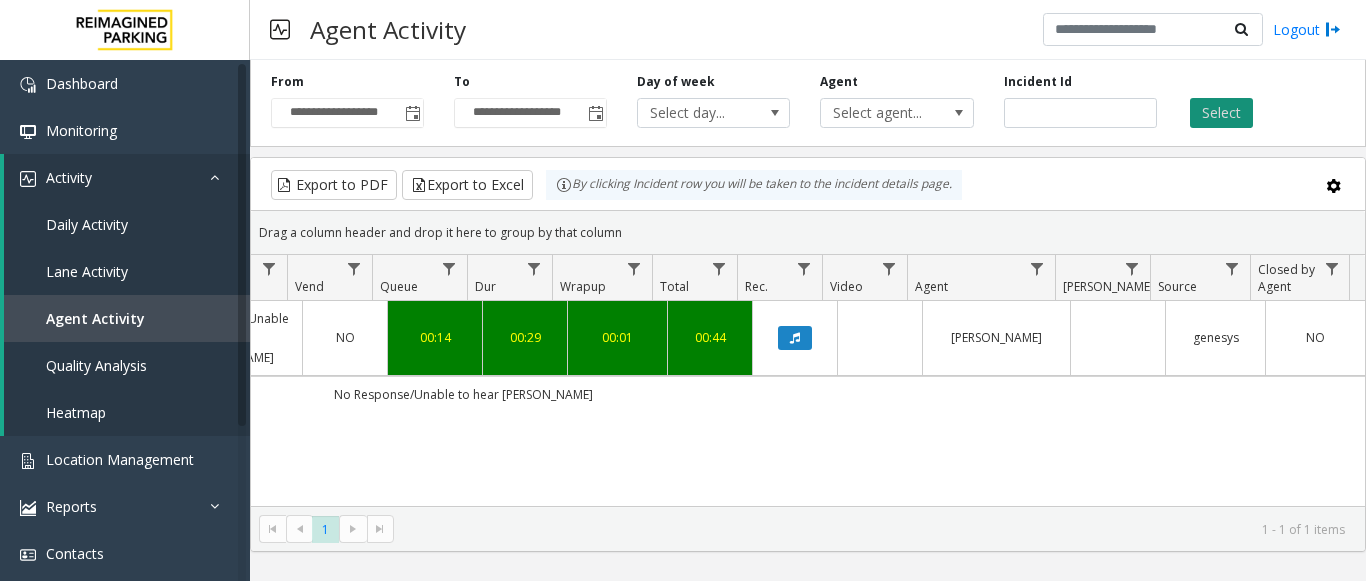 click on "Select" 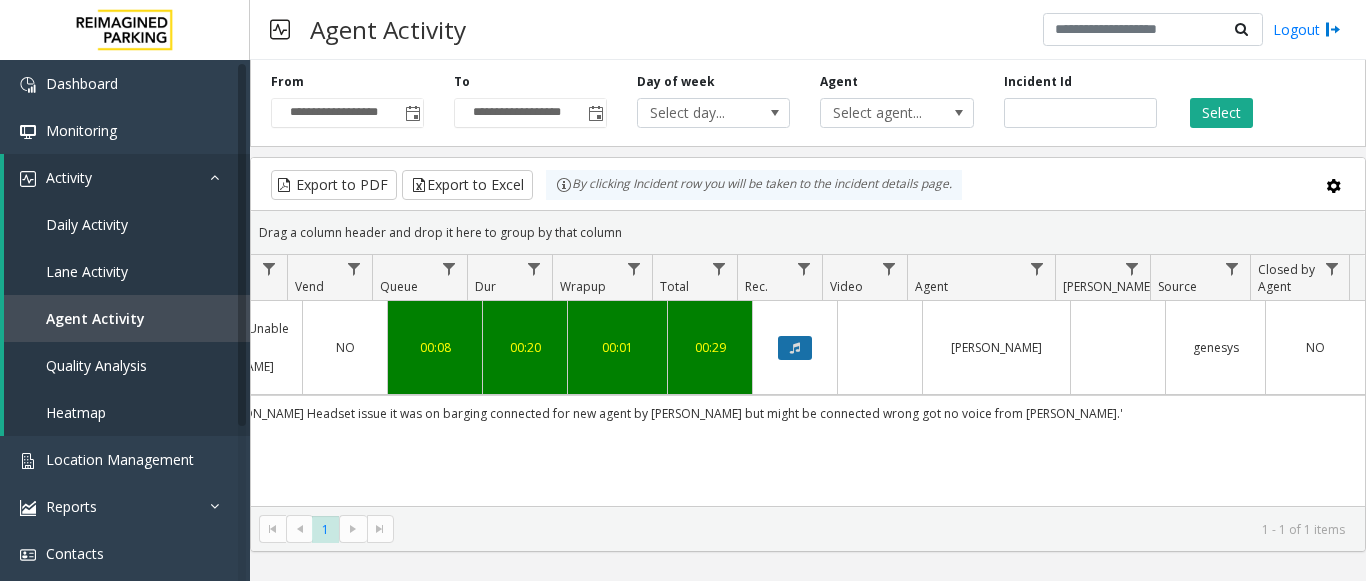 click 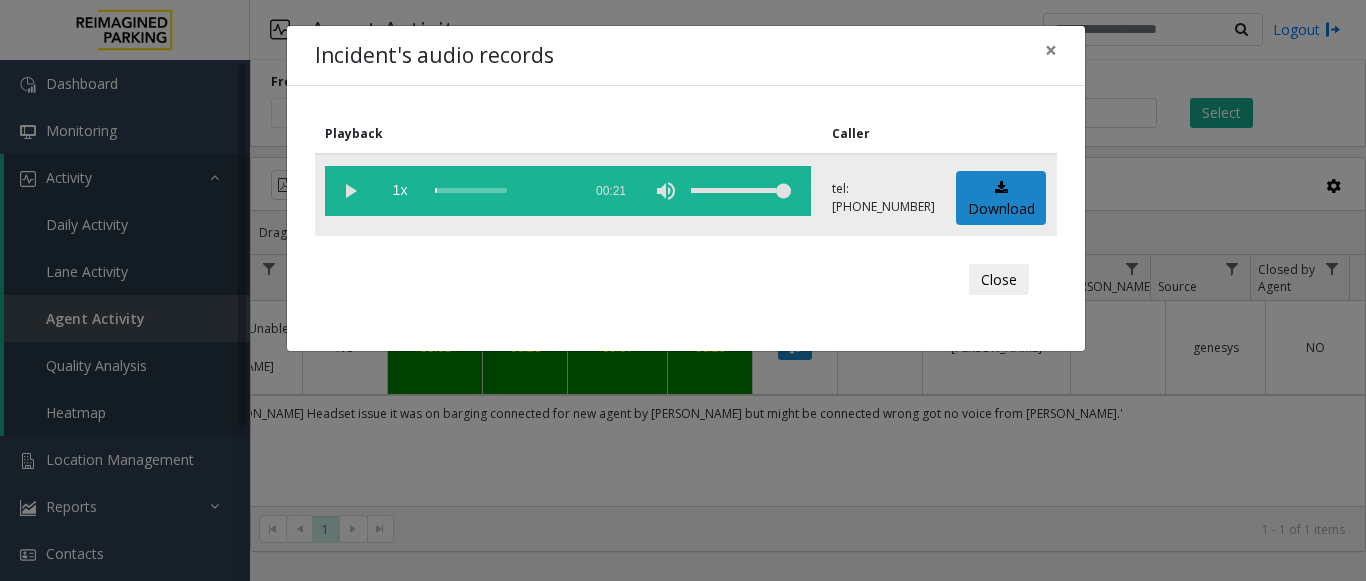 click 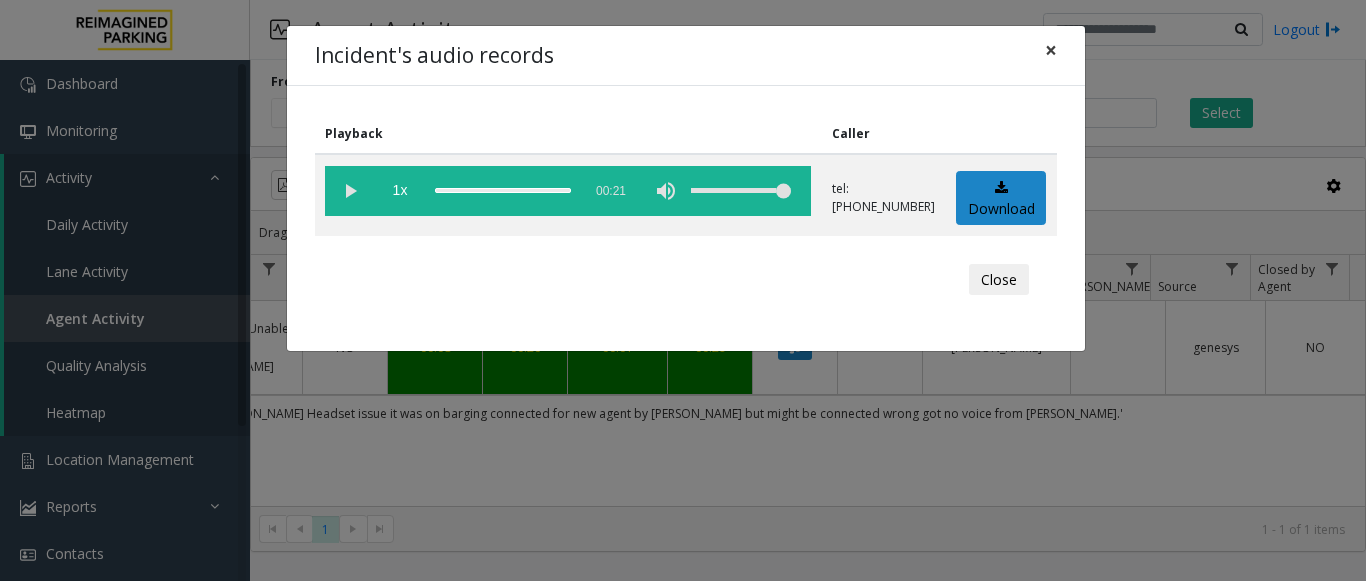click on "×" 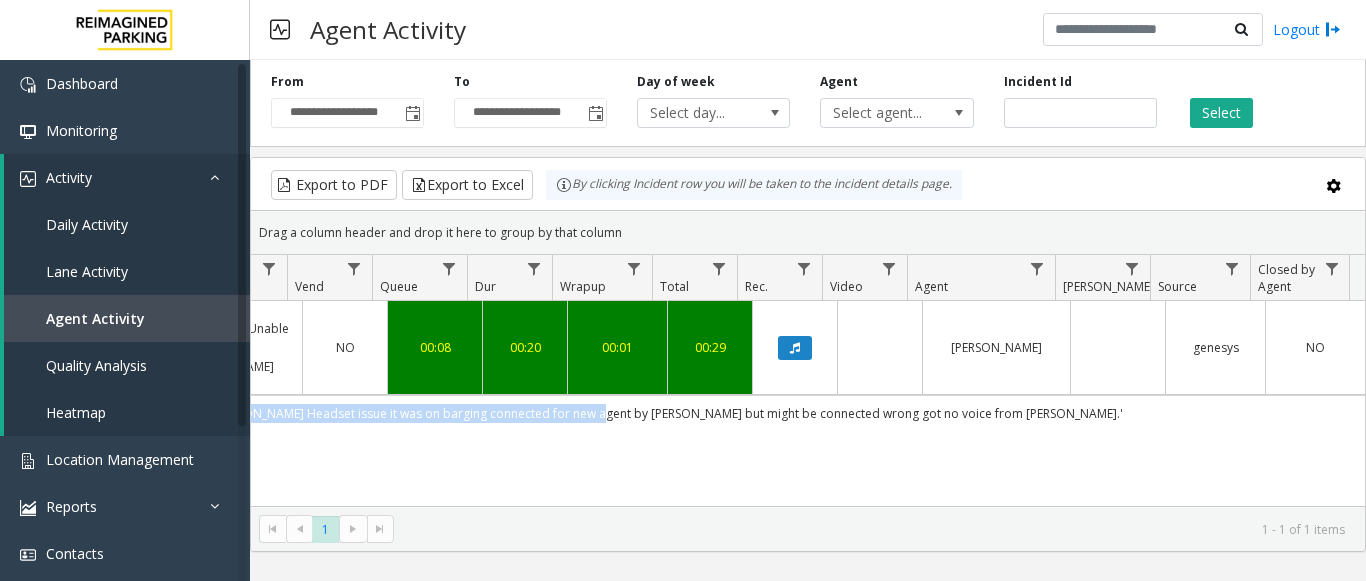 scroll, scrollTop: 0, scrollLeft: 699, axis: horizontal 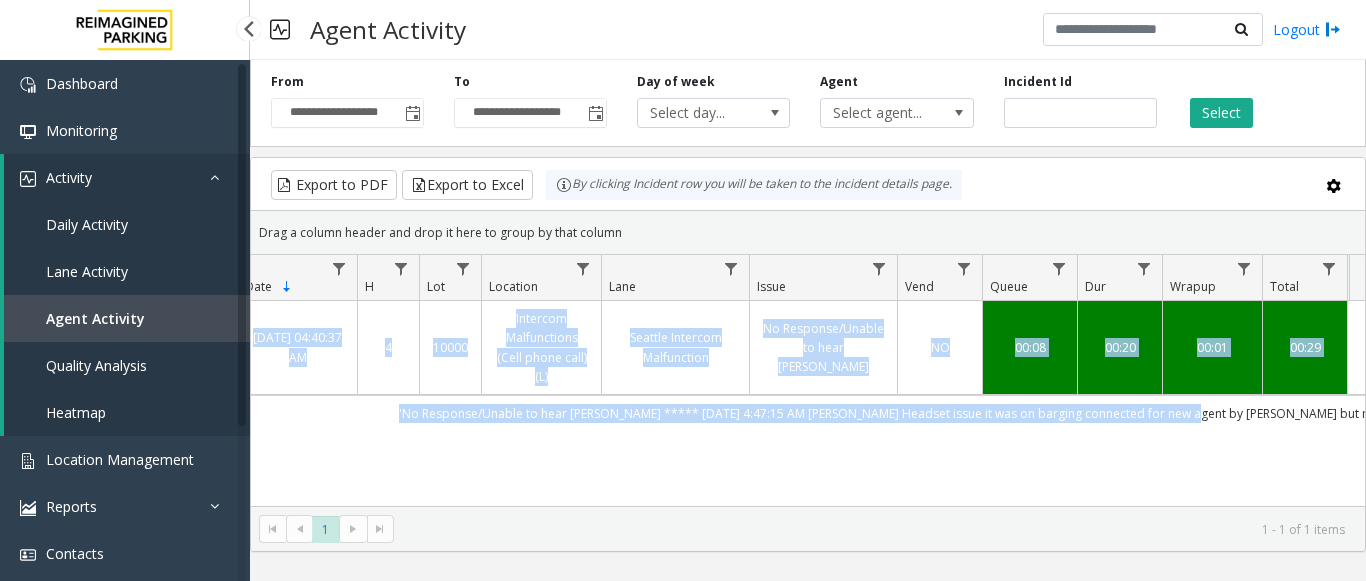 drag, startPoint x: 640, startPoint y: 417, endPoint x: 420, endPoint y: 432, distance: 220.51077 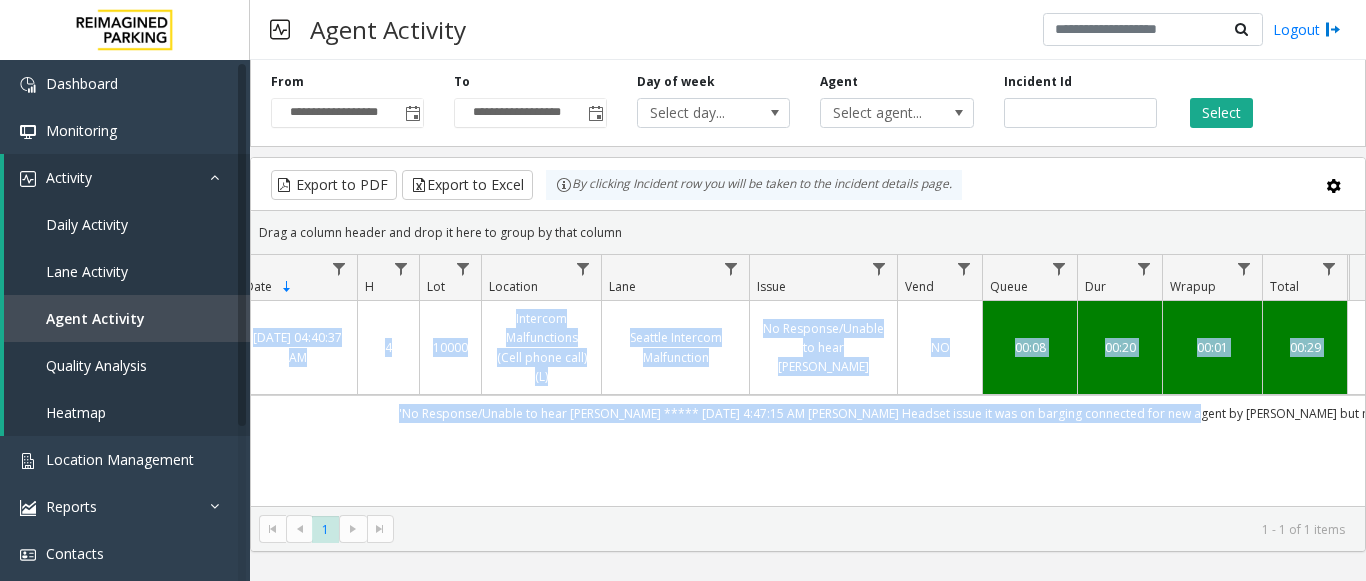 click on "4039421   [DATE] 04:40:37 AM
4   10000   Intercom Malfunctions (Cell phone call) (L)   Seattle Intercom Malfunction   No Response/Unable to hear [PERSON_NAME]   NO   00:08   00:20   00:01   00:29   [PERSON_NAME]      genesys   NO   'No Response/Unable to hear [PERSON_NAME]
***** [DATE] 4:47:15 AM [PERSON_NAME]
Headset issue it was on barging connected for new agent by [PERSON_NAME] but might be connected wrong got no voice from [PERSON_NAME].'" 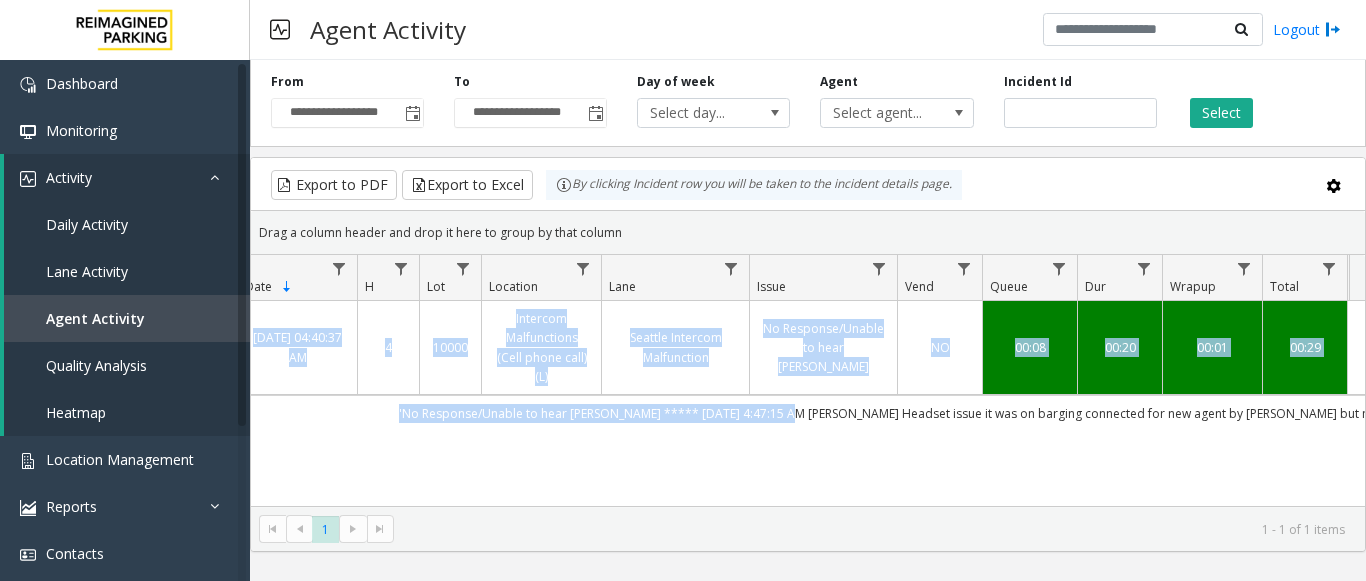 drag, startPoint x: 856, startPoint y: 419, endPoint x: 1206, endPoint y: 434, distance: 350.3213 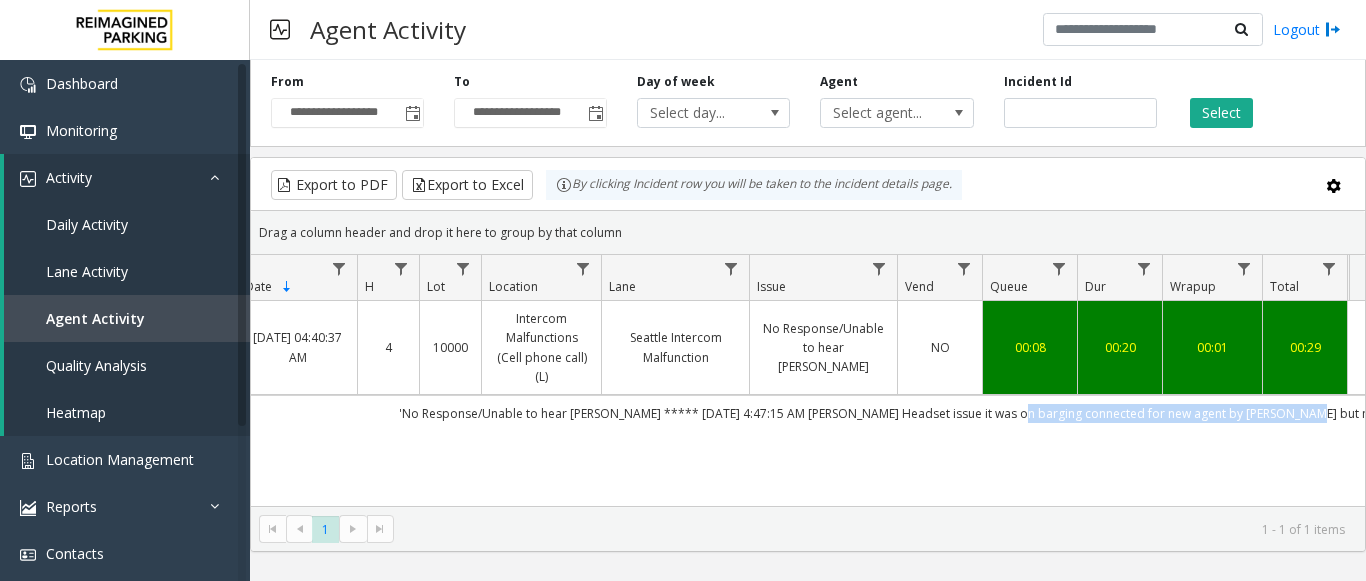 scroll, scrollTop: 0, scrollLeft: 180, axis: horizontal 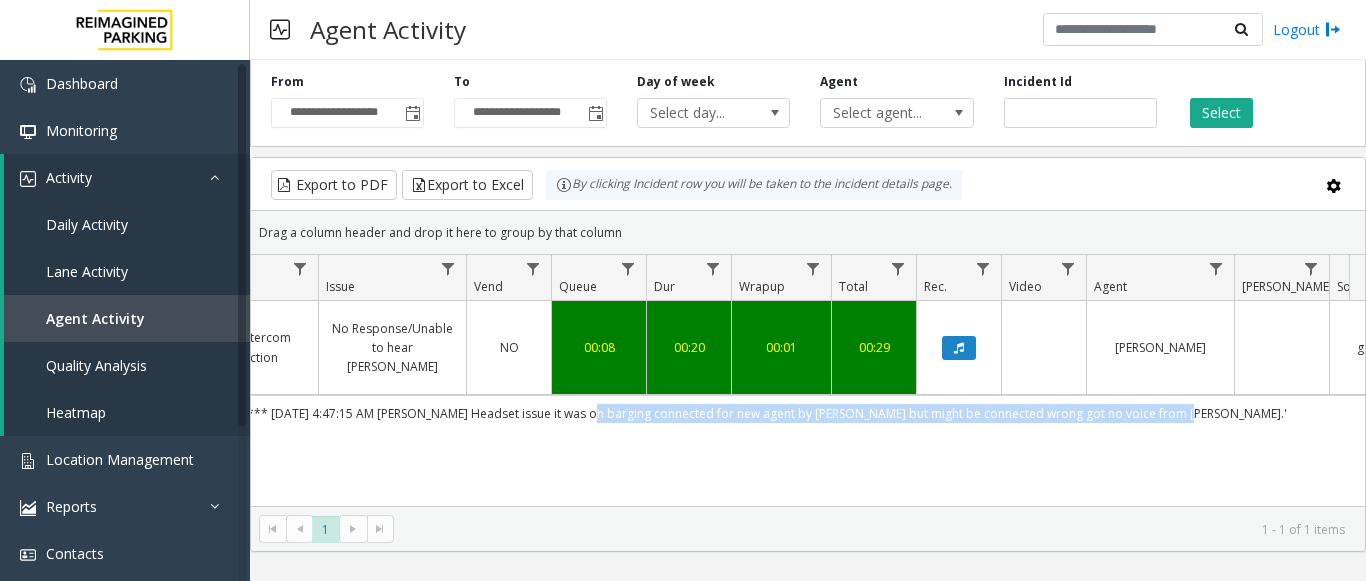 drag, startPoint x: 1080, startPoint y: 413, endPoint x: 1215, endPoint y: 425, distance: 135.53229 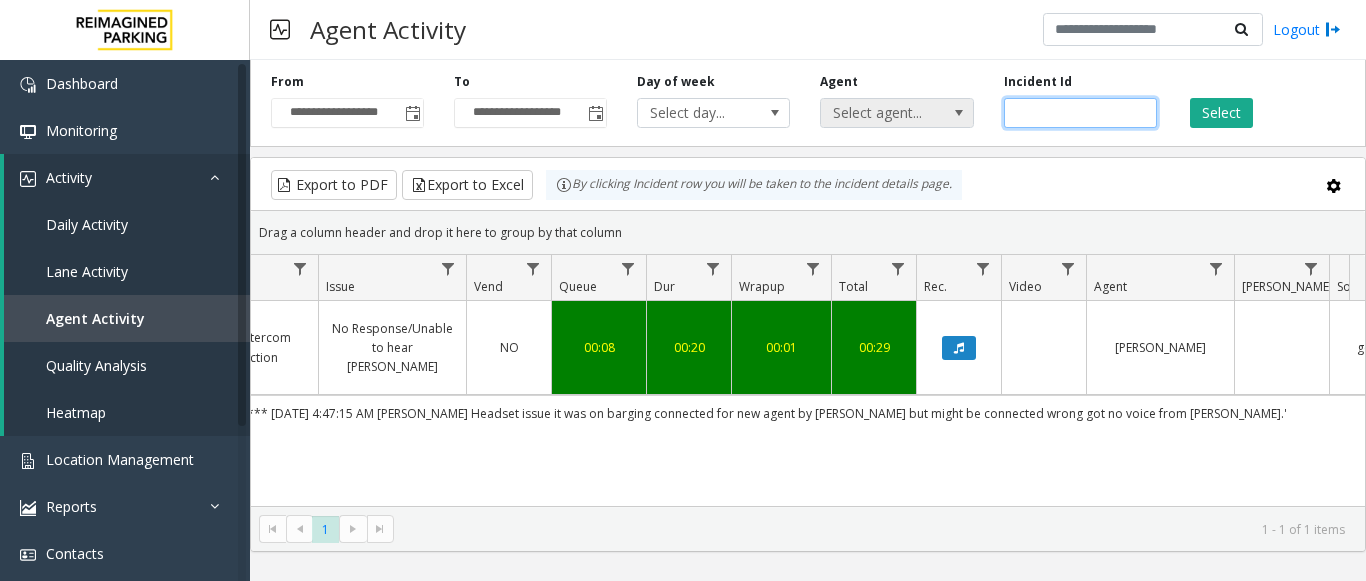 drag, startPoint x: 1083, startPoint y: 111, endPoint x: 963, endPoint y: 115, distance: 120.06665 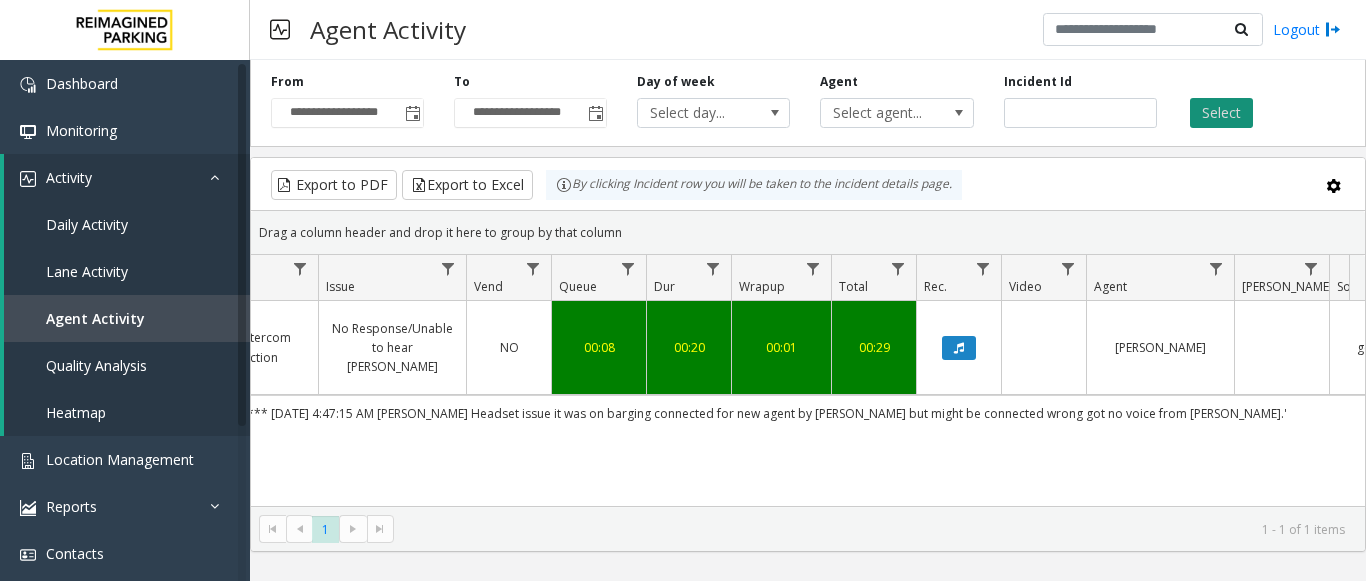 click on "Select" 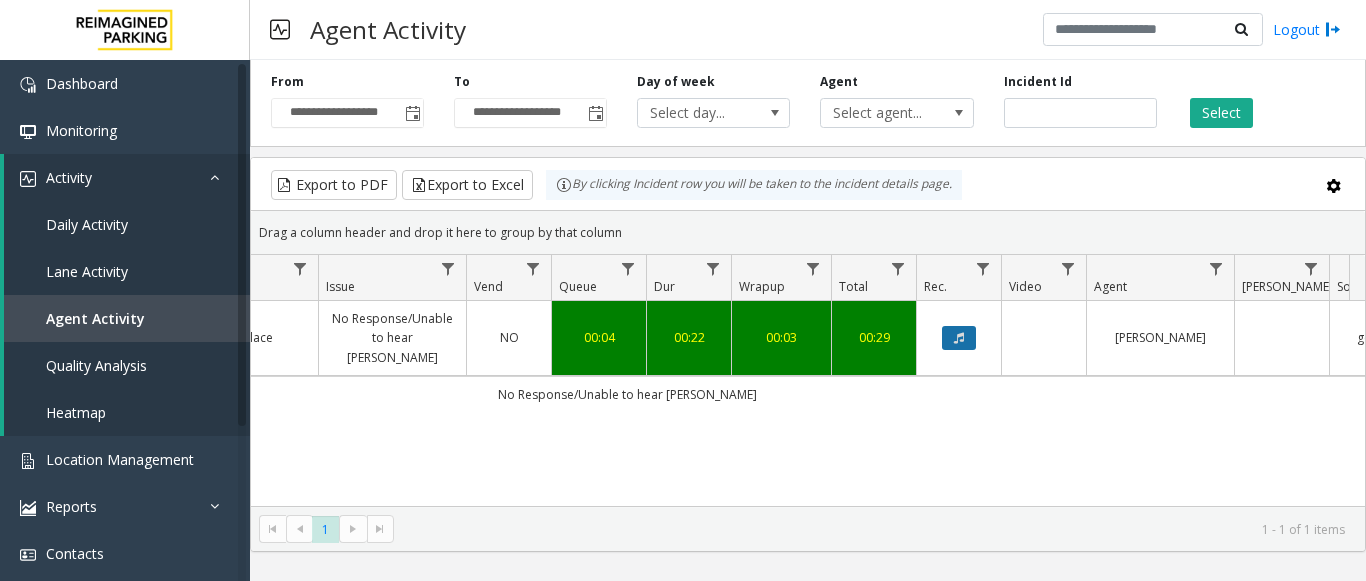 click 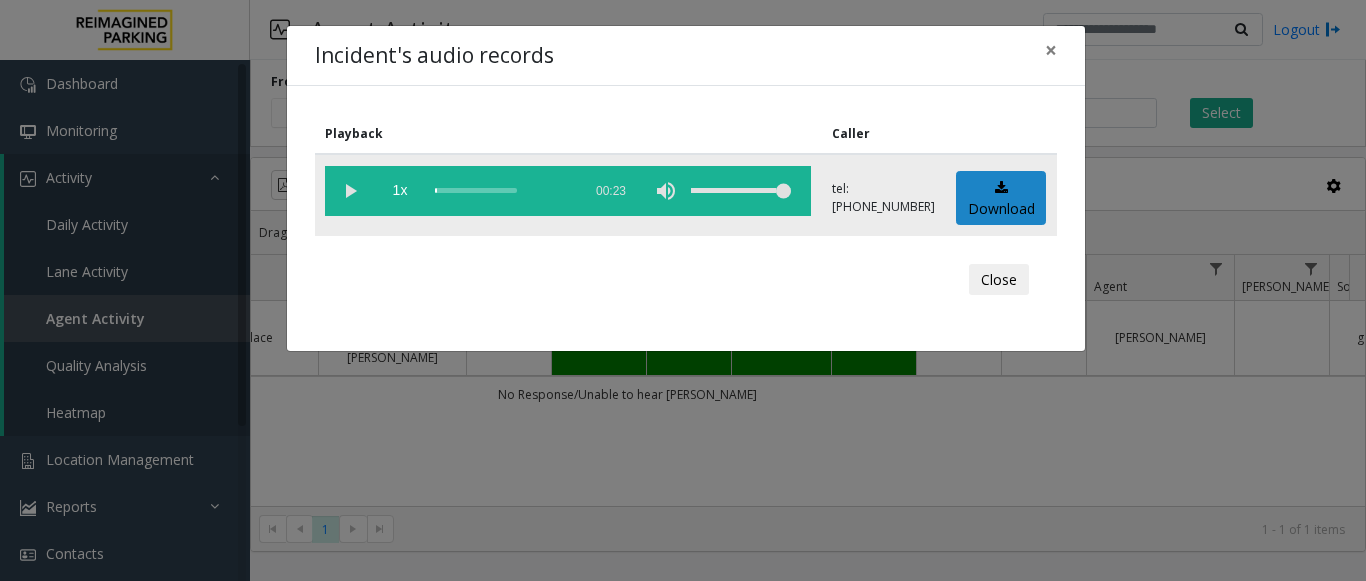 click 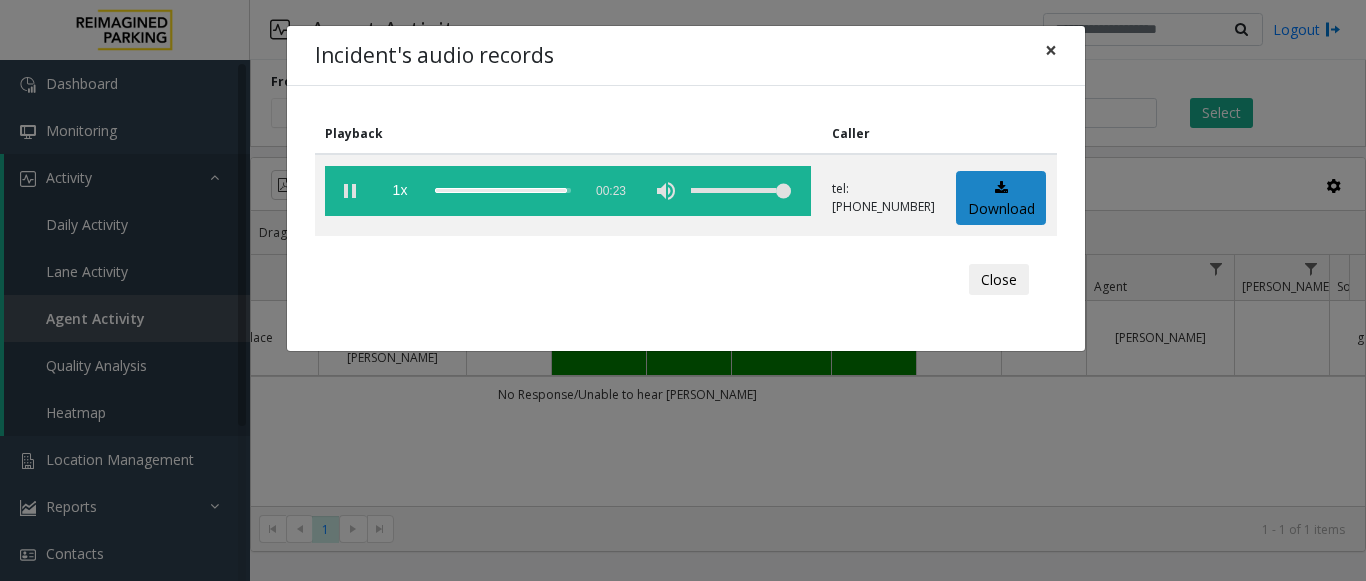 click on "×" 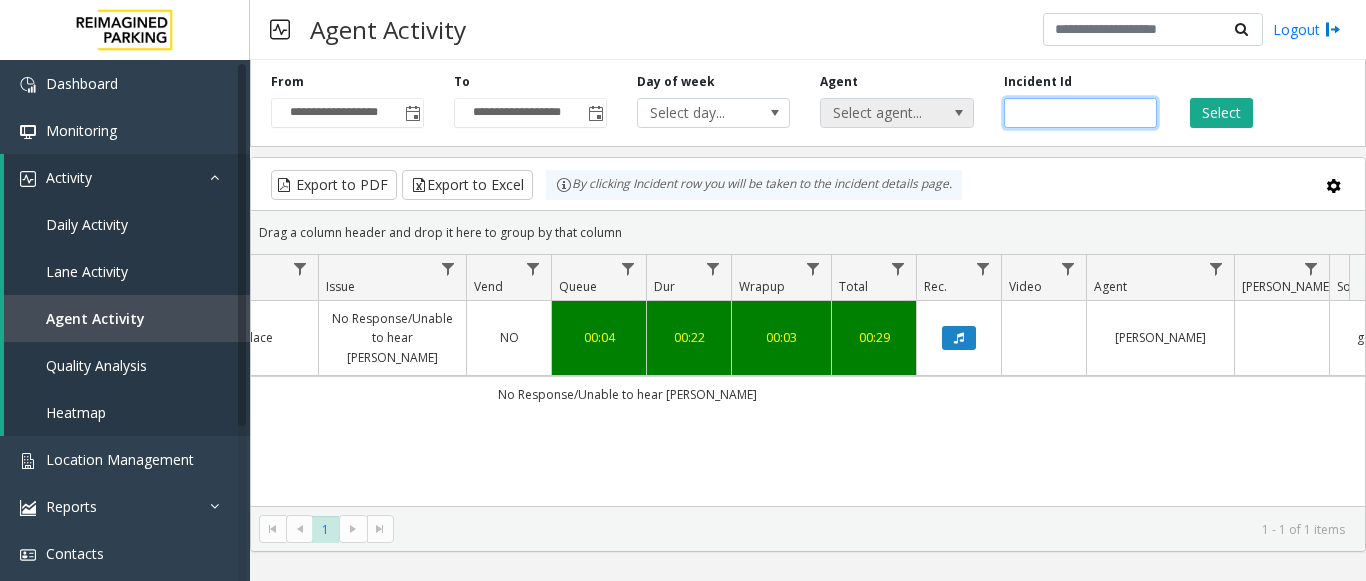 drag, startPoint x: 1118, startPoint y: 112, endPoint x: 888, endPoint y: 118, distance: 230.07825 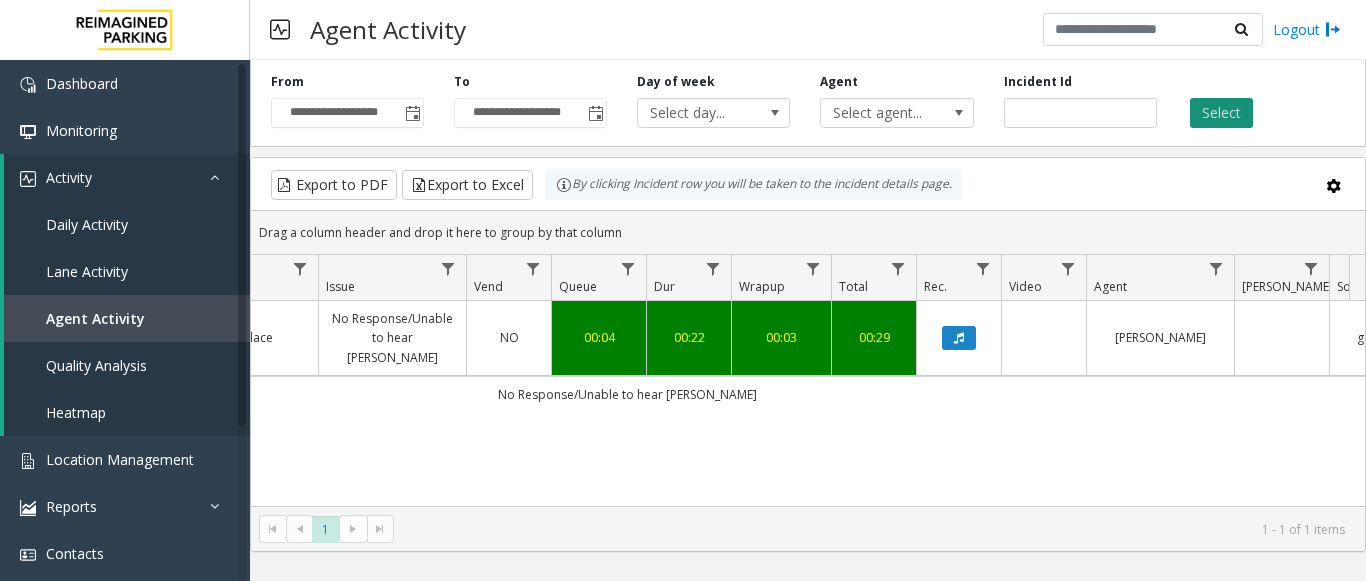 click on "Select" 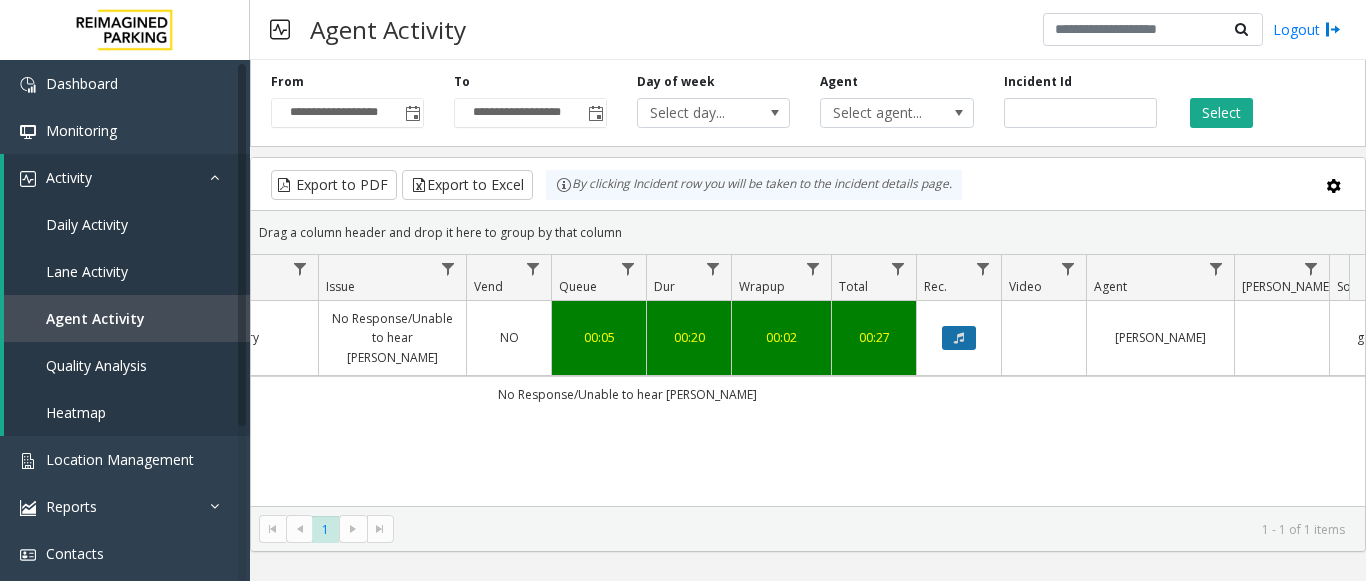 click 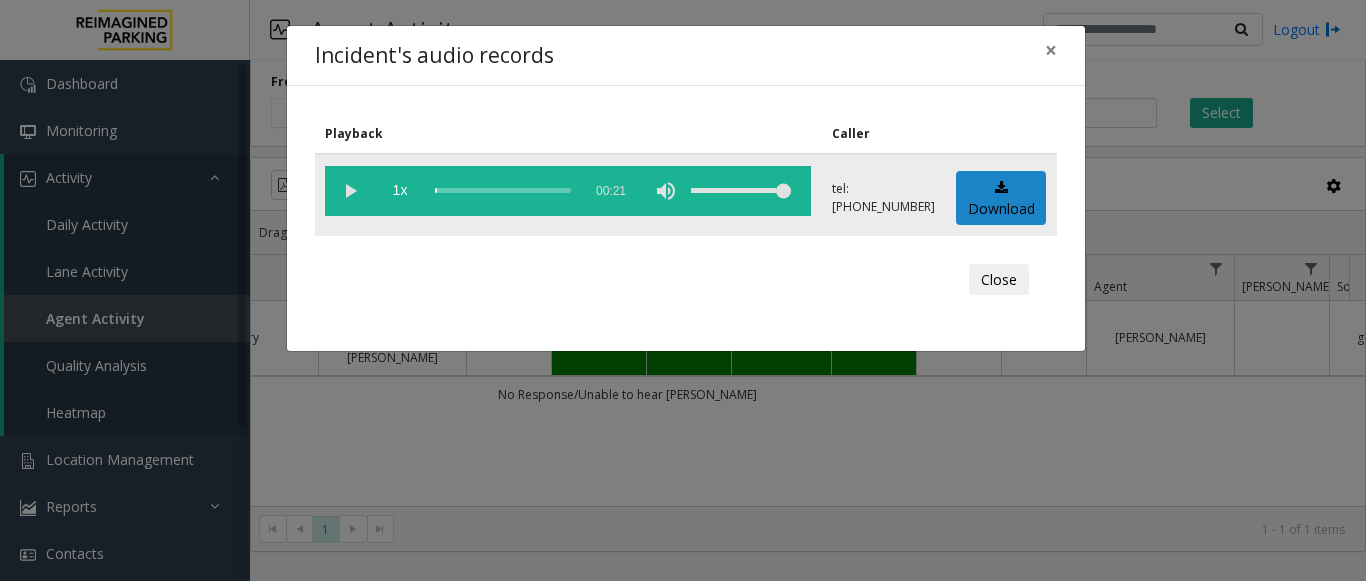 click 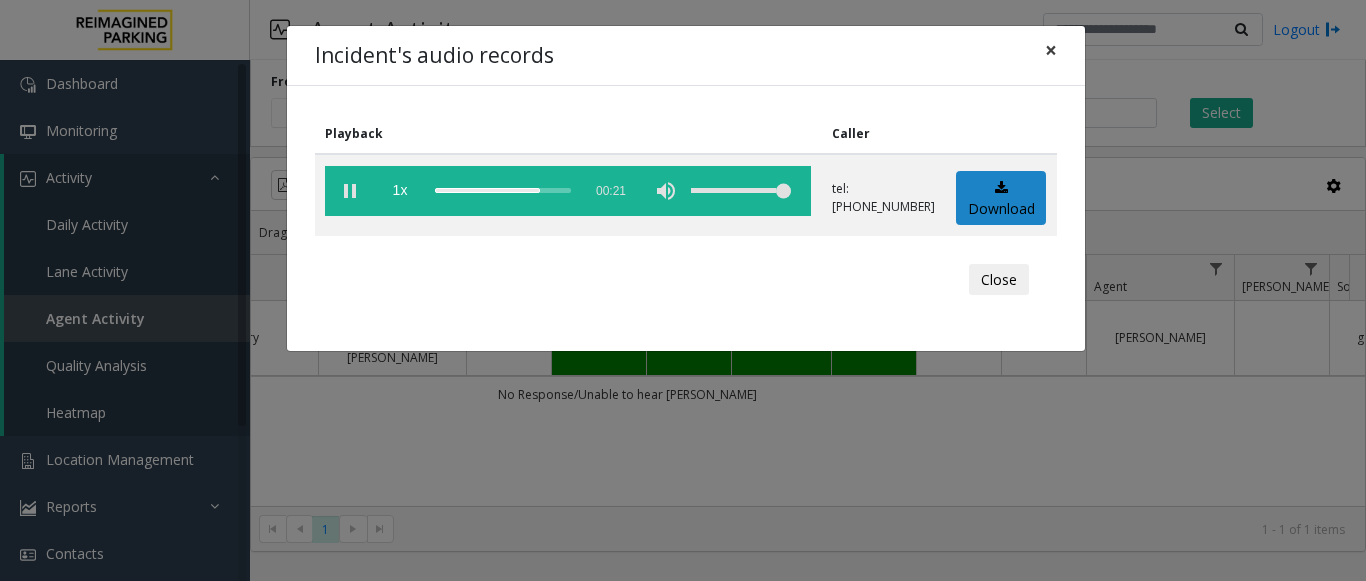 click on "×" 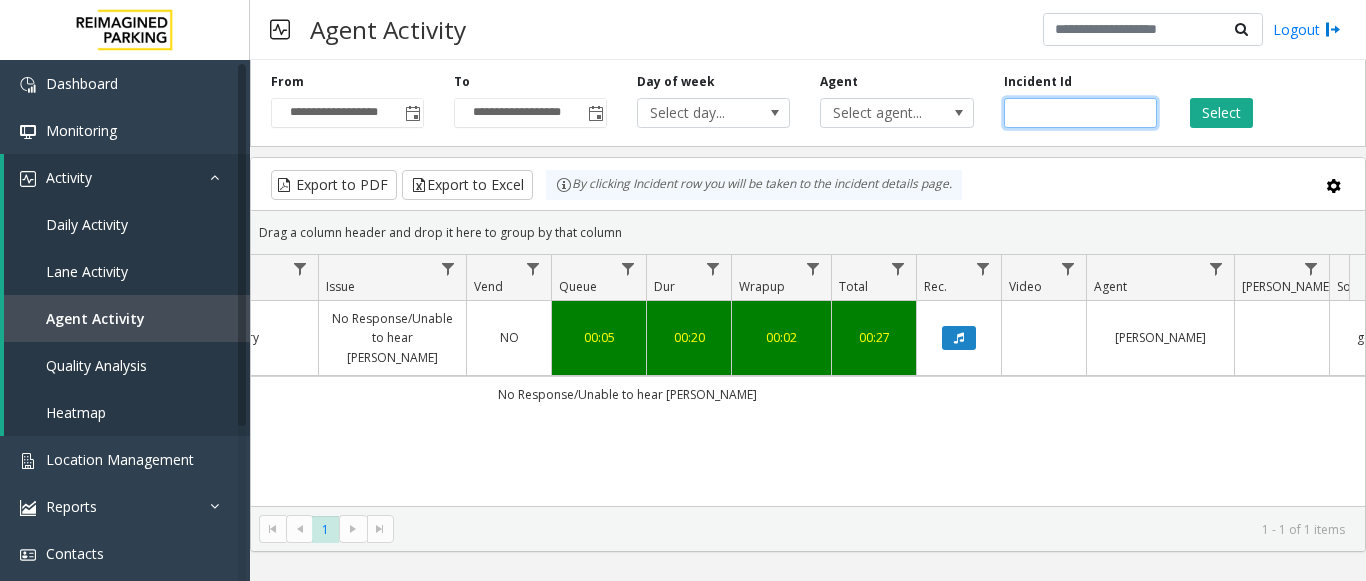 drag, startPoint x: 915, startPoint y: 132, endPoint x: 890, endPoint y: 134, distance: 25.079872 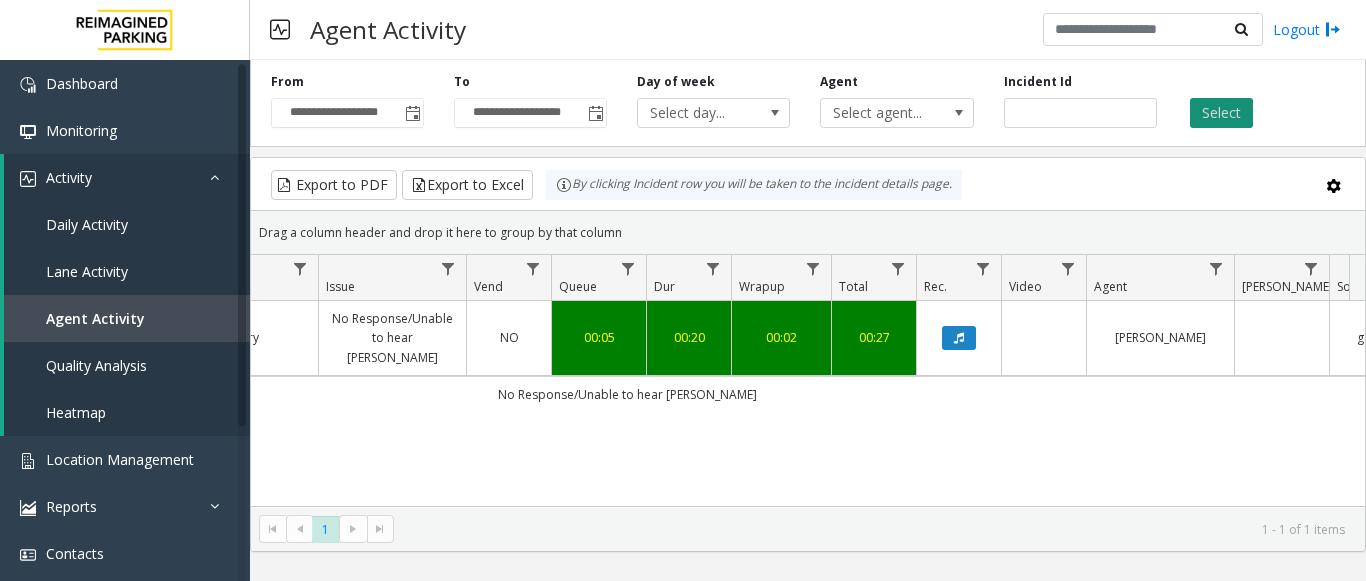 click on "Select" 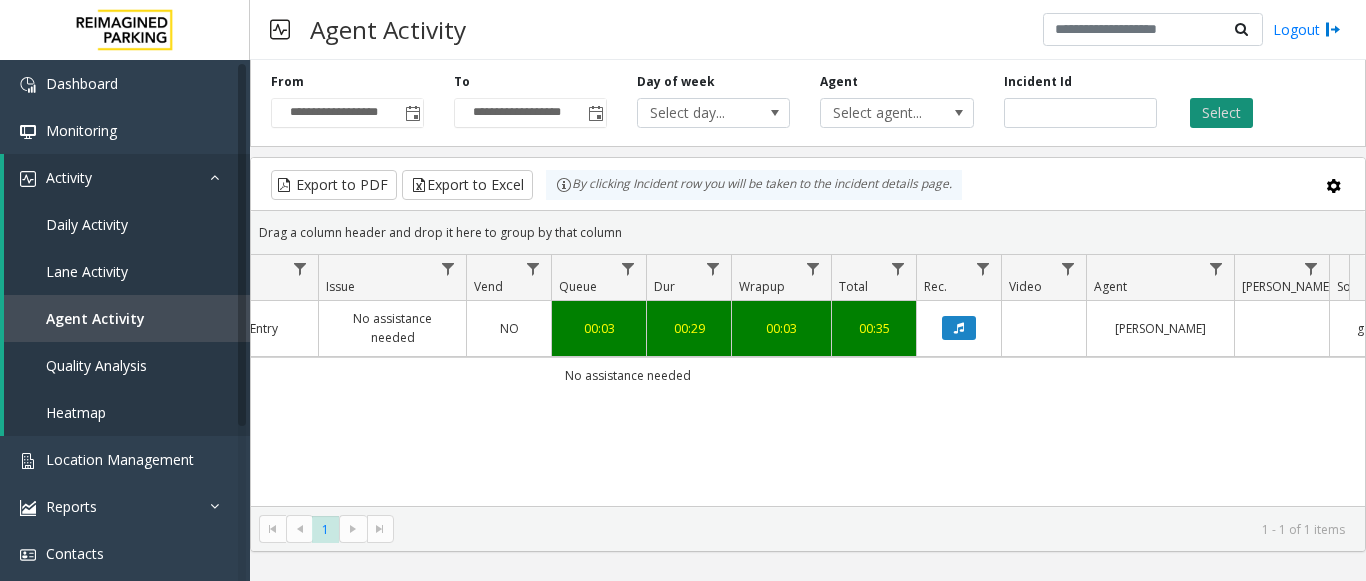 click on "Select" 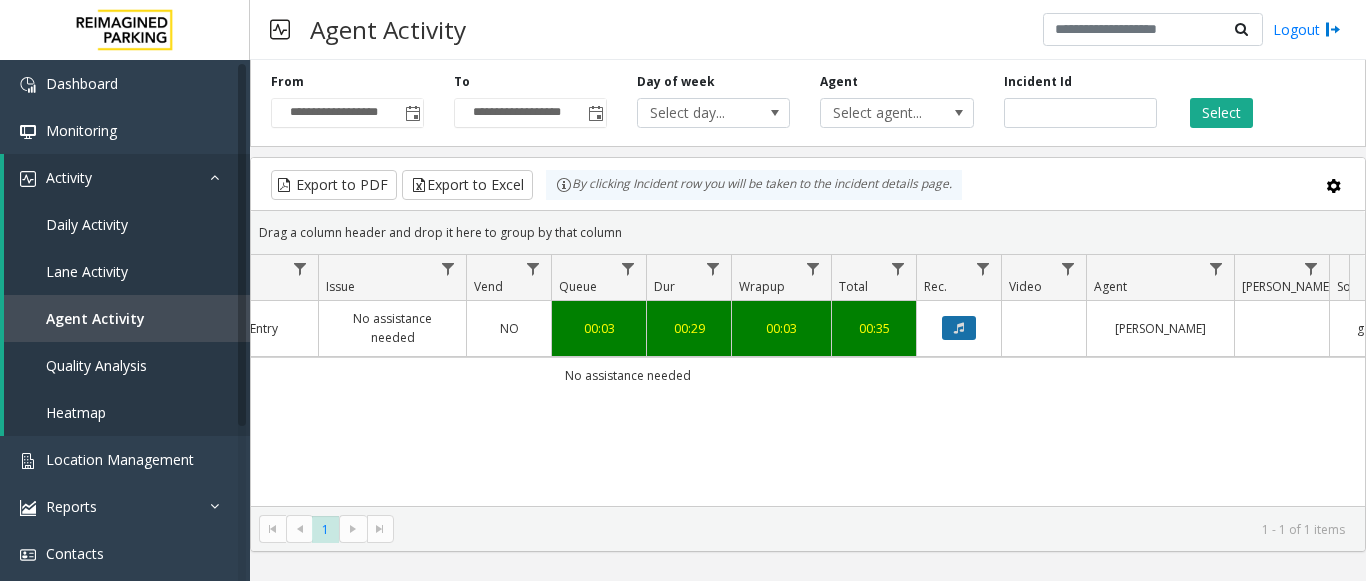 click 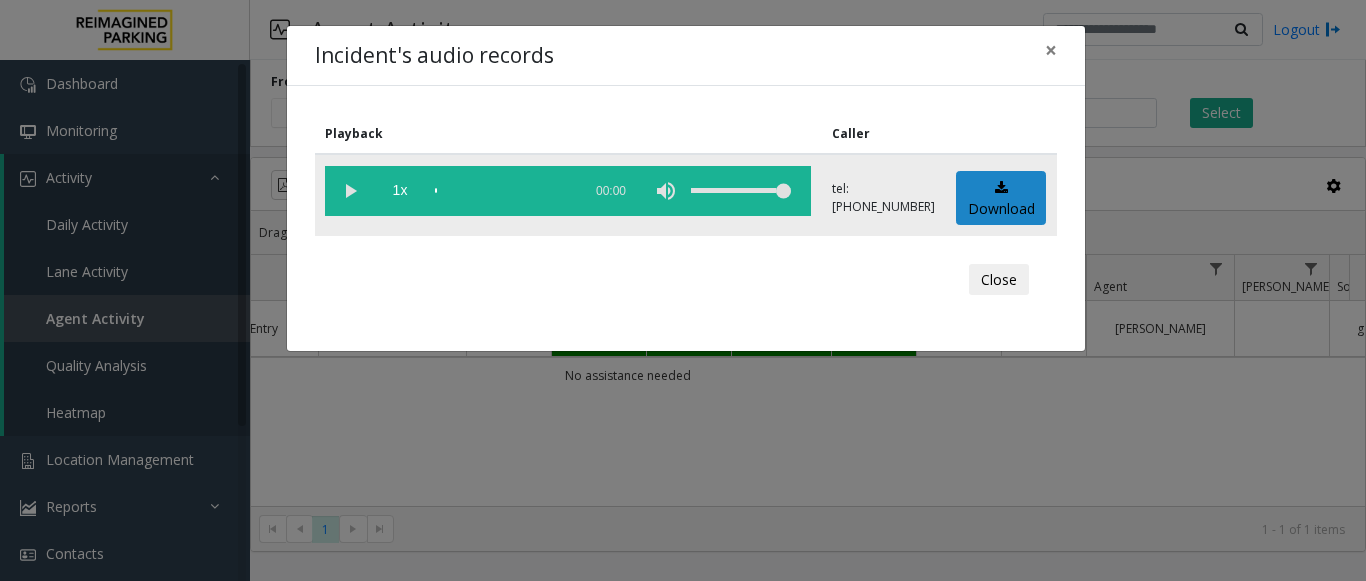 click 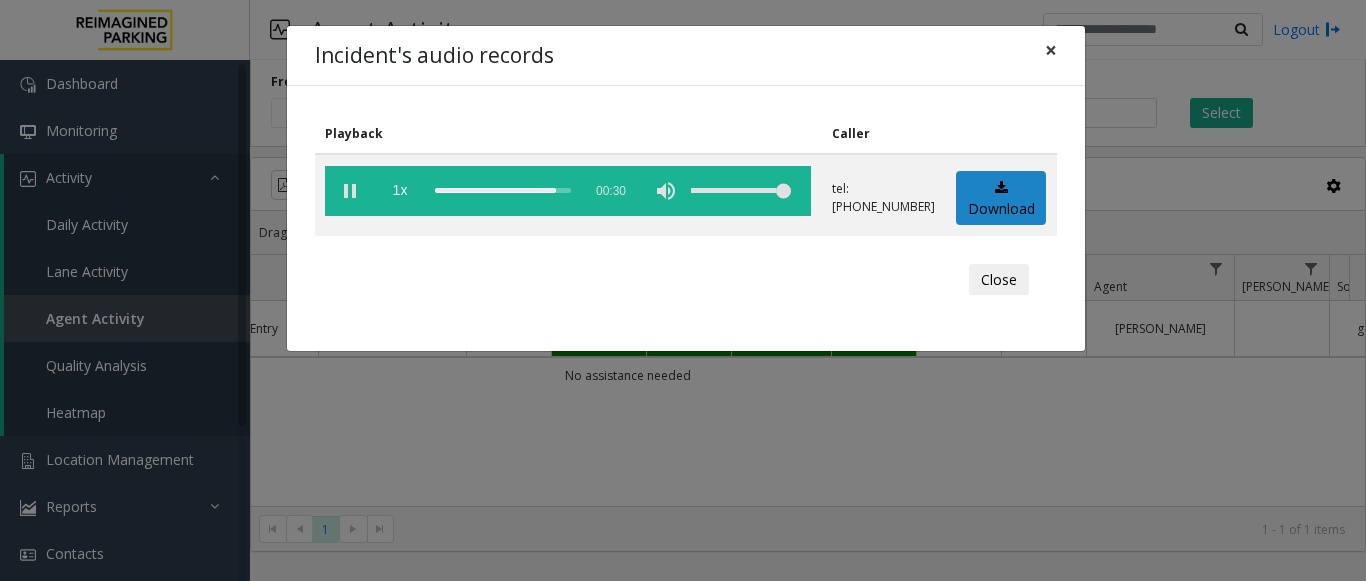 click on "×" 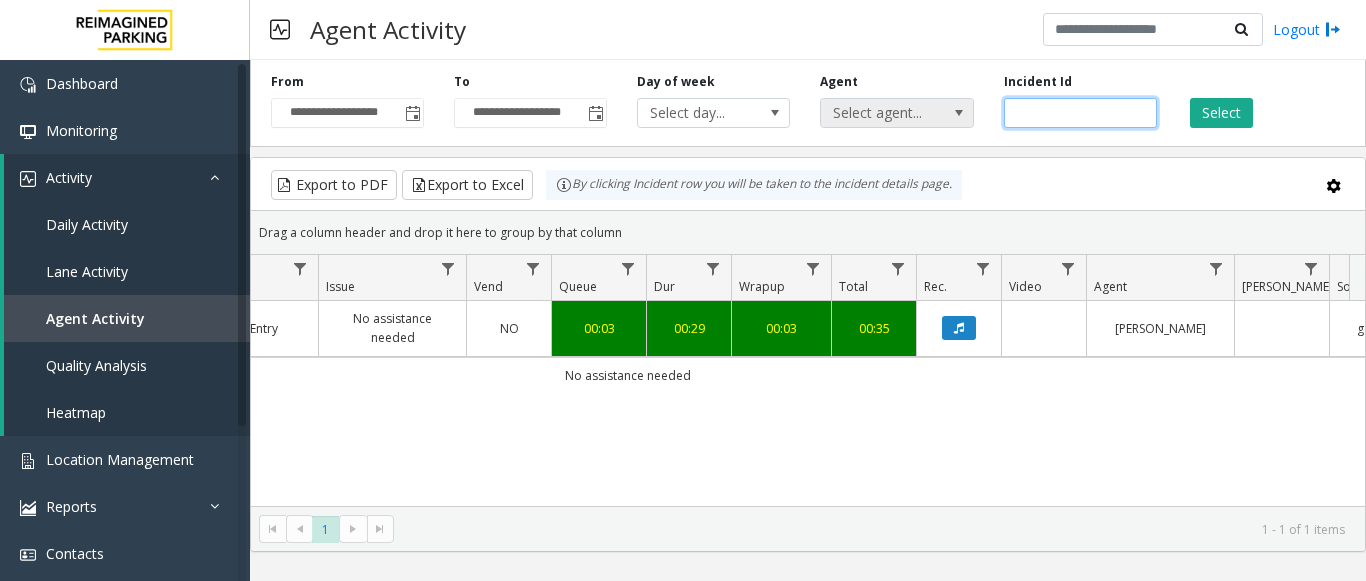 drag, startPoint x: 1086, startPoint y: 114, endPoint x: 927, endPoint y: 119, distance: 159.0786 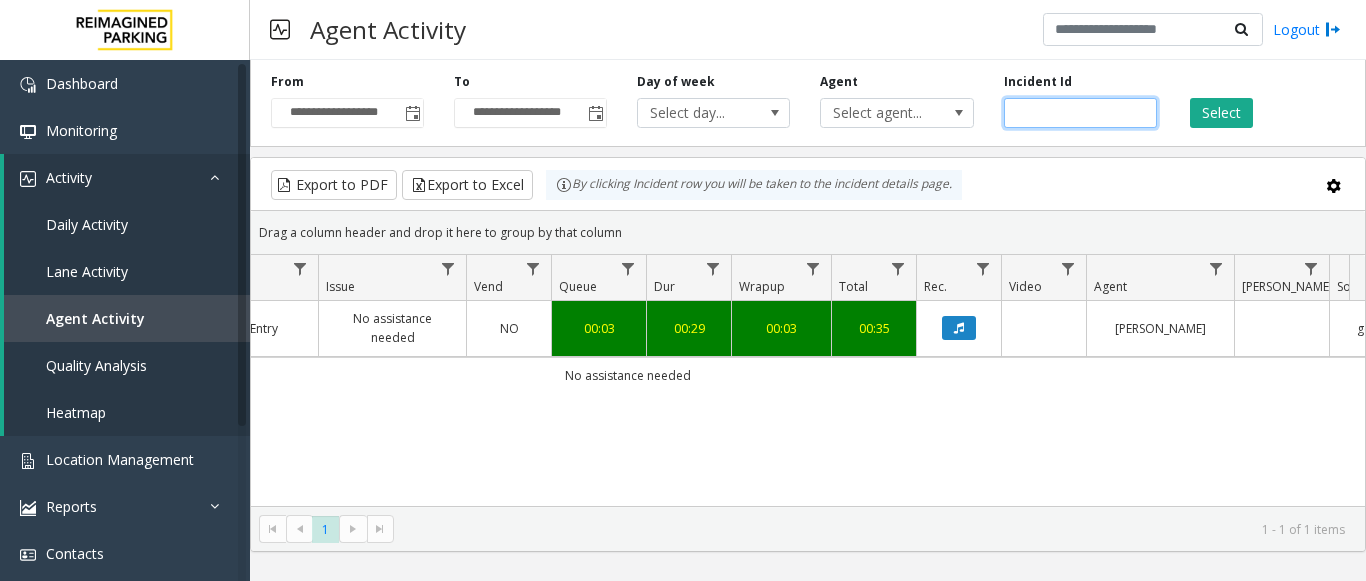 paste 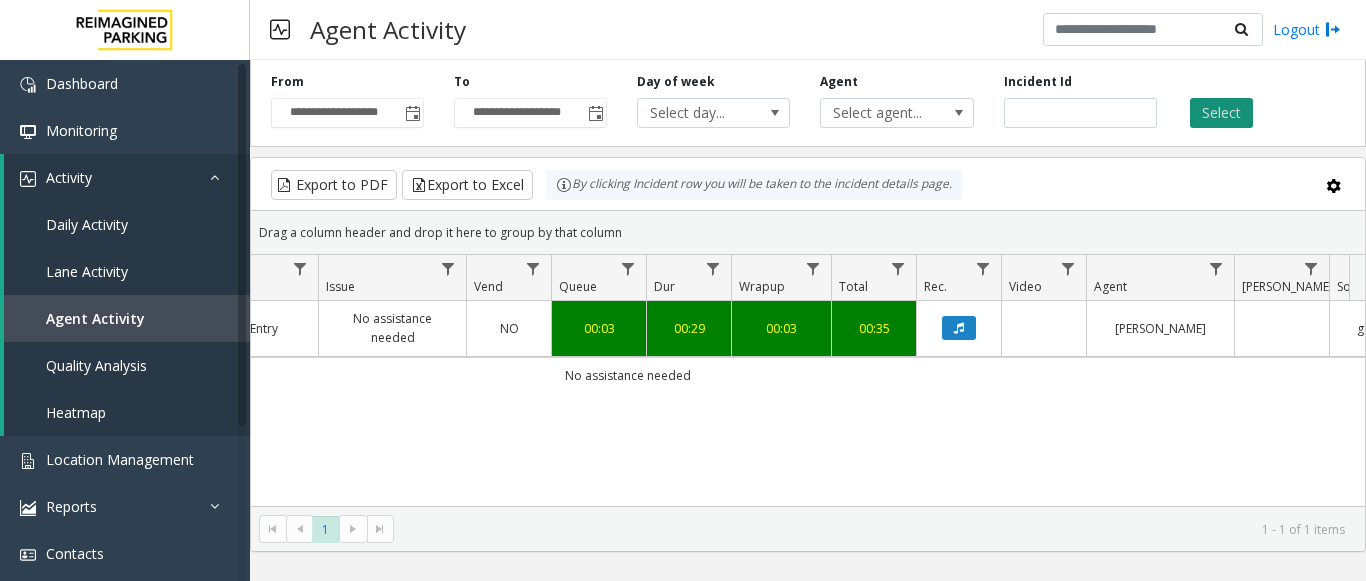 click on "Select" 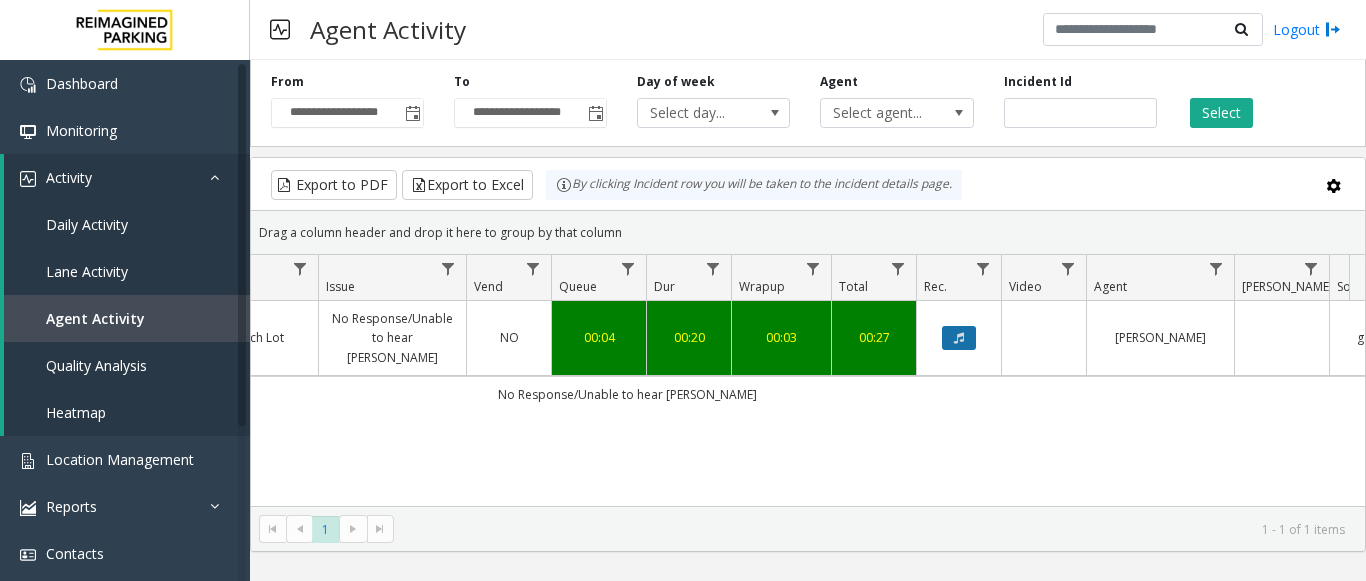 click 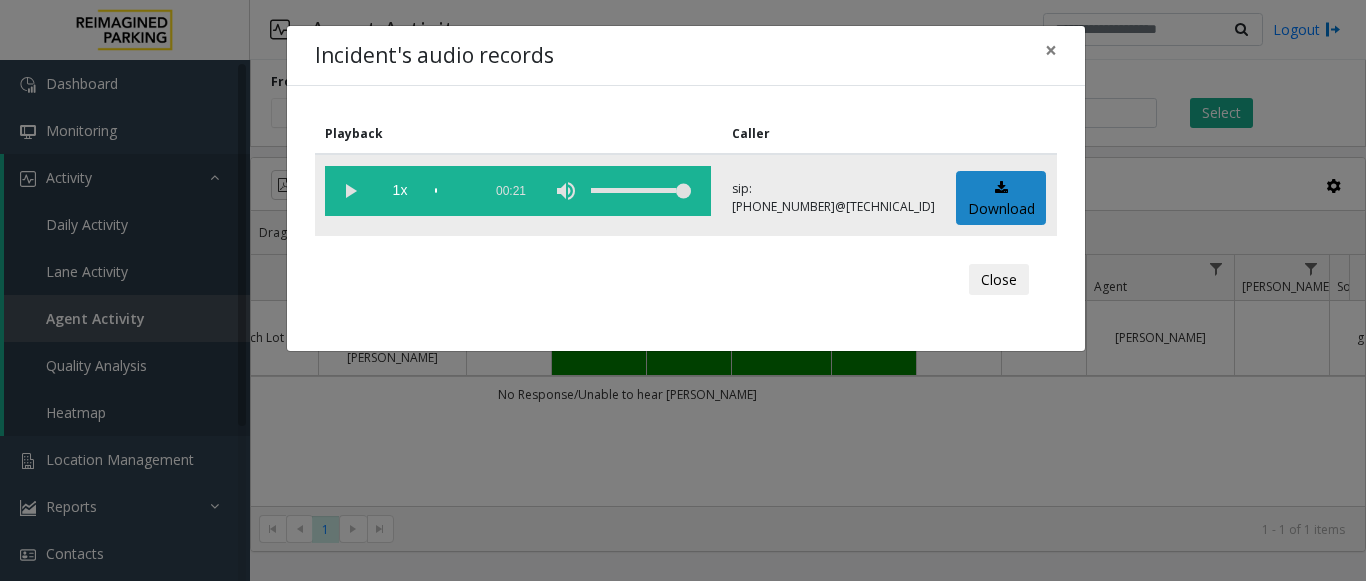 click 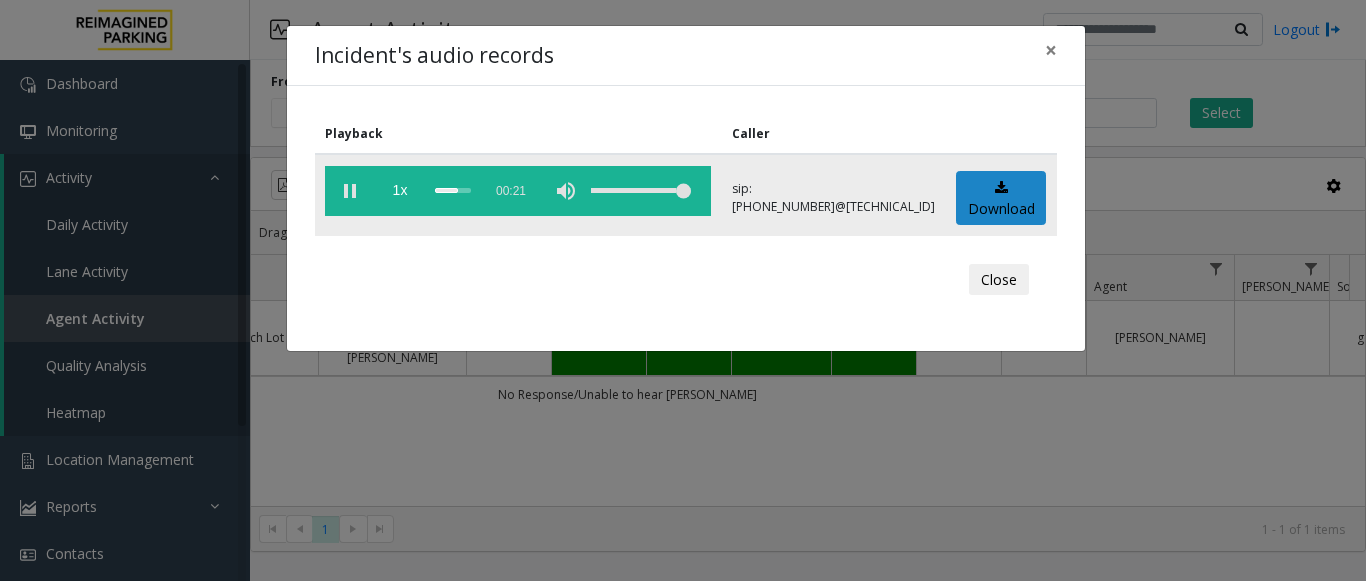 click 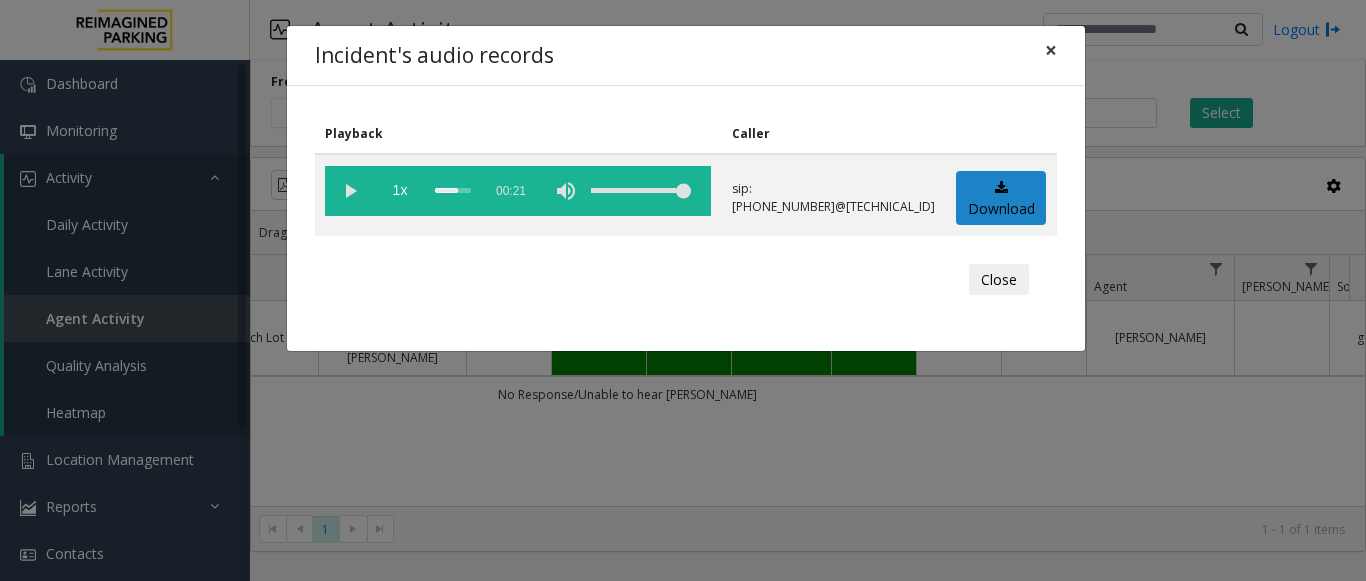 click on "×" 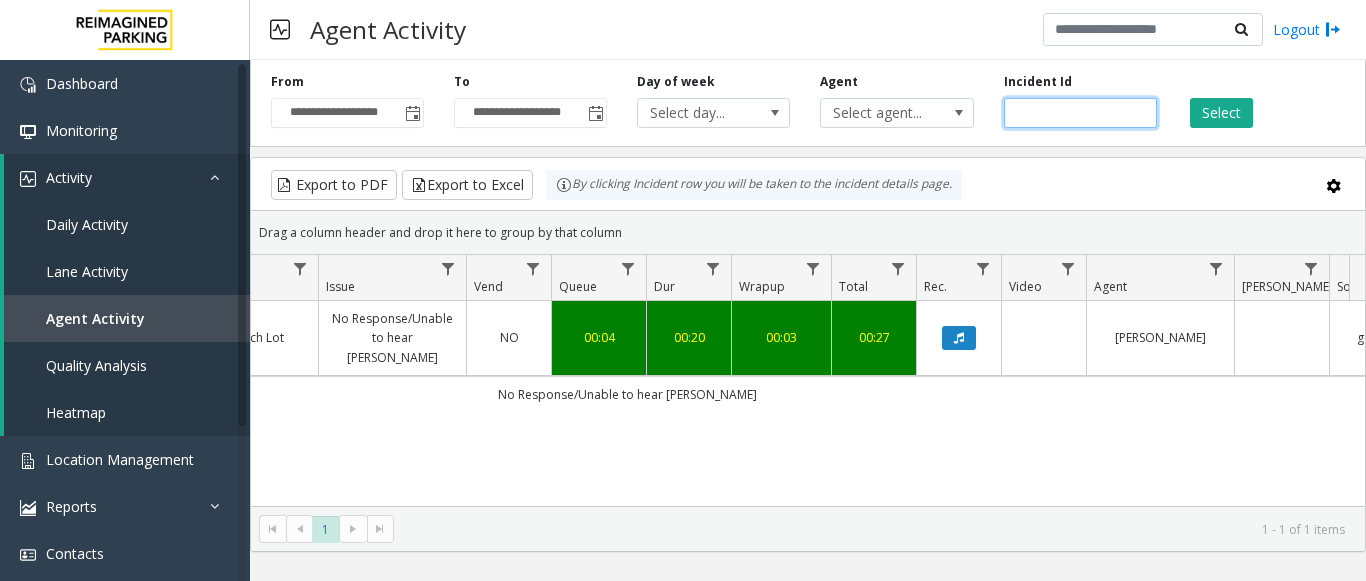 drag, startPoint x: 1069, startPoint y: 108, endPoint x: 1004, endPoint y: 114, distance: 65.27634 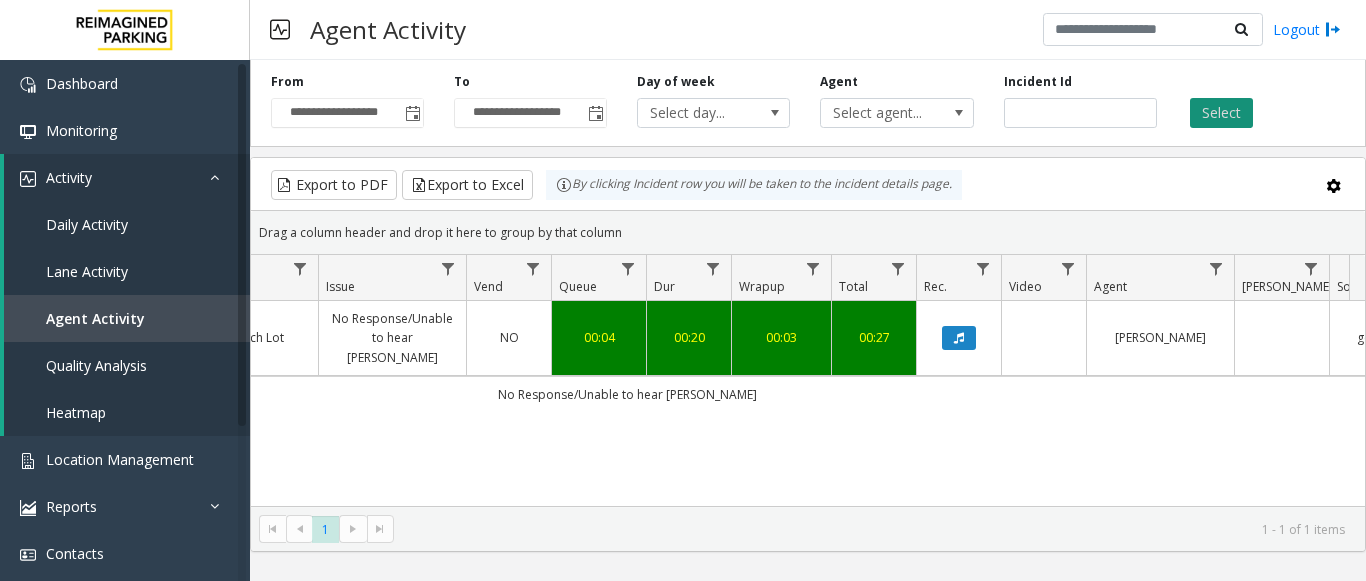 click on "Select" 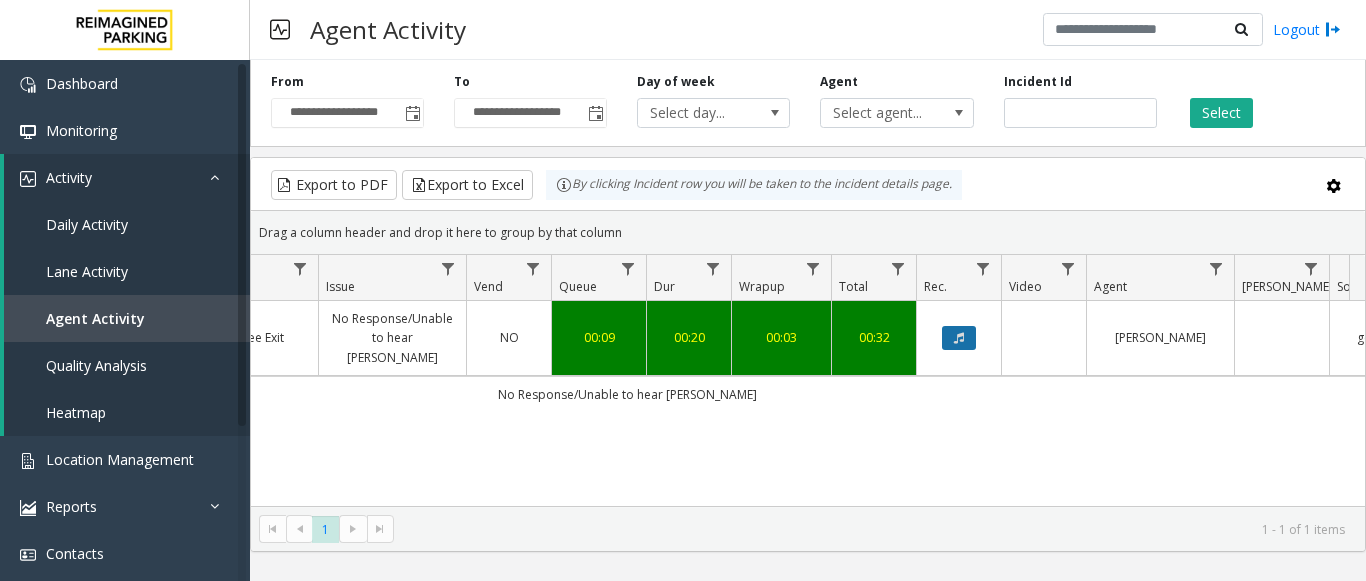 click 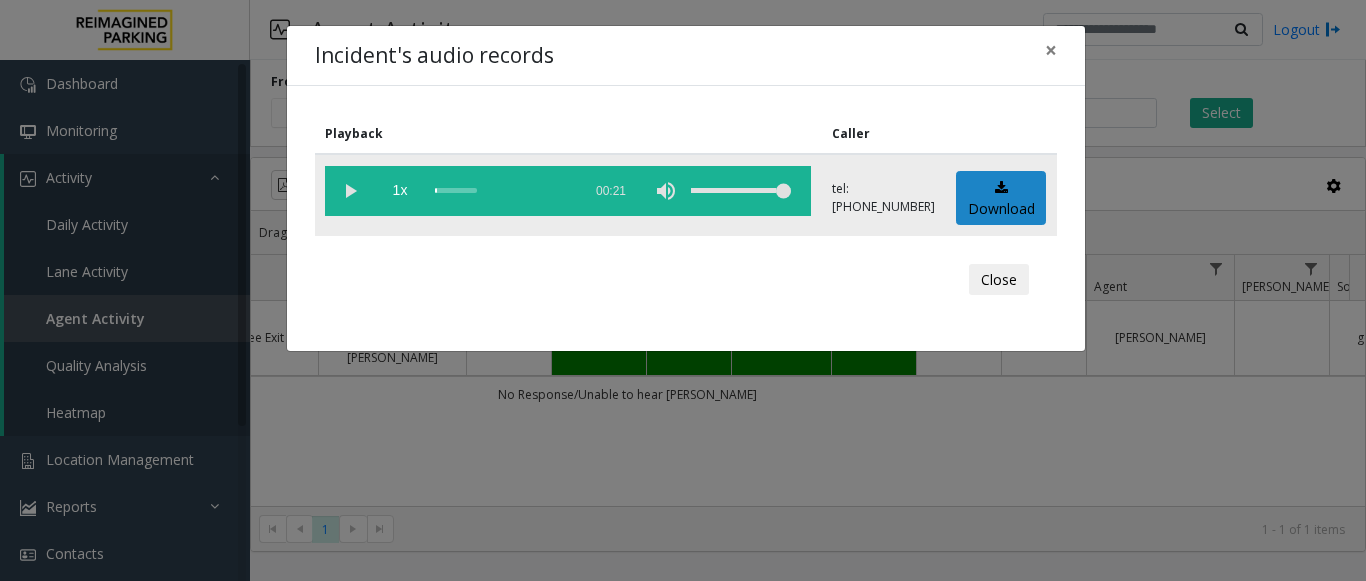 click 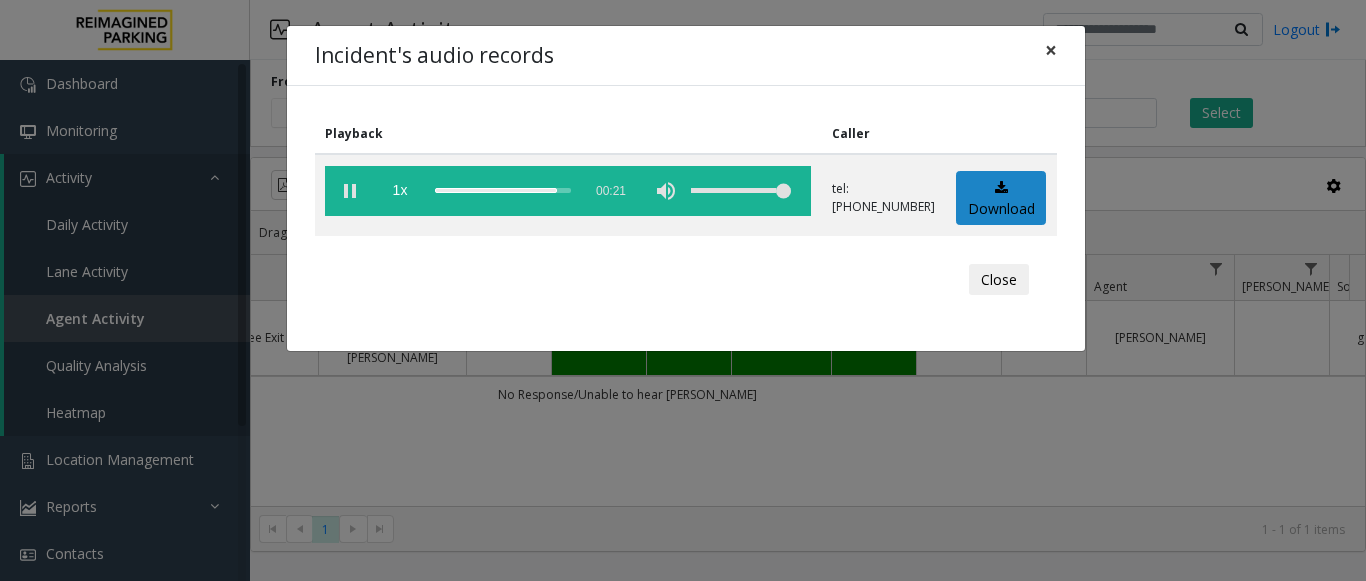 click on "×" 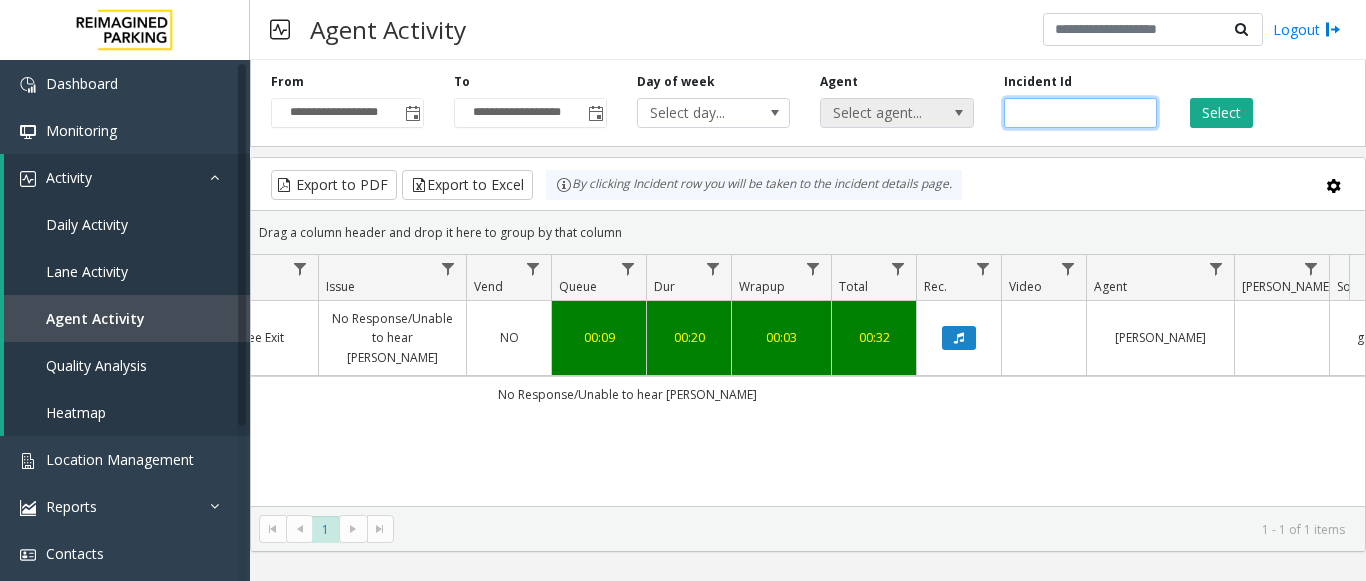 drag, startPoint x: 1064, startPoint y: 117, endPoint x: 918, endPoint y: 125, distance: 146.21901 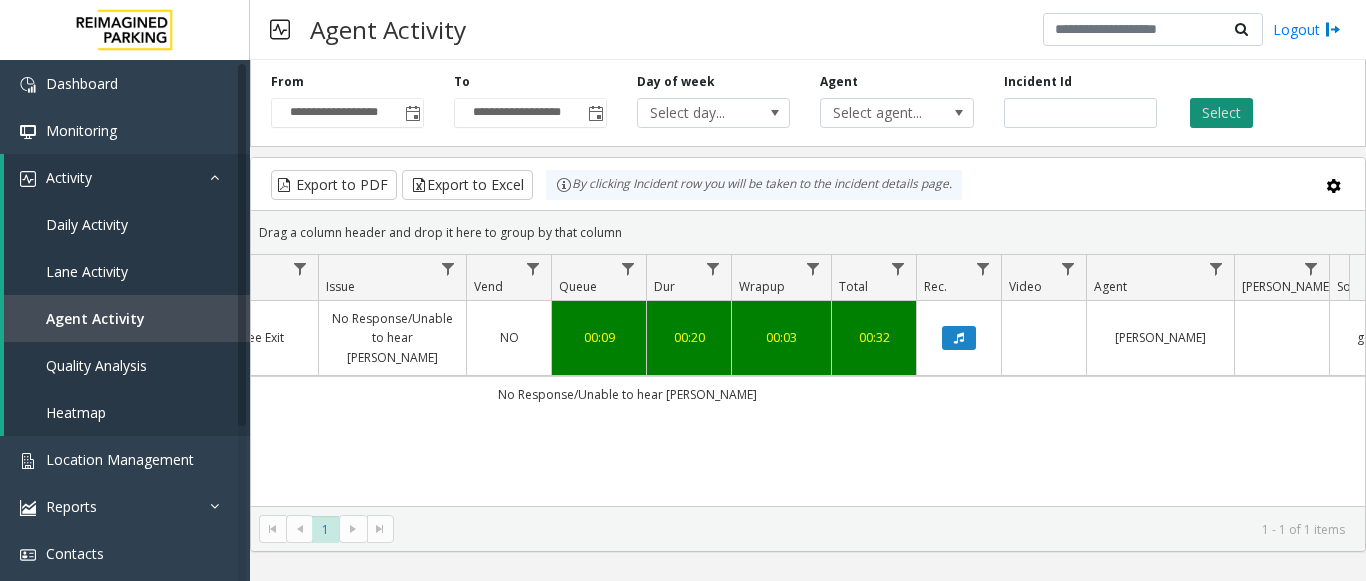 click on "Select" 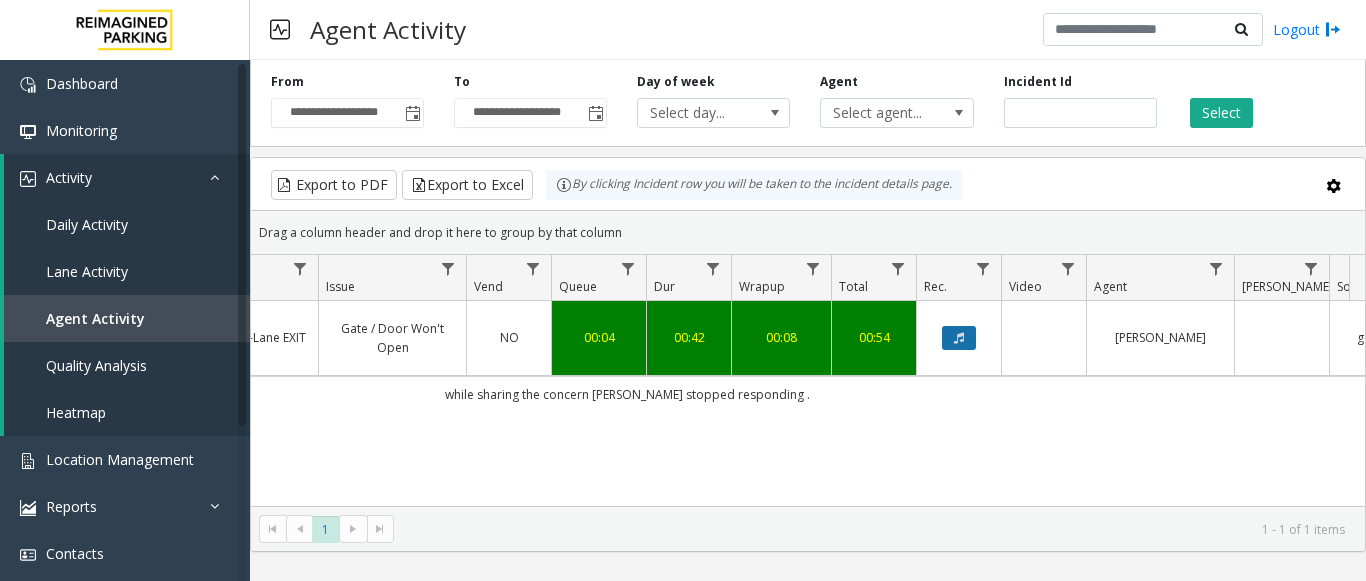click 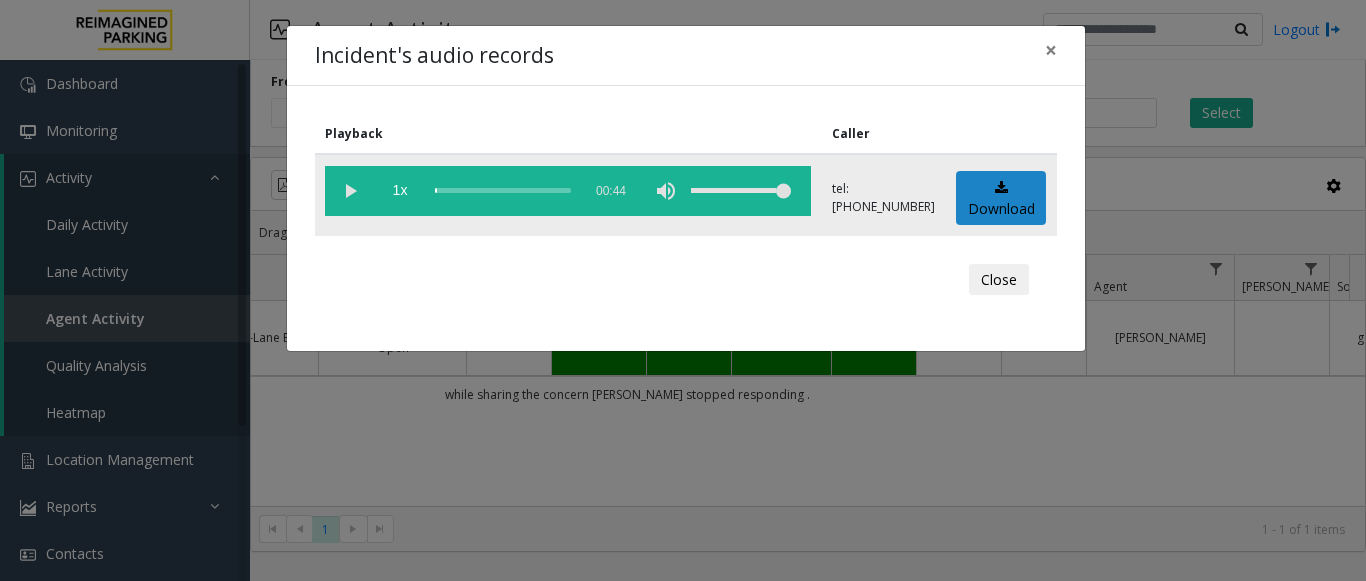 click 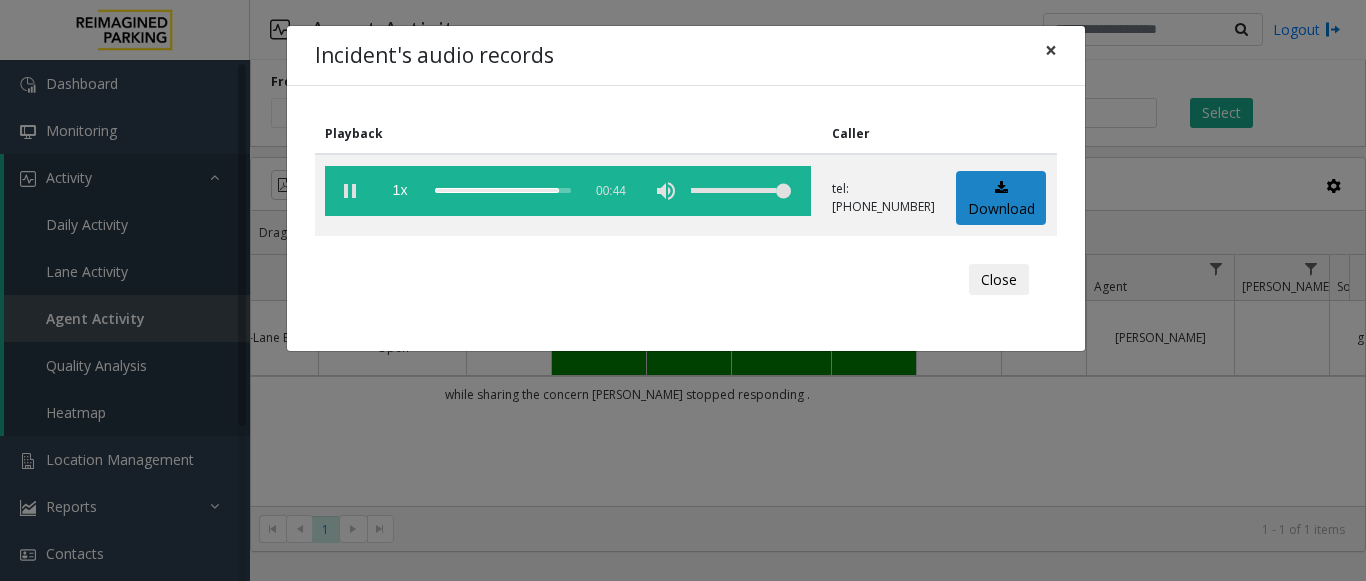click on "×" 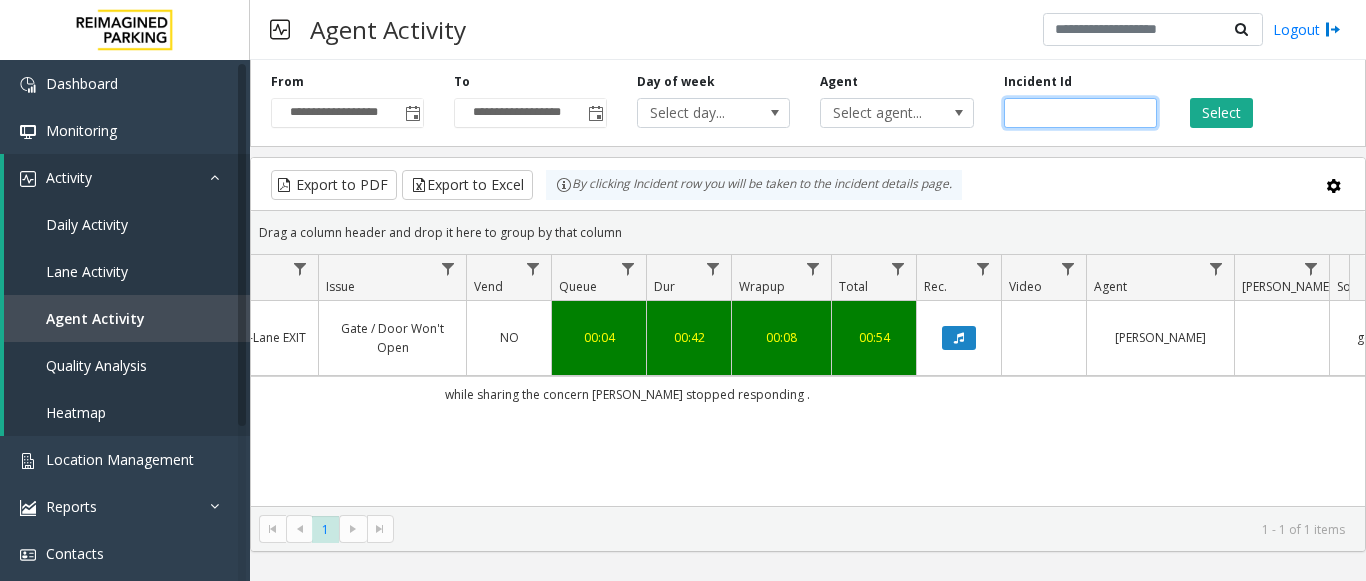 drag, startPoint x: 1077, startPoint y: 110, endPoint x: 908, endPoint y: 131, distance: 170.29973 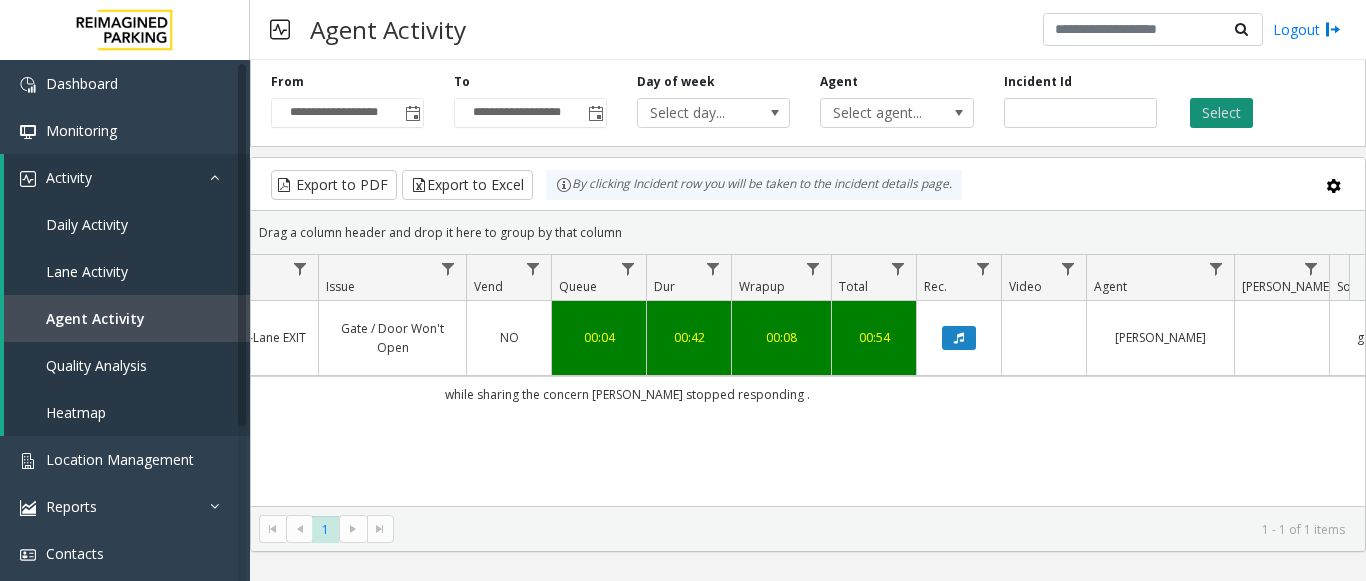 click on "Select" 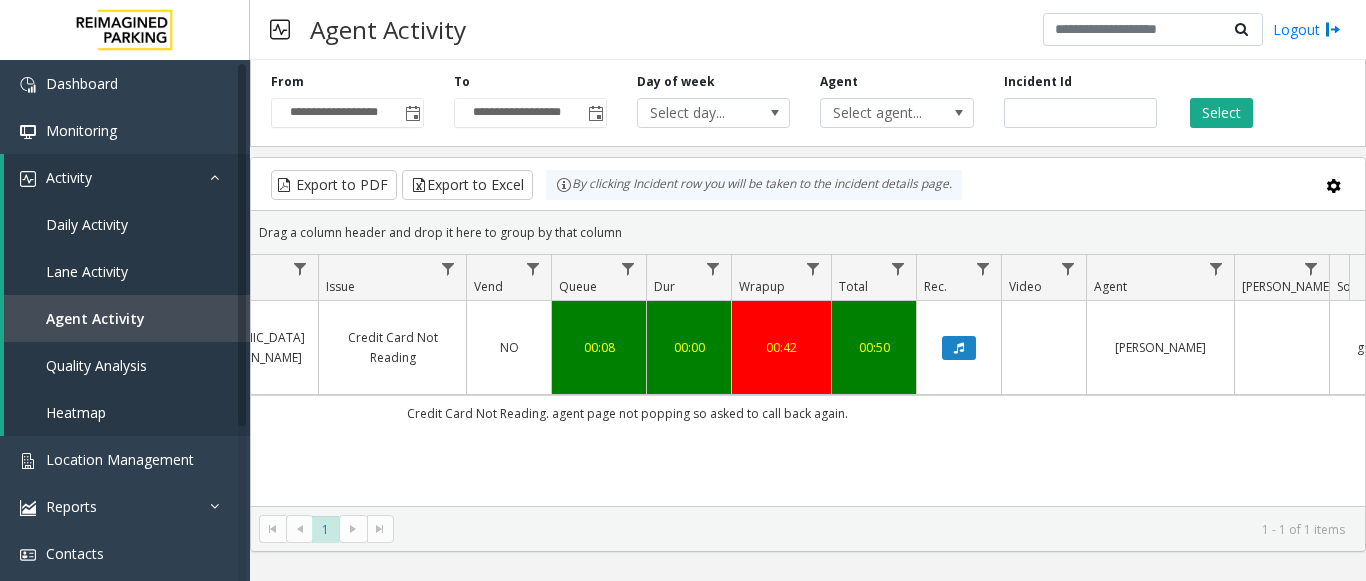drag, startPoint x: 875, startPoint y: 375, endPoint x: 272, endPoint y: 383, distance: 603.05304 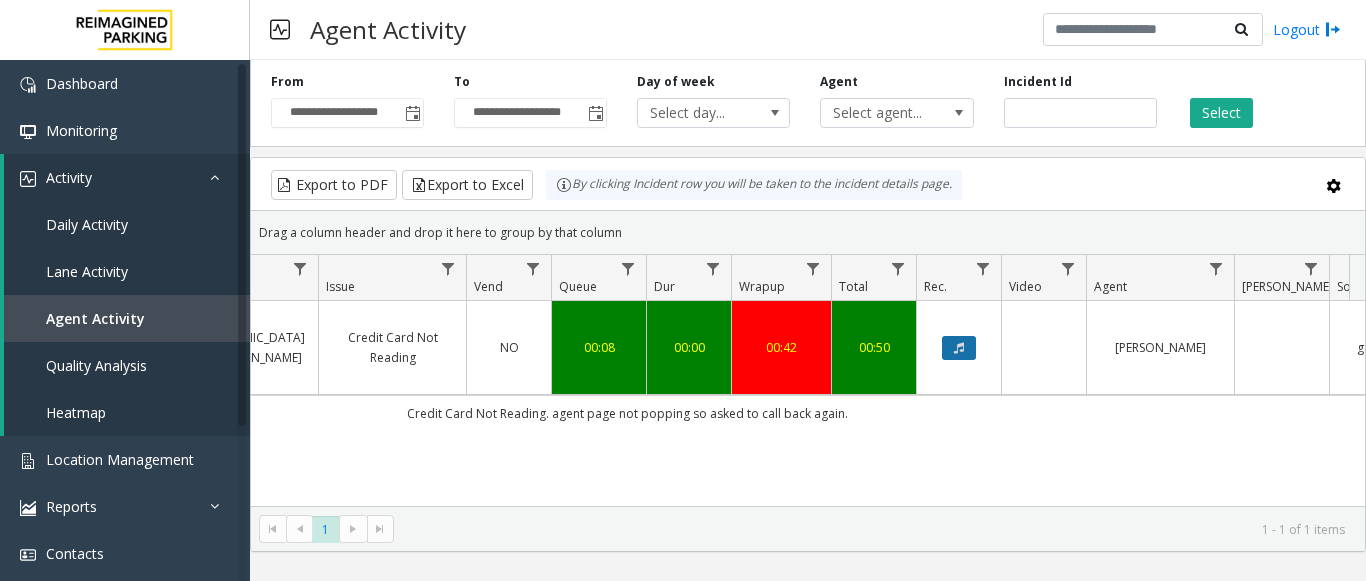 click 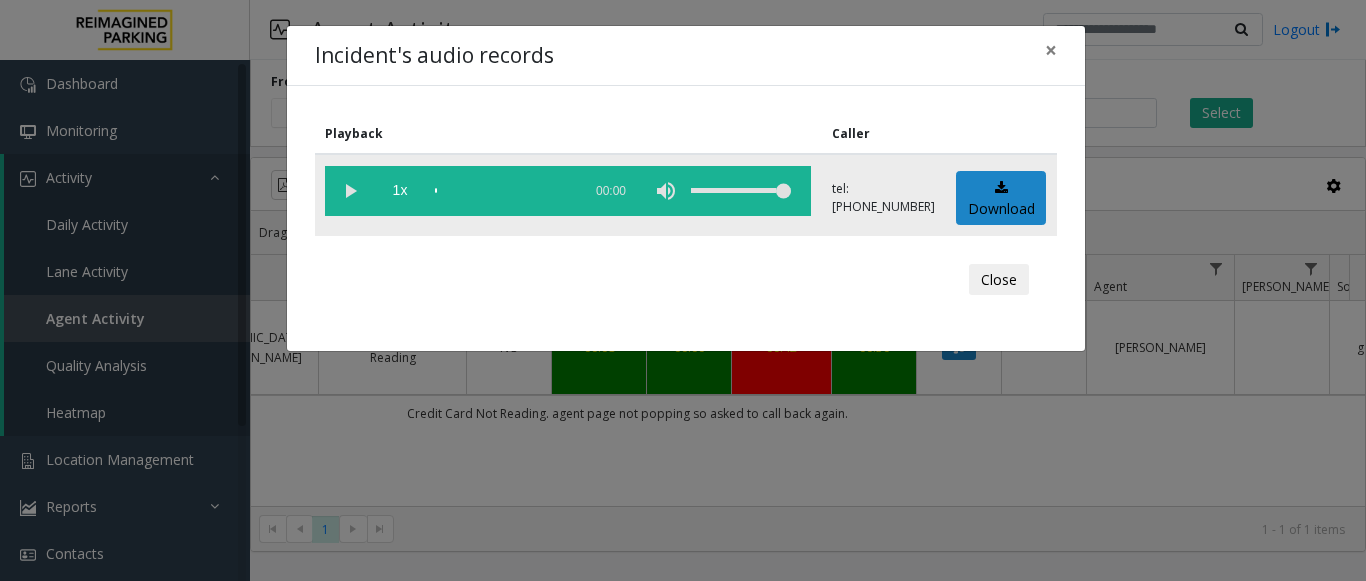 click 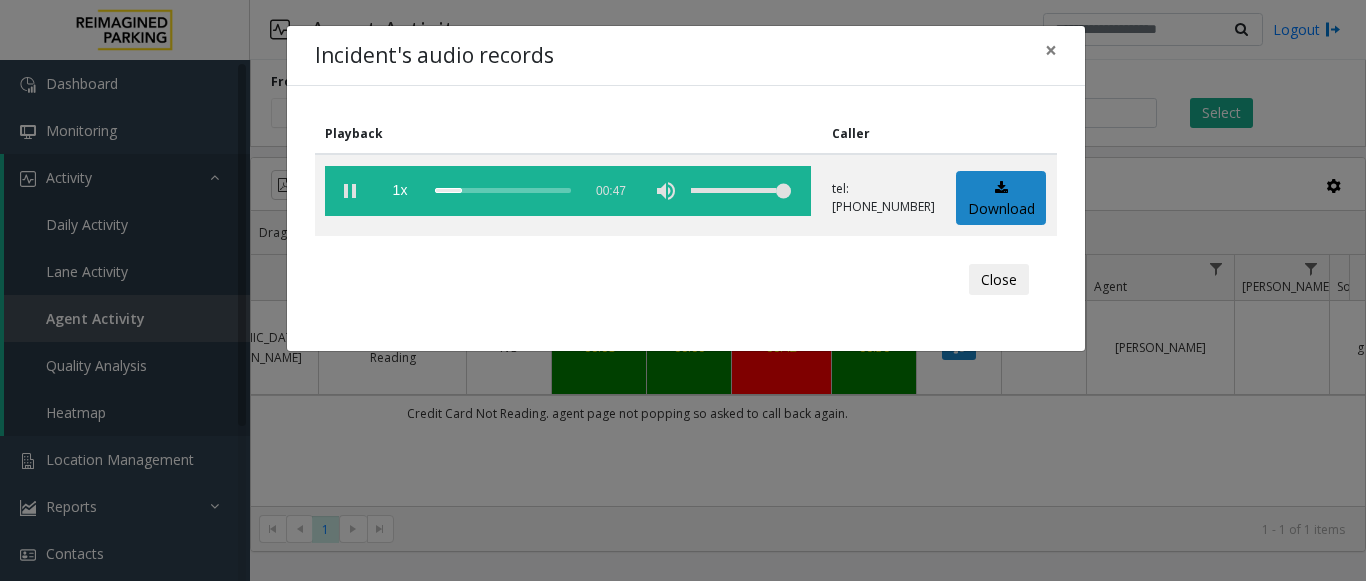 click on "Incident's audio records × Playback Caller  1x  00:47 tel:[PHONE_NUMBER]  Download  Close" 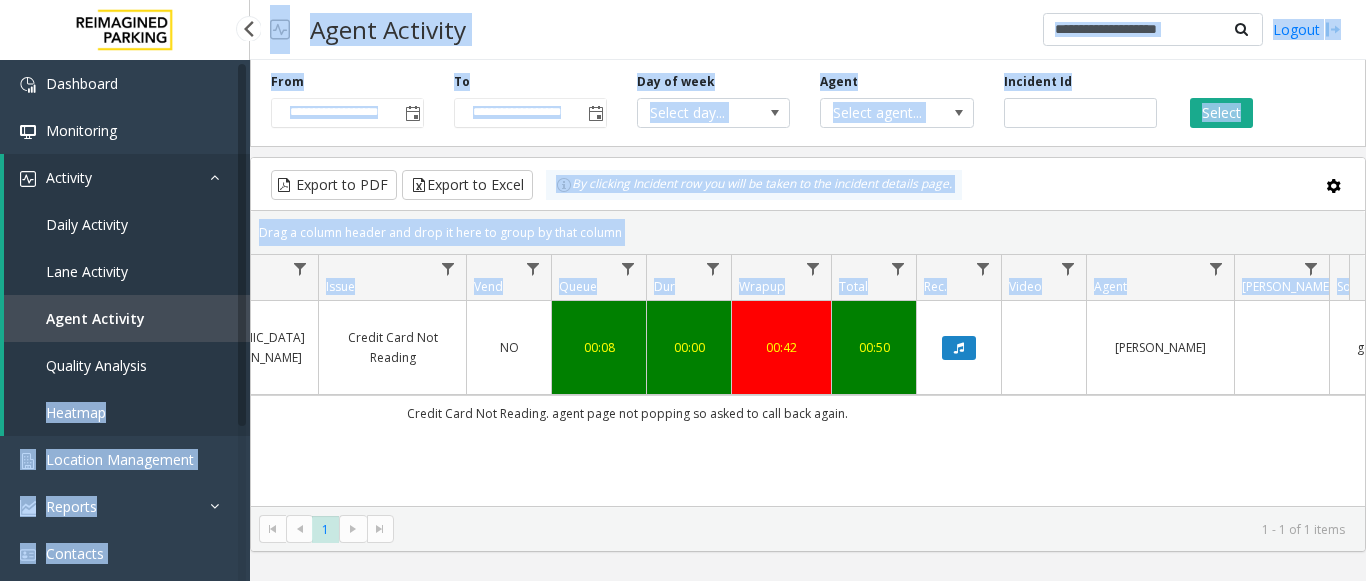 scroll, scrollTop: 0, scrollLeft: 0, axis: both 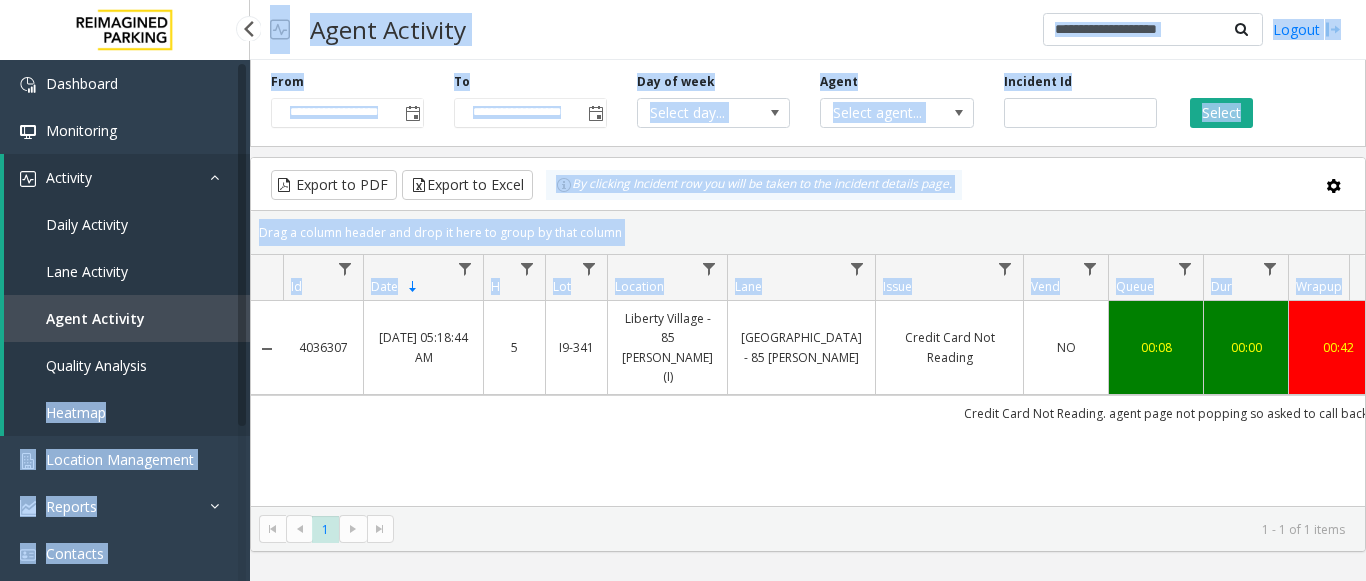 drag, startPoint x: 496, startPoint y: 403, endPoint x: 157, endPoint y: 380, distance: 339.77933 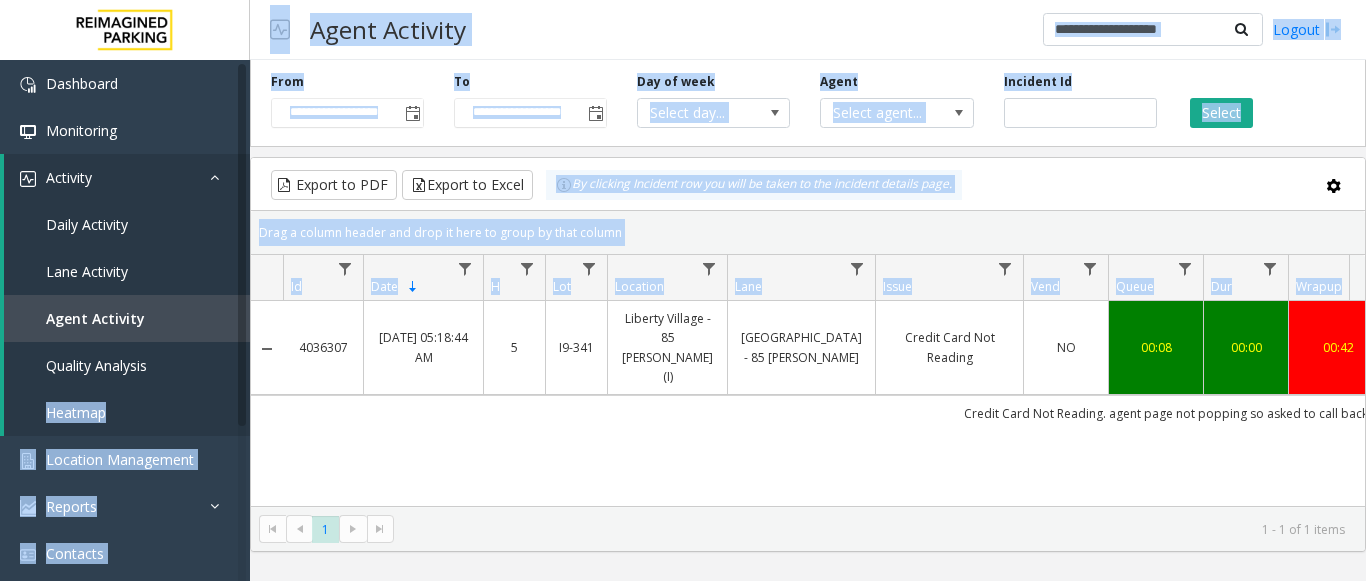 copy on "4036307" 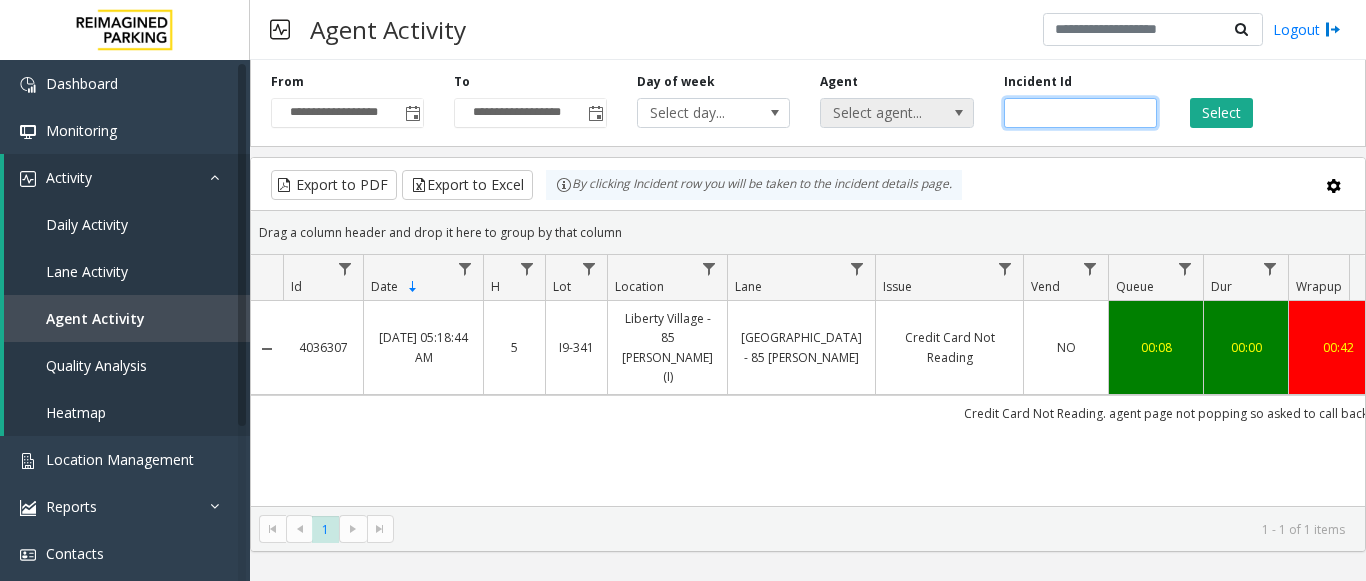 drag, startPoint x: 1070, startPoint y: 112, endPoint x: 973, endPoint y: 122, distance: 97.5141 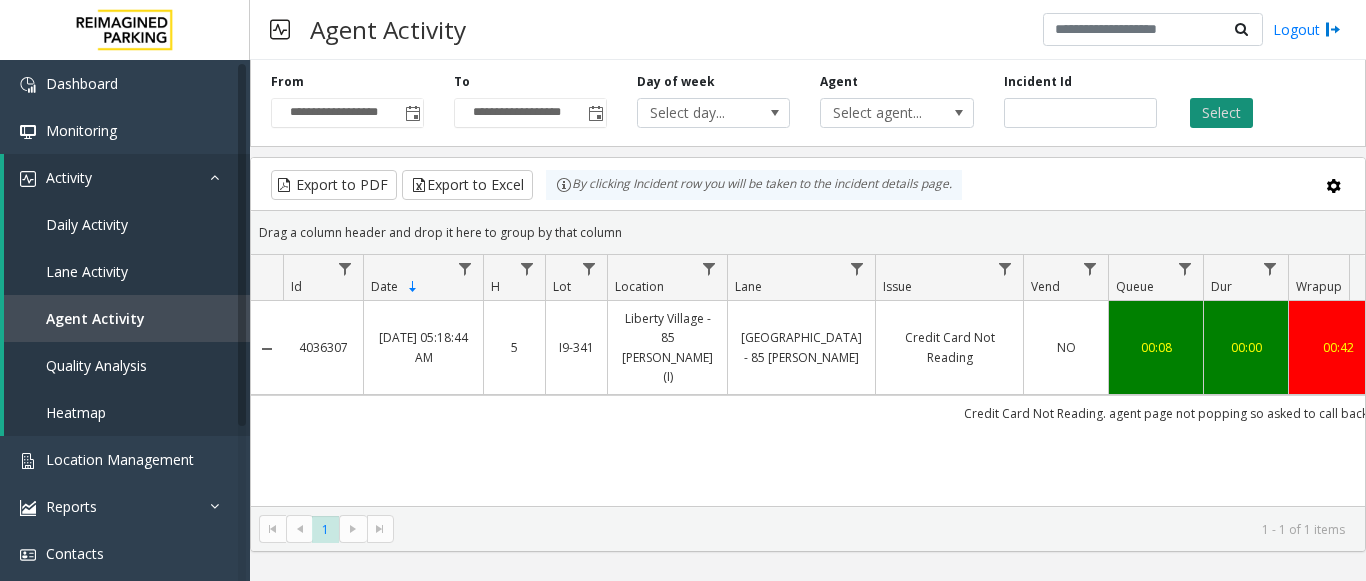 click on "Select" 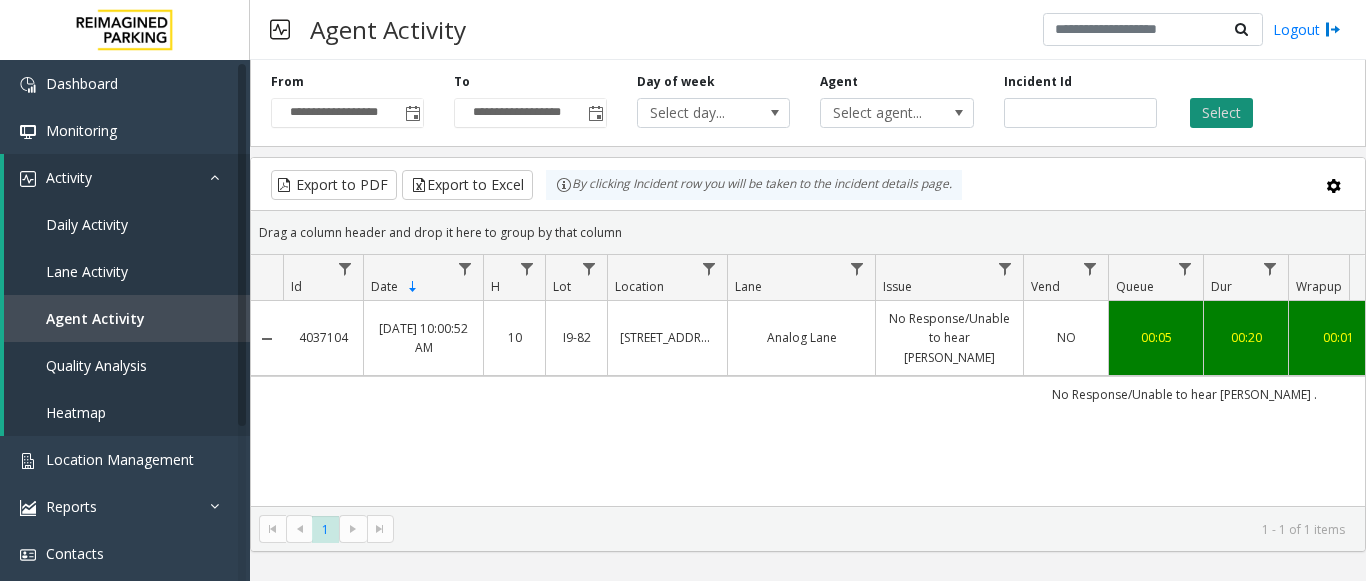 click on "Select" 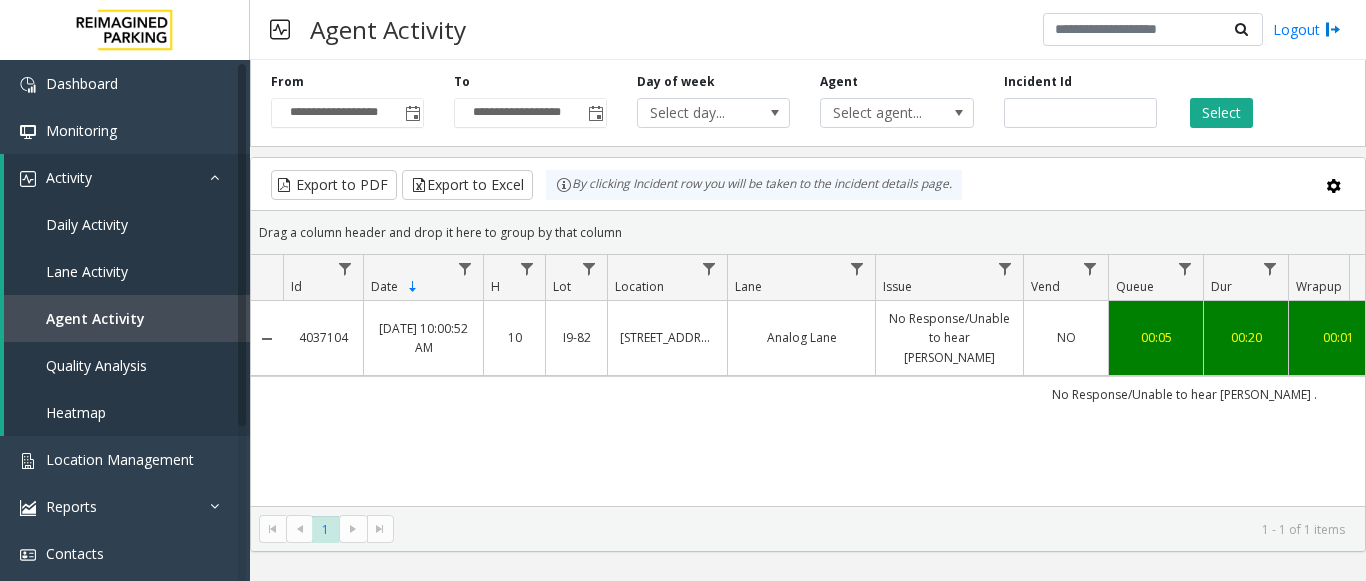 scroll, scrollTop: 0, scrollLeft: 250, axis: horizontal 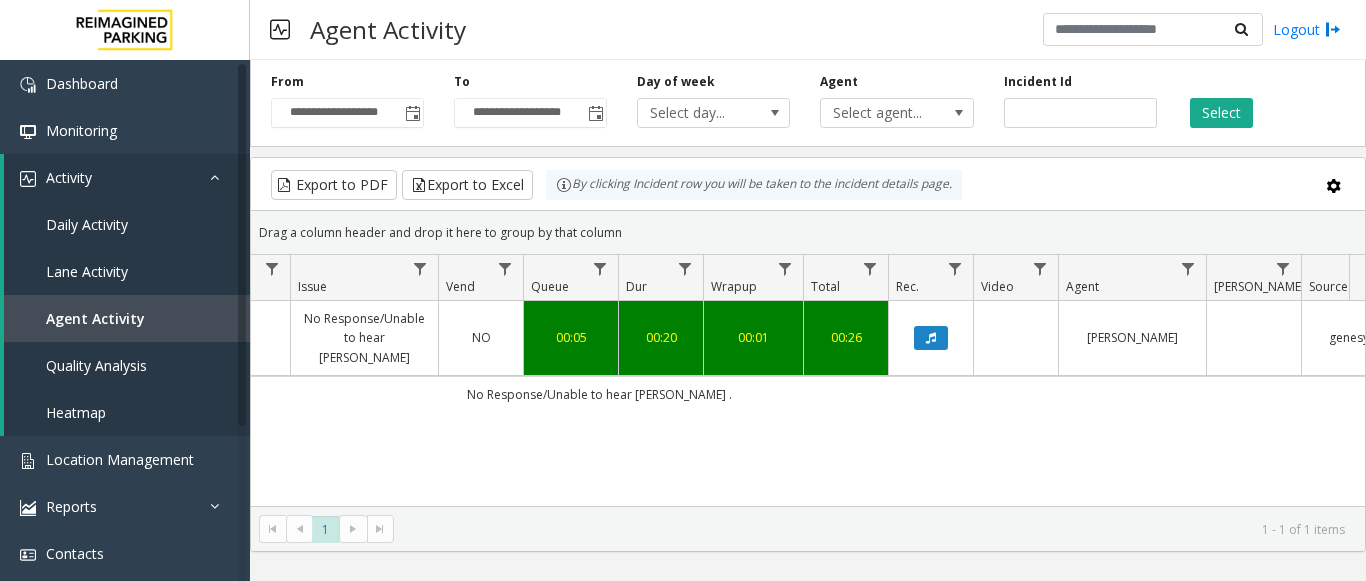 drag, startPoint x: 485, startPoint y: 415, endPoint x: 1377, endPoint y: 394, distance: 892.2472 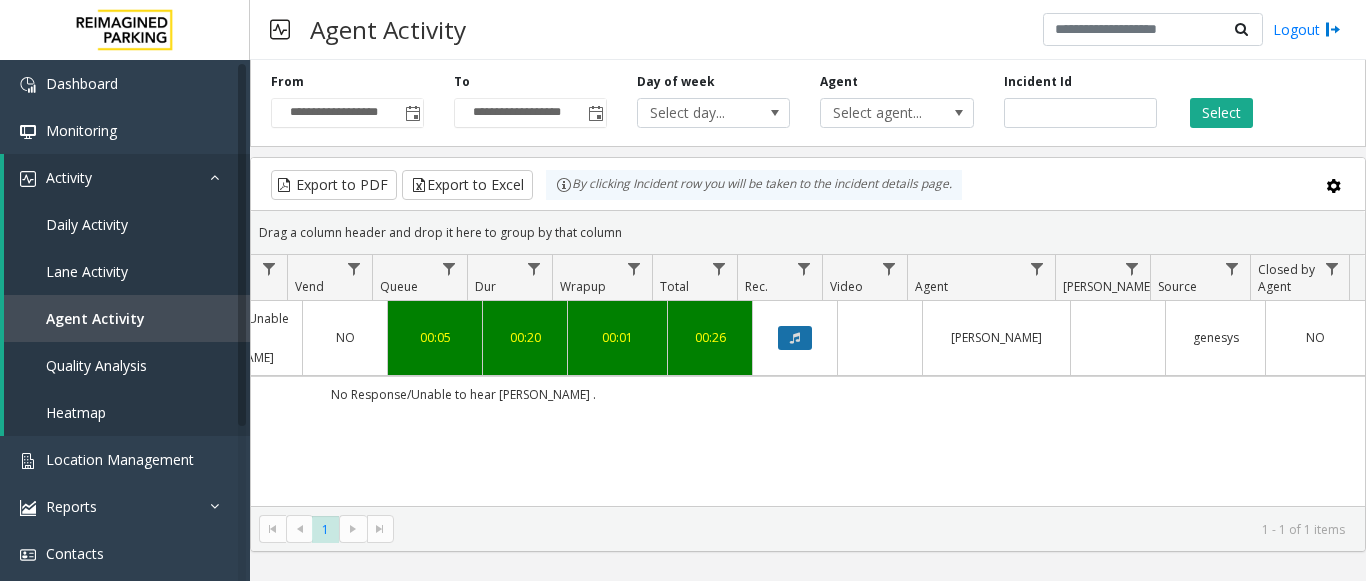 click 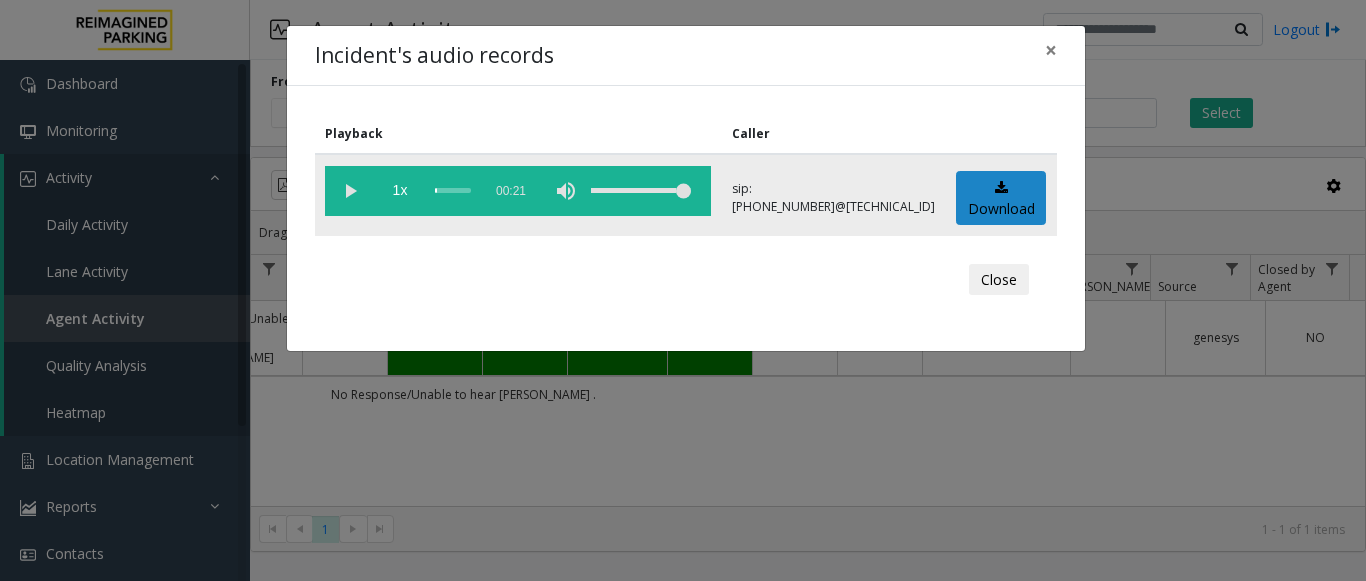 click 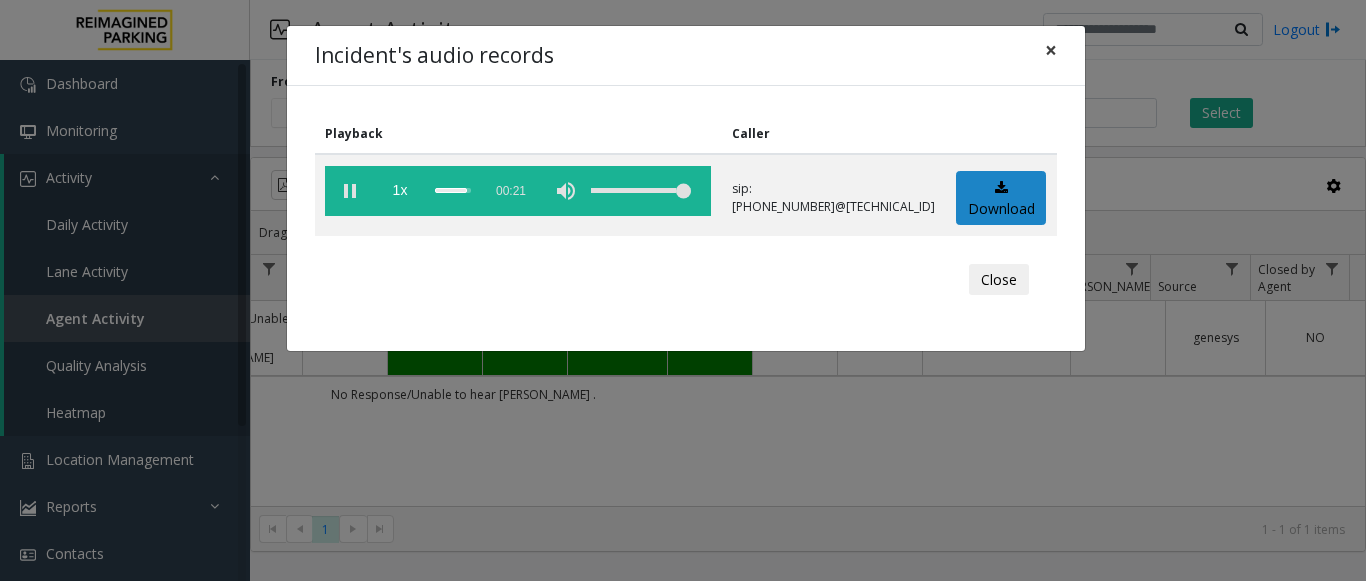 click on "×" 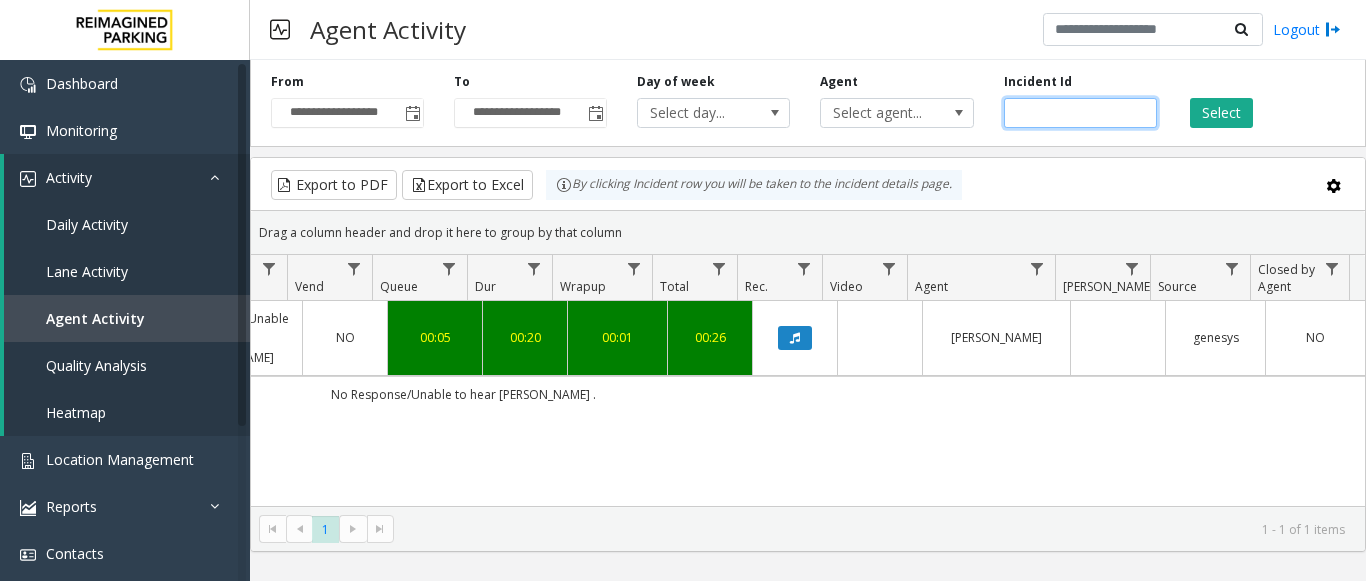drag, startPoint x: 1078, startPoint y: 104, endPoint x: 997, endPoint y: 120, distance: 82.565125 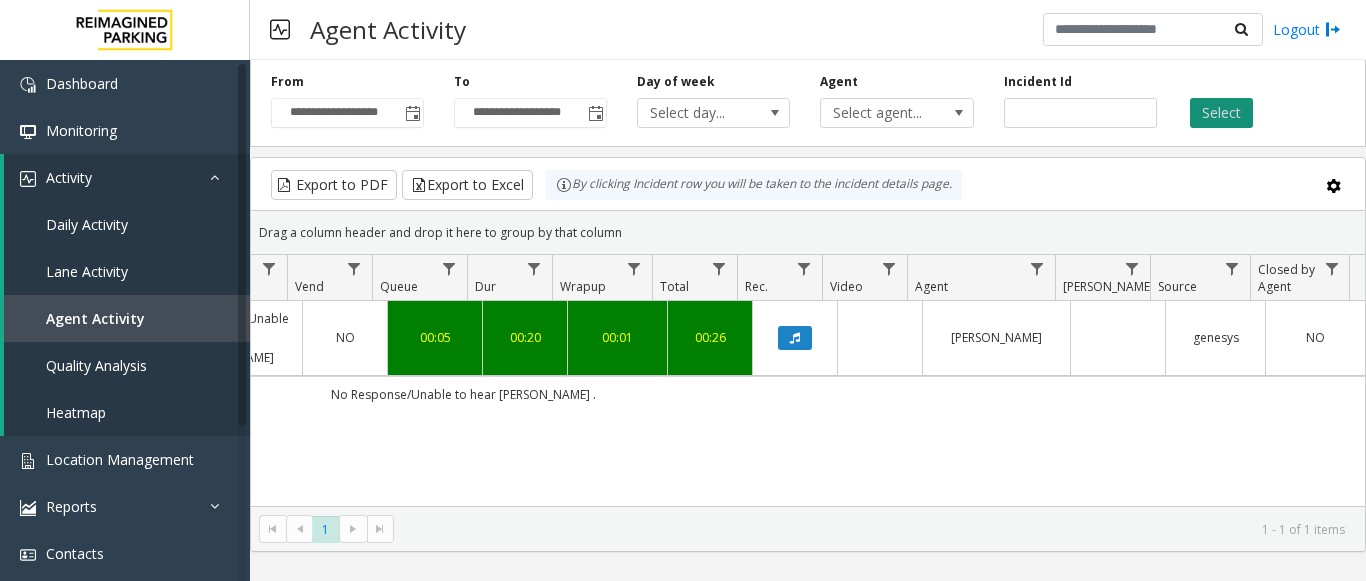 click on "Select" 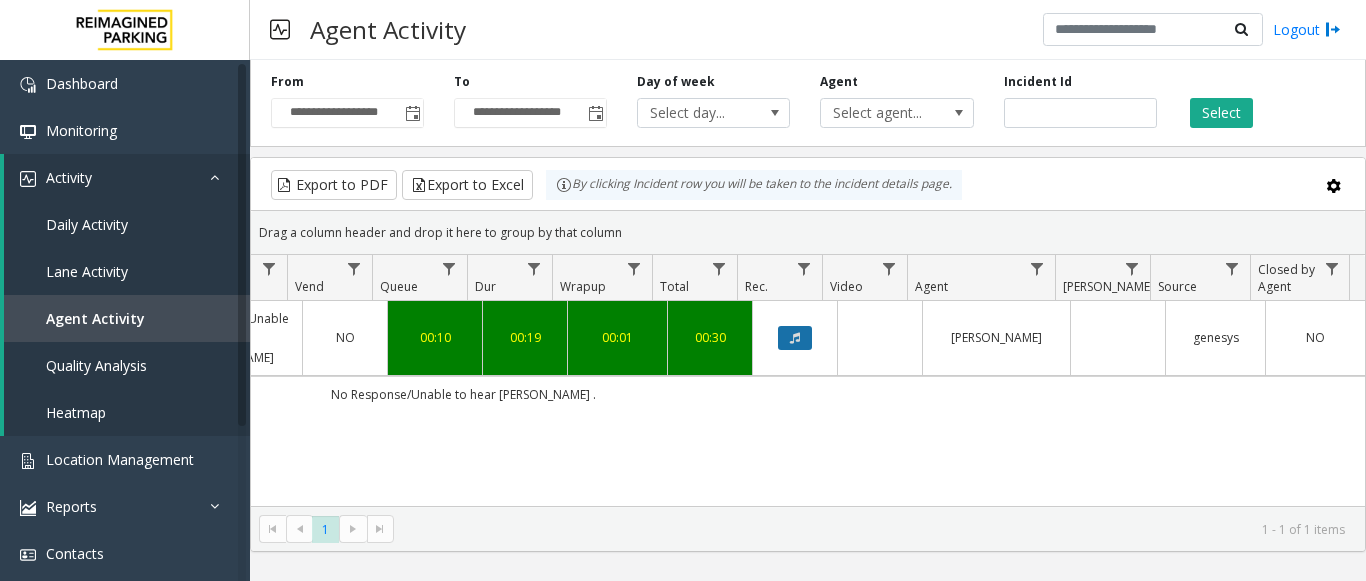 click 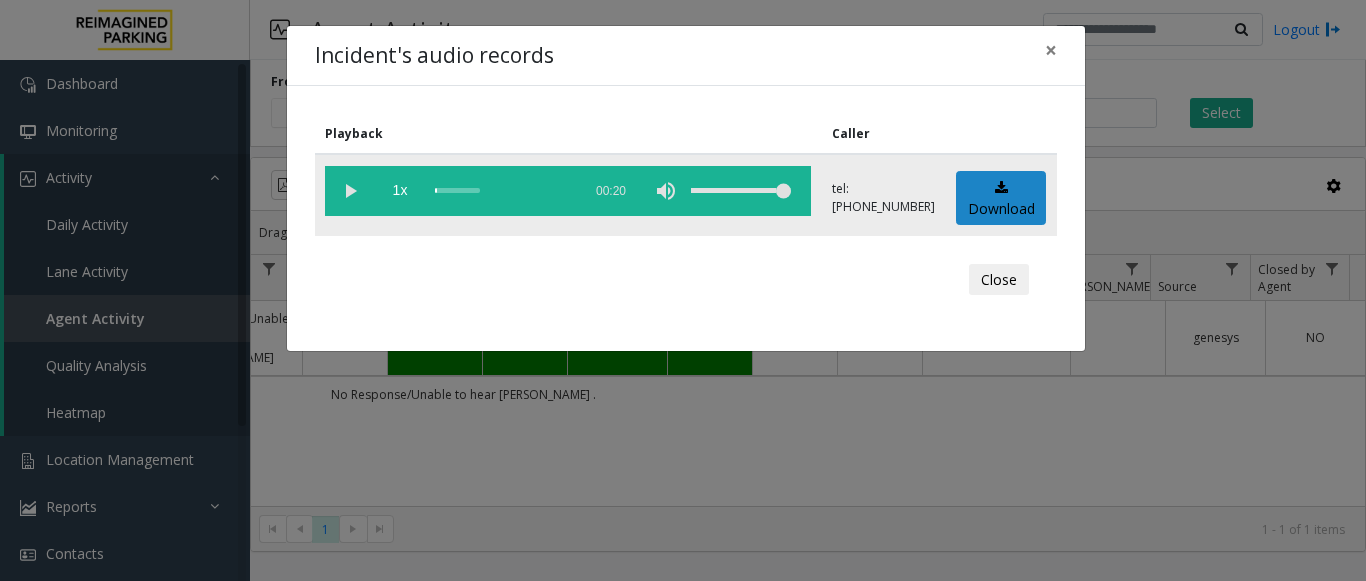 click 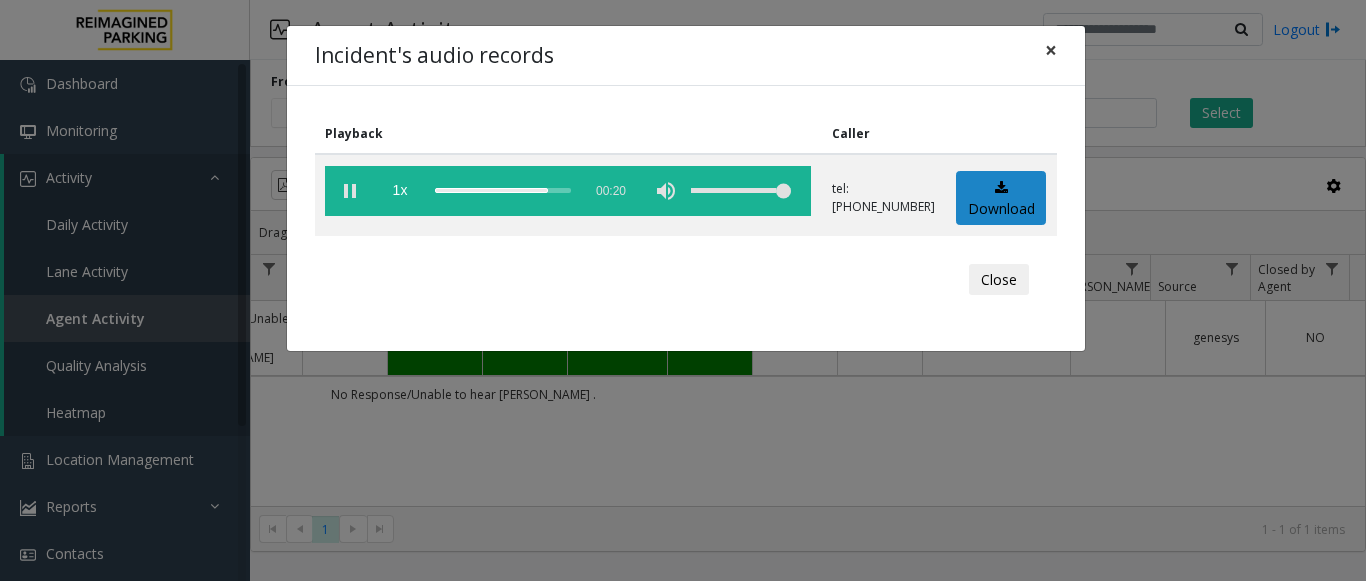click on "×" 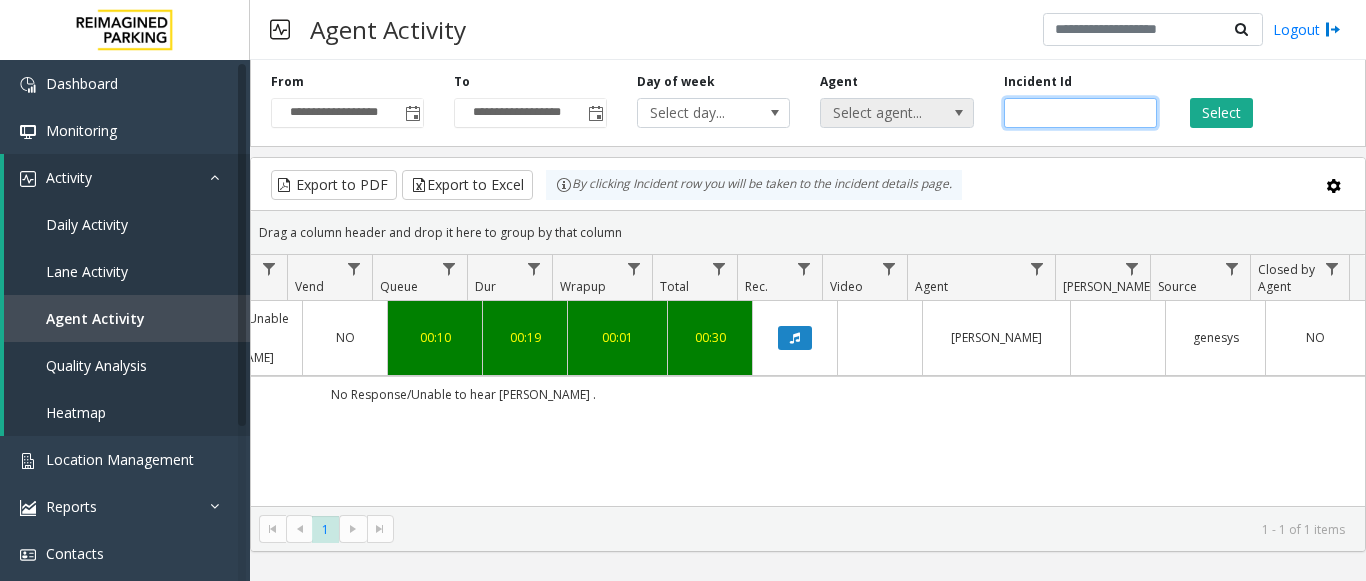 drag, startPoint x: 1069, startPoint y: 109, endPoint x: 888, endPoint y: 126, distance: 181.79659 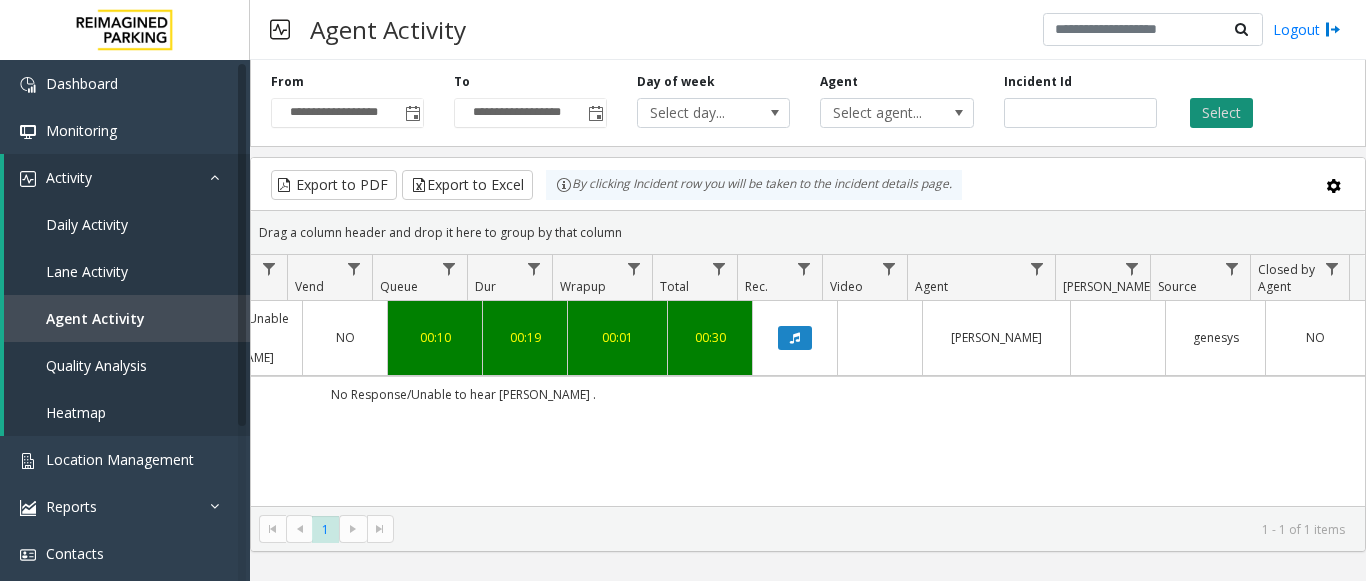 click on "Select" 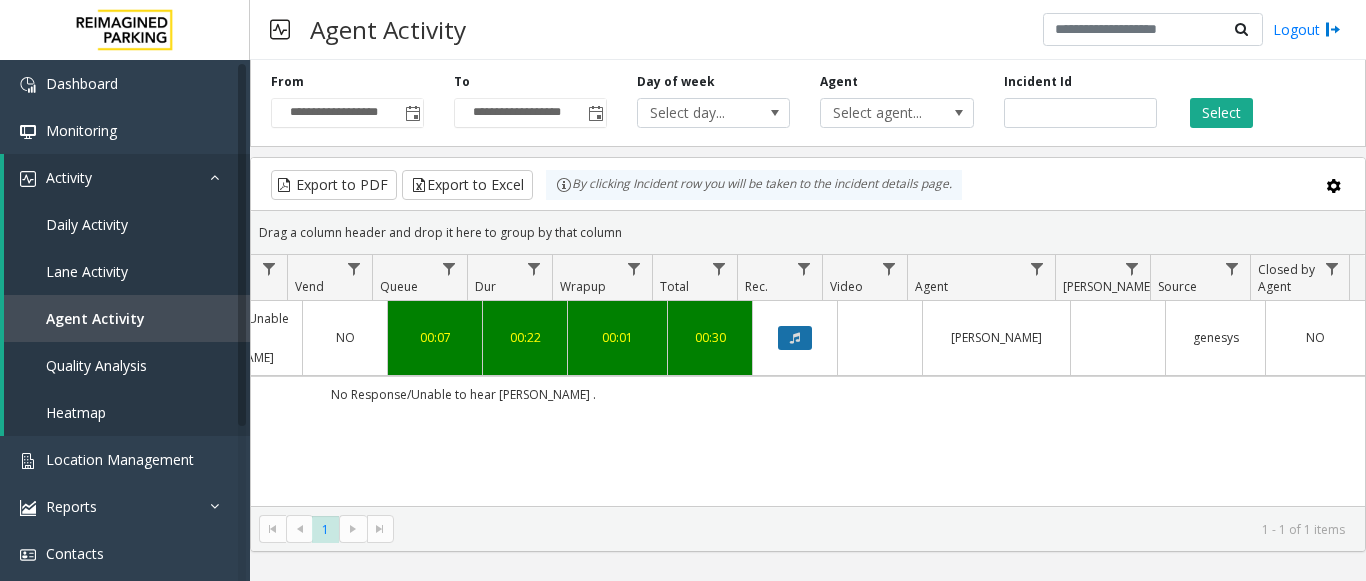 click 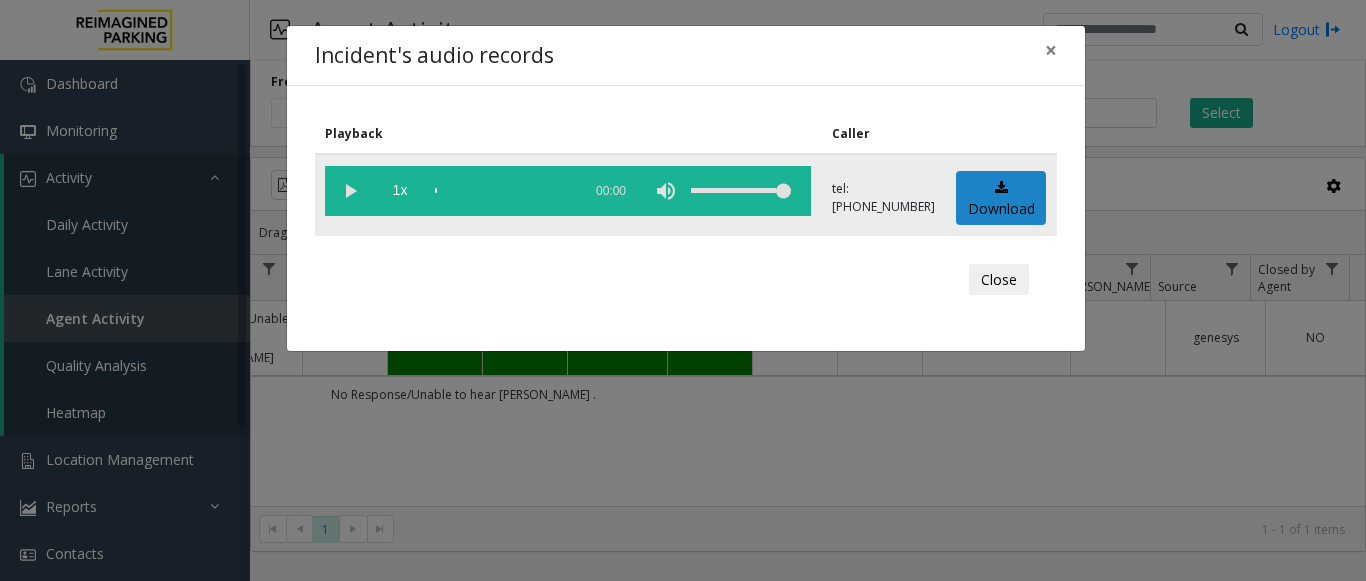 click 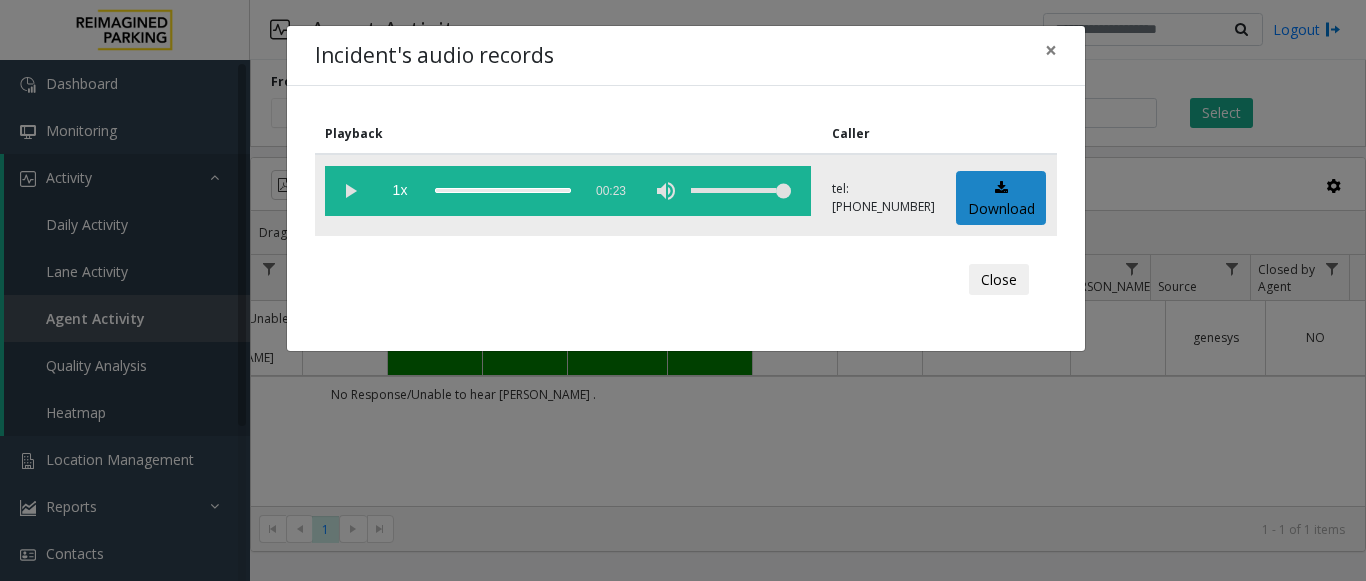 click 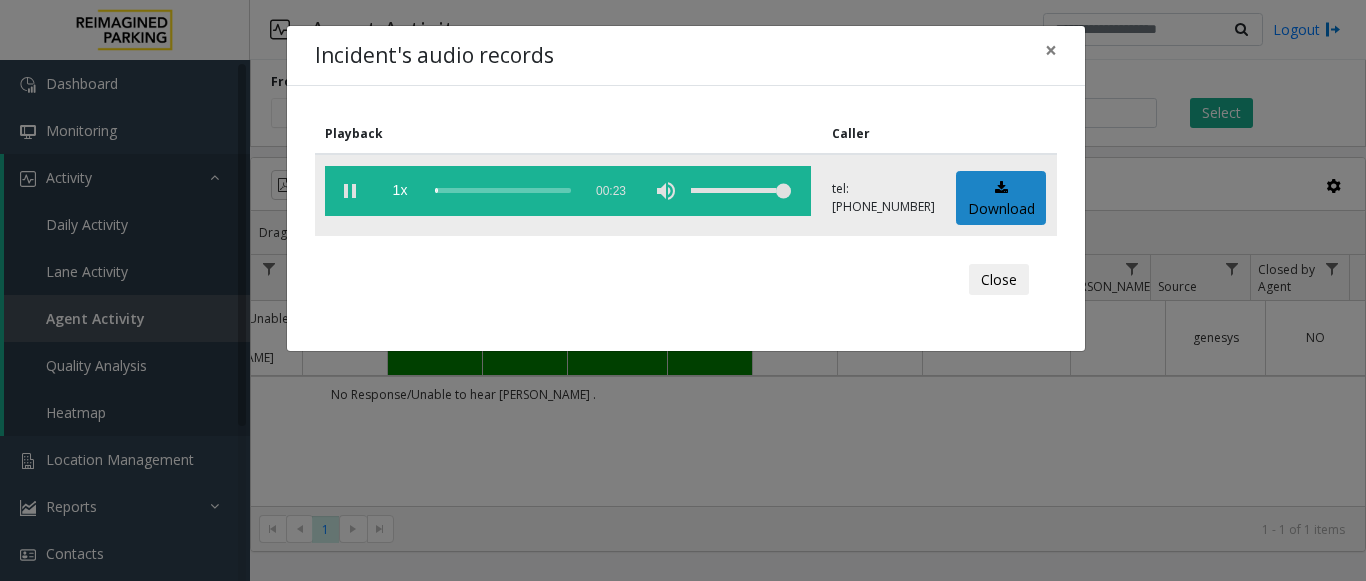 click 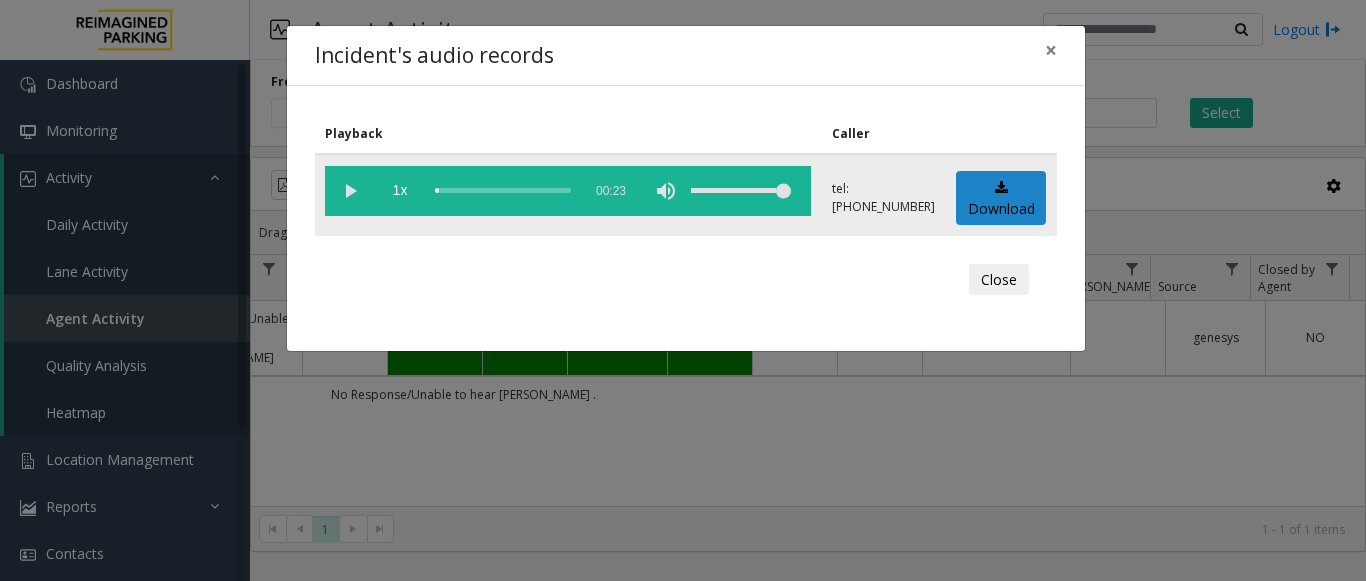 click 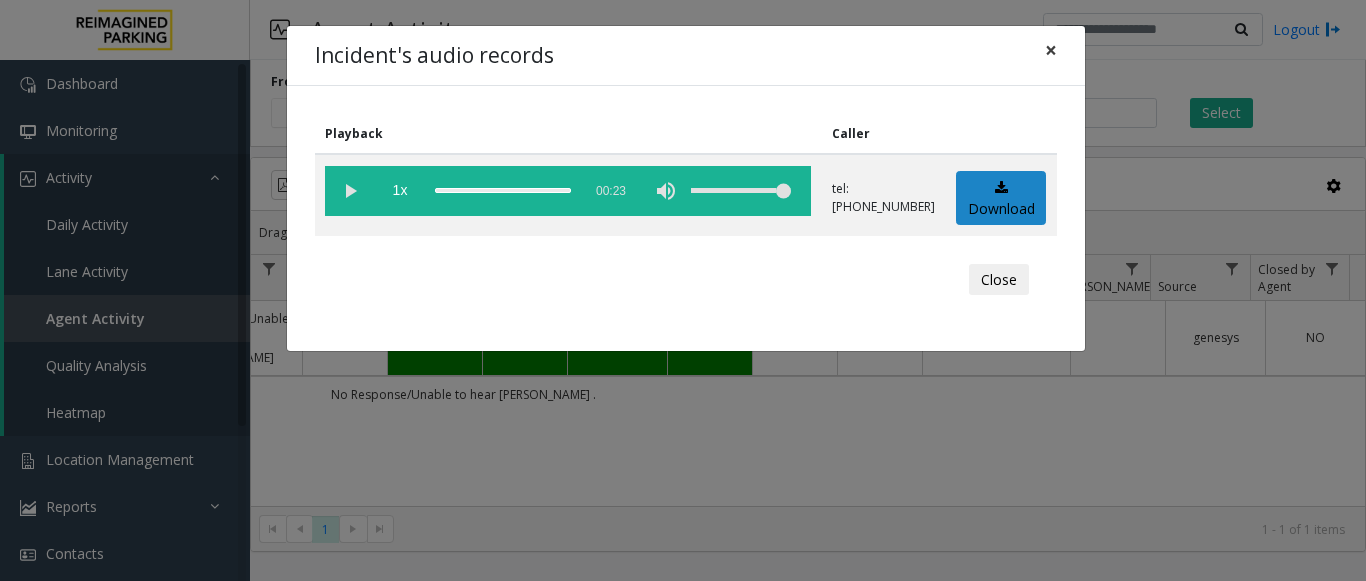 click on "×" 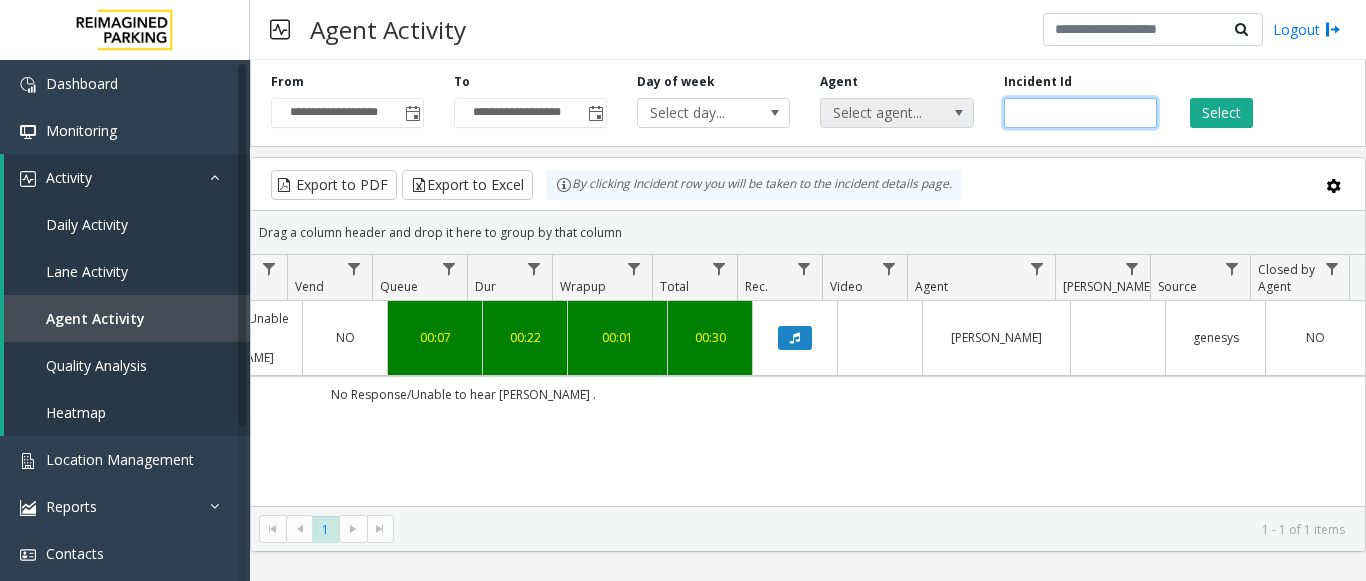 drag, startPoint x: 1069, startPoint y: 107, endPoint x: 973, endPoint y: 124, distance: 97.49359 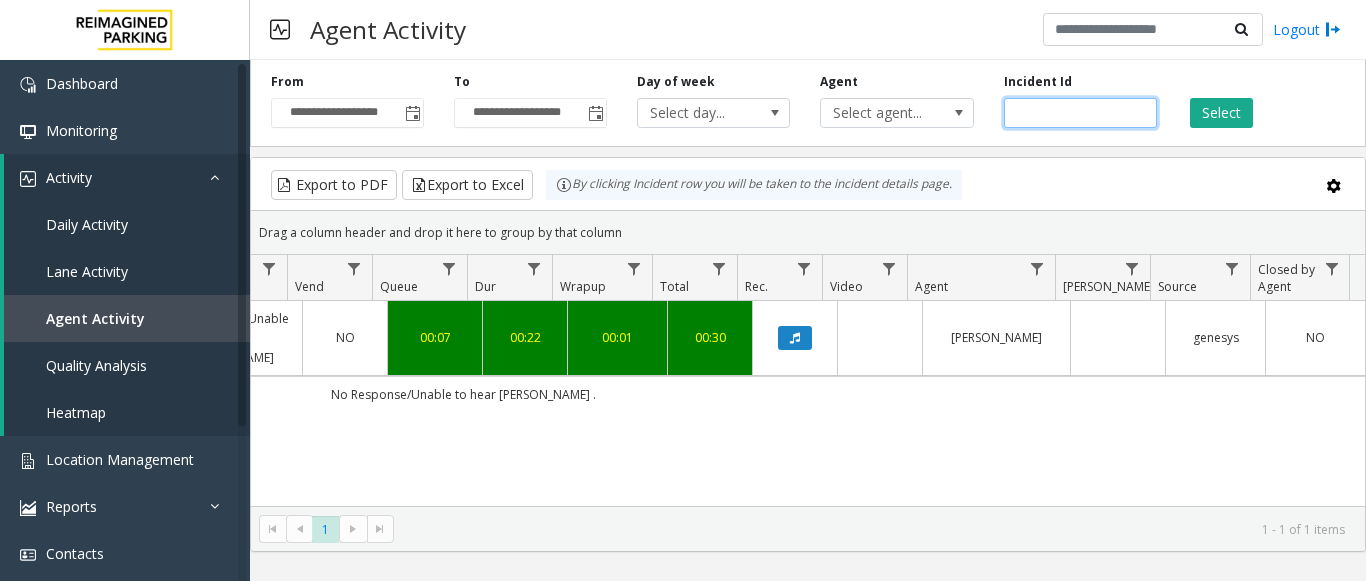 paste 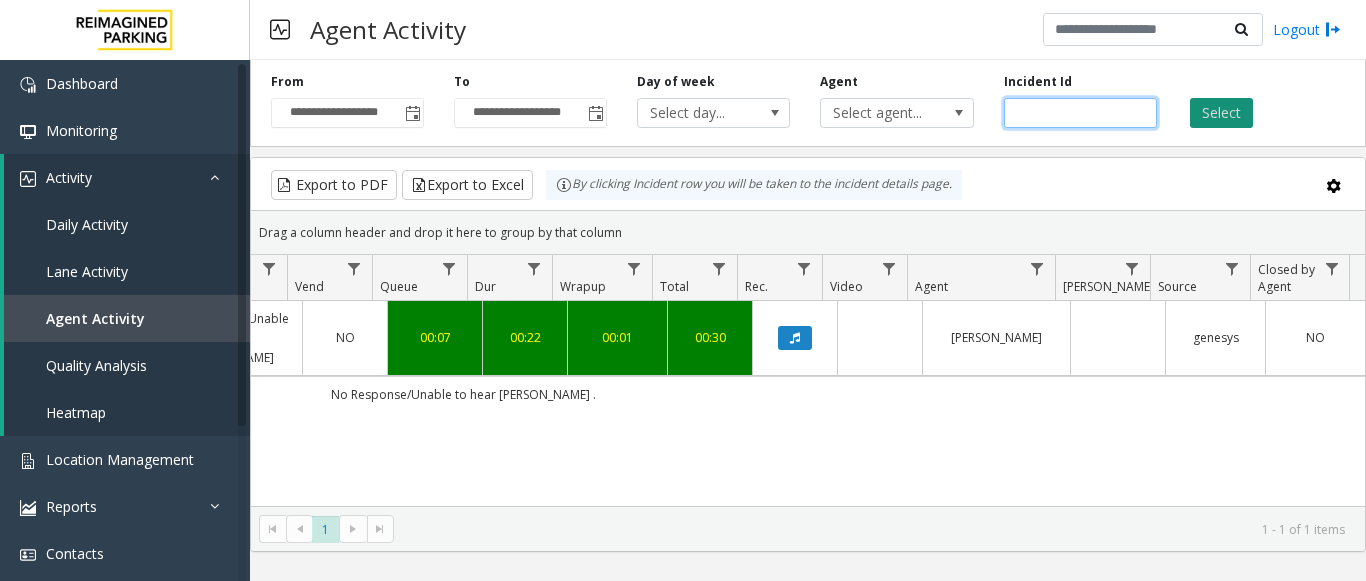 type on "*******" 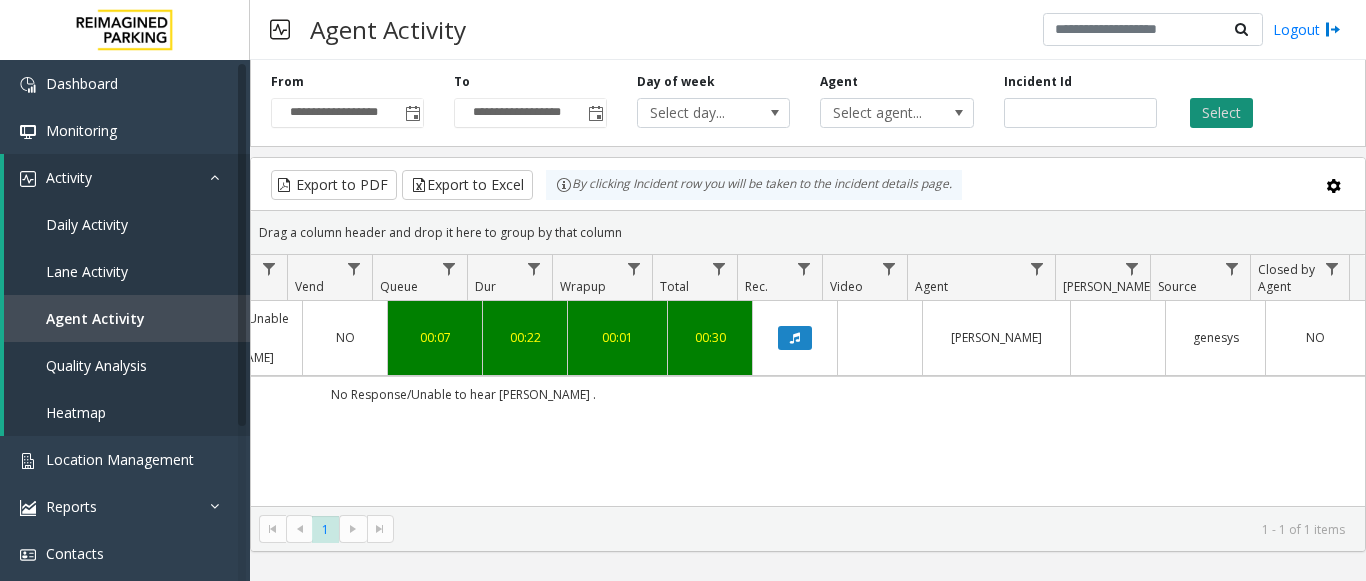 click on "Select" 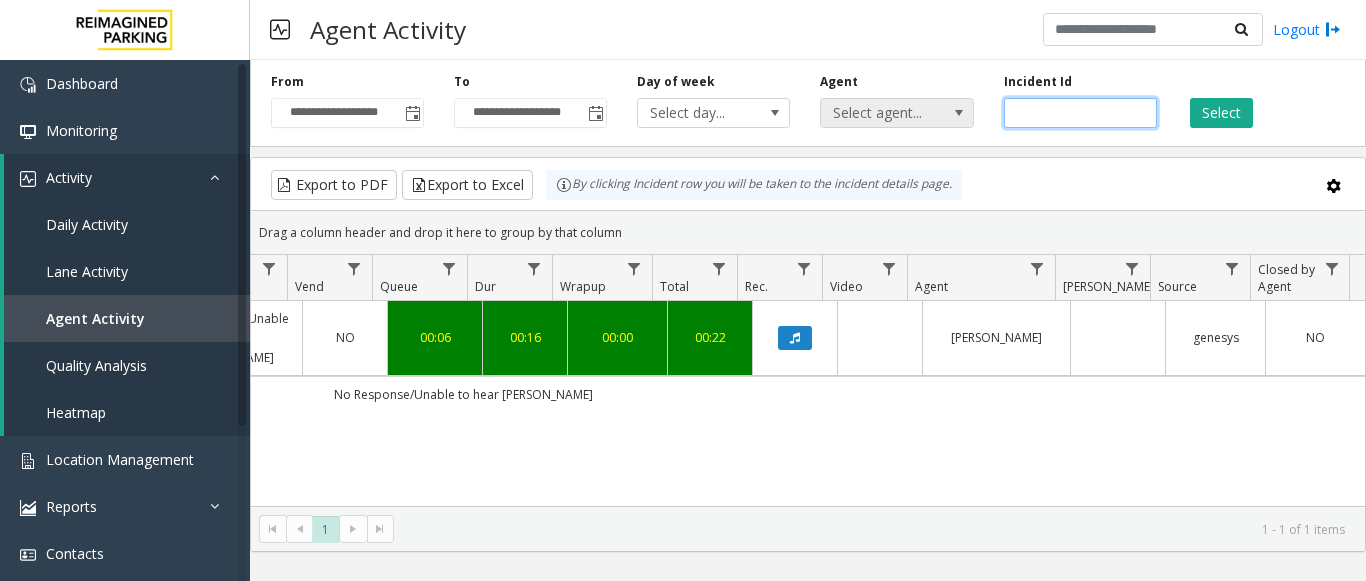 drag, startPoint x: 1075, startPoint y: 118, endPoint x: 951, endPoint y: 118, distance: 124 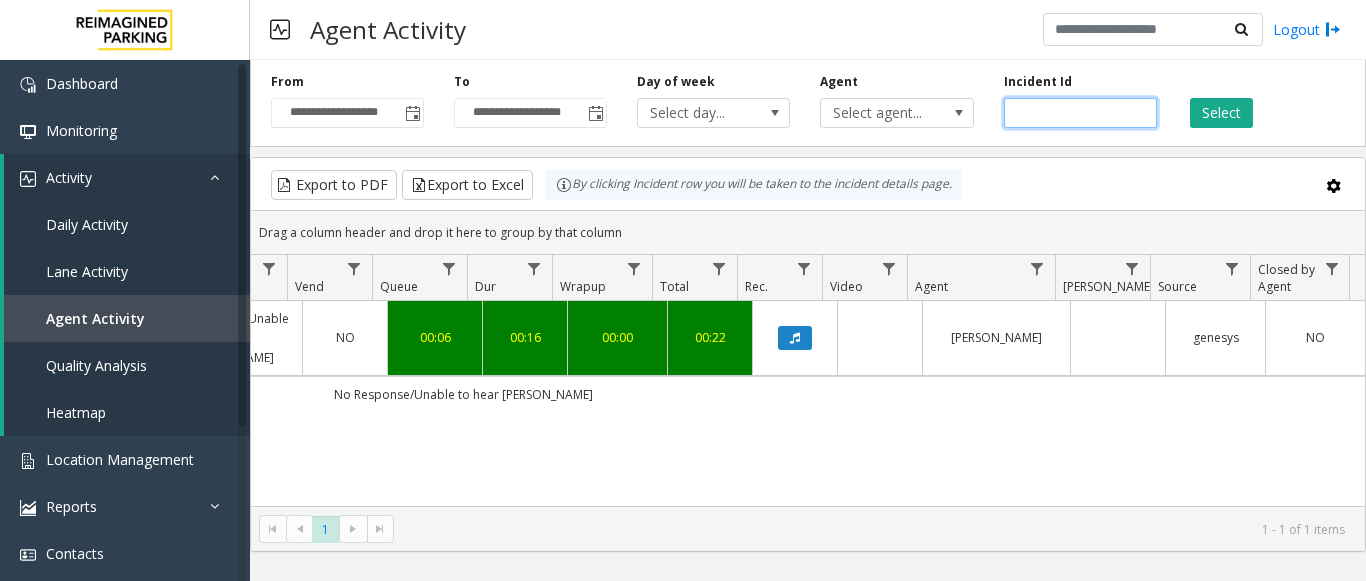 click 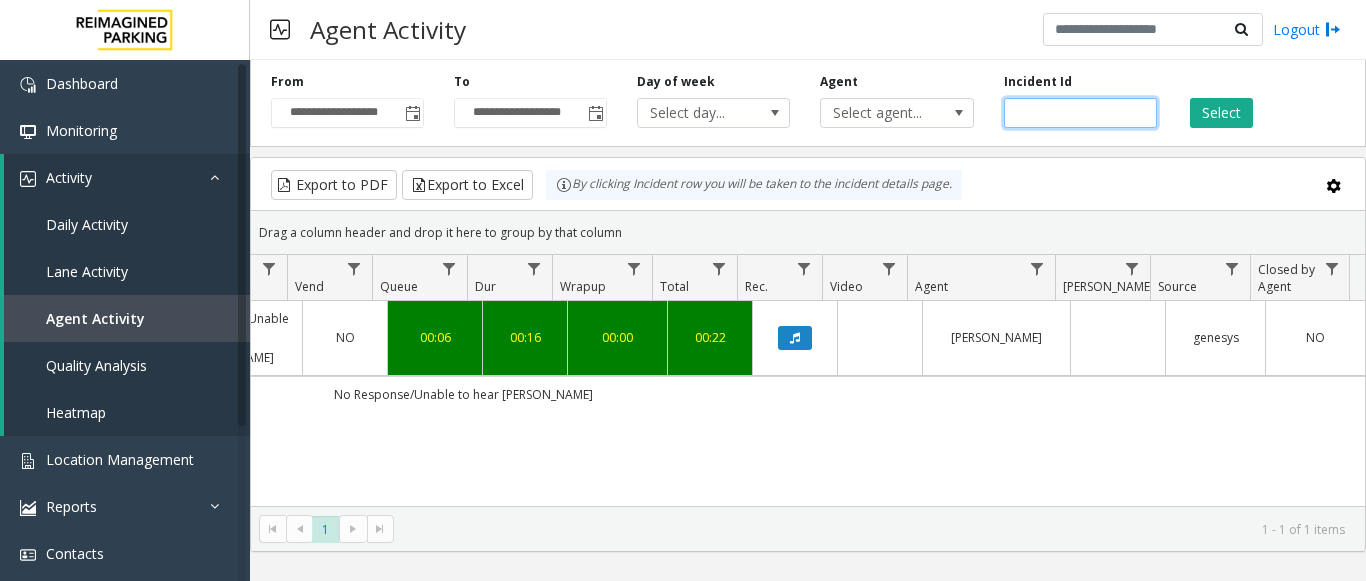 click 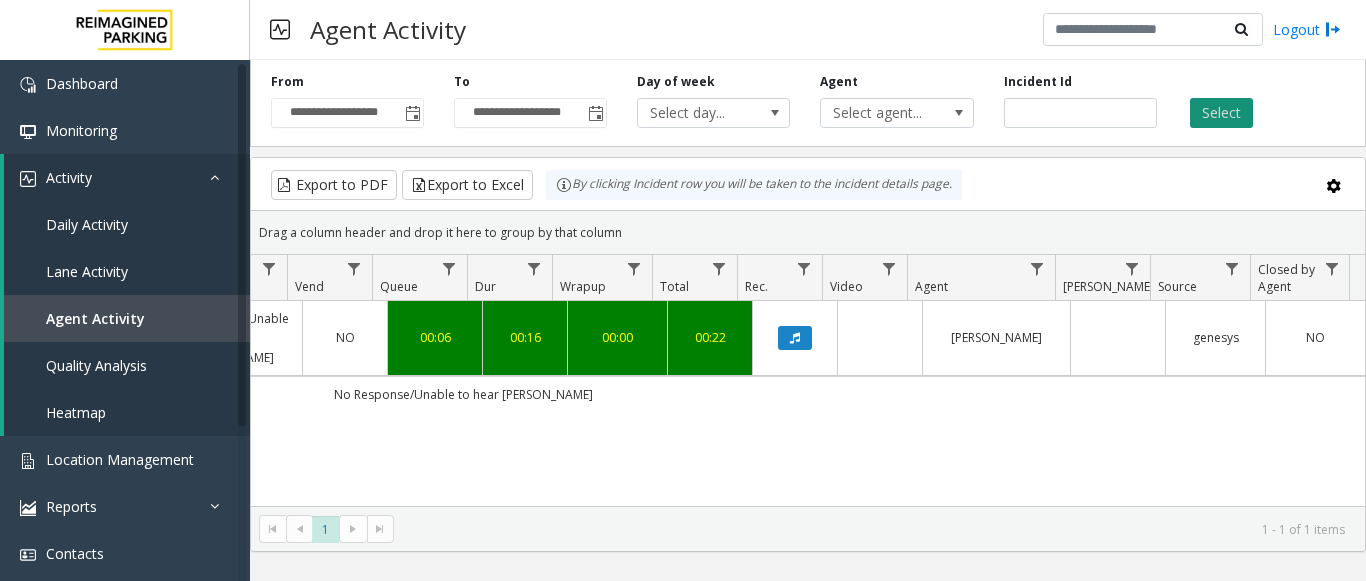 click on "Select" 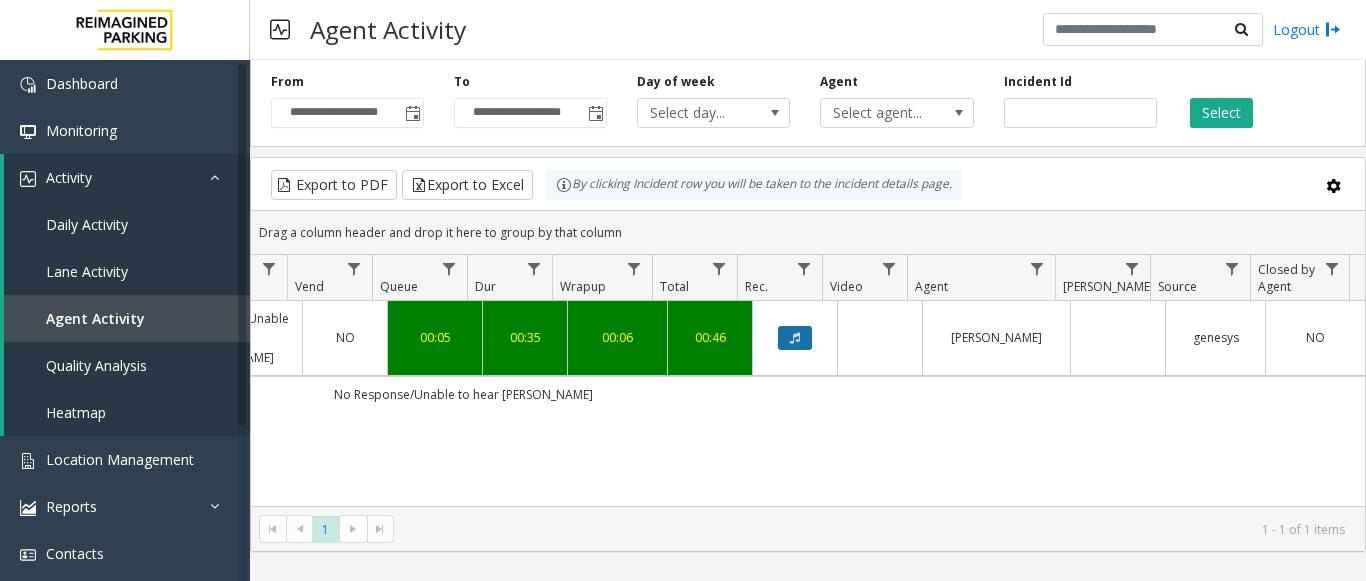 click 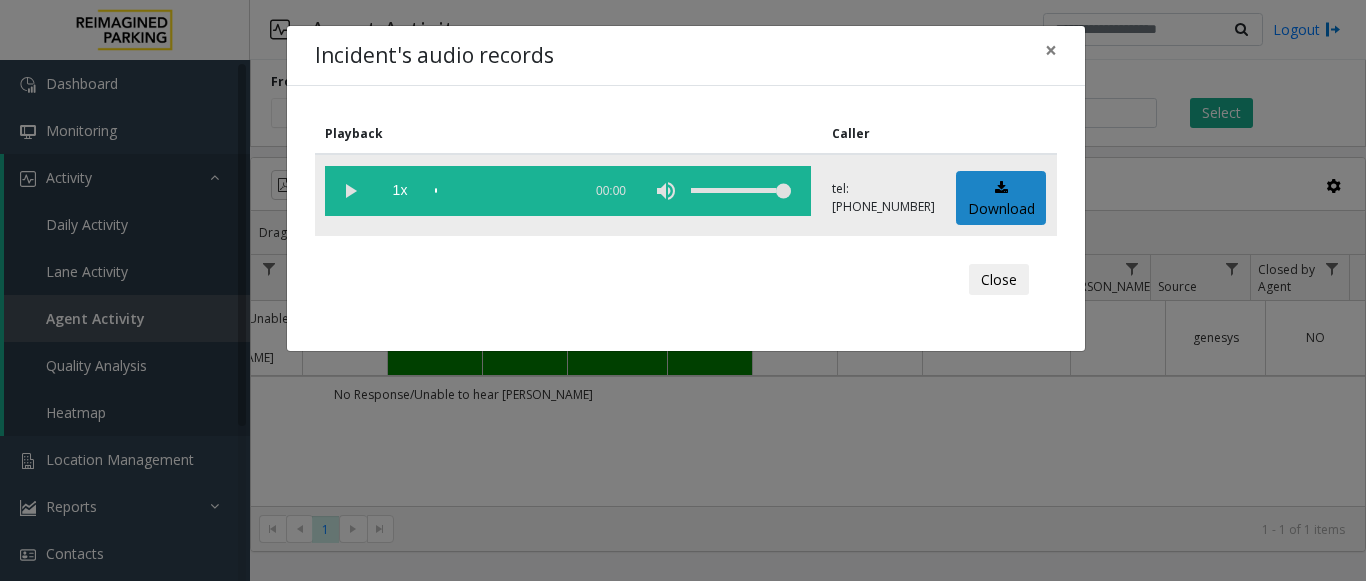 click 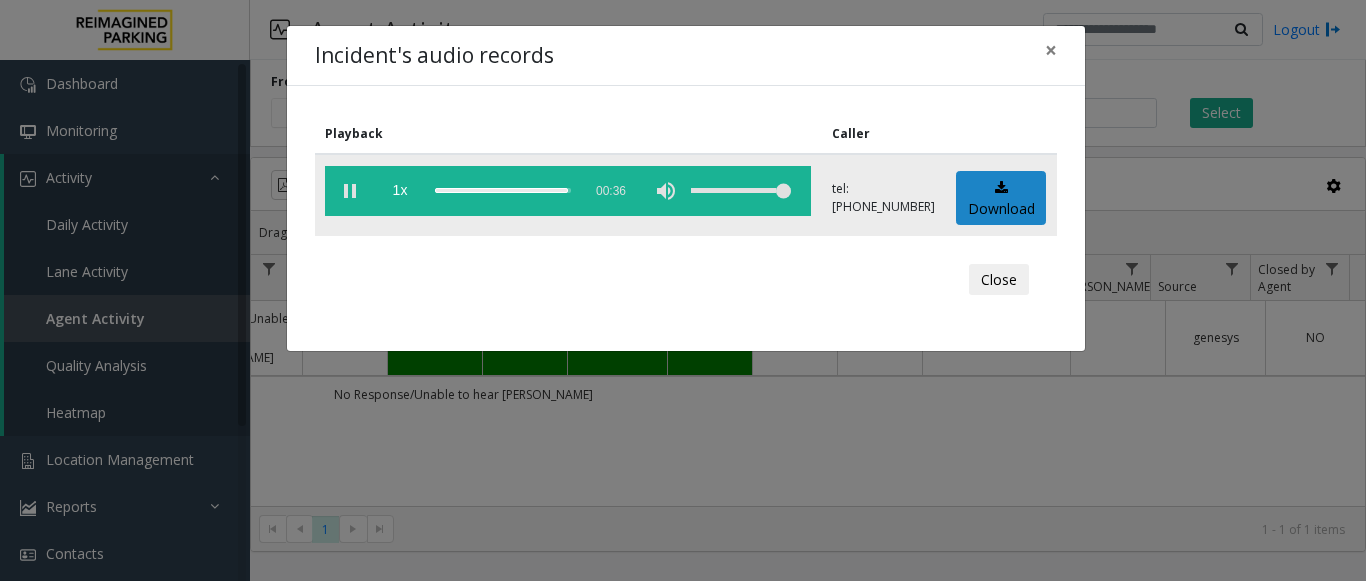 click 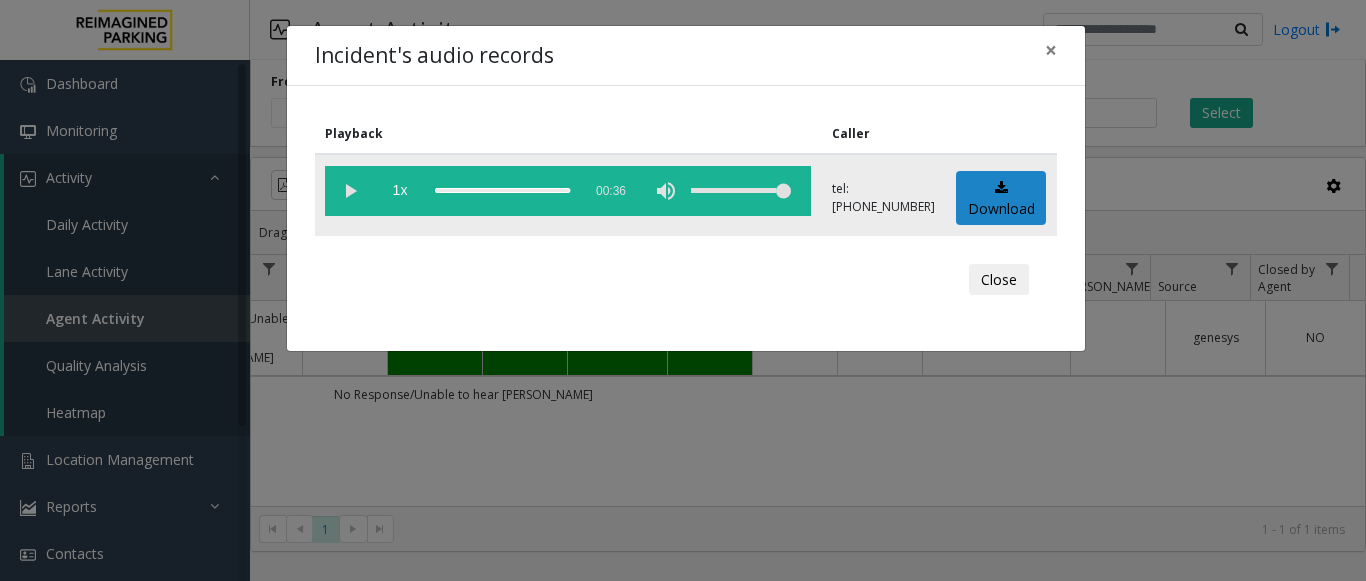 click 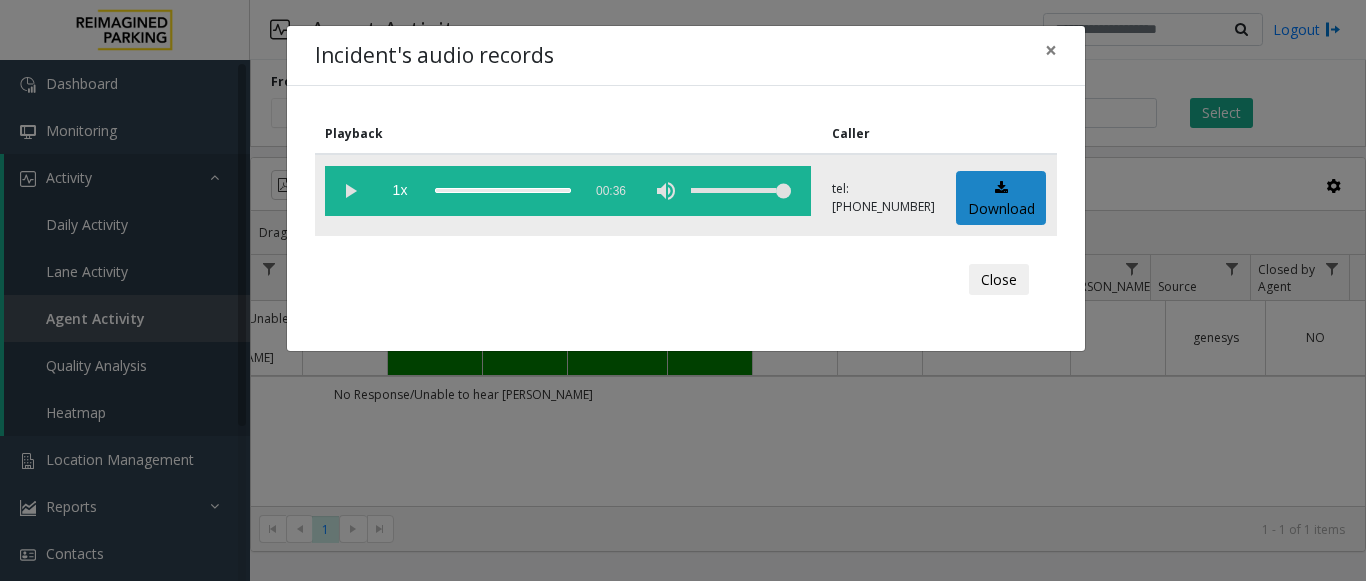 click 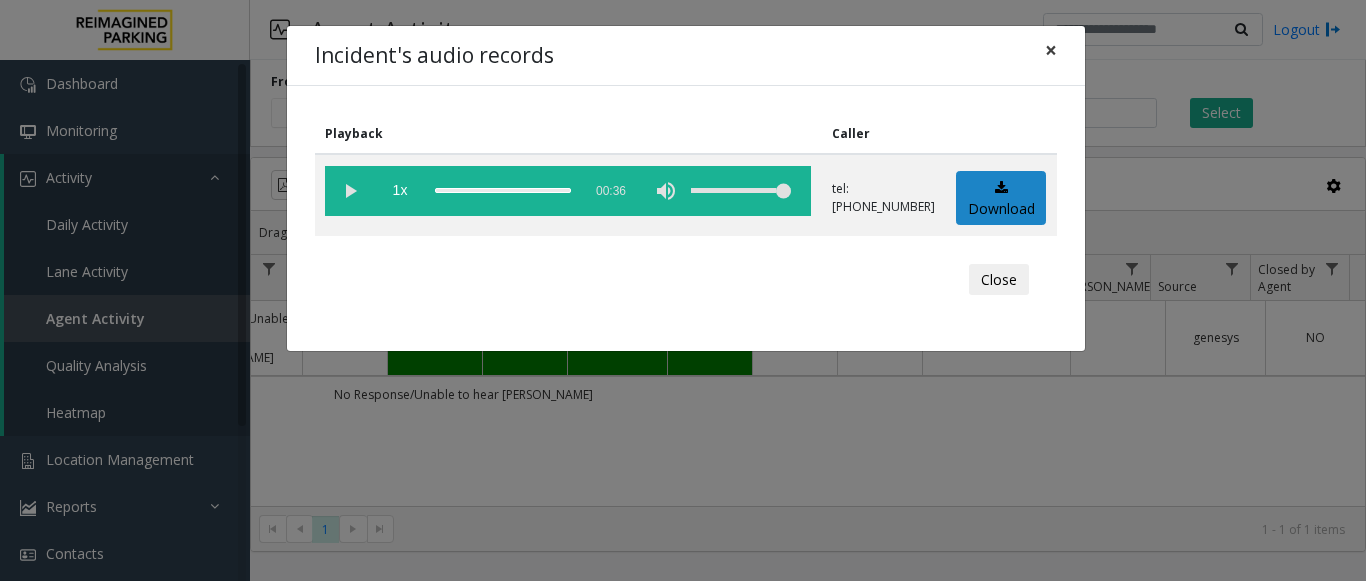 click on "×" 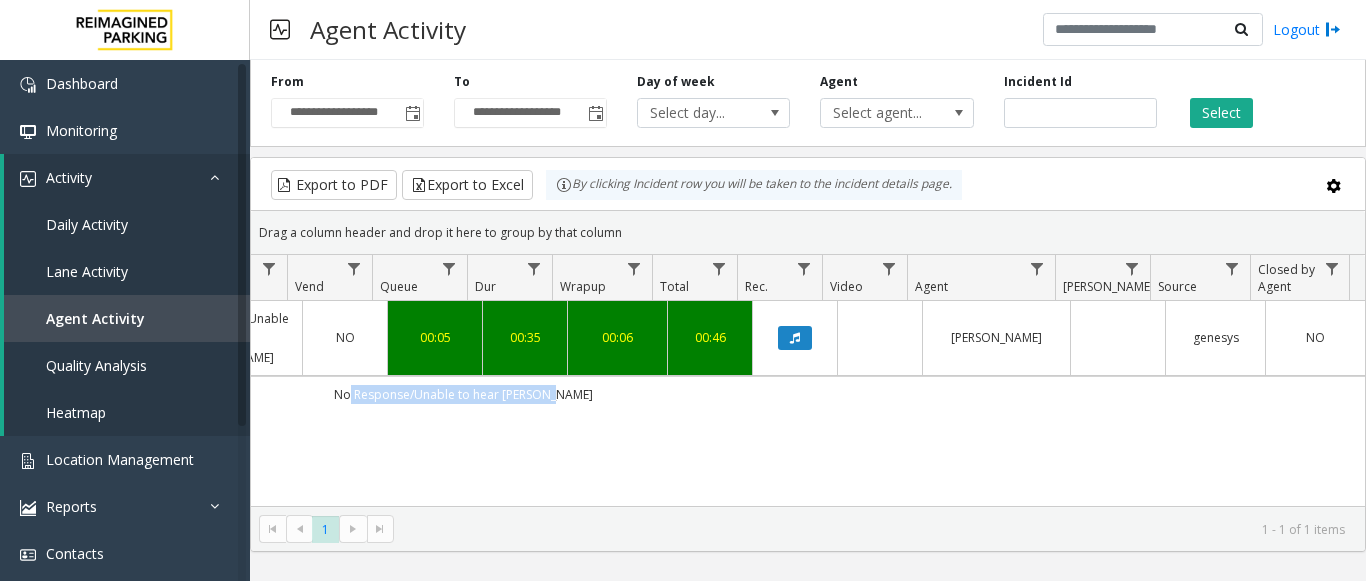 scroll, scrollTop: 0, scrollLeft: 681, axis: horizontal 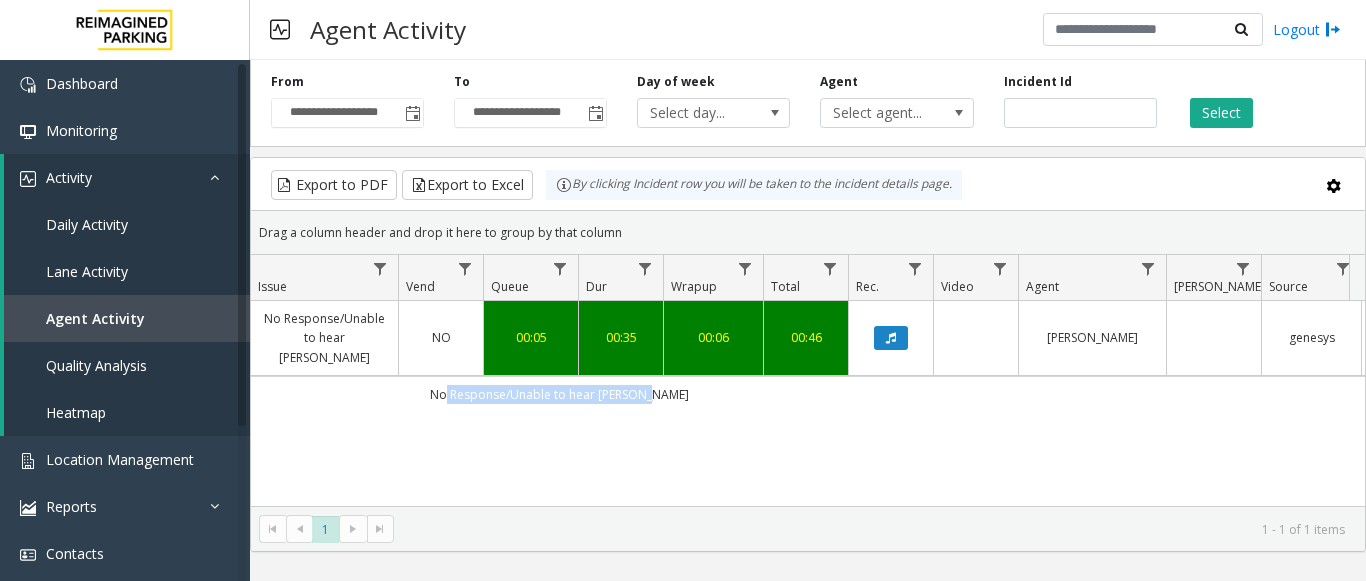 drag, startPoint x: 601, startPoint y: 389, endPoint x: 267, endPoint y: 381, distance: 334.0958 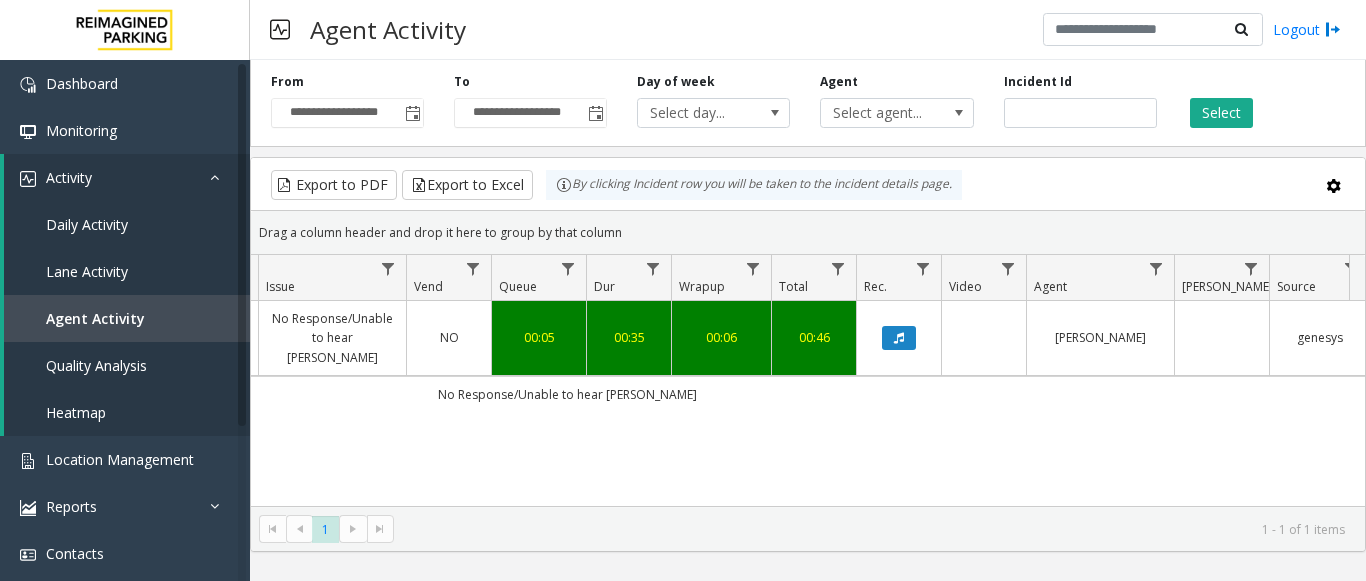 click on "4040023   [DATE] 11:23:28 PM
23   I61-176   The Collective (I) (R390)   Entry 1   No Response/Unable to hear [PERSON_NAME]   NO   00:05   00:35   00:06   00:46   [PERSON_NAME]      genesys   NO
No Response/Unable to hear [PERSON_NAME]" 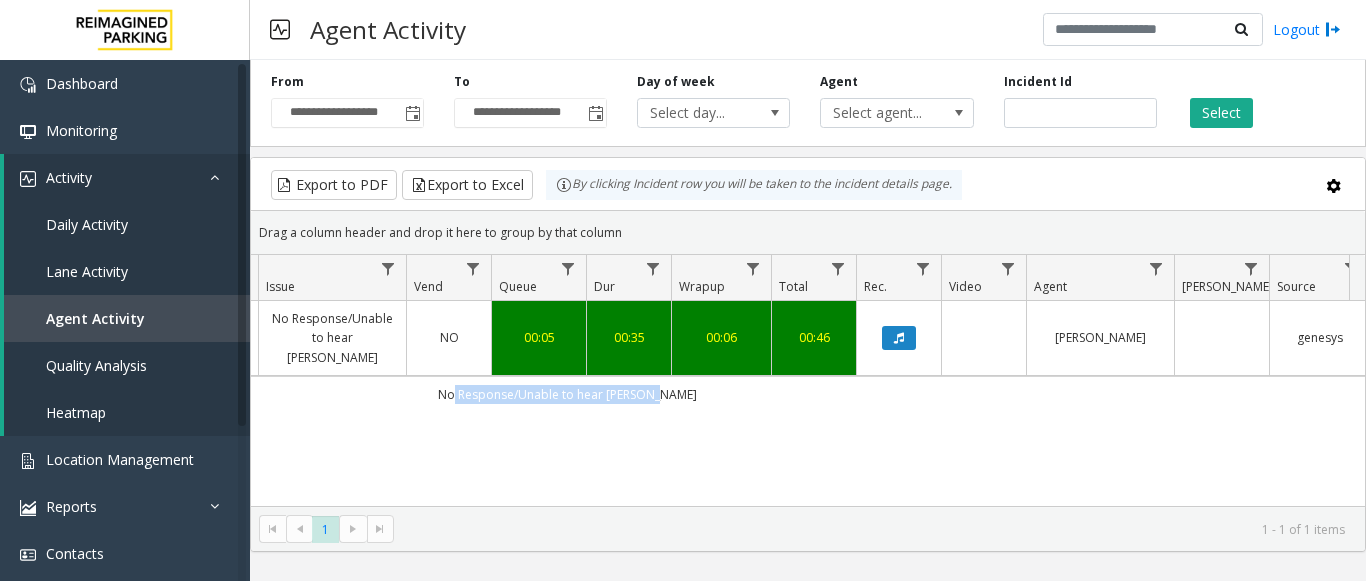 drag, startPoint x: 689, startPoint y: 379, endPoint x: 466, endPoint y: 380, distance: 223.00224 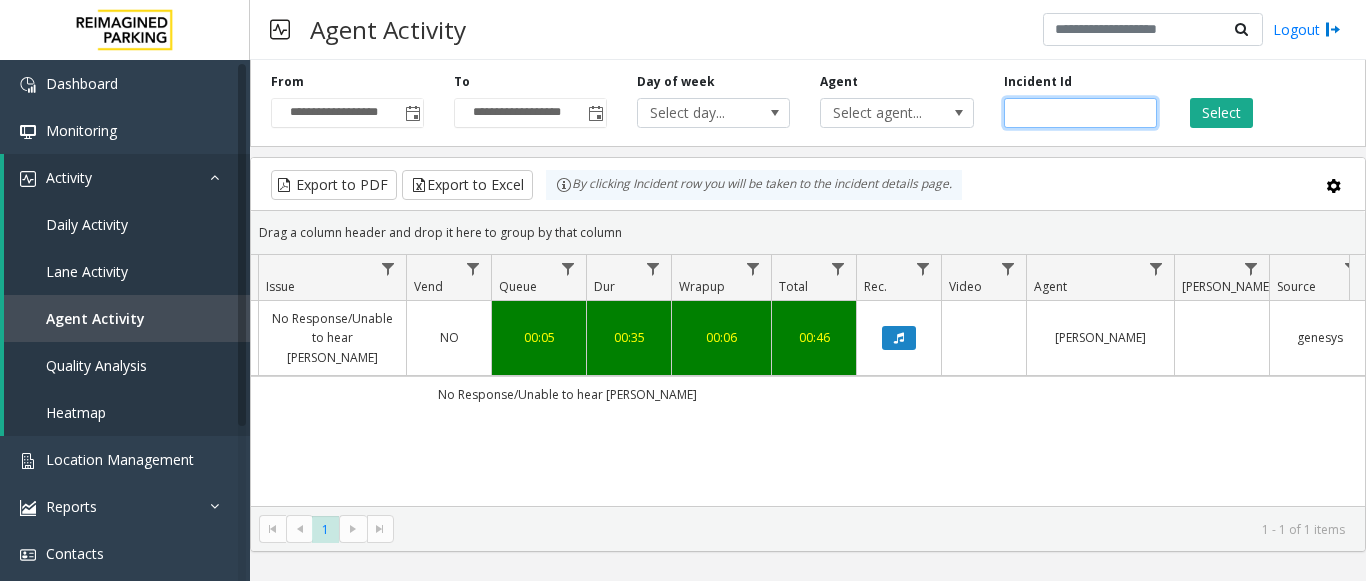 drag, startPoint x: 1074, startPoint y: 112, endPoint x: 833, endPoint y: 132, distance: 241.82845 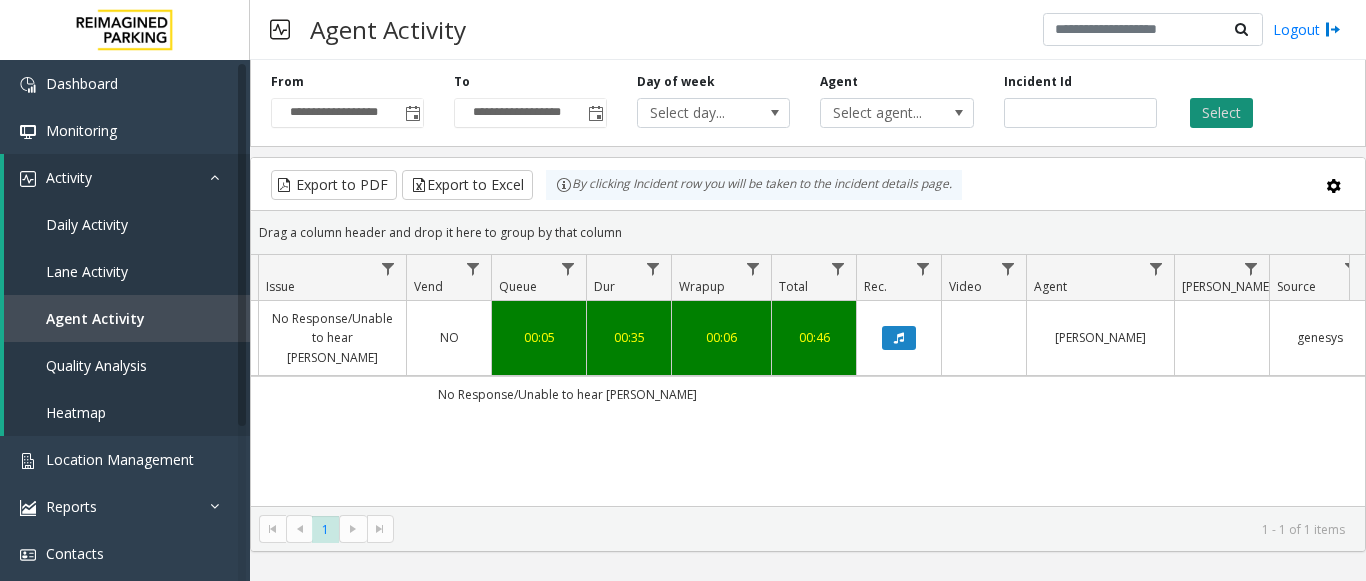 click on "Select" 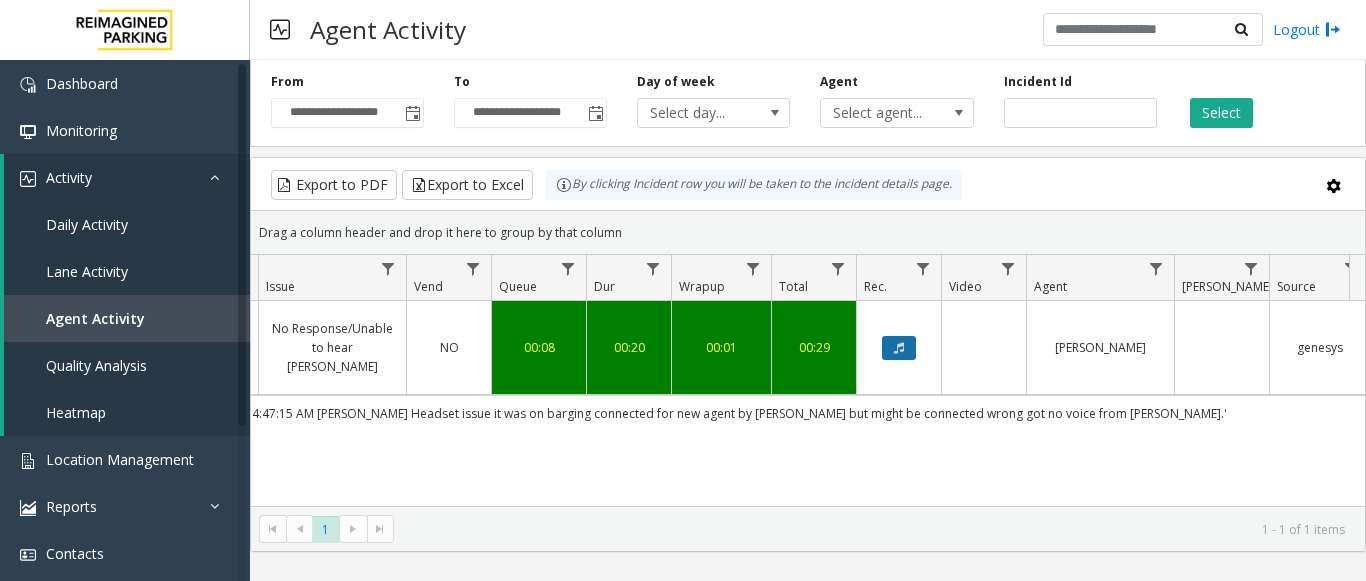 click 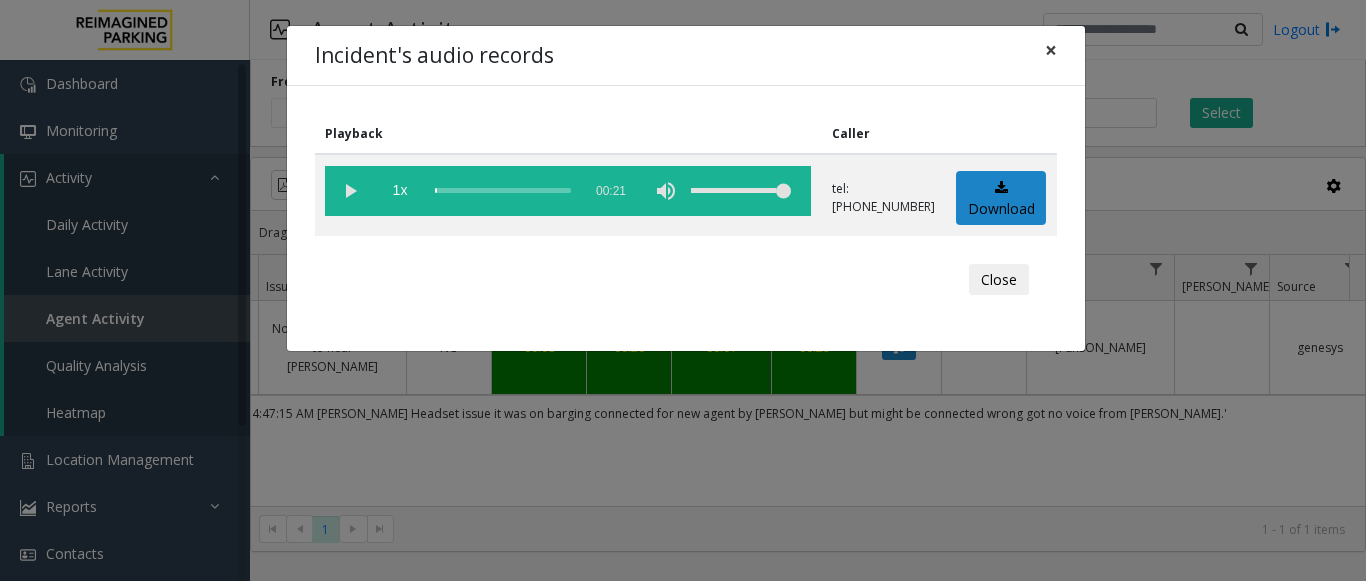 click on "×" 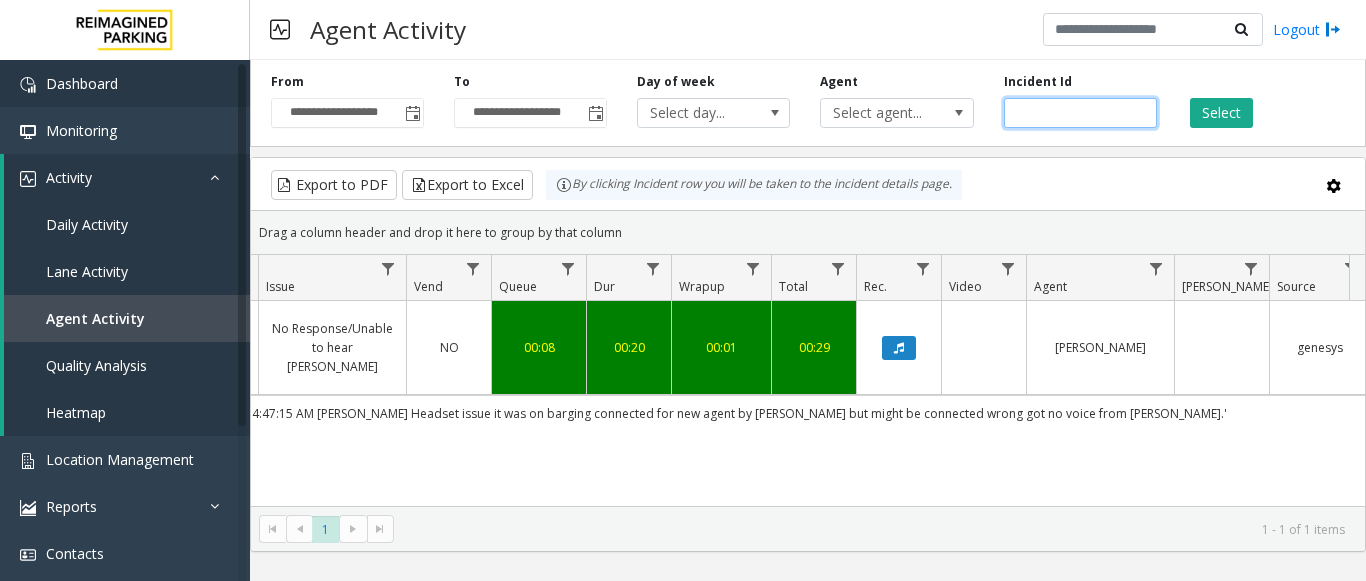 drag, startPoint x: 1073, startPoint y: 108, endPoint x: 54, endPoint y: 61, distance: 1020.0833 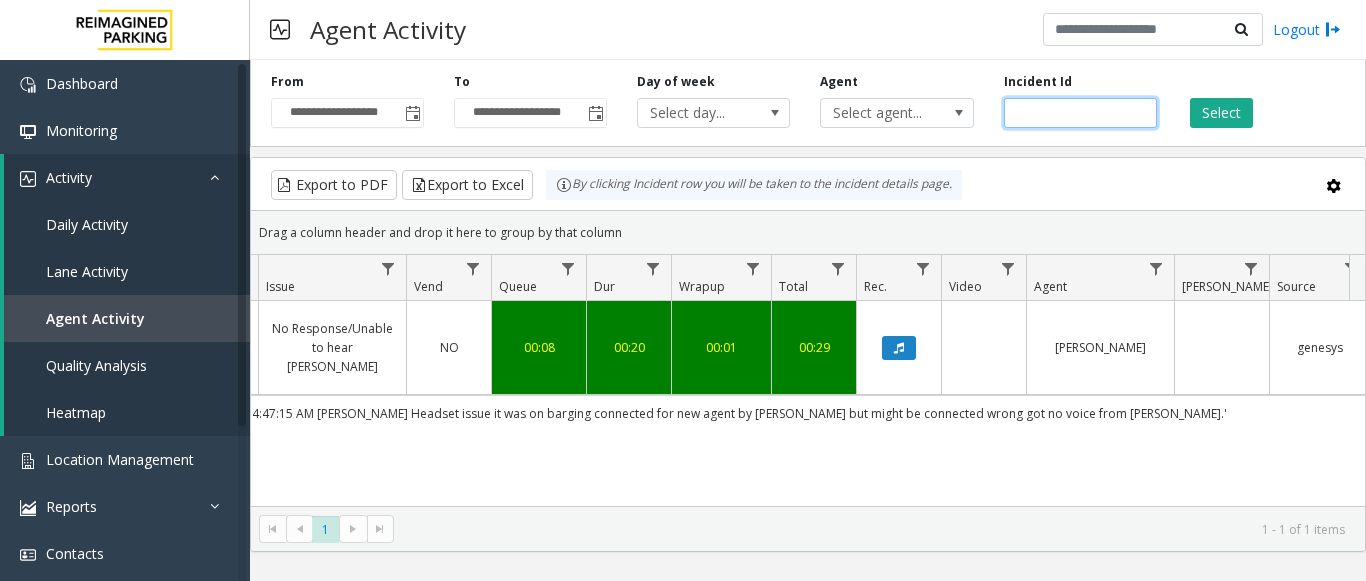 click on "*******" 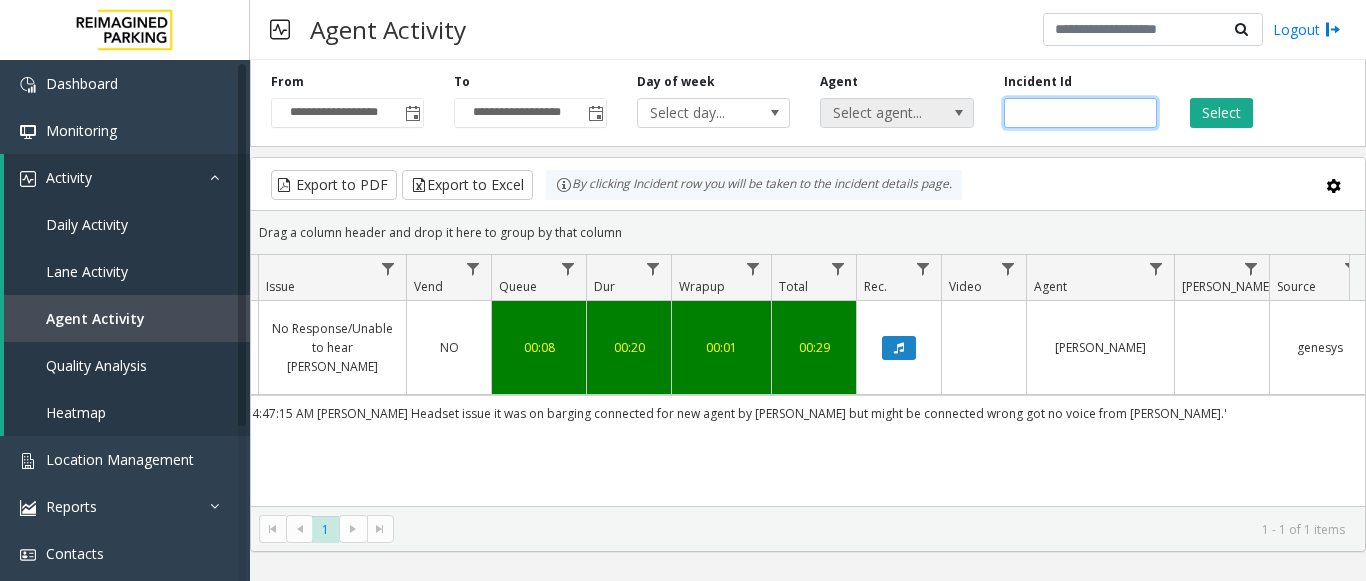 drag, startPoint x: 1103, startPoint y: 111, endPoint x: 921, endPoint y: 118, distance: 182.13457 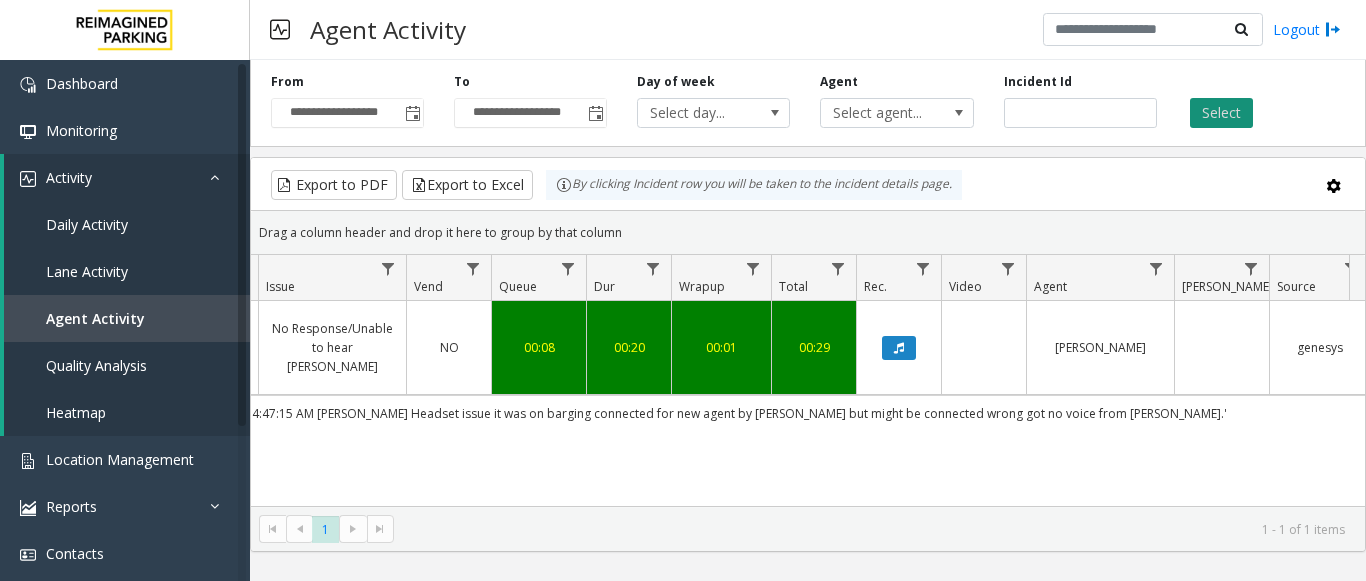 click on "Select" 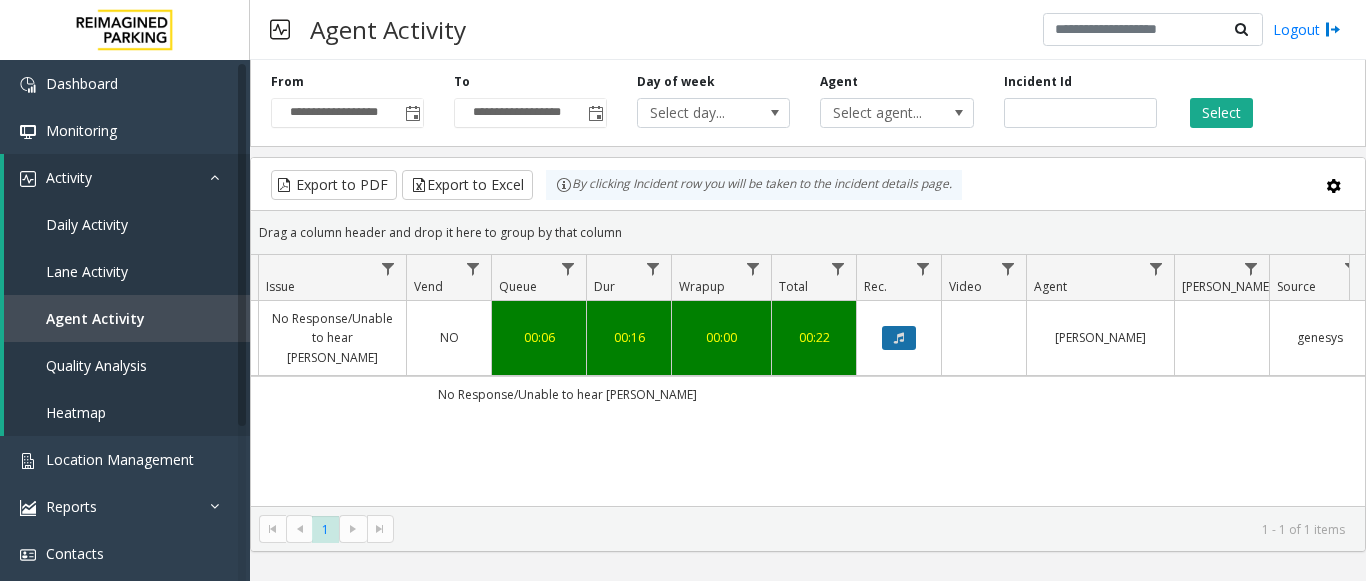 click 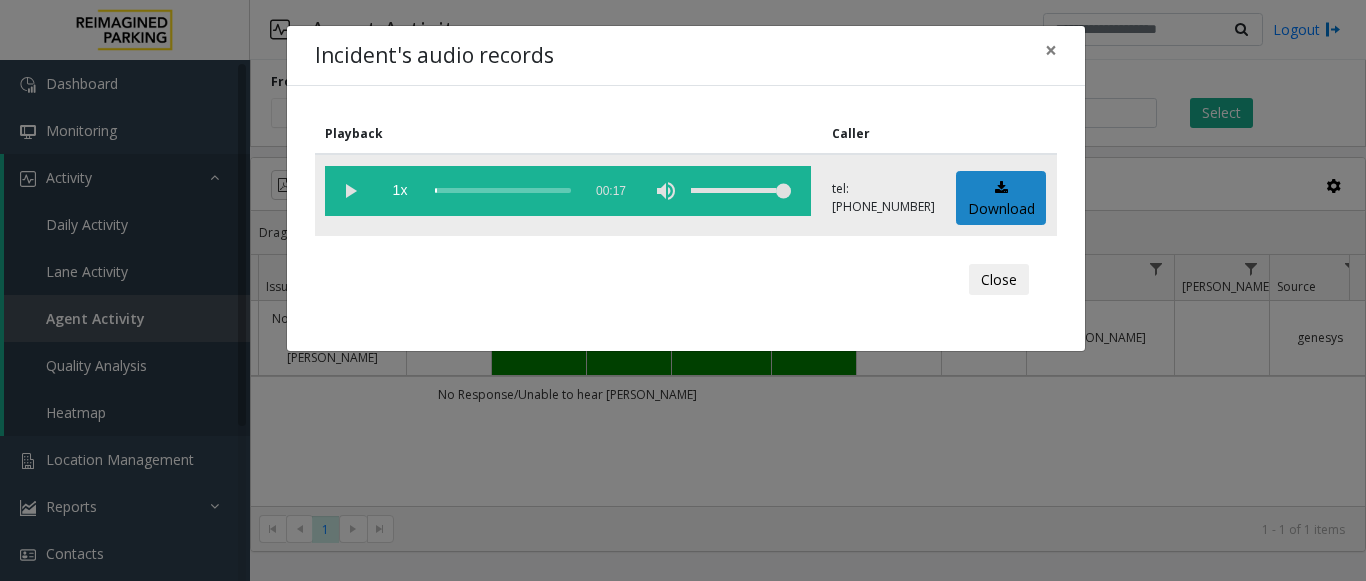 click 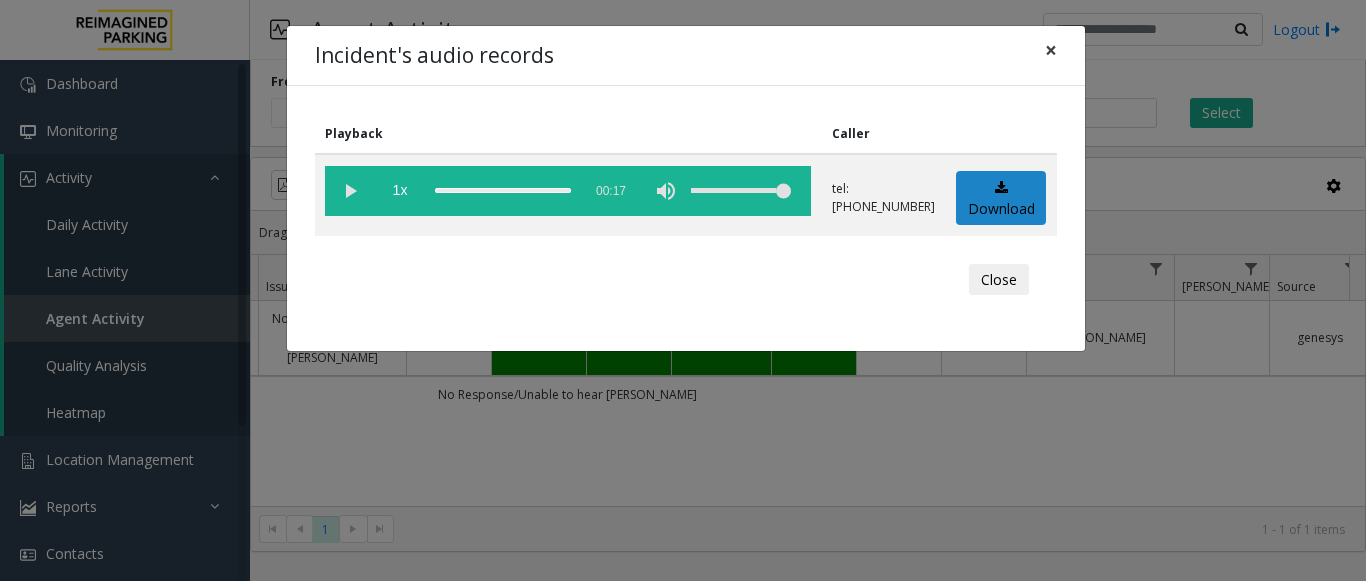 click on "×" 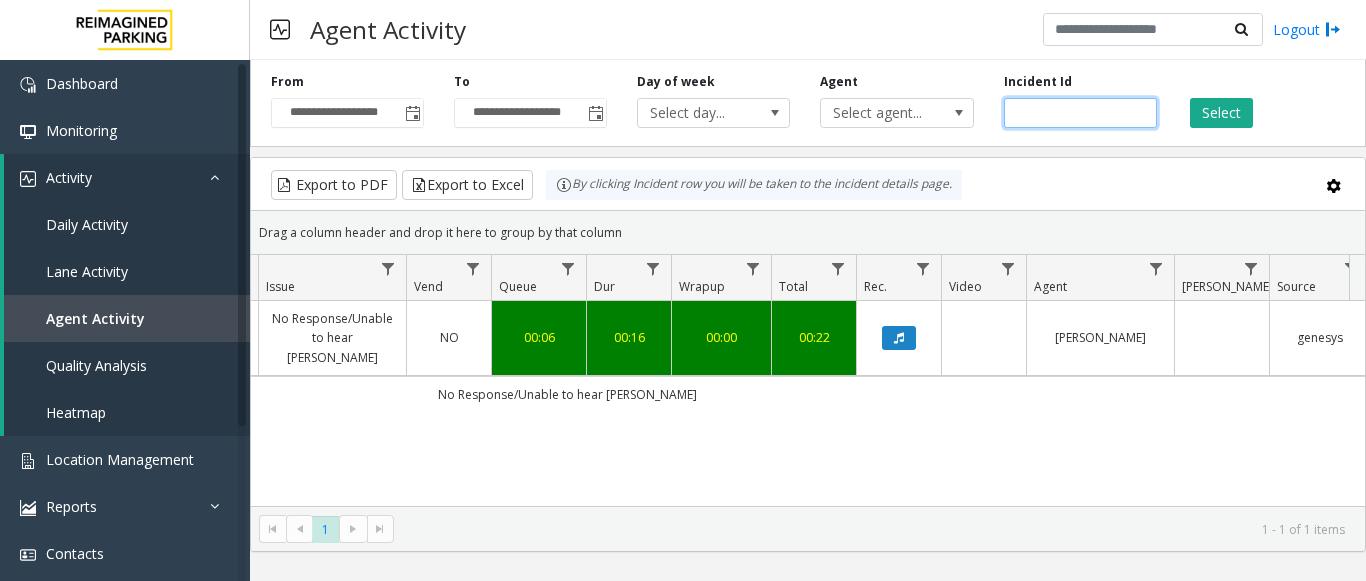 click on "*******" 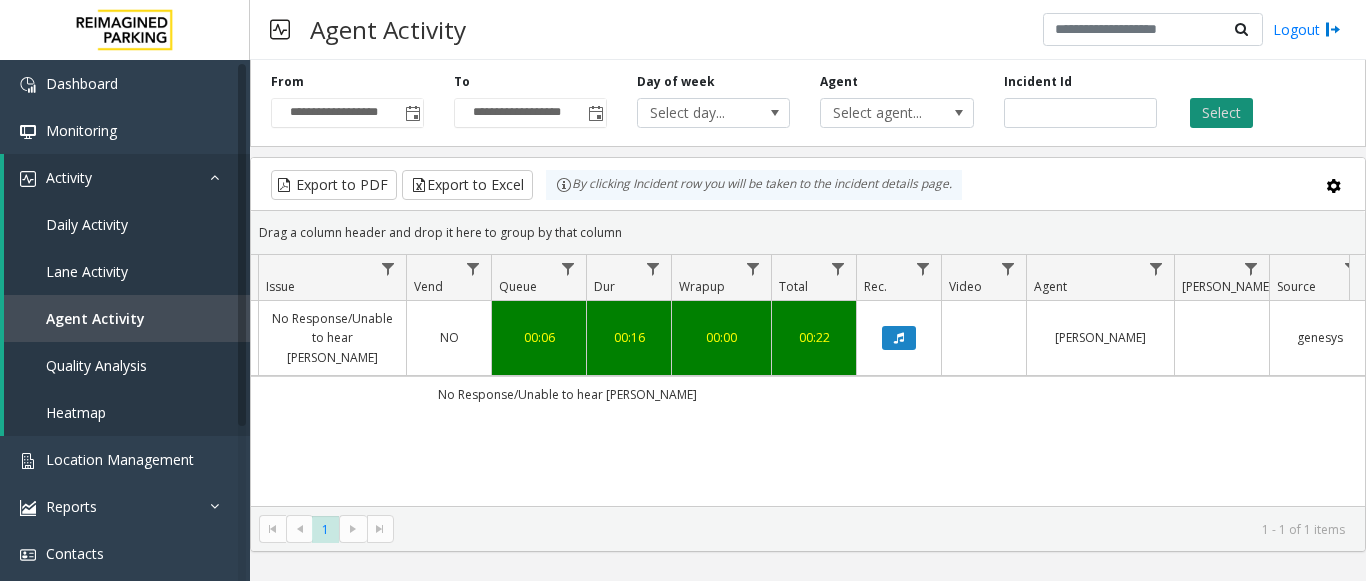 click on "Select" 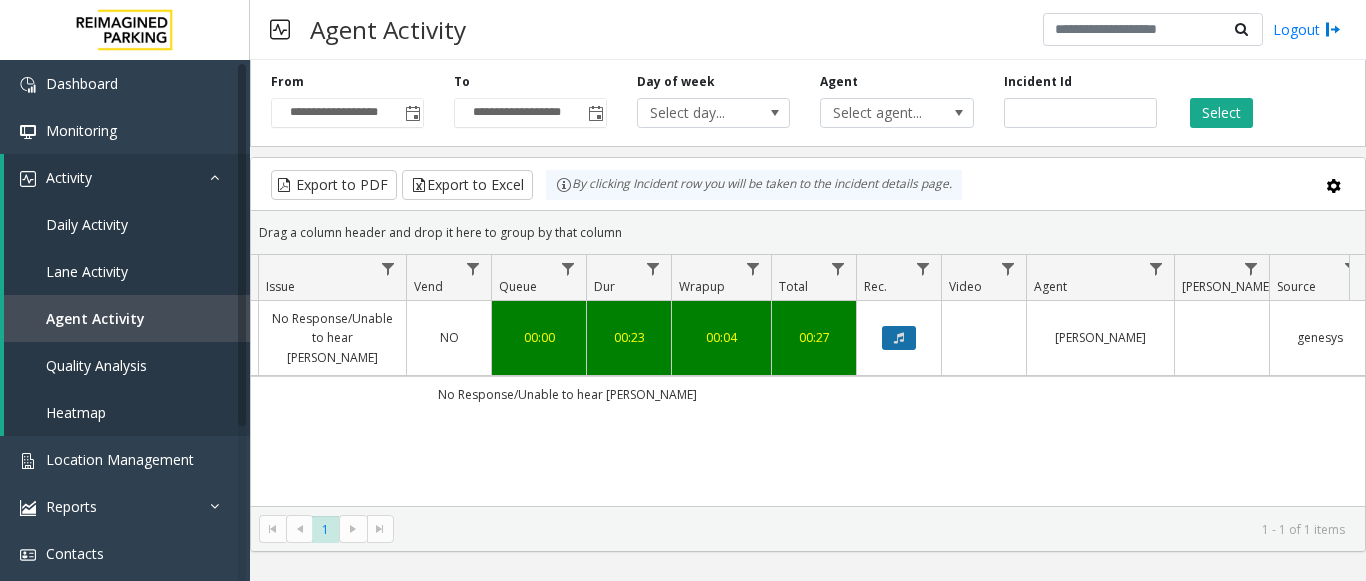 click 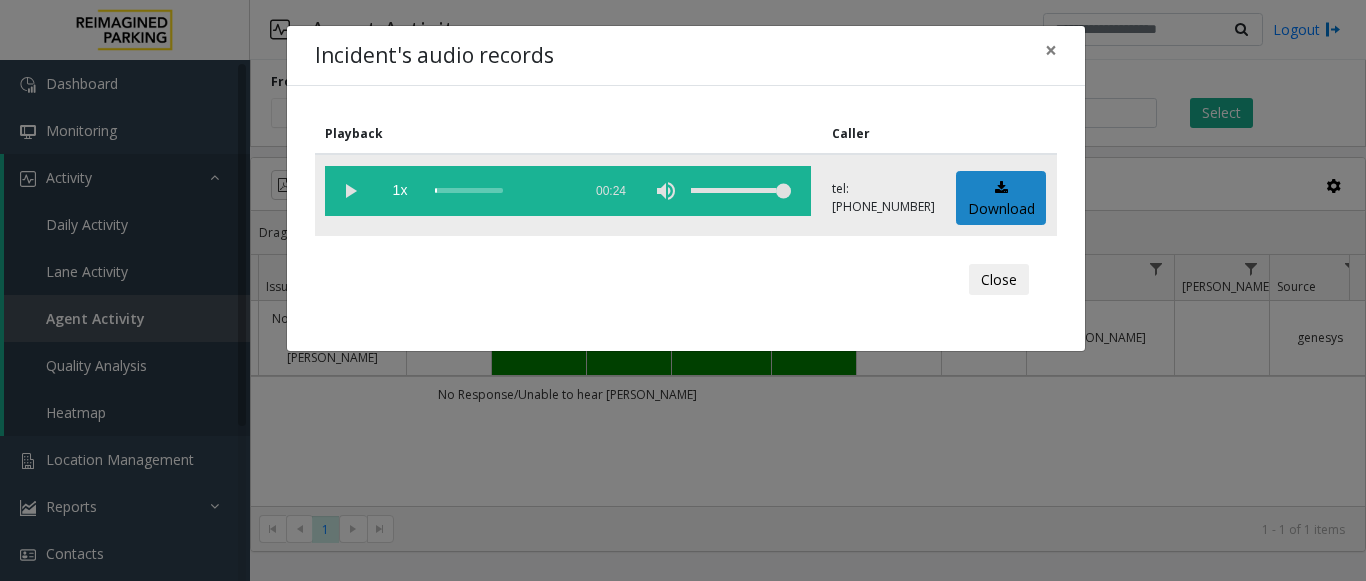 click 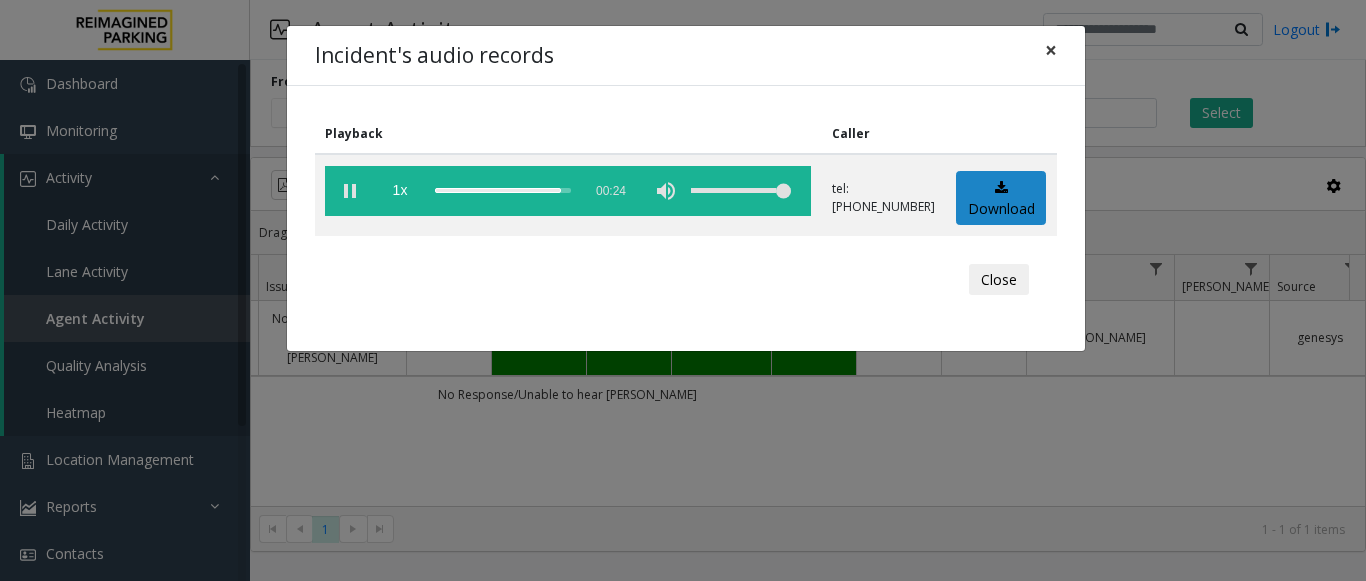 click on "×" 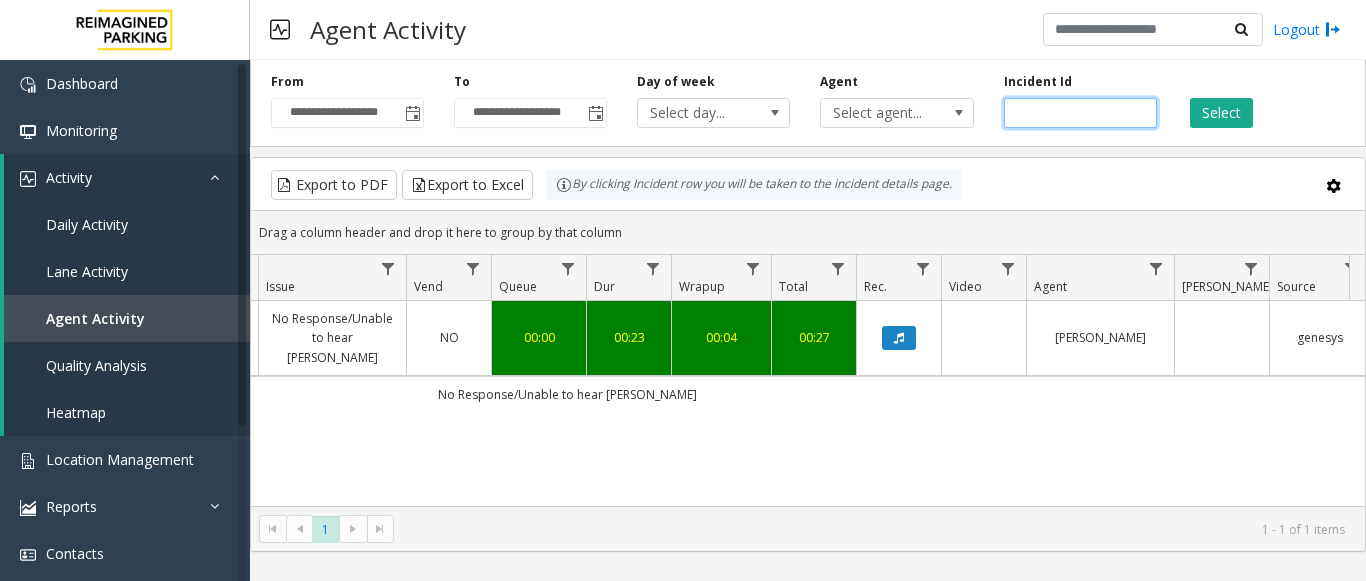 drag, startPoint x: 1070, startPoint y: 110, endPoint x: 923, endPoint y: 138, distance: 149.64291 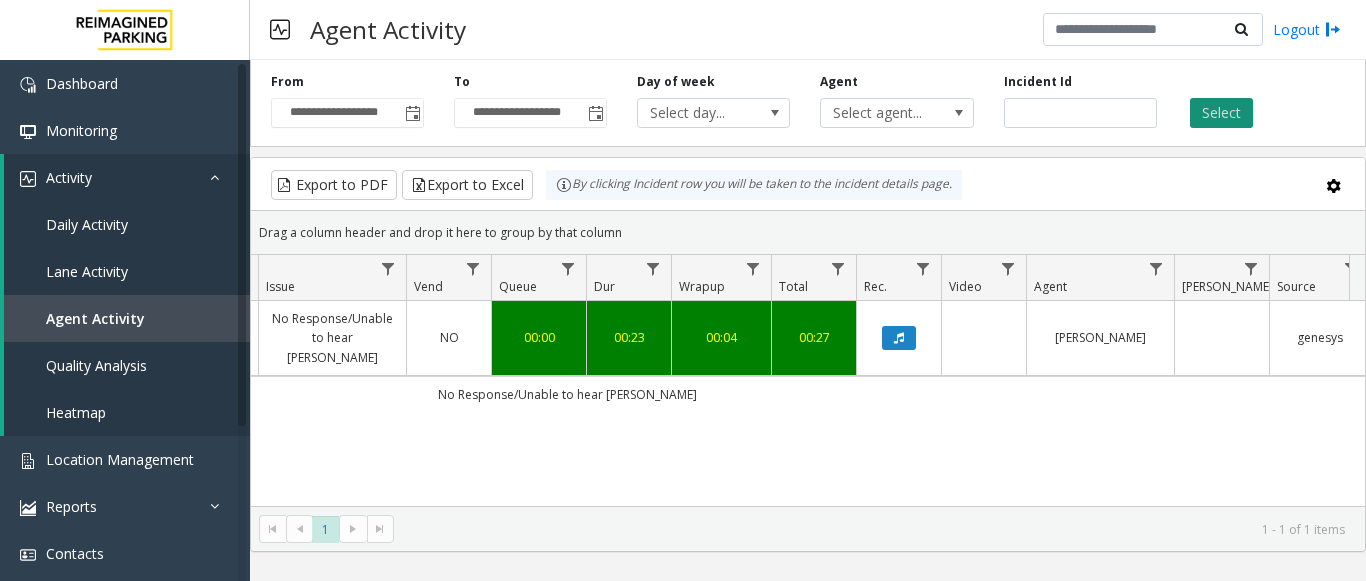click on "Select" 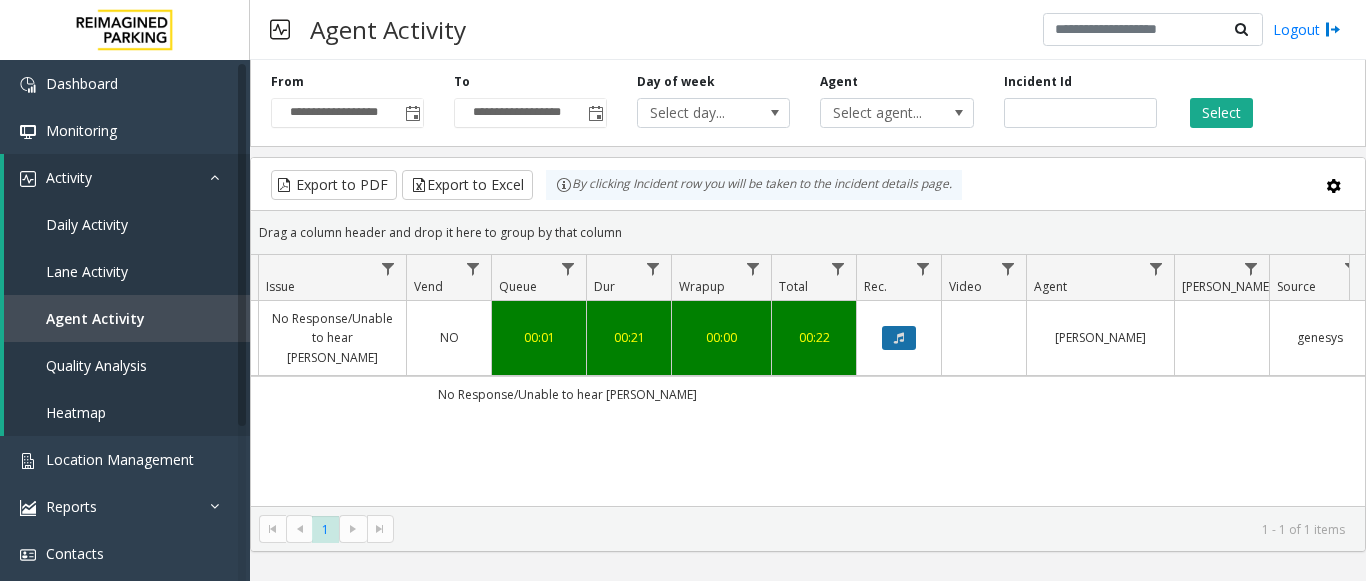 click 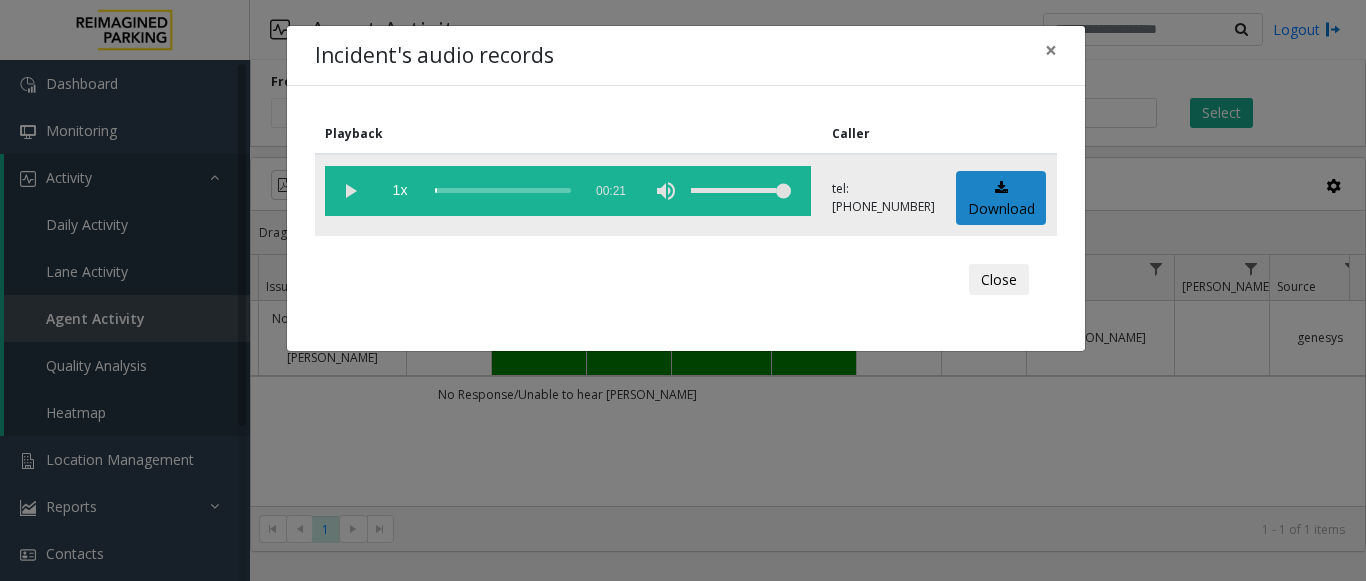 click 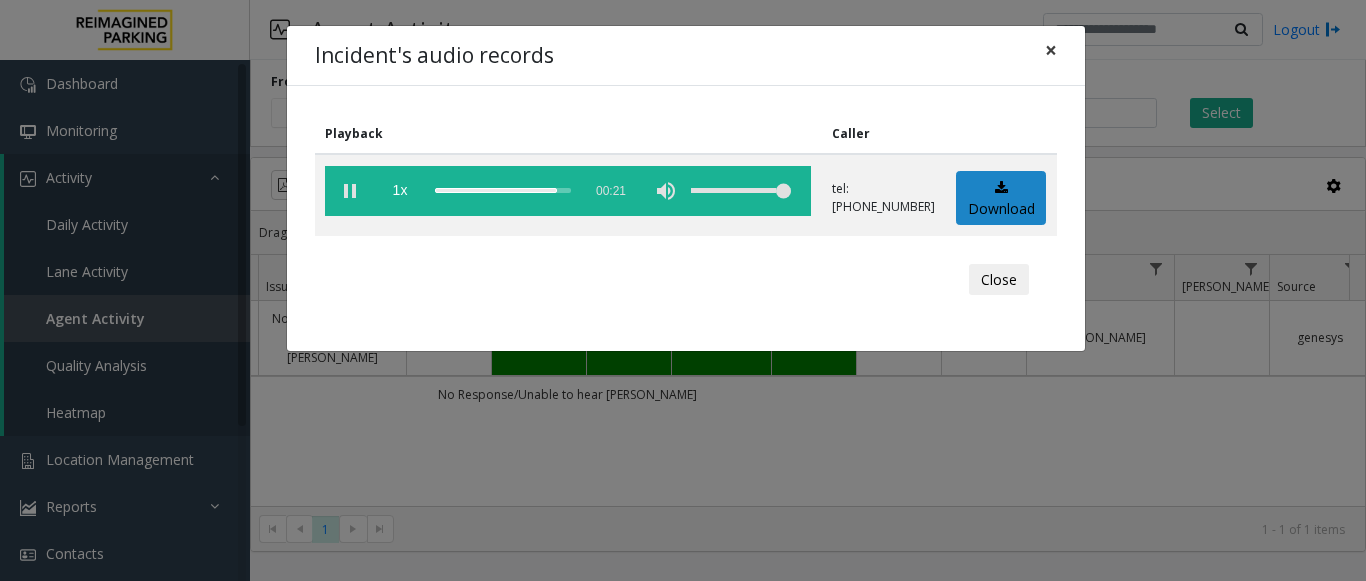 click on "×" 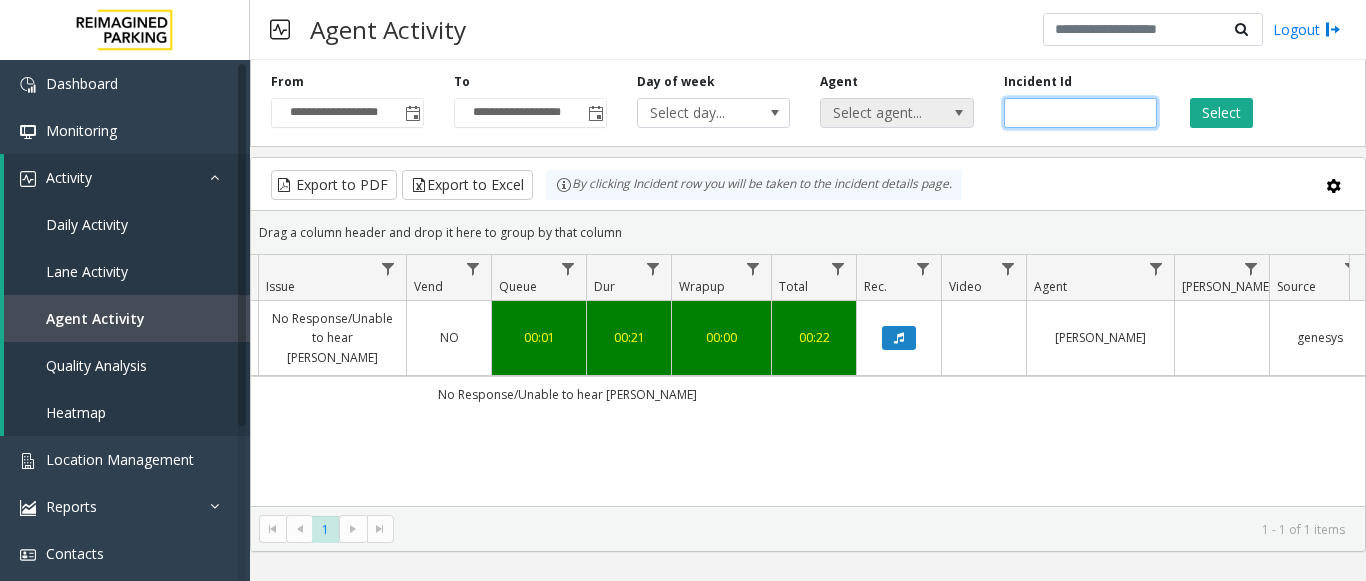 drag, startPoint x: 1021, startPoint y: 113, endPoint x: 969, endPoint y: 117, distance: 52.153618 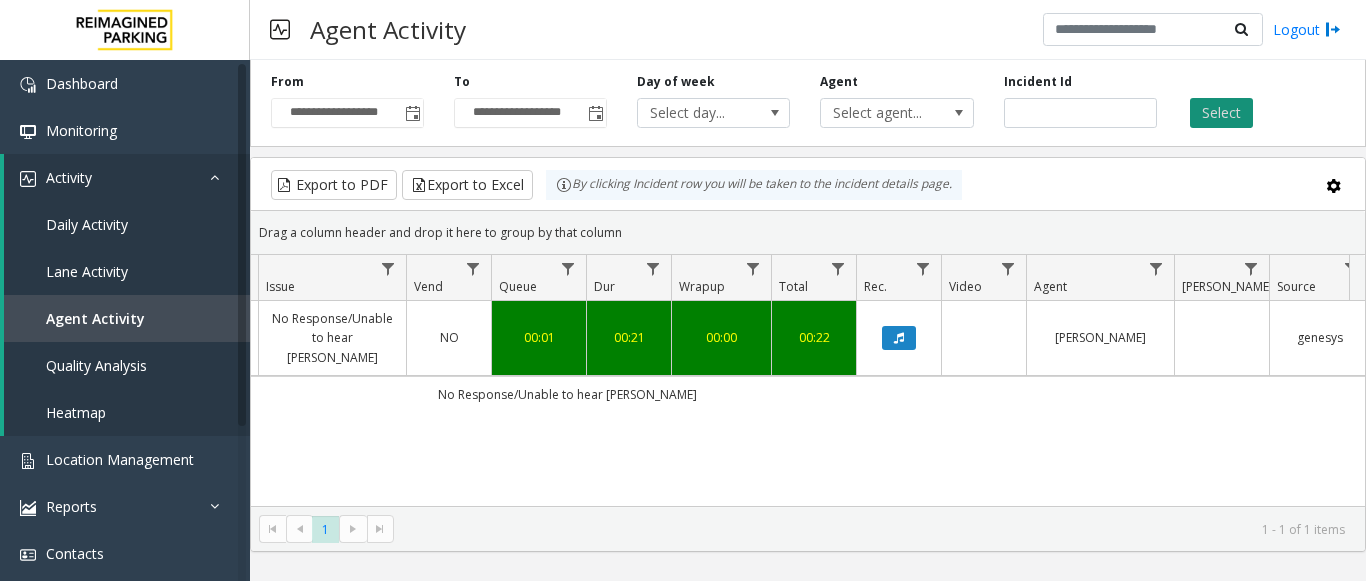 click on "Select" 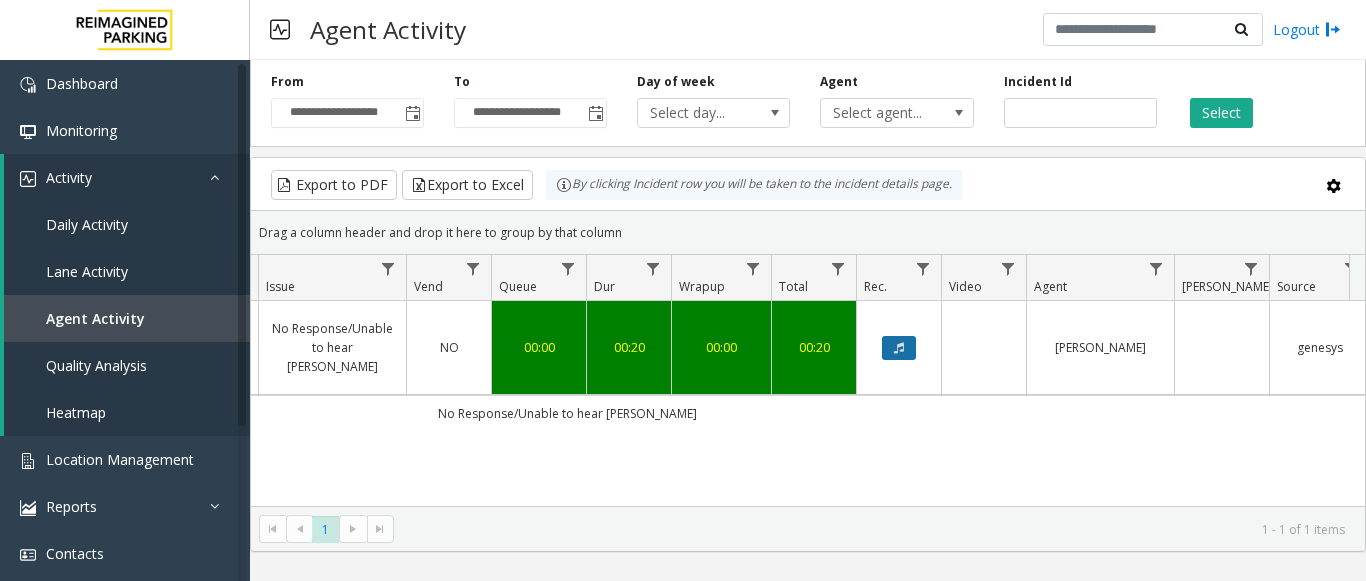 click 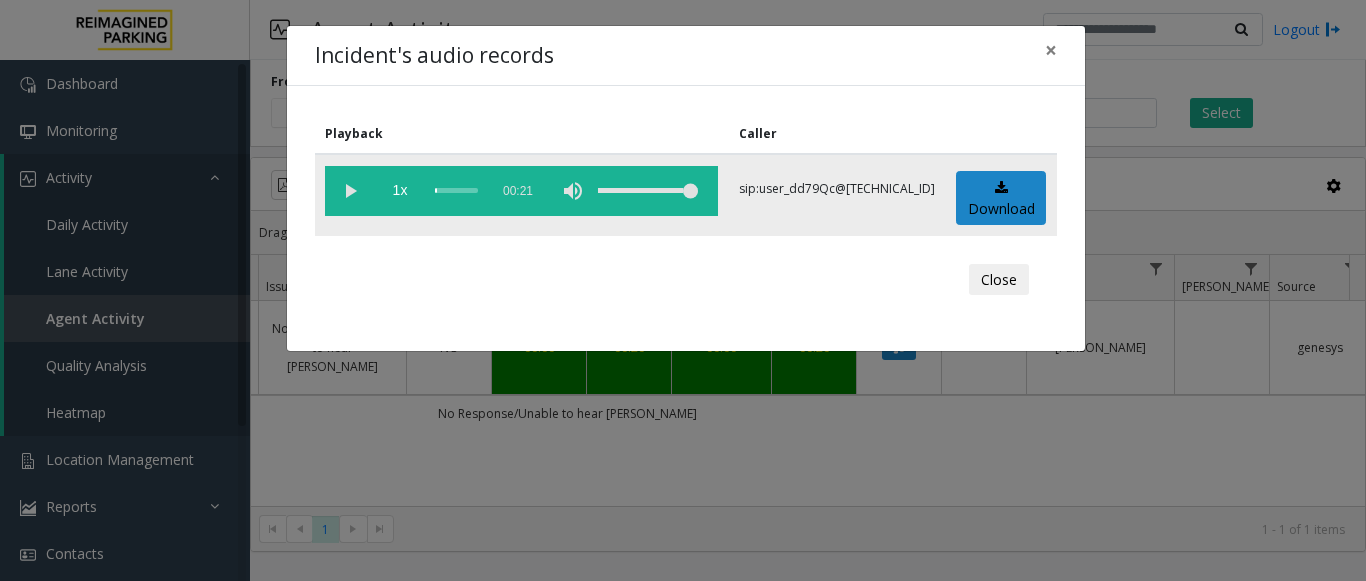 click 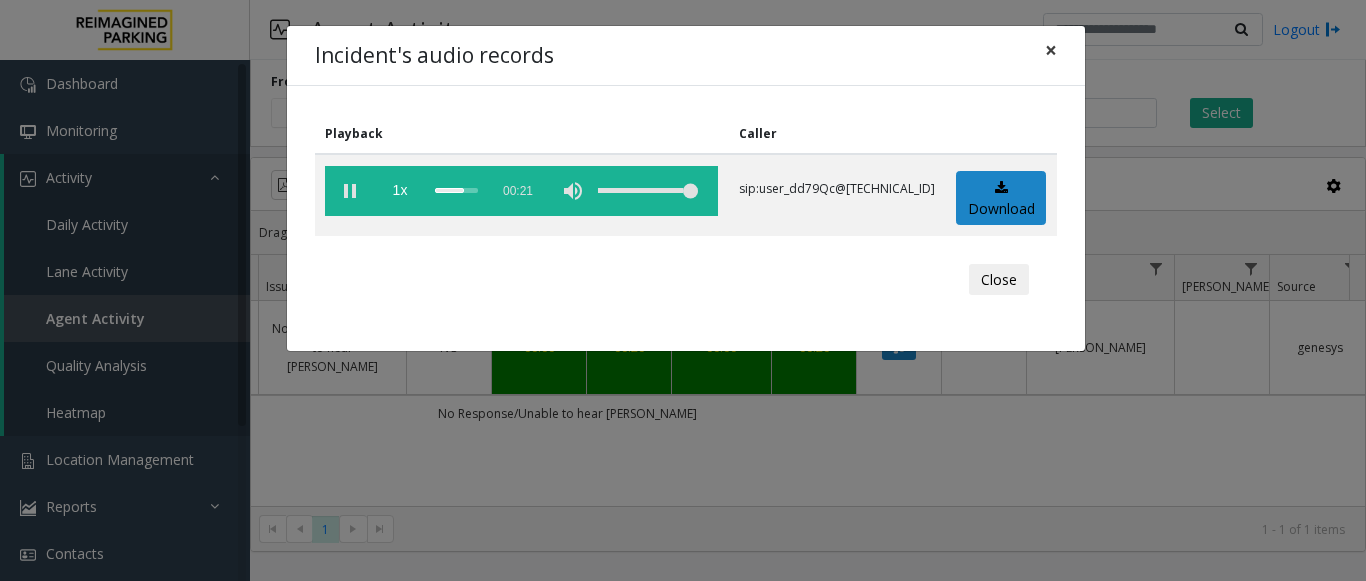 click on "×" 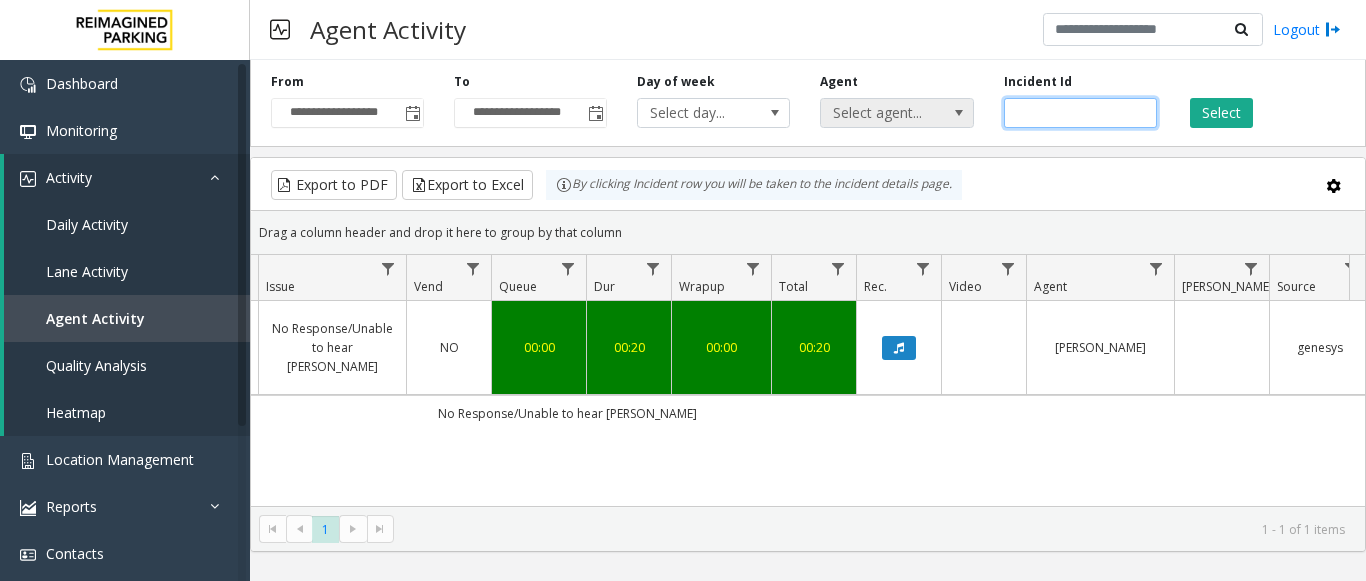 drag, startPoint x: 1112, startPoint y: 118, endPoint x: 843, endPoint y: 126, distance: 269.11893 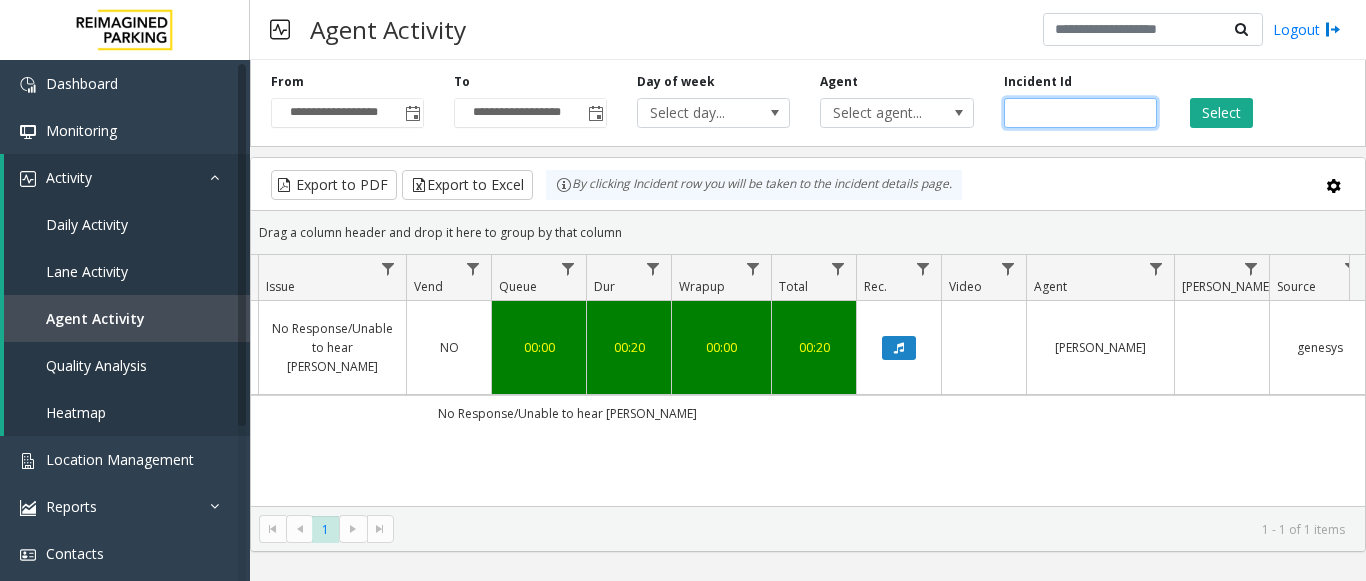 paste 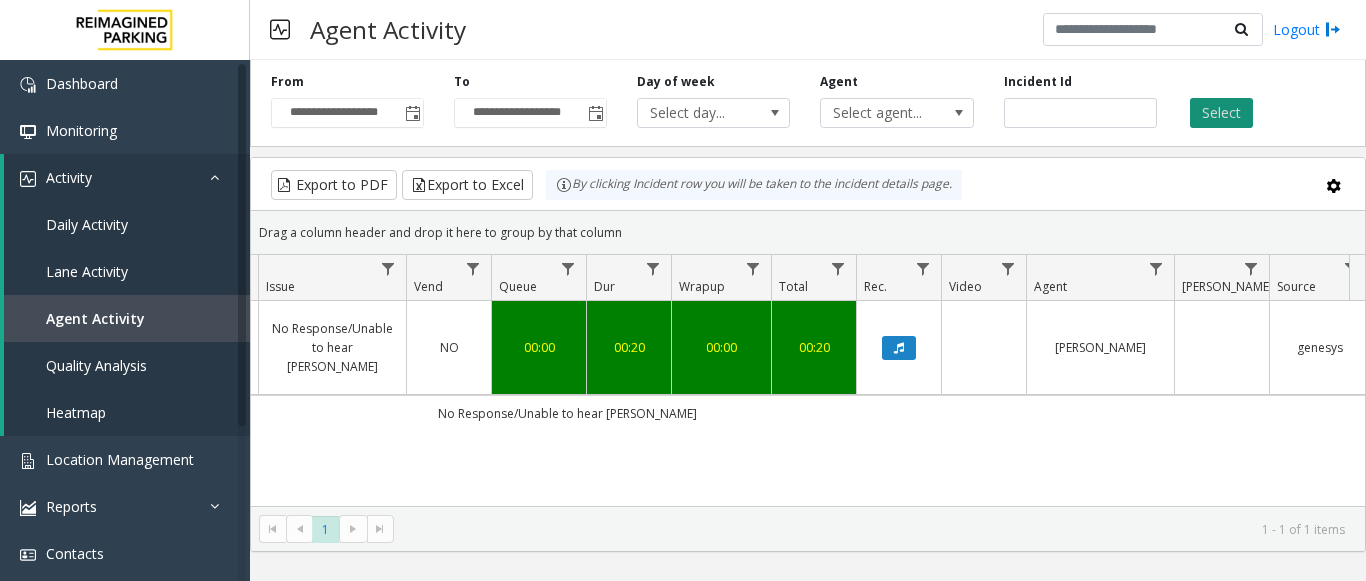 click on "Select" 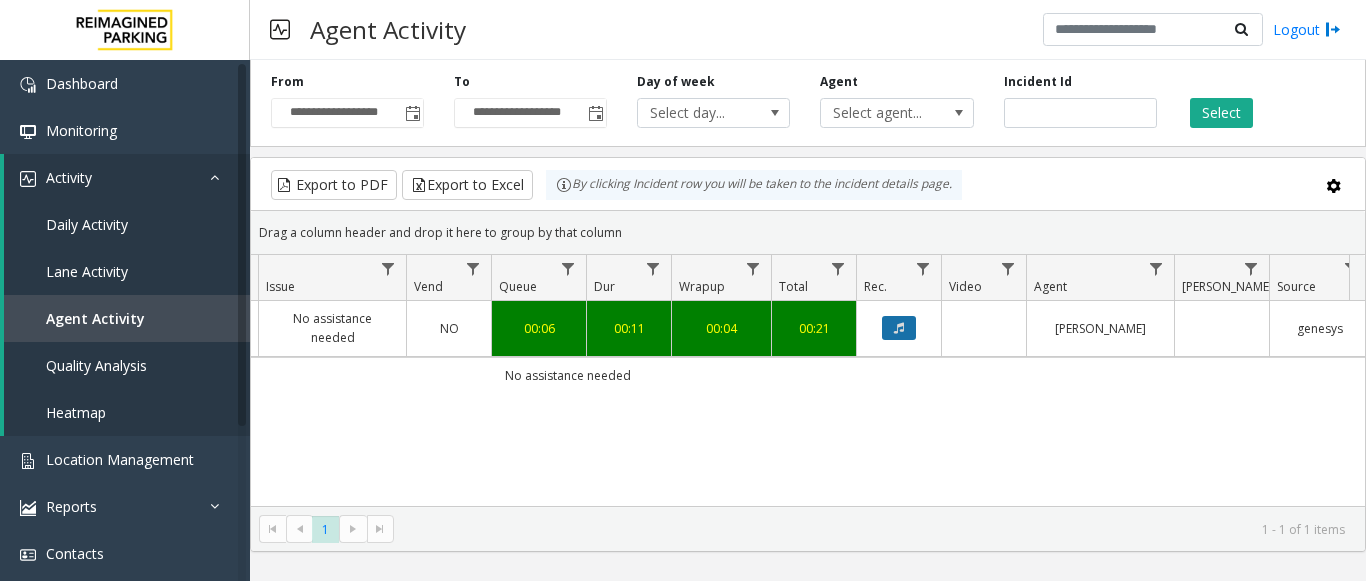 click 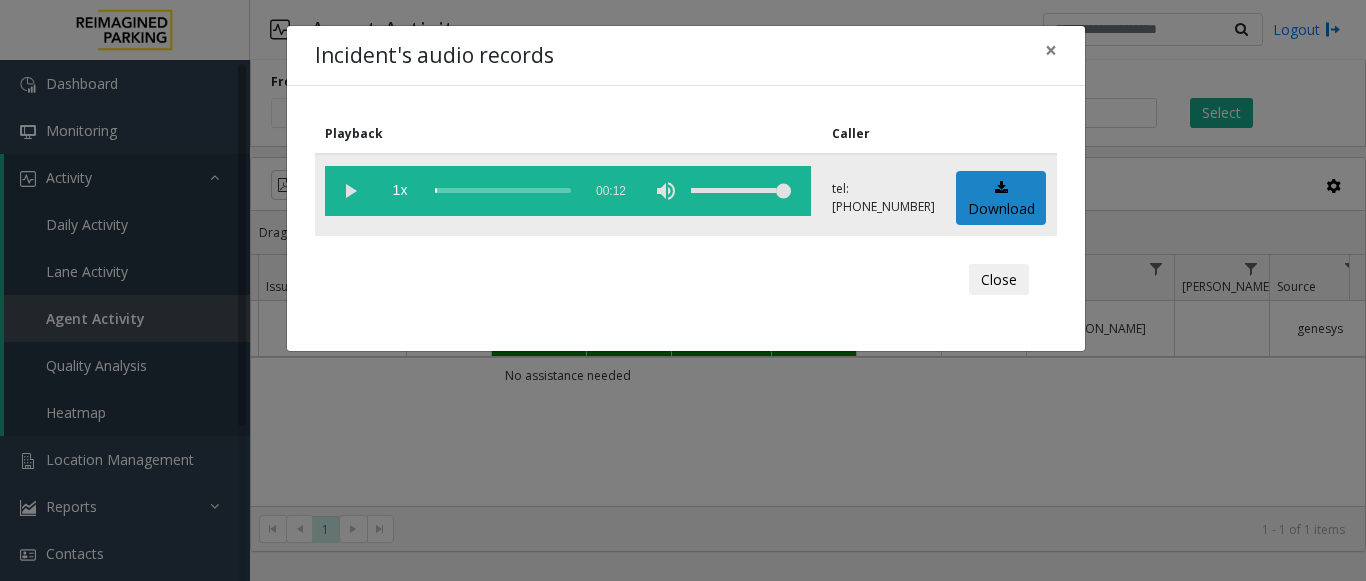 click 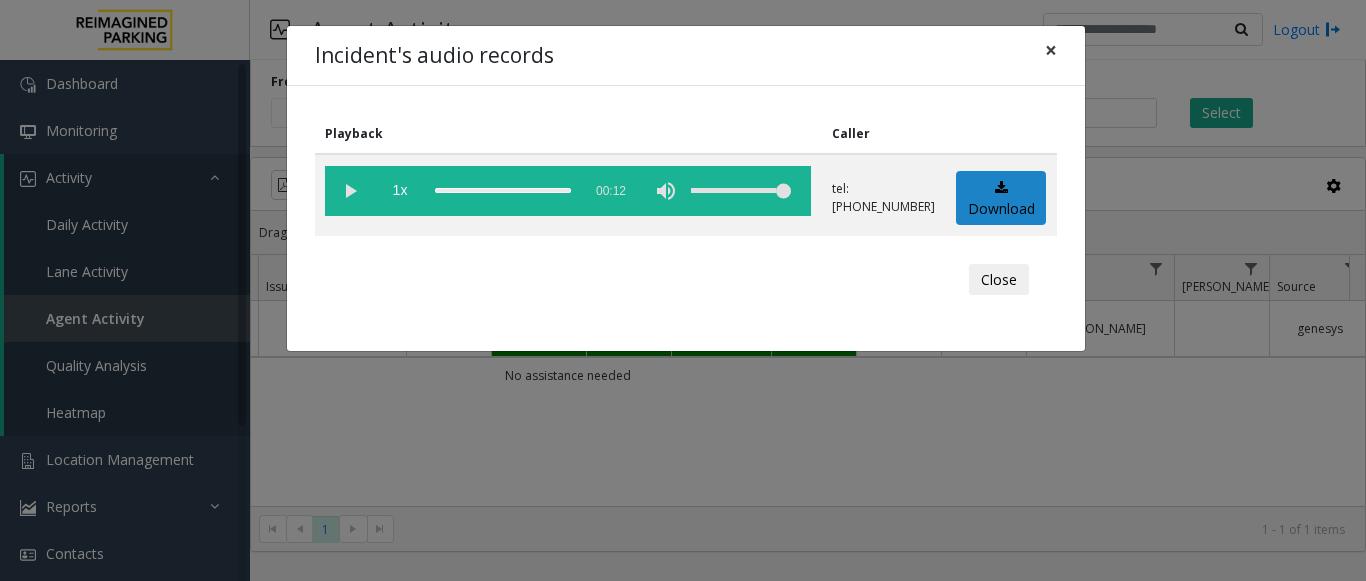 click on "×" 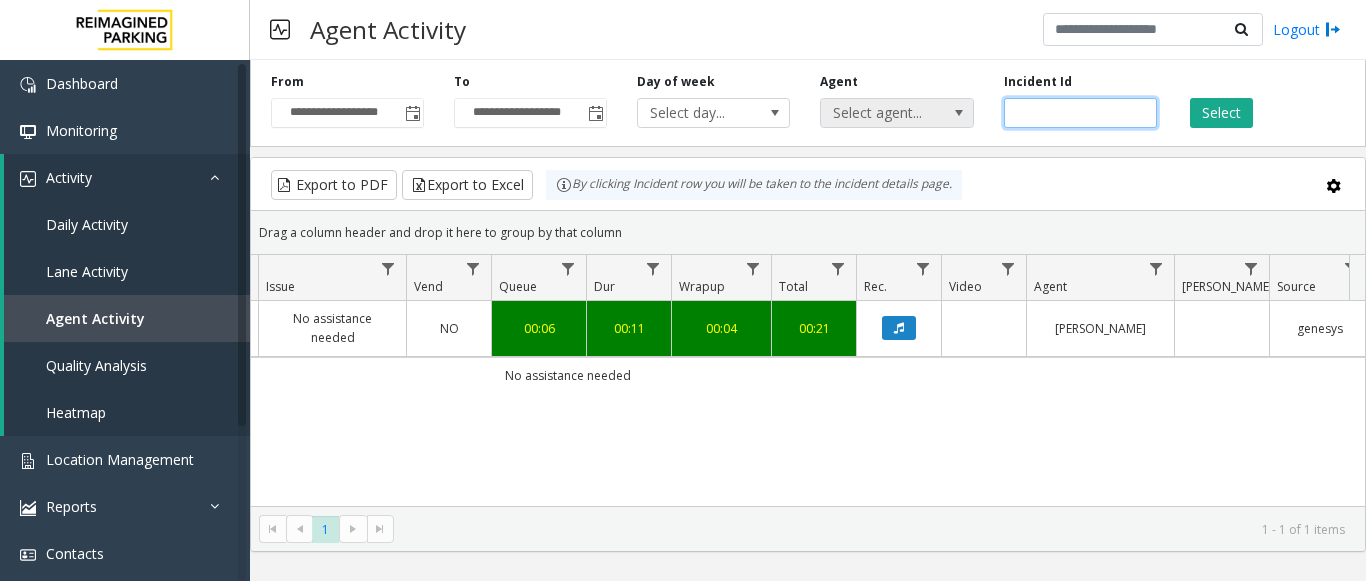 drag, startPoint x: 1110, startPoint y: 111, endPoint x: 919, endPoint y: 109, distance: 191.01047 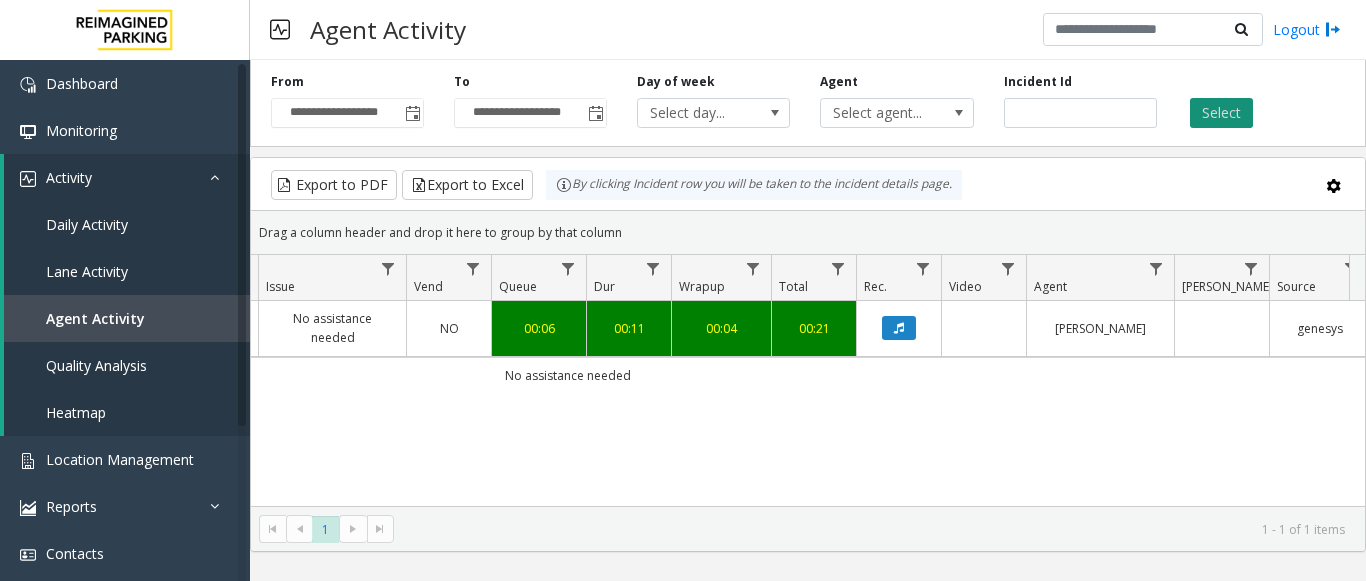 click on "Select" 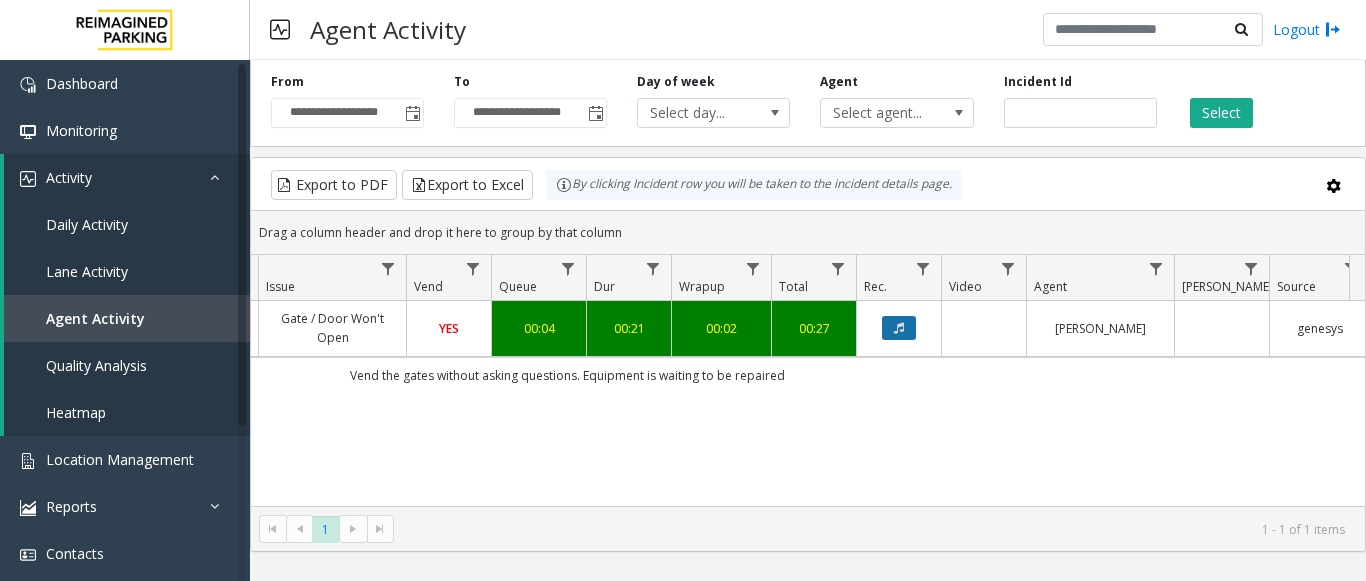 click 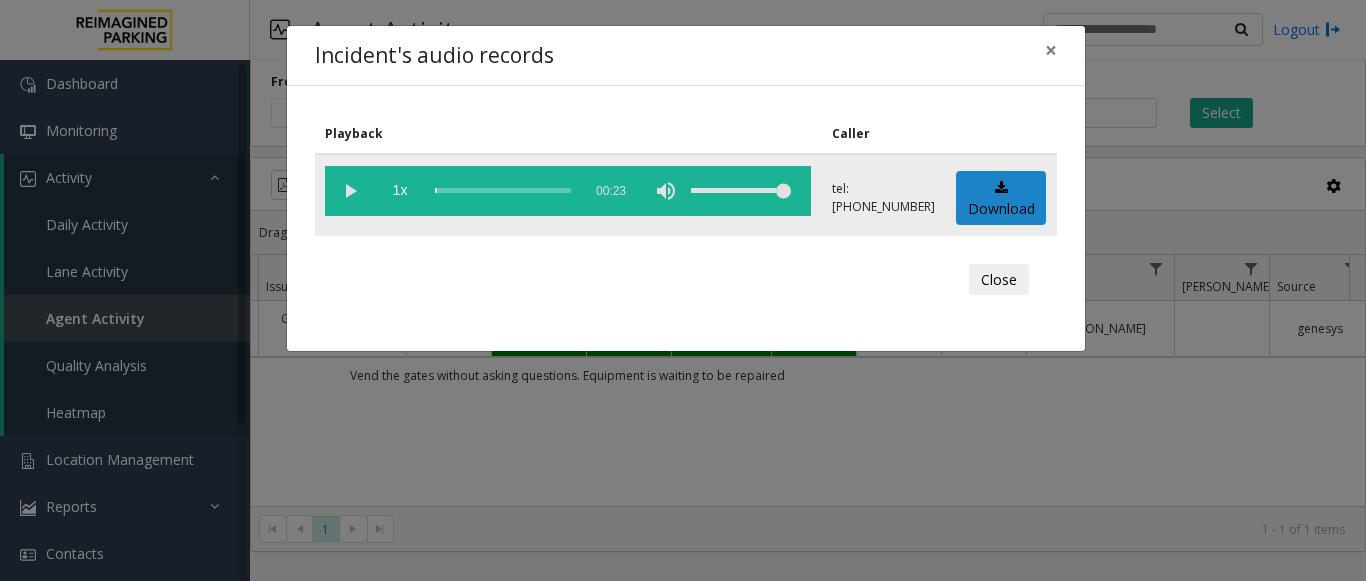 click 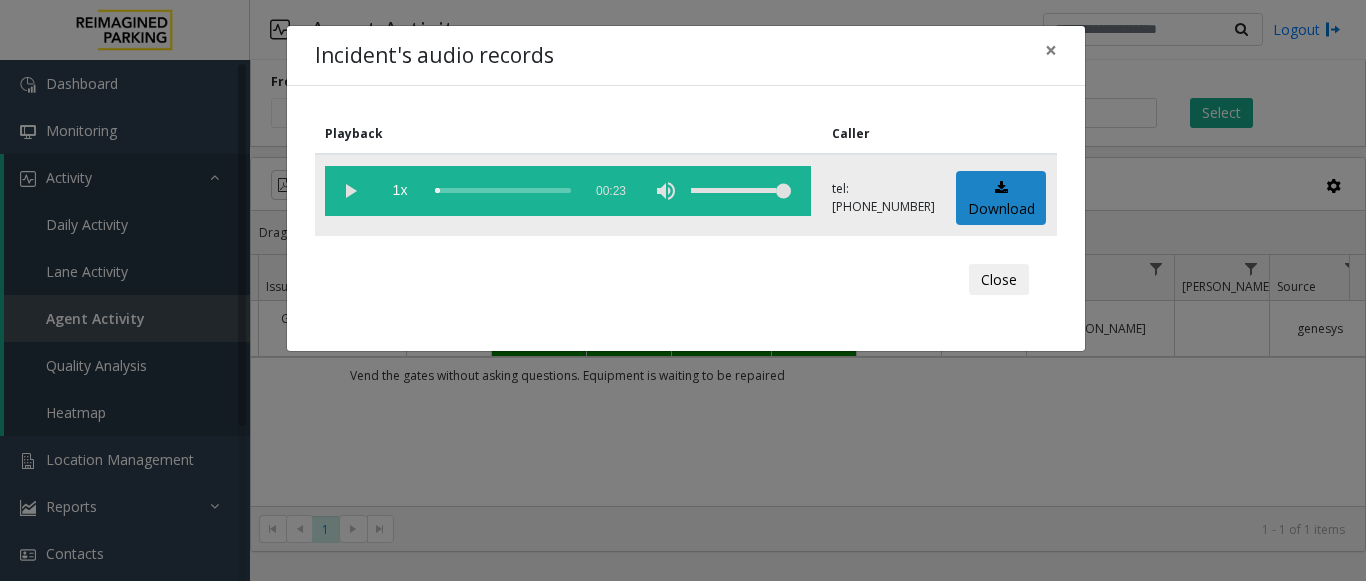 click 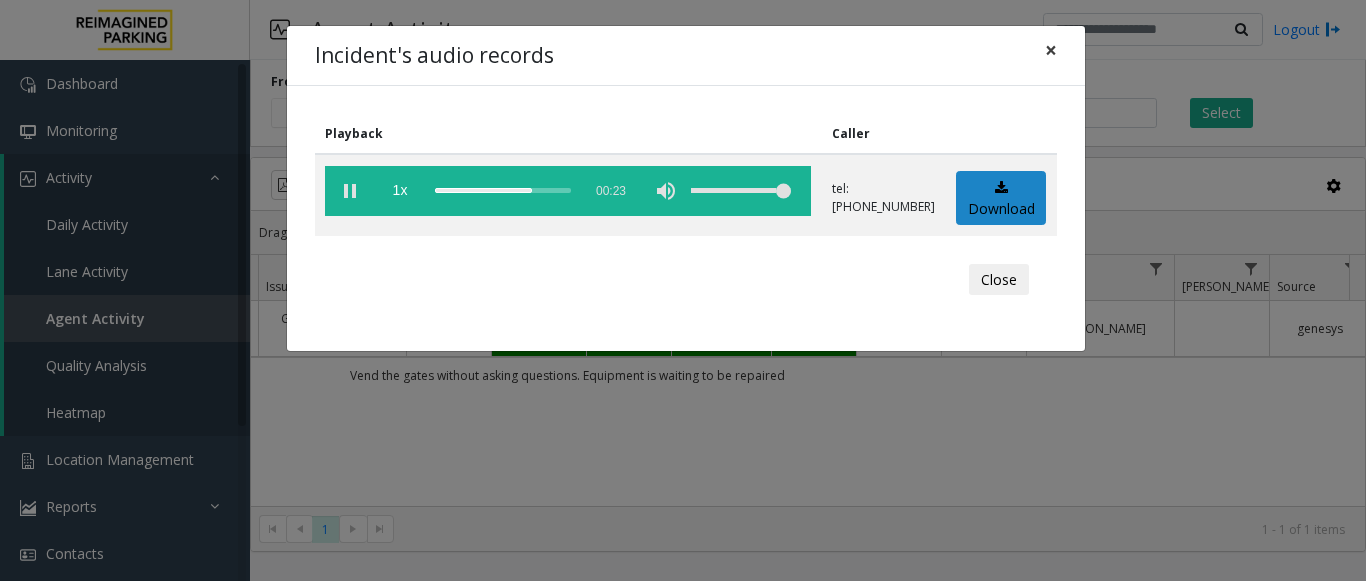 click on "×" 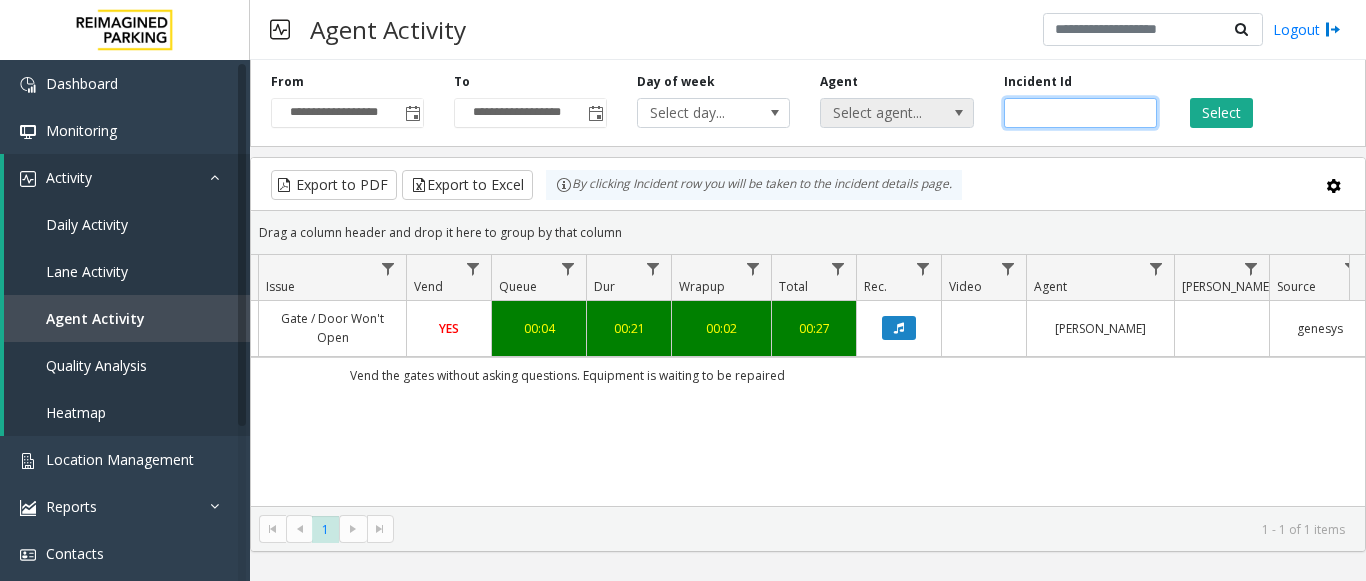 drag, startPoint x: 1094, startPoint y: 111, endPoint x: 834, endPoint y: 115, distance: 260.03076 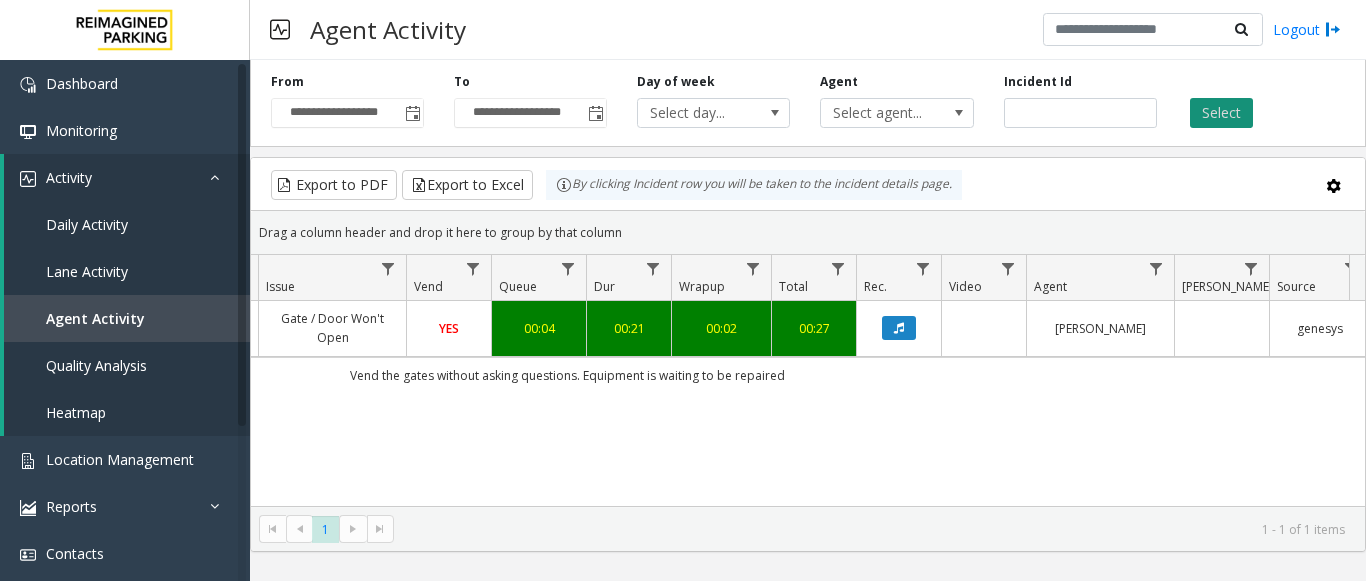 click on "Select" 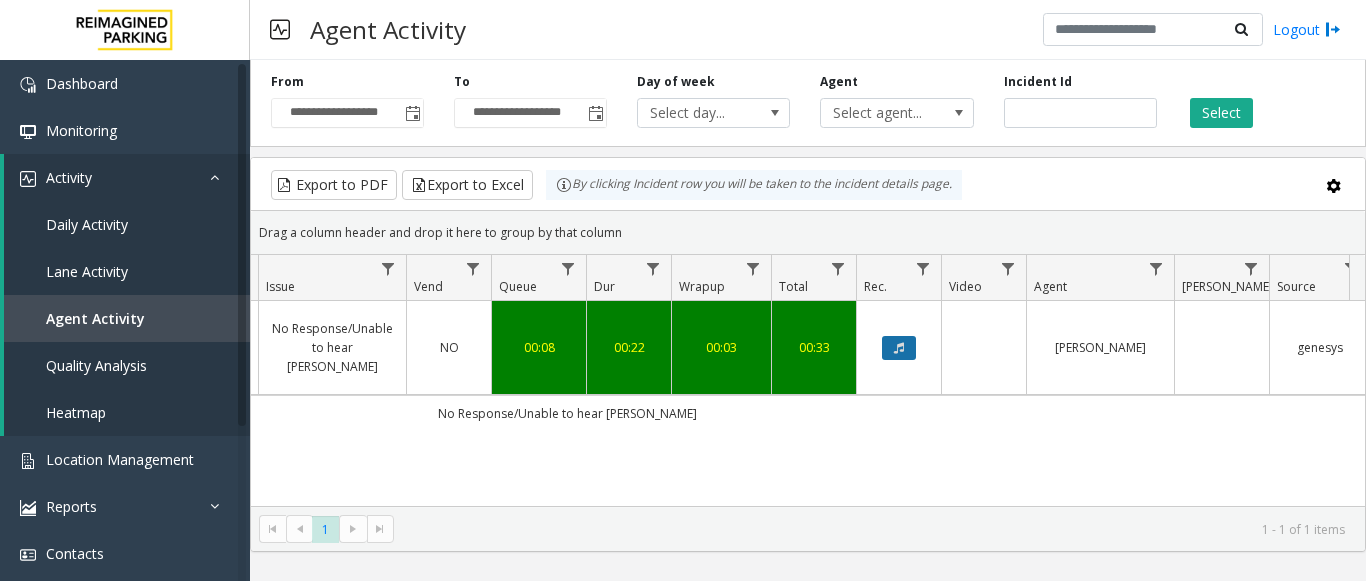 click 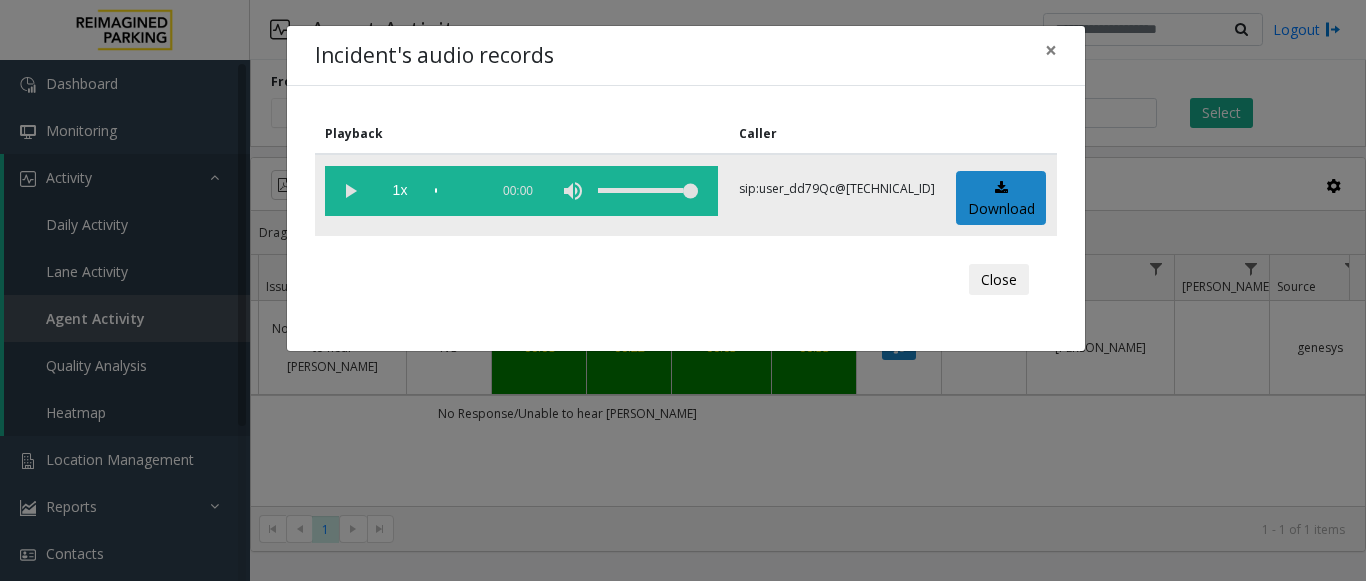click 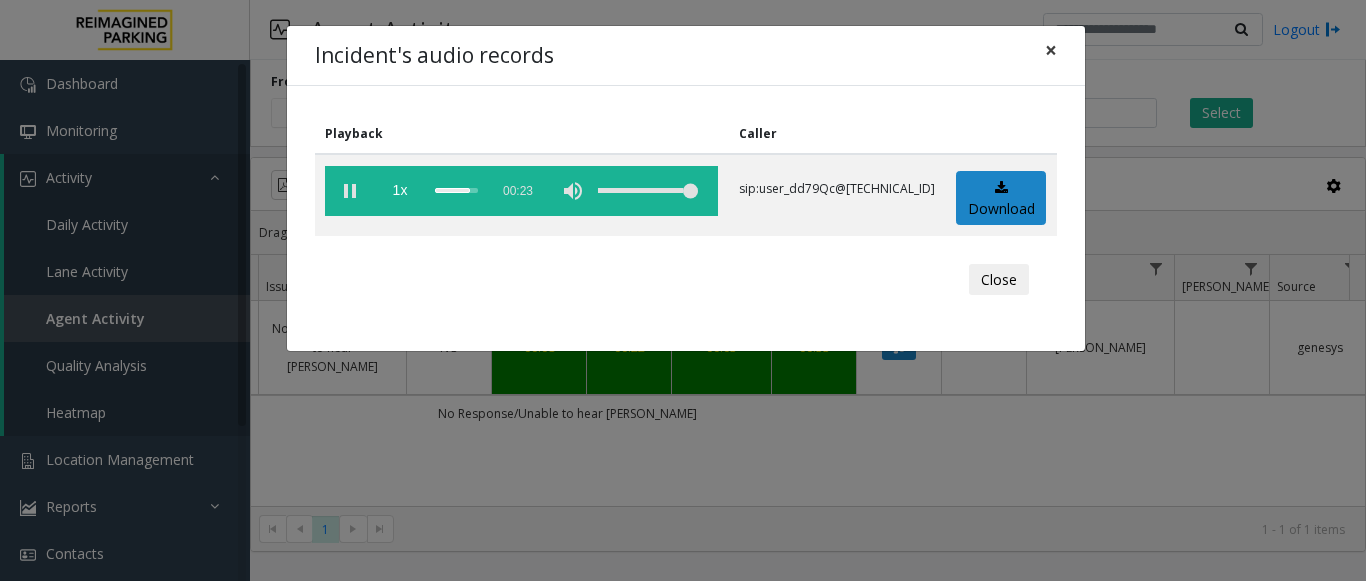 click on "×" 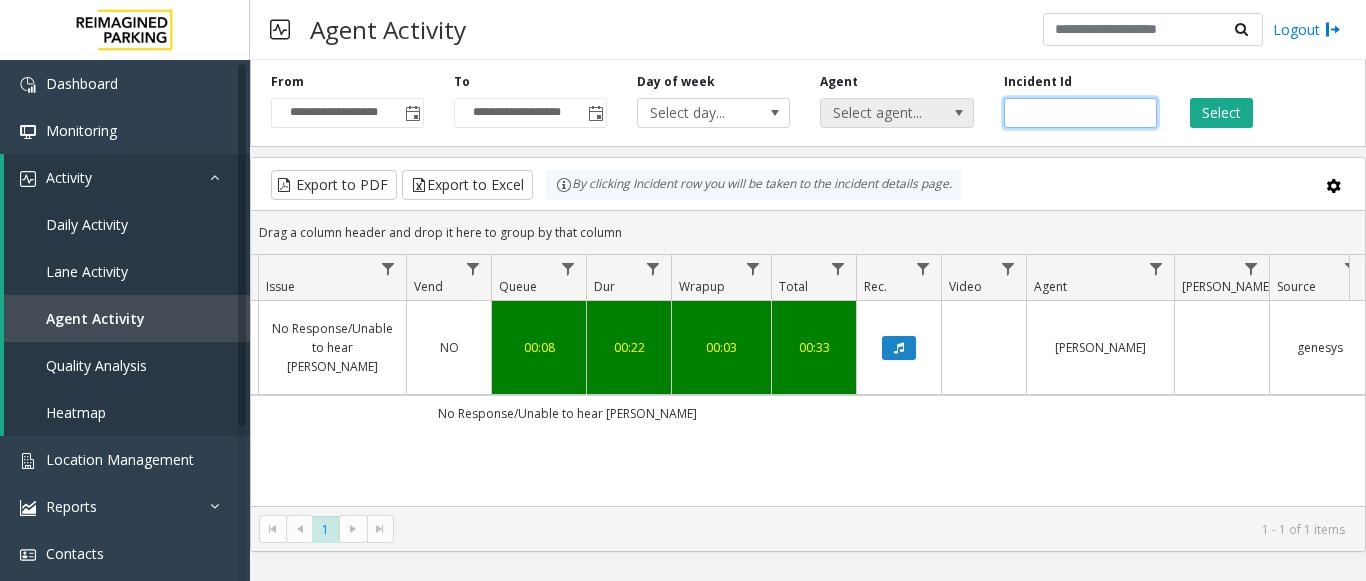 drag, startPoint x: 1073, startPoint y: 113, endPoint x: 879, endPoint y: 108, distance: 194.06442 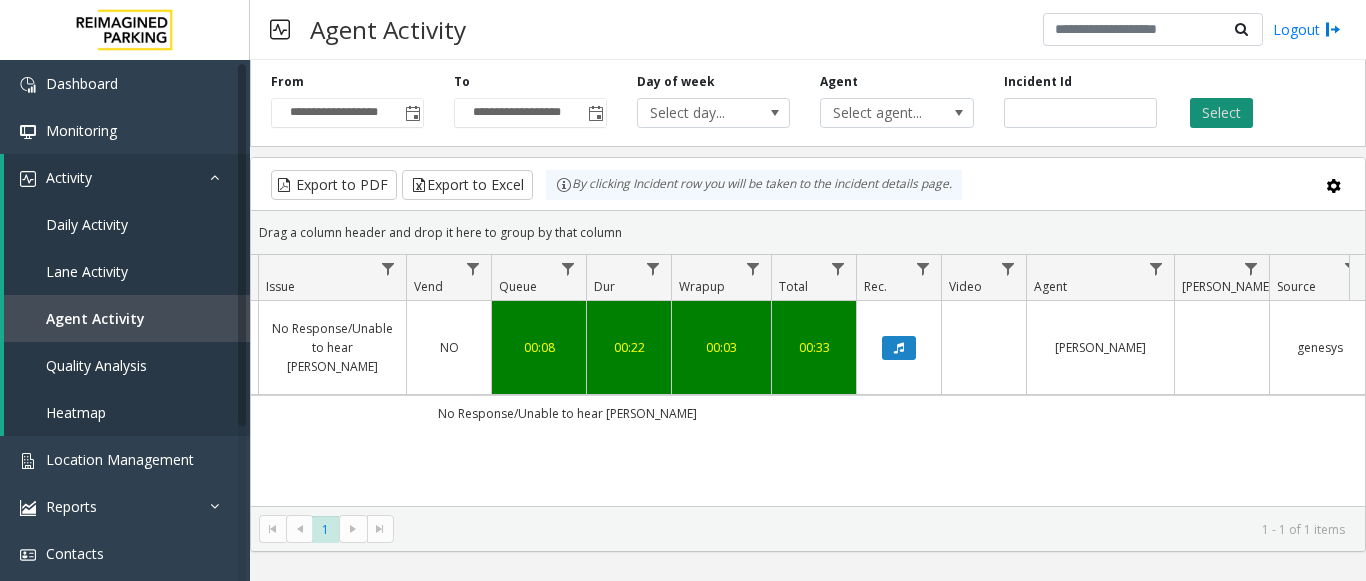 click on "Select" 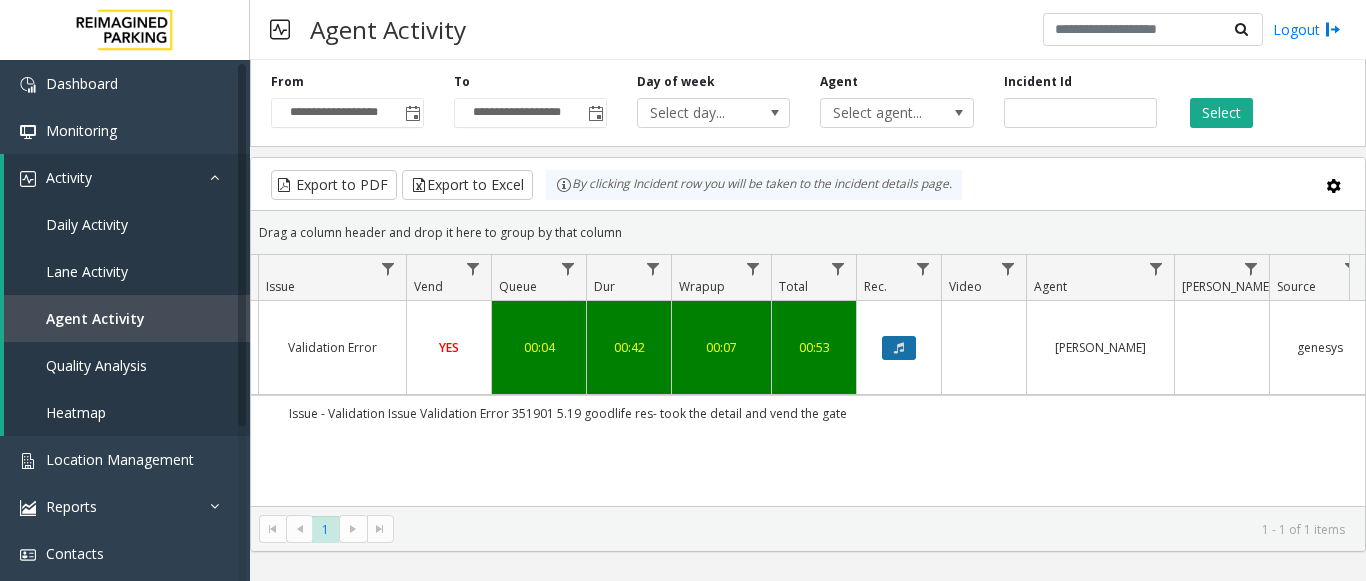 click 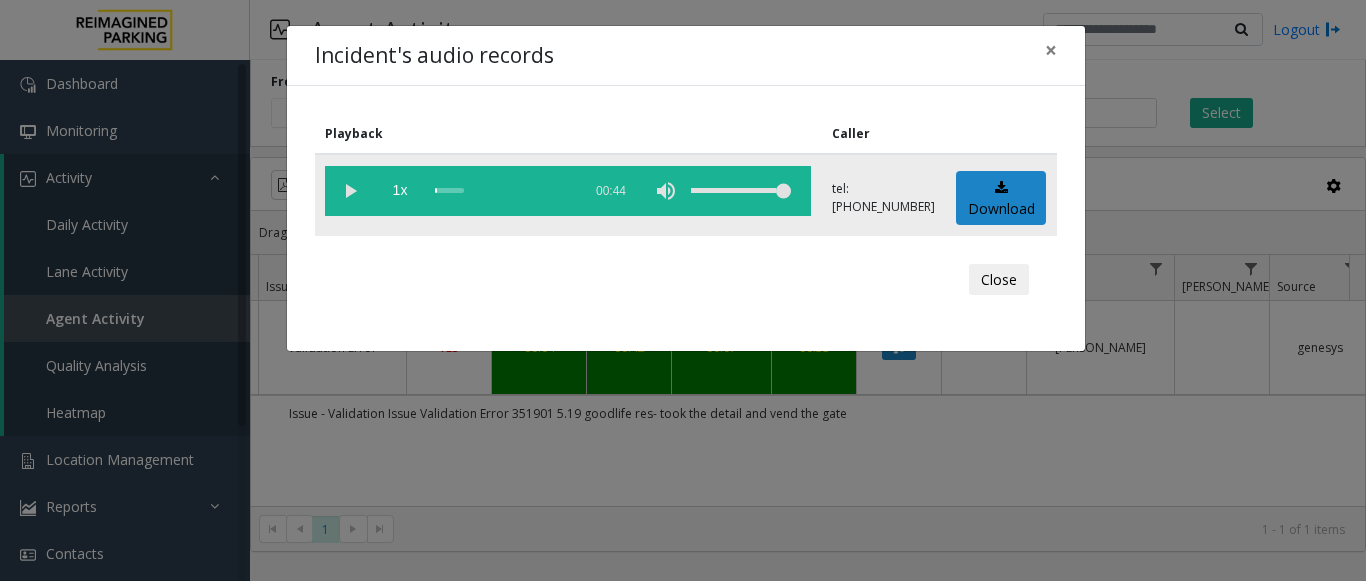 click 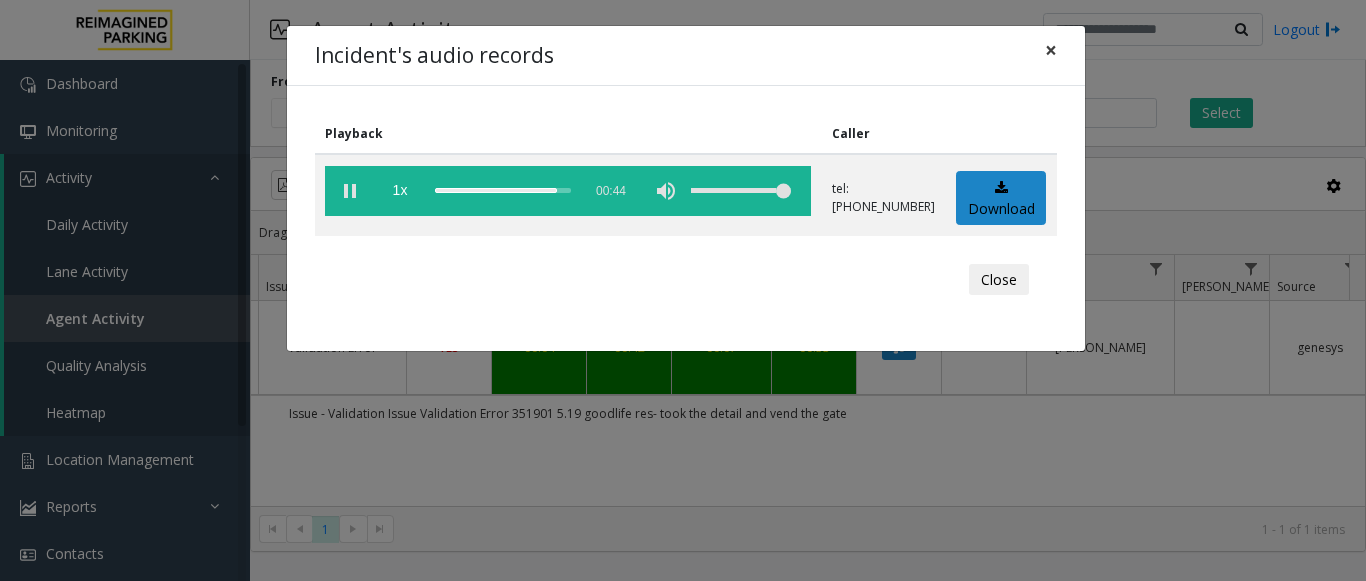 drag, startPoint x: 1044, startPoint y: 54, endPoint x: 1058, endPoint y: 58, distance: 14.56022 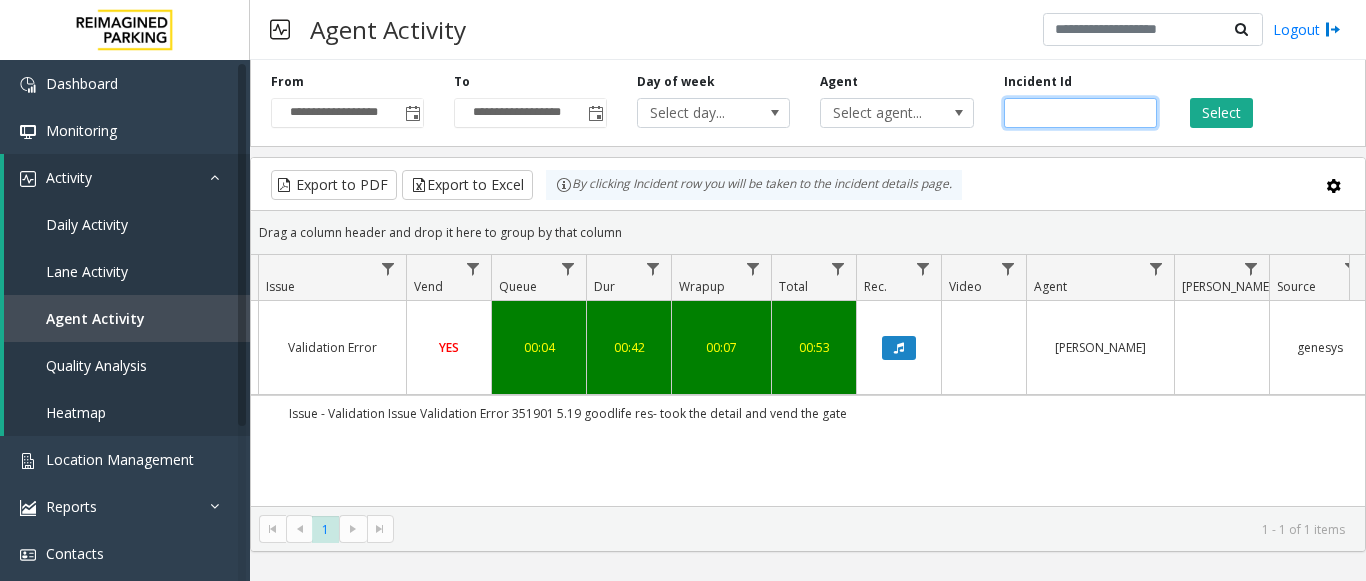 drag, startPoint x: 1092, startPoint y: 109, endPoint x: 781, endPoint y: 153, distance: 314.0971 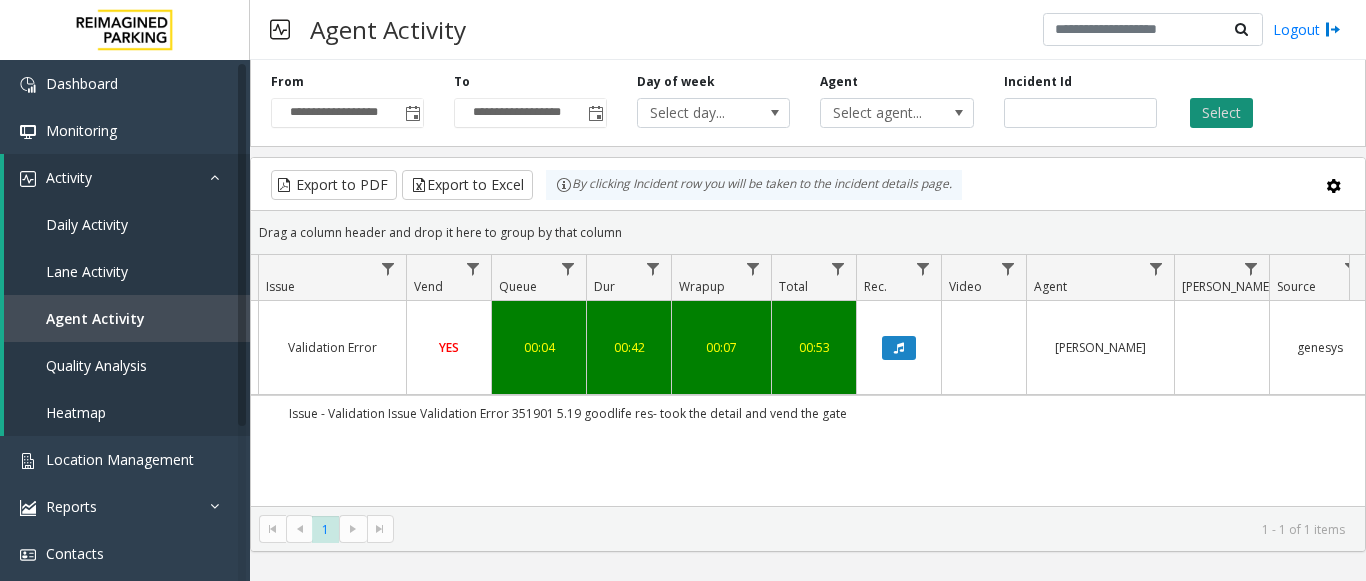 click on "Select" 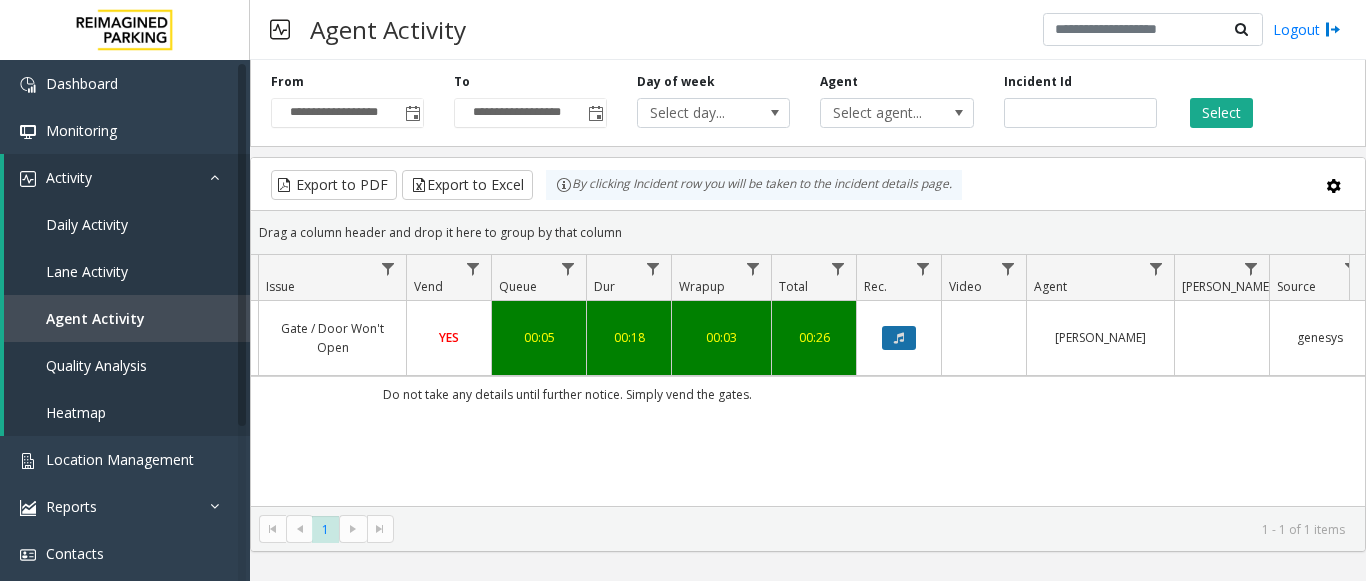 click 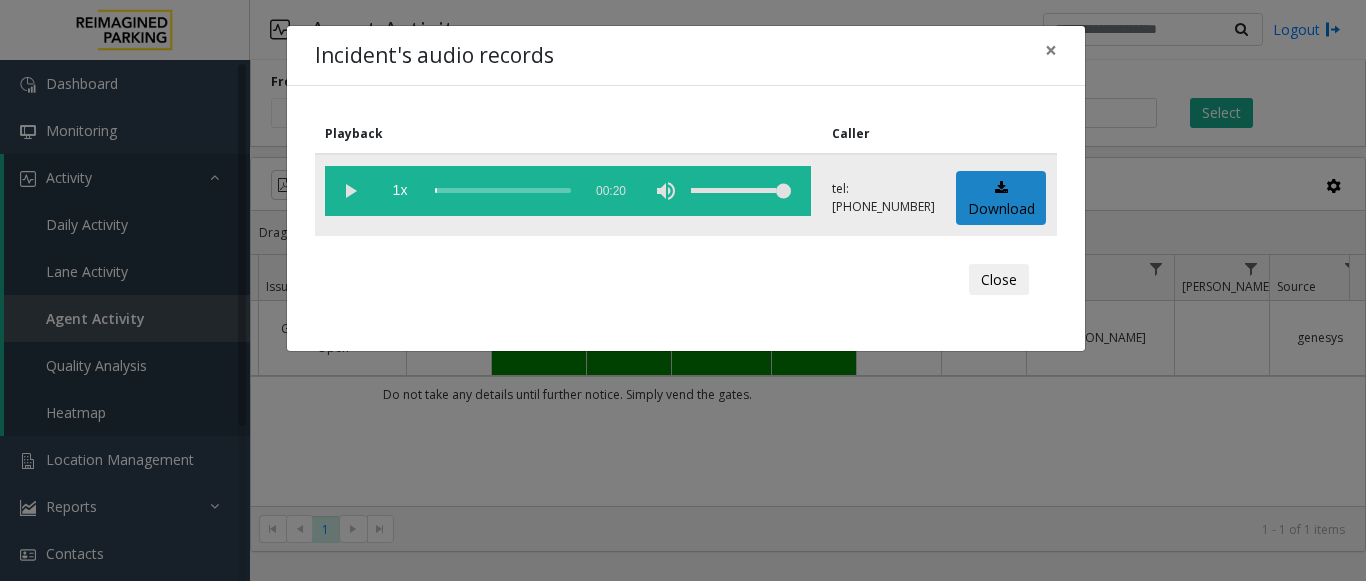 click 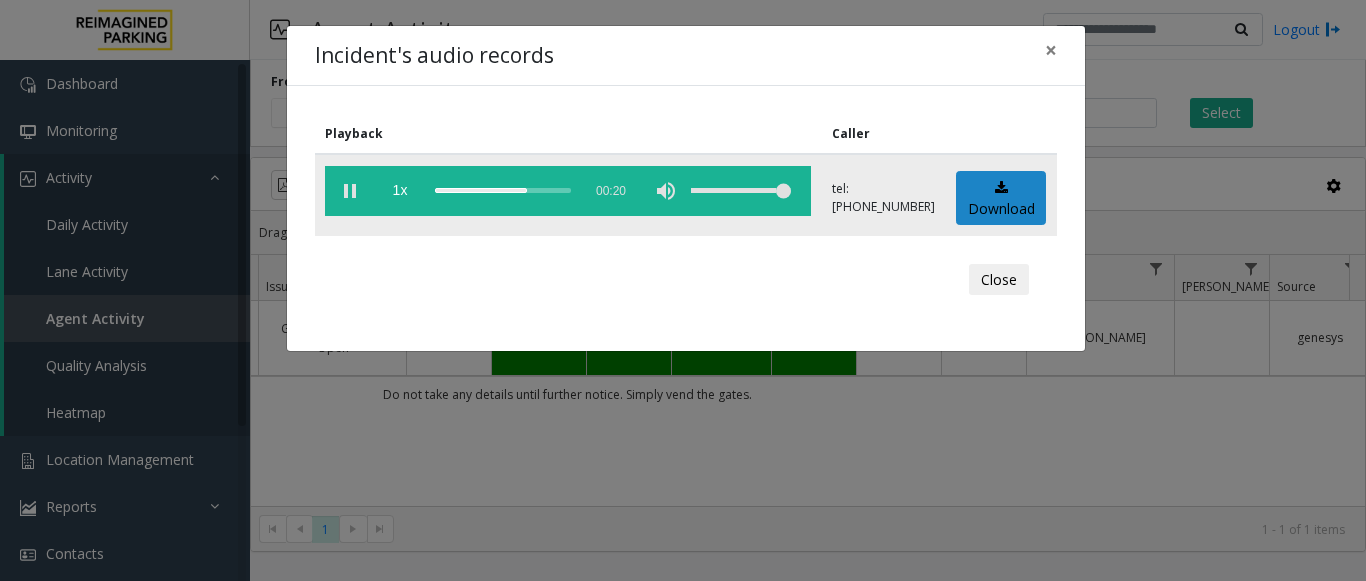click 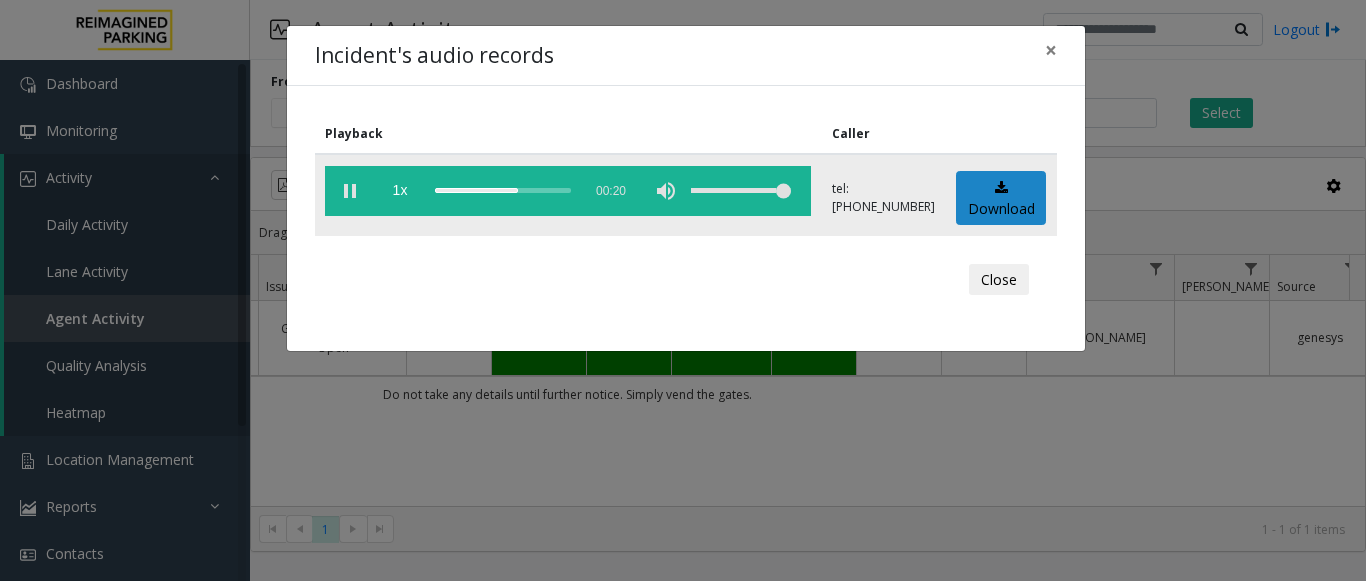click 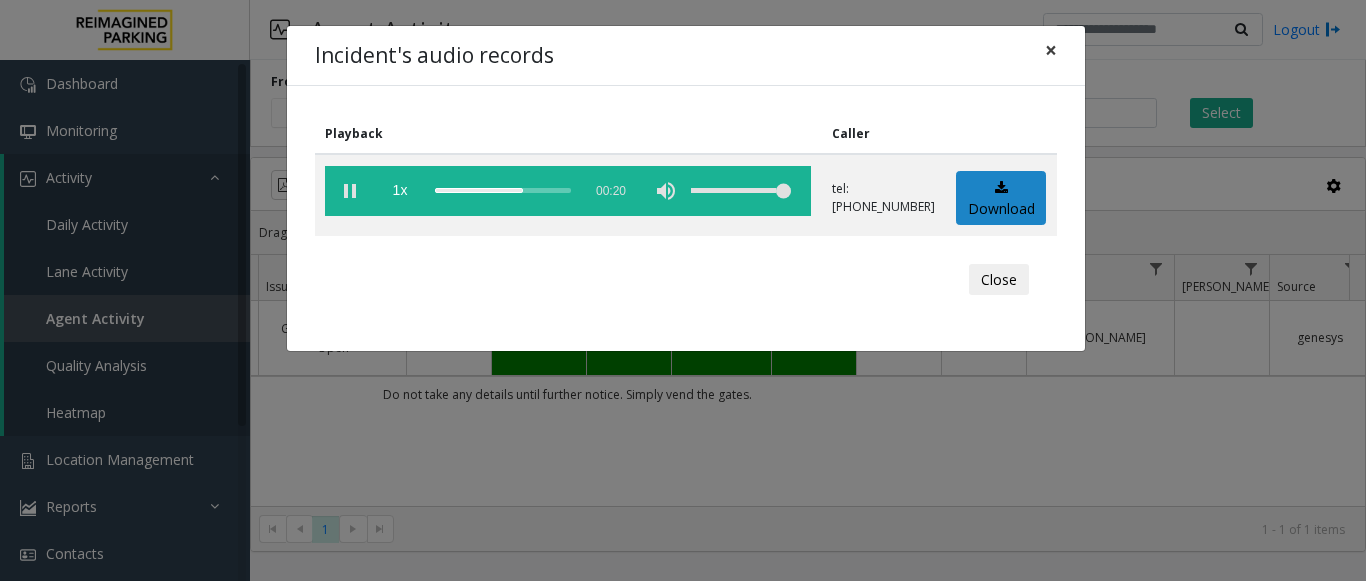 click on "×" 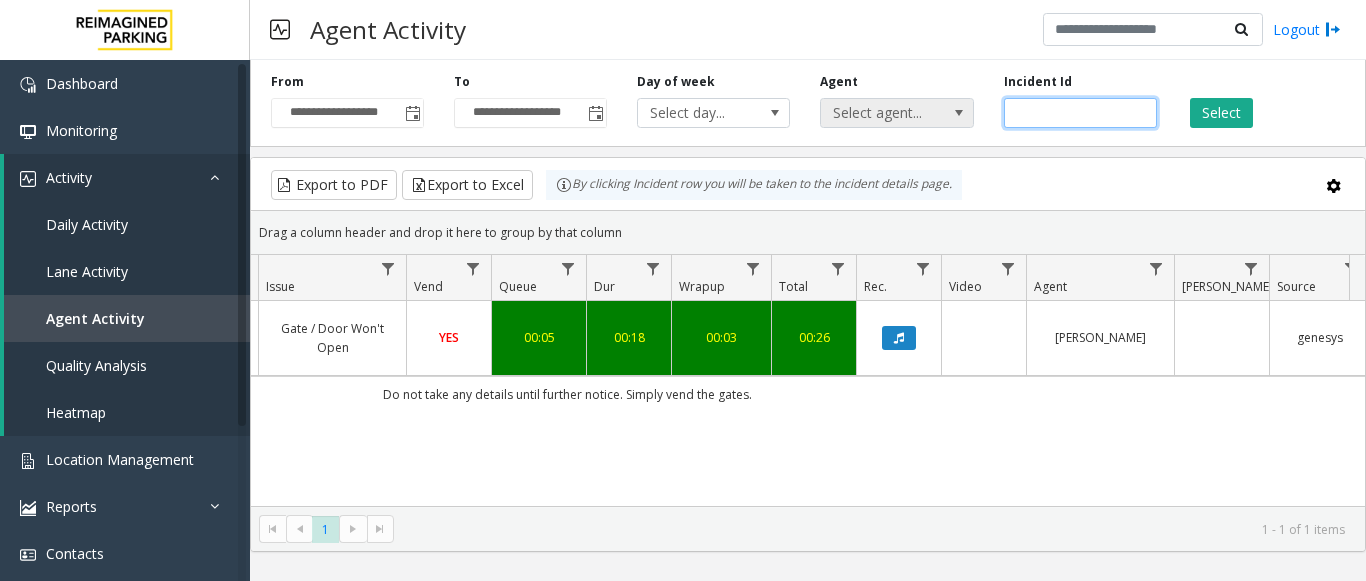 drag, startPoint x: 1089, startPoint y: 113, endPoint x: 885, endPoint y: 103, distance: 204.24495 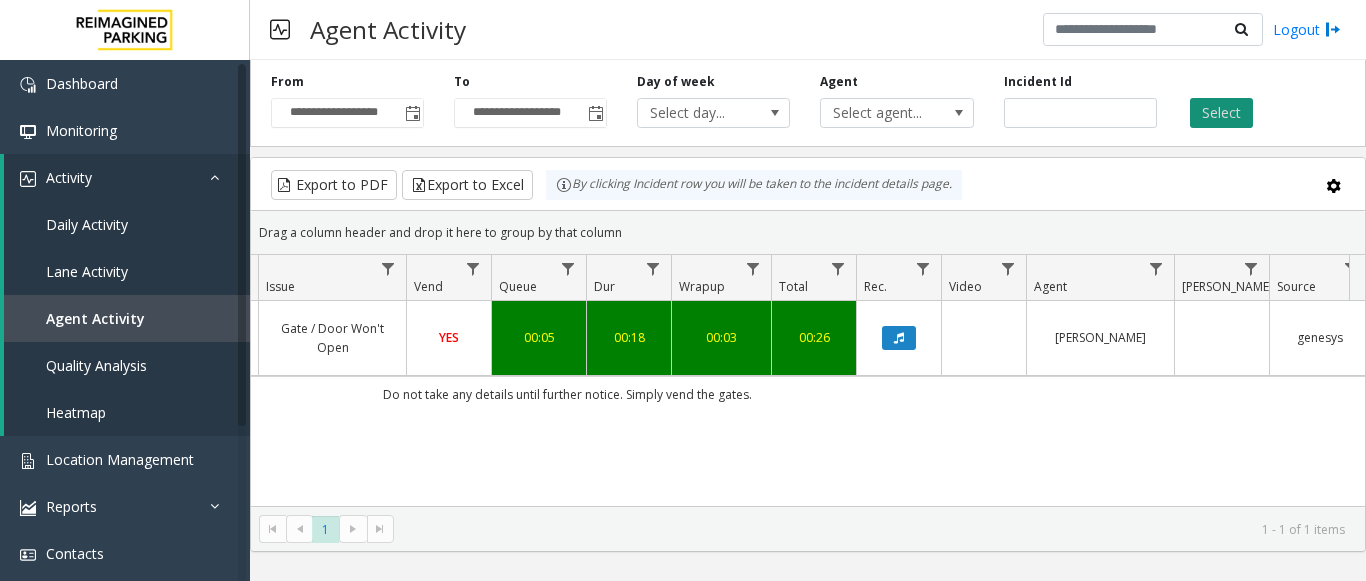 click on "Select" 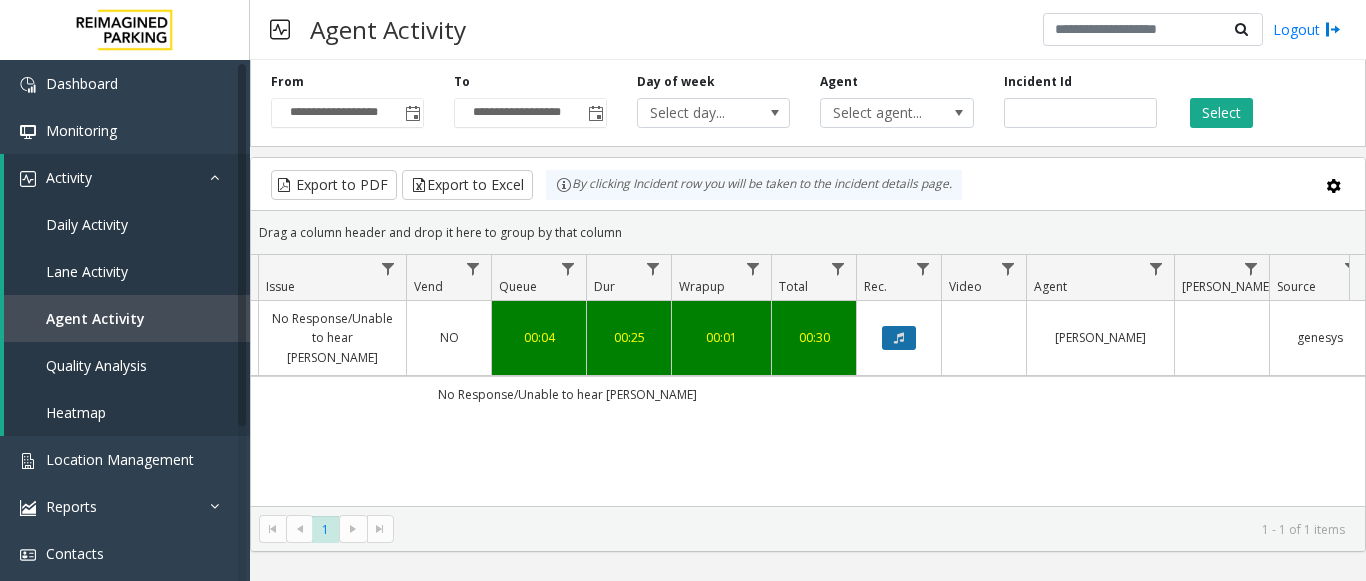 click 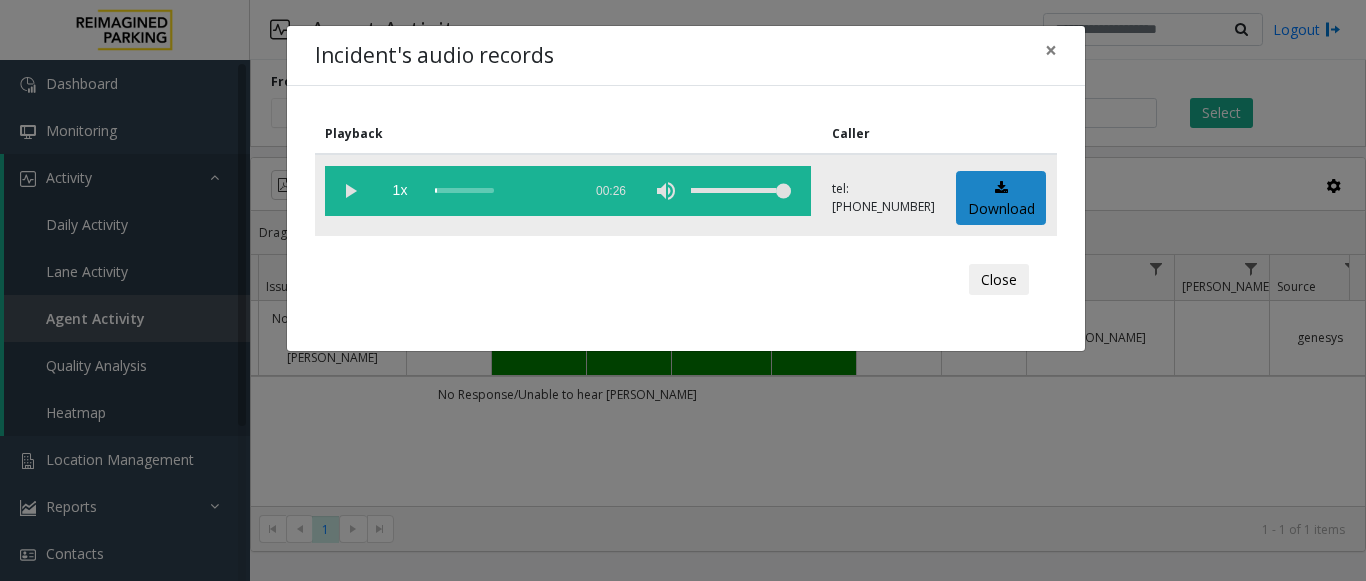 click 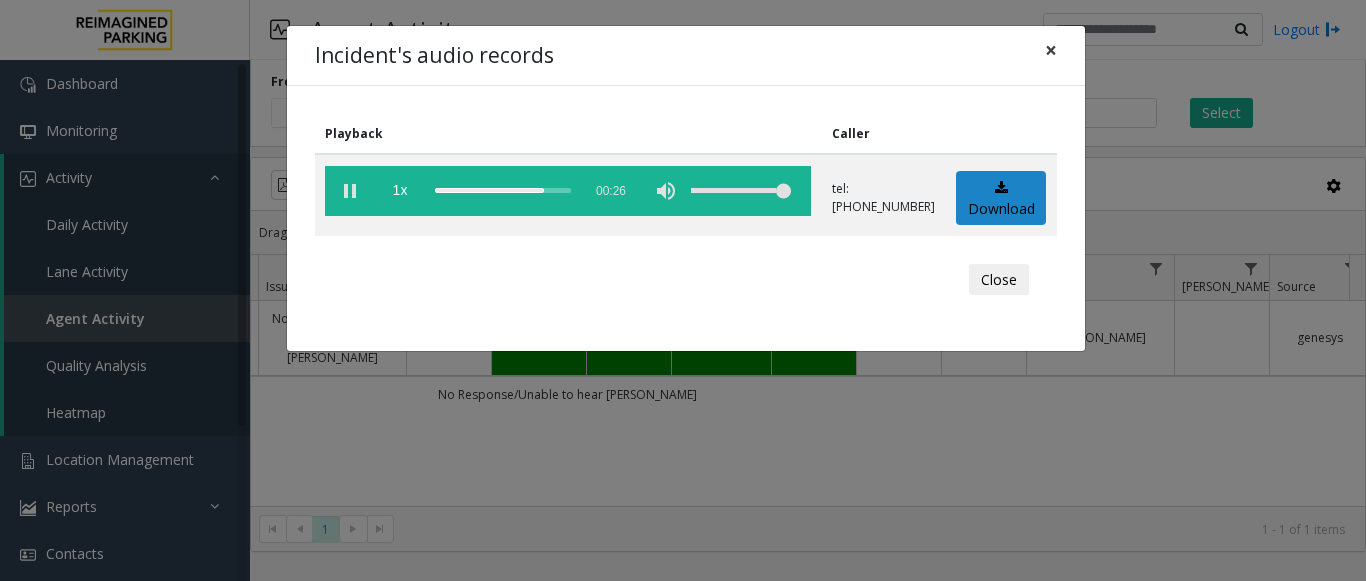 click on "×" 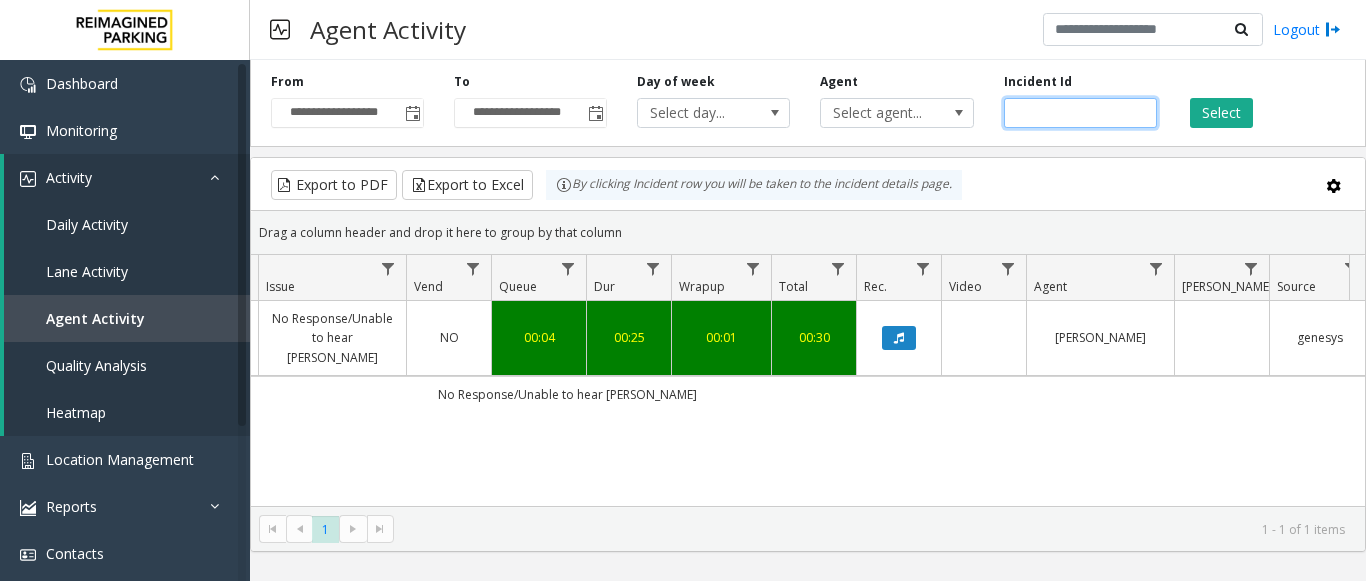 drag, startPoint x: 1113, startPoint y: 118, endPoint x: 705, endPoint y: 159, distance: 410.05487 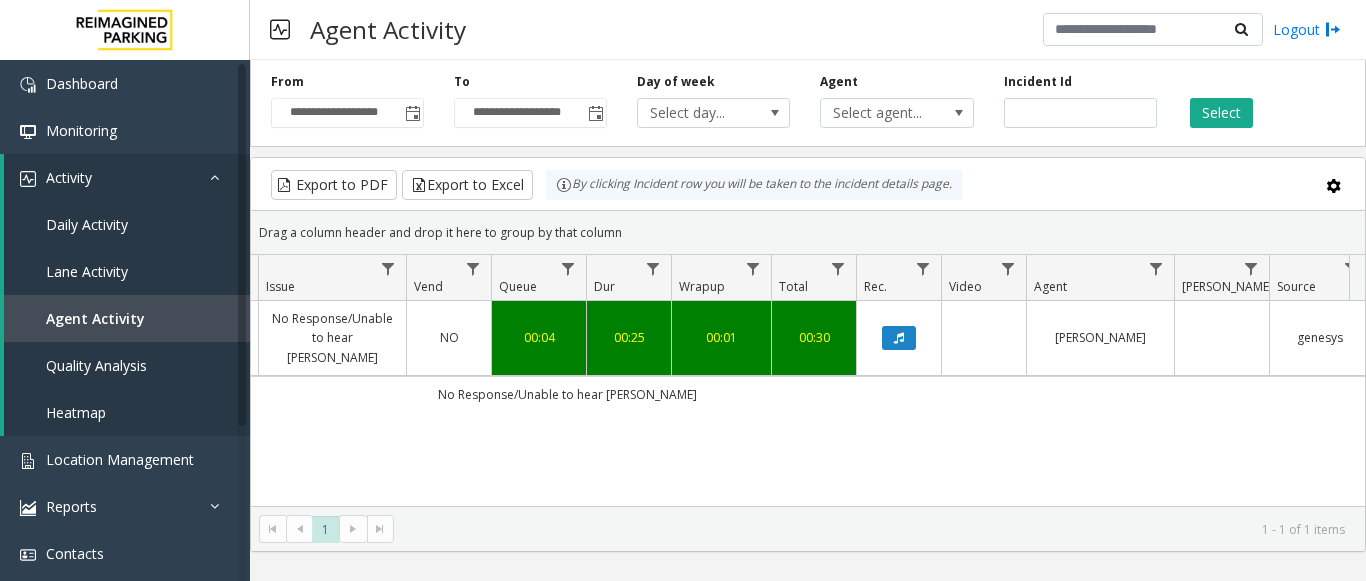 click on "Select" 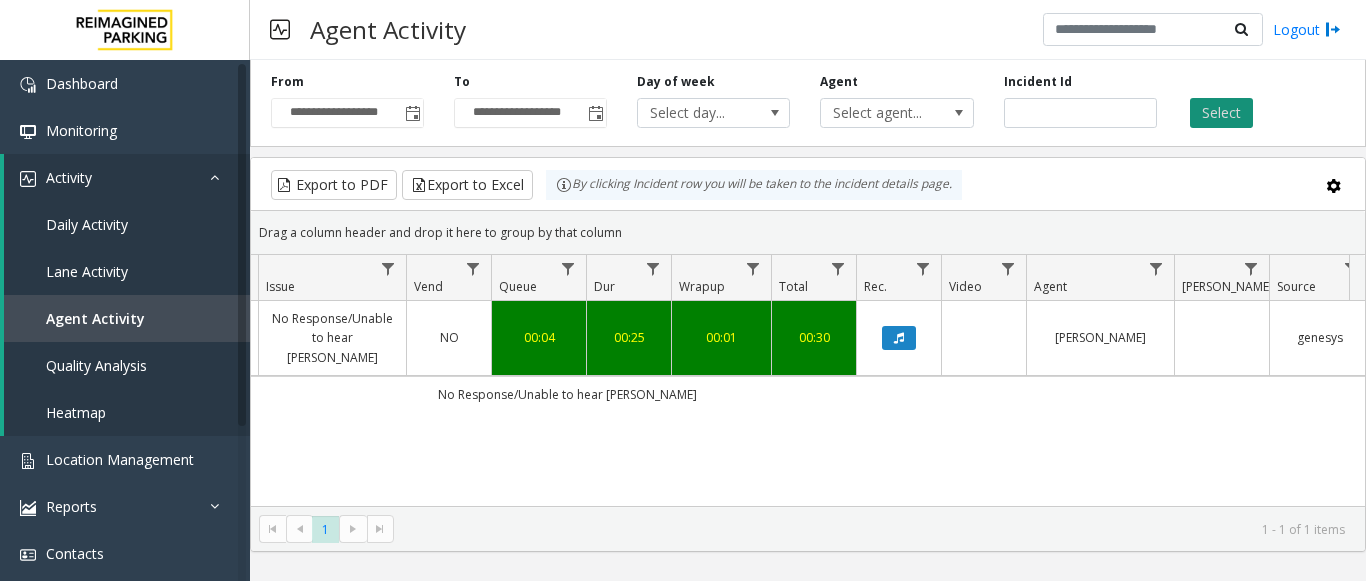 click on "Select" 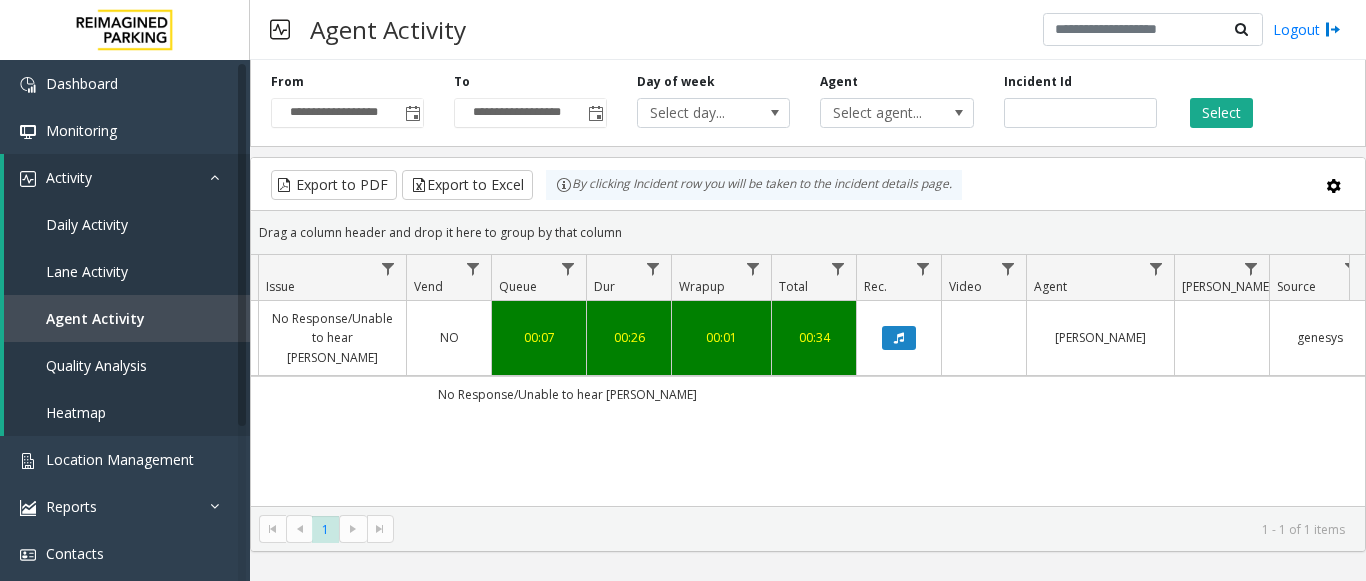 click 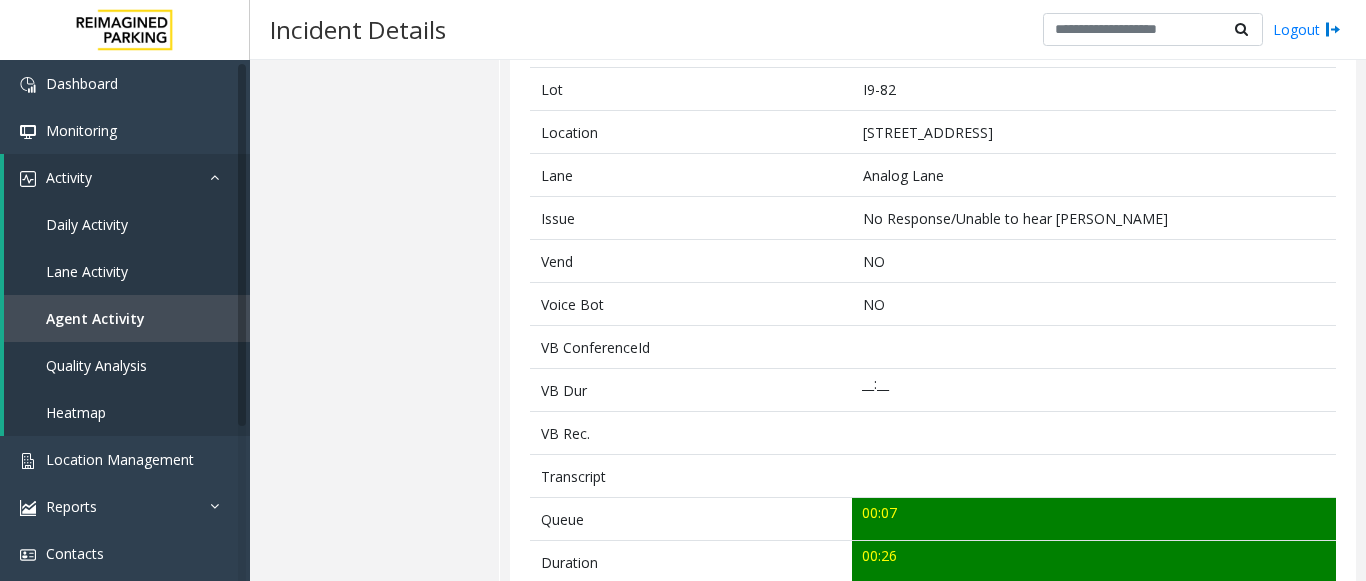 scroll, scrollTop: 500, scrollLeft: 0, axis: vertical 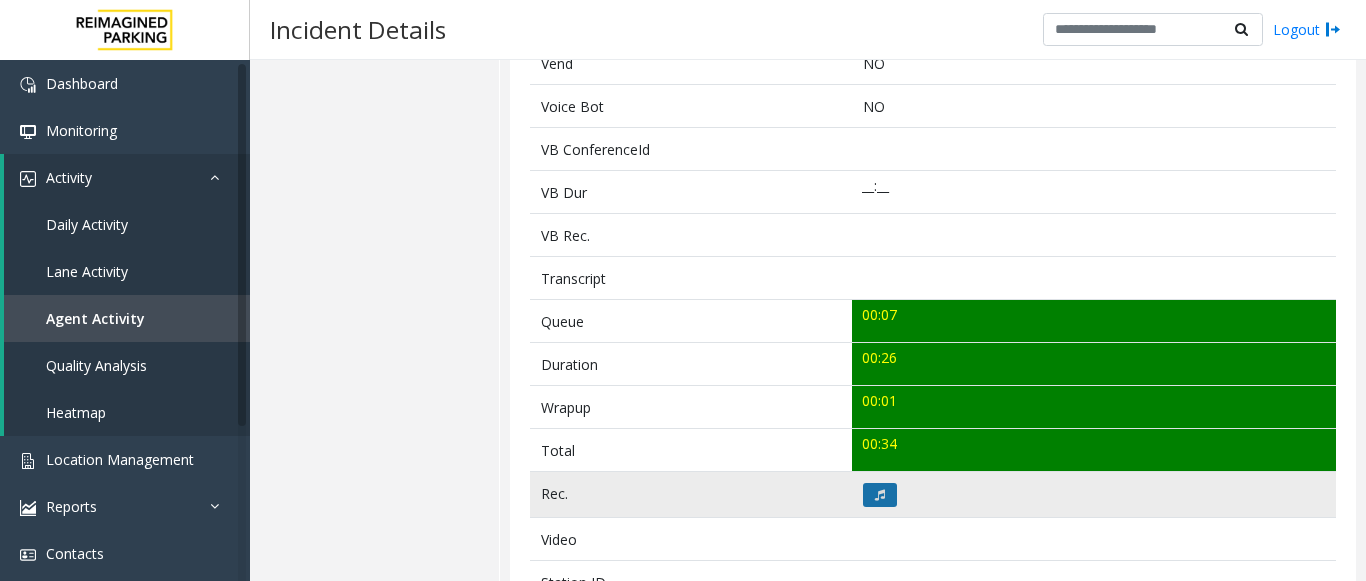 click 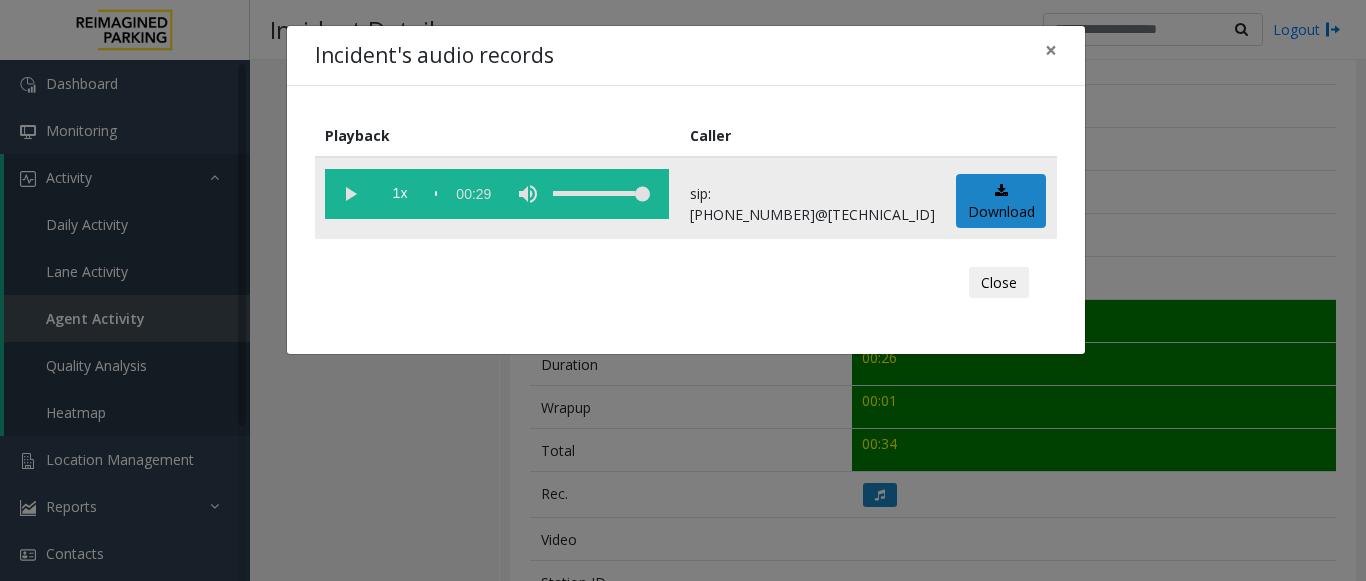 click 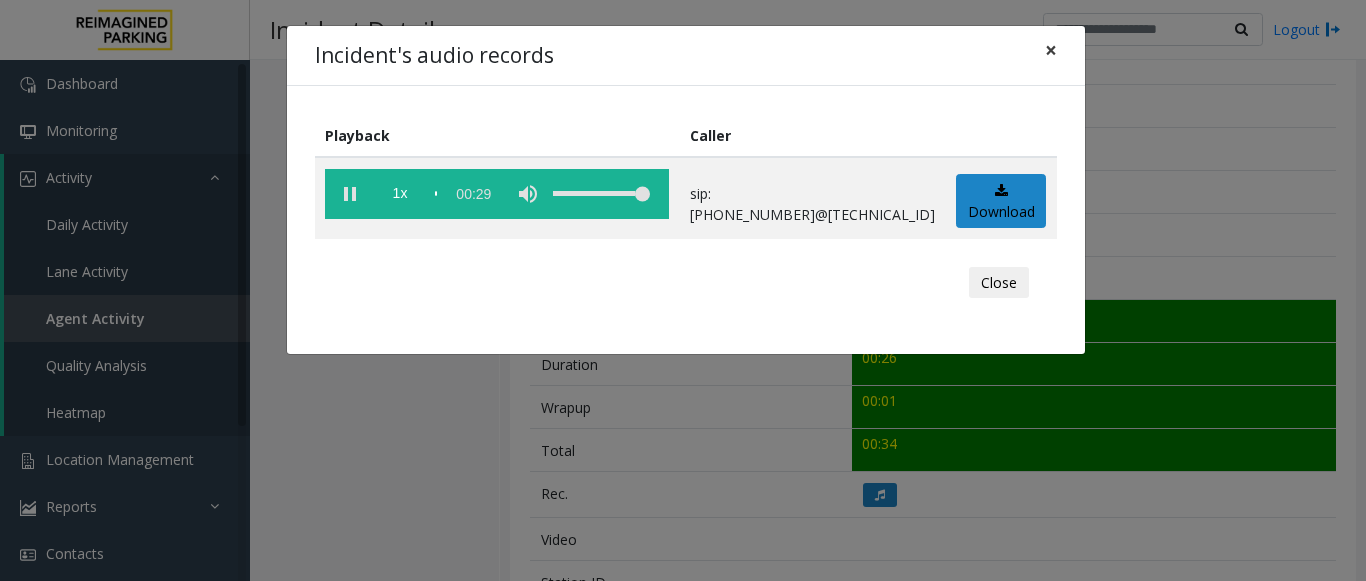 click on "×" 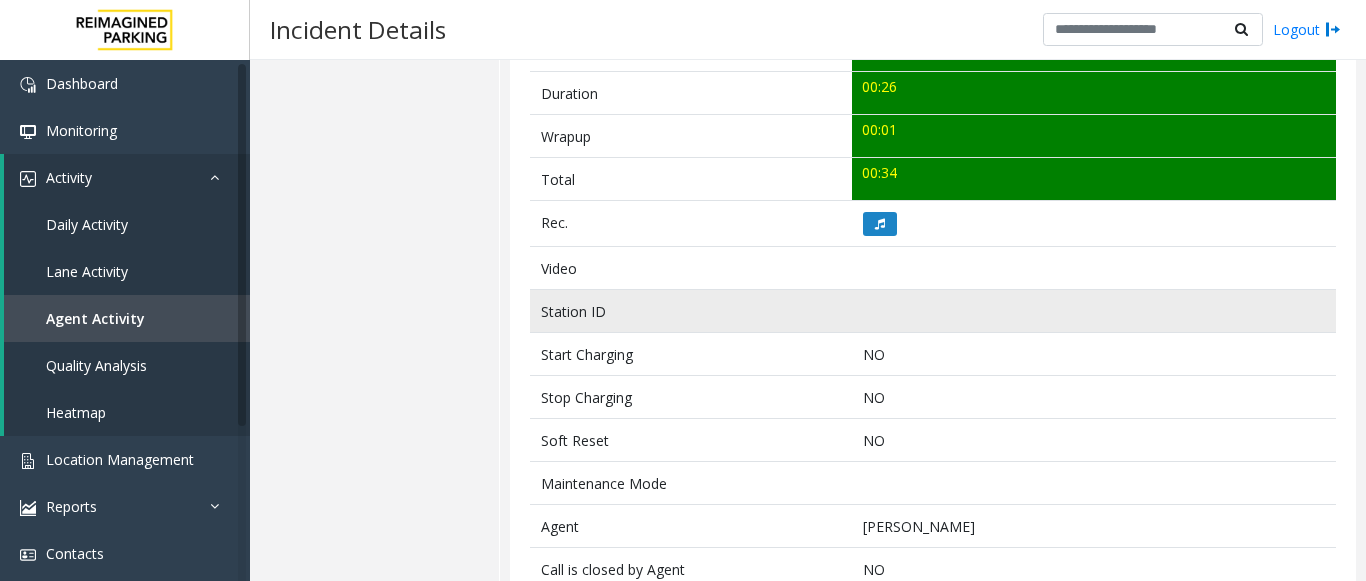 scroll, scrollTop: 800, scrollLeft: 0, axis: vertical 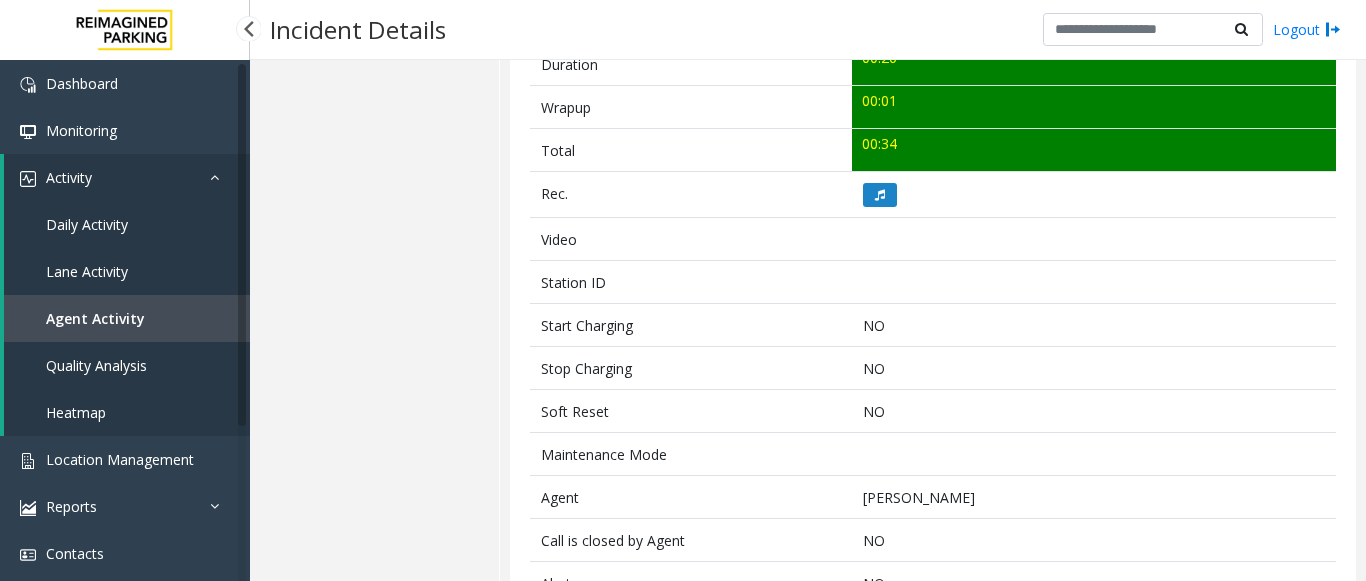 click on "Agent Activity" at bounding box center [95, 318] 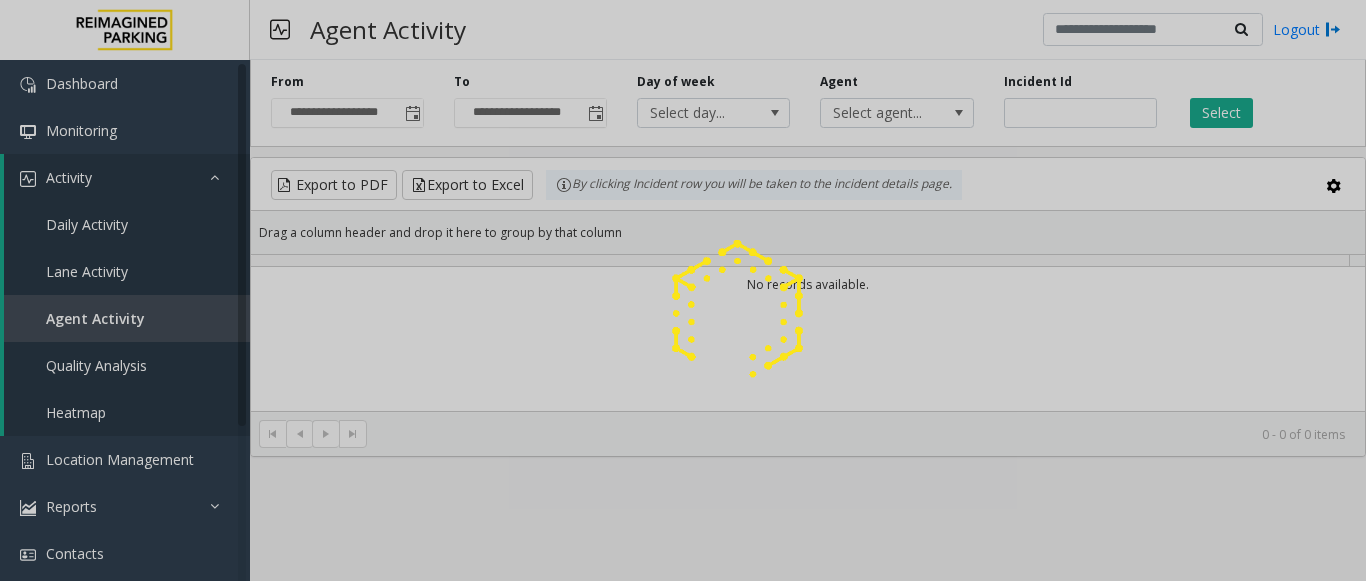 scroll, scrollTop: 0, scrollLeft: 0, axis: both 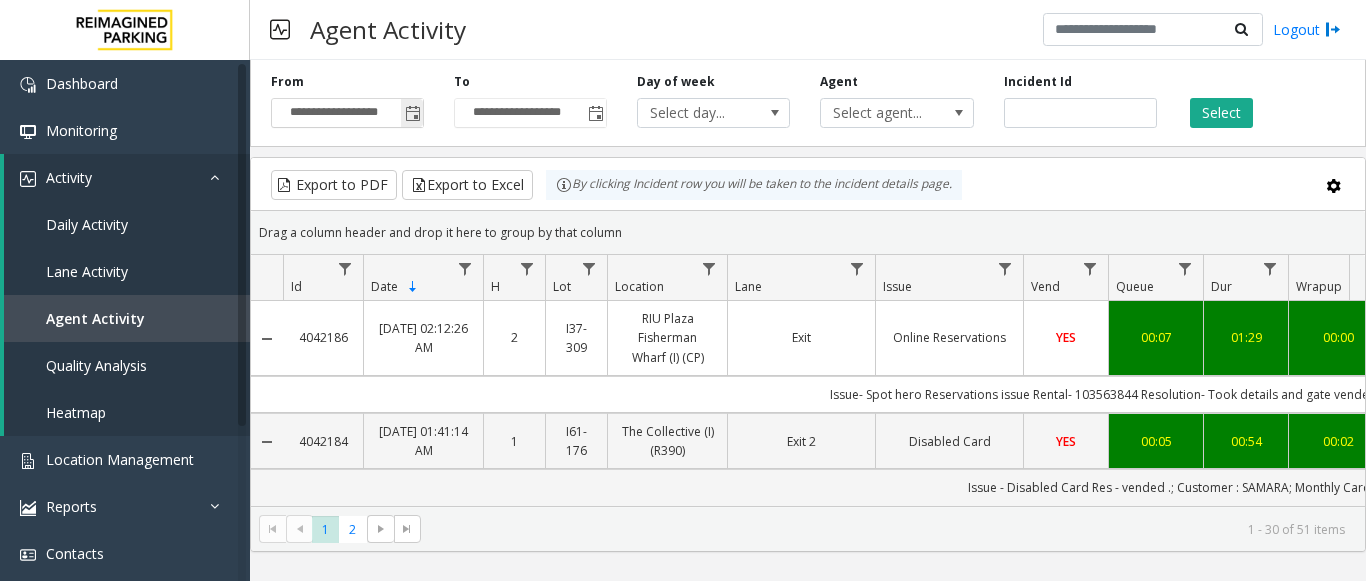 click 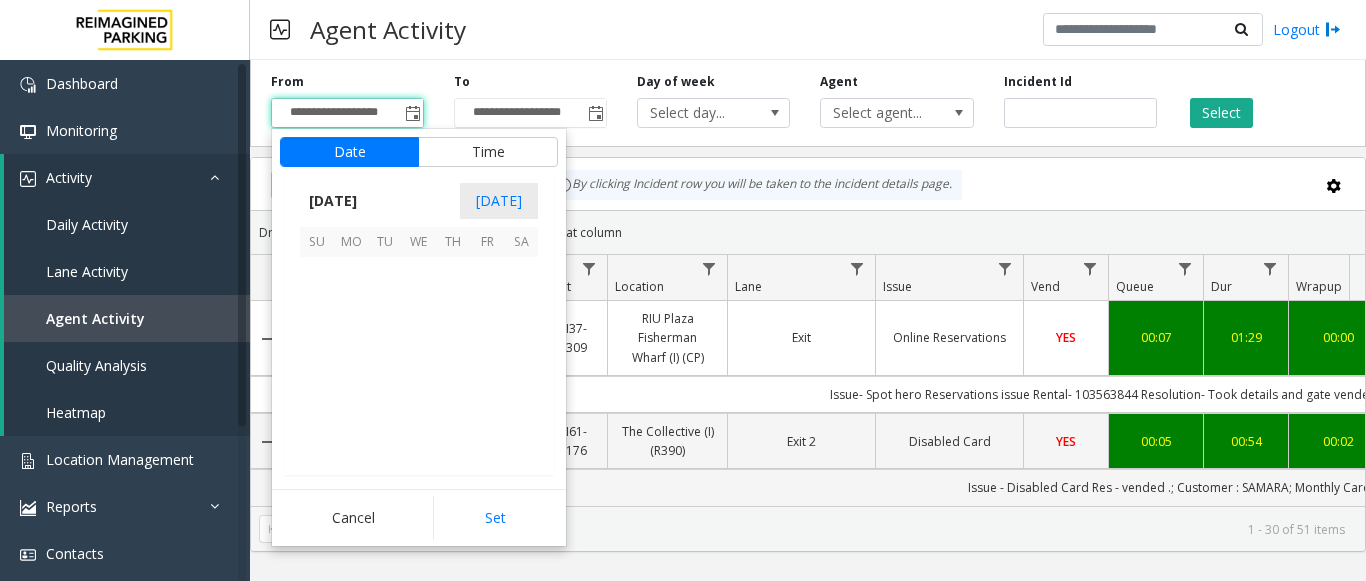 scroll, scrollTop: 358428, scrollLeft: 0, axis: vertical 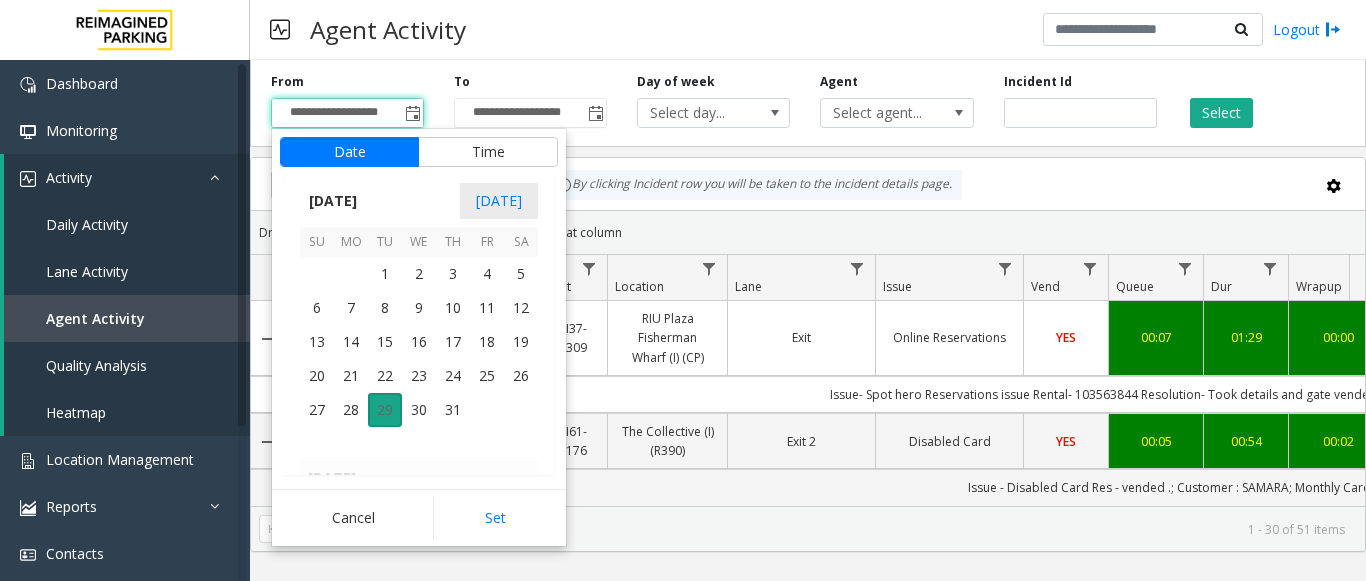 click on "29" at bounding box center (385, 410) 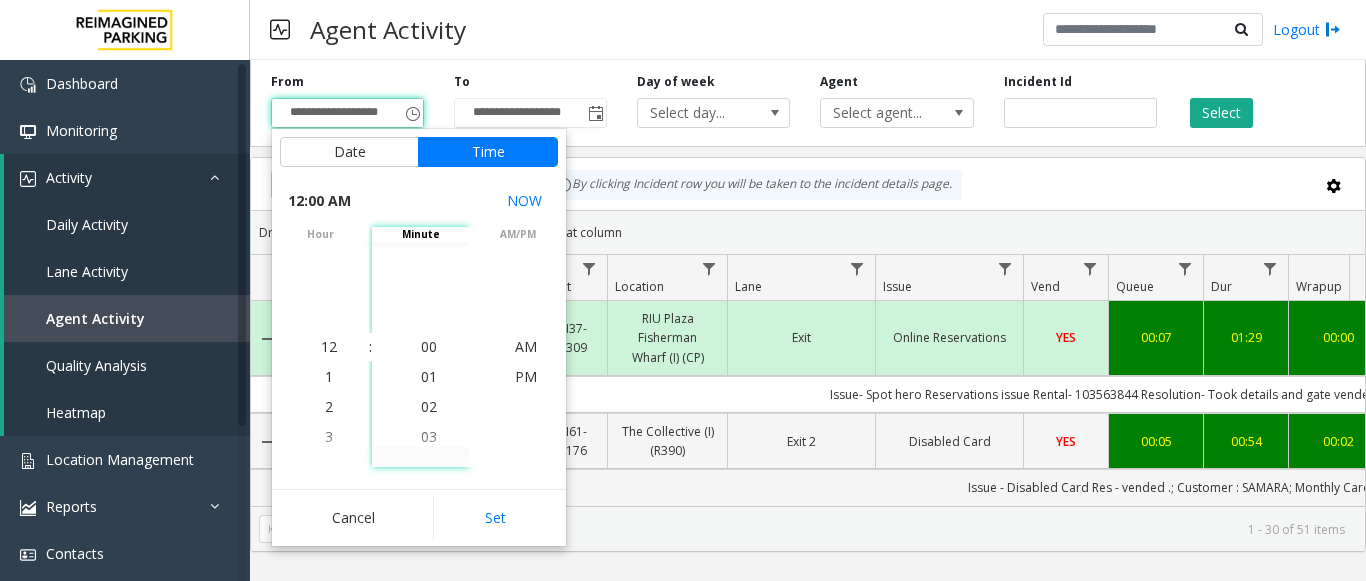 click on "**********" 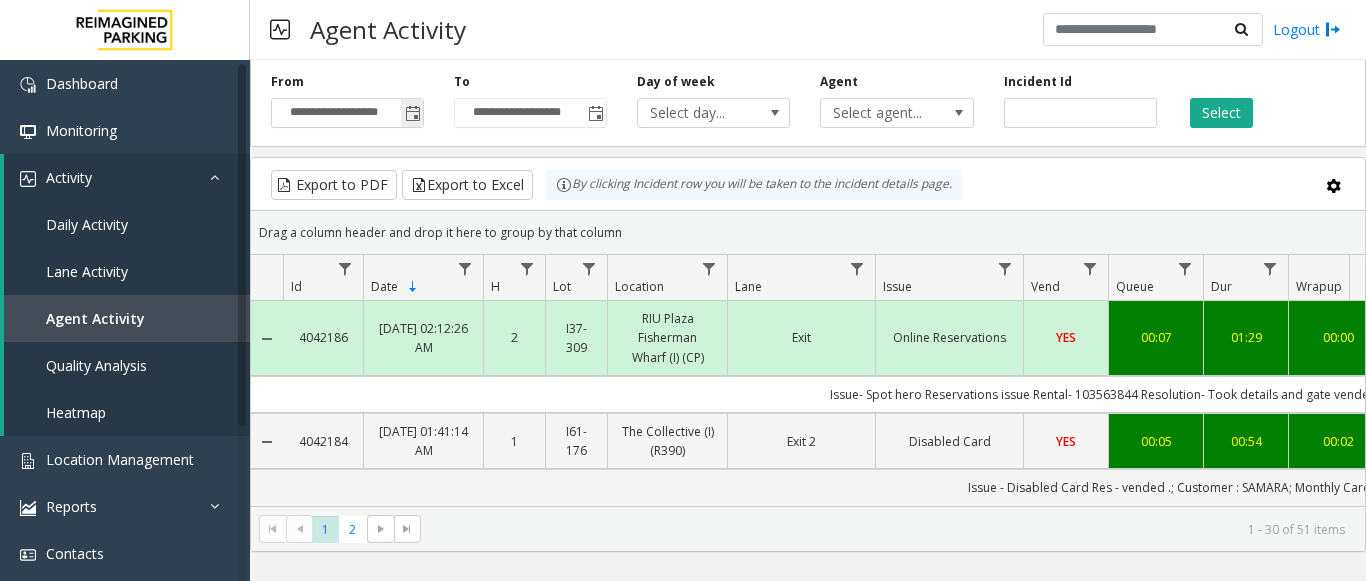 click 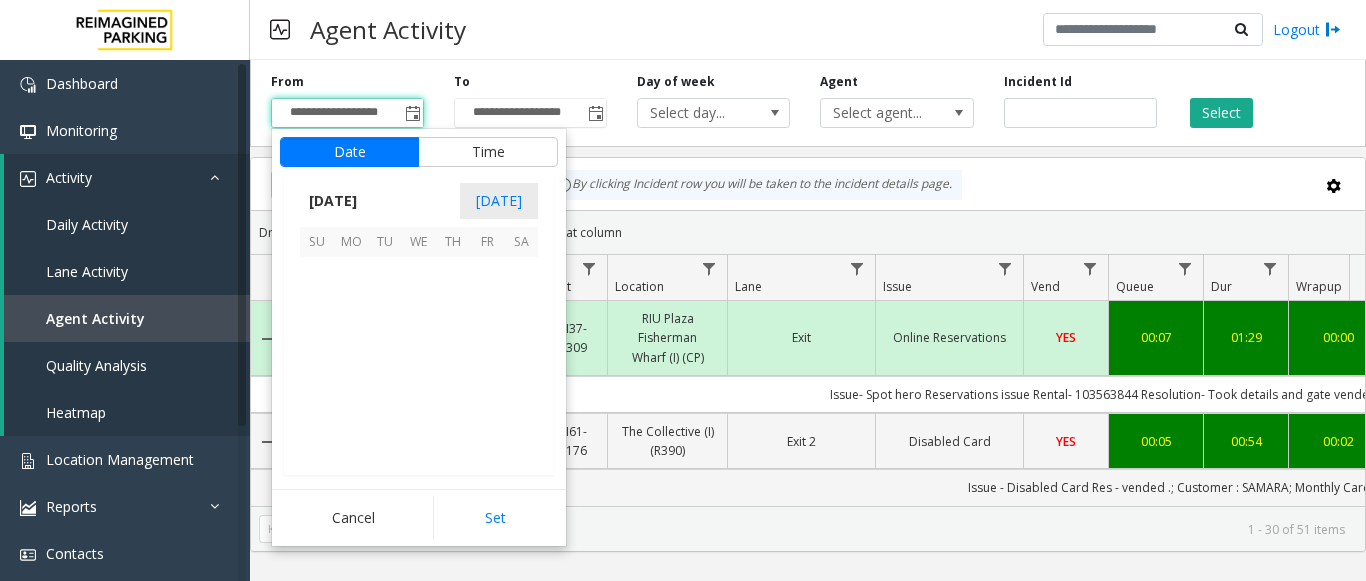 scroll, scrollTop: 358428, scrollLeft: 0, axis: vertical 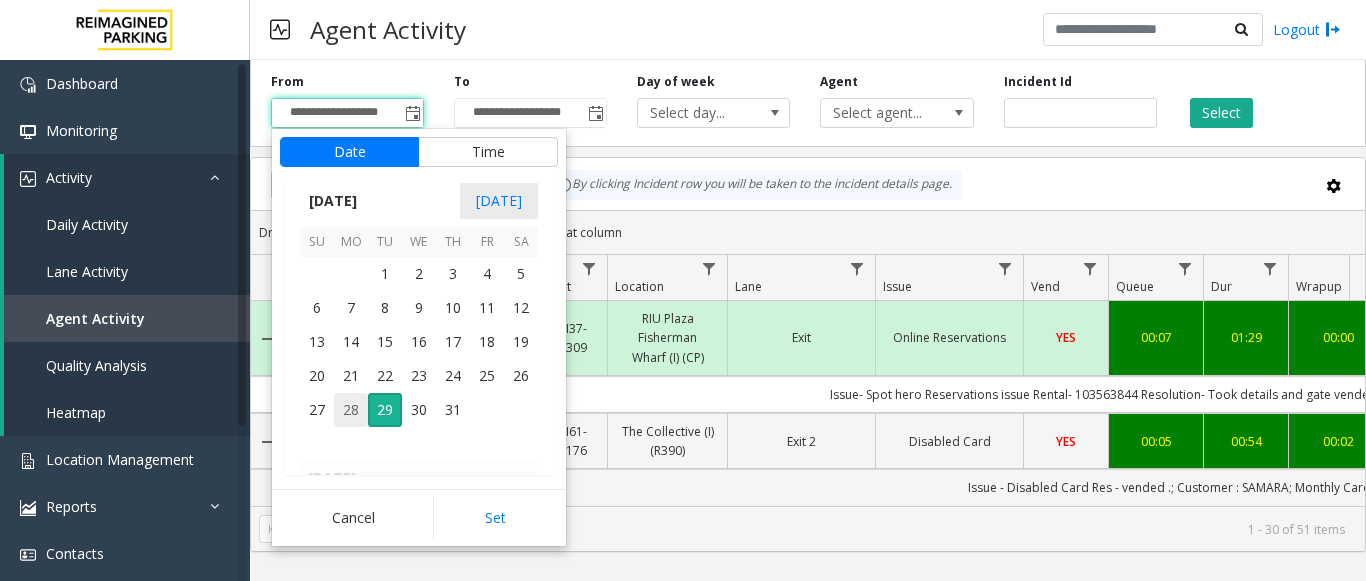 click on "28" at bounding box center [351, 410] 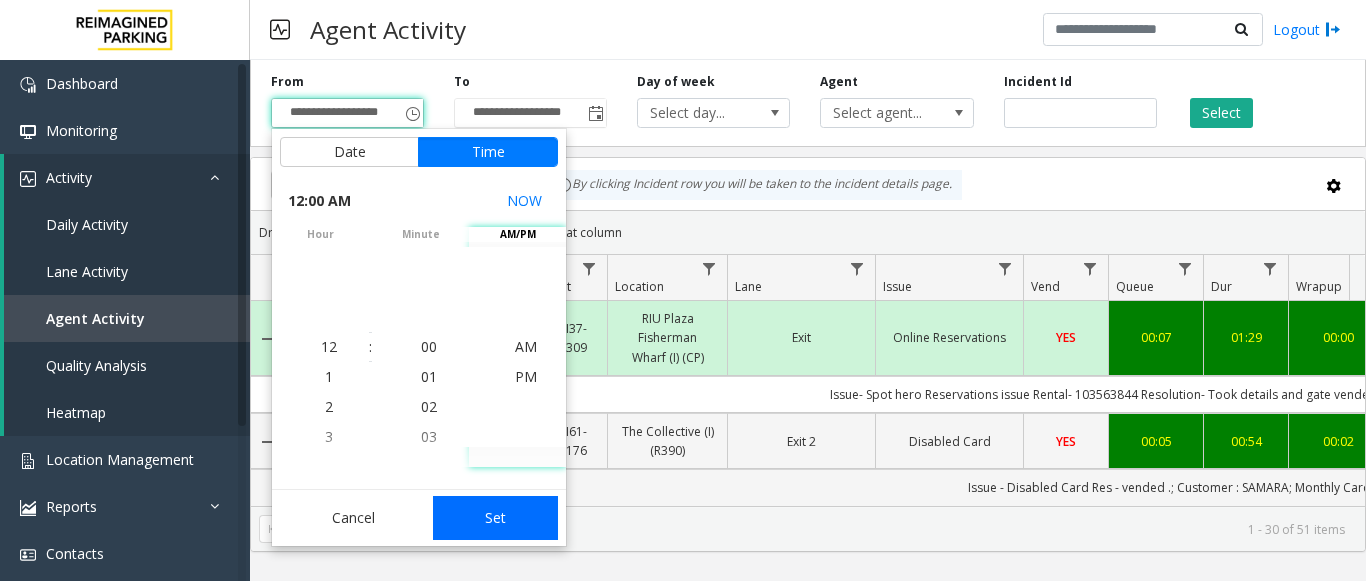 click on "Set" 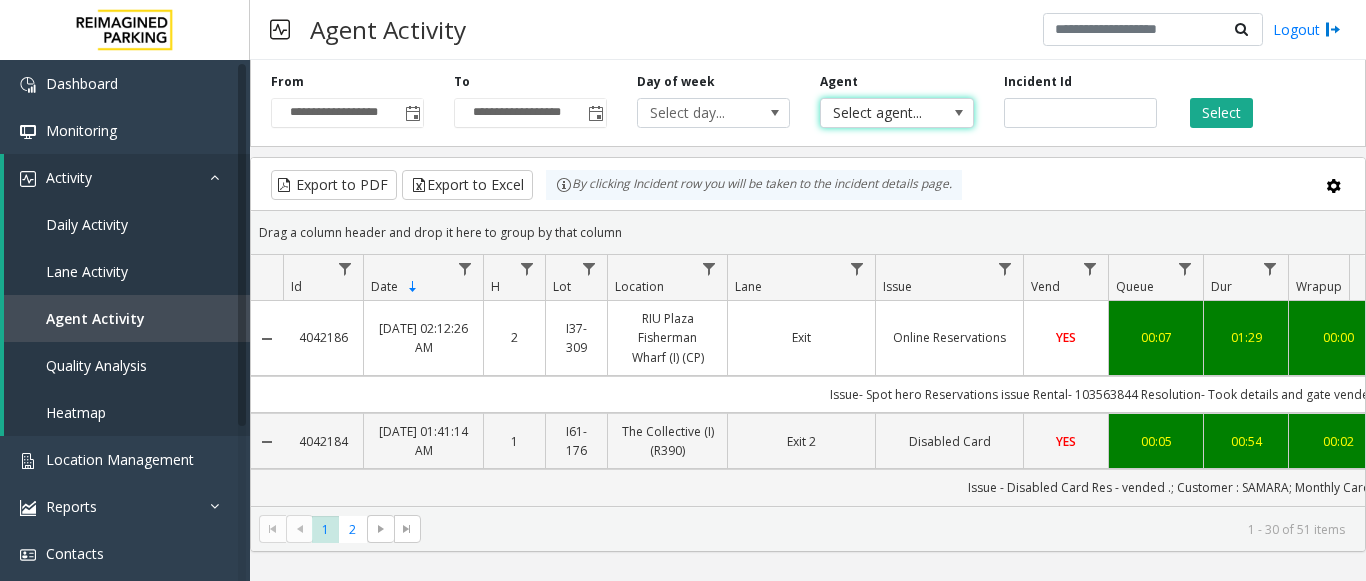 click on "Select agent..." at bounding box center (881, 113) 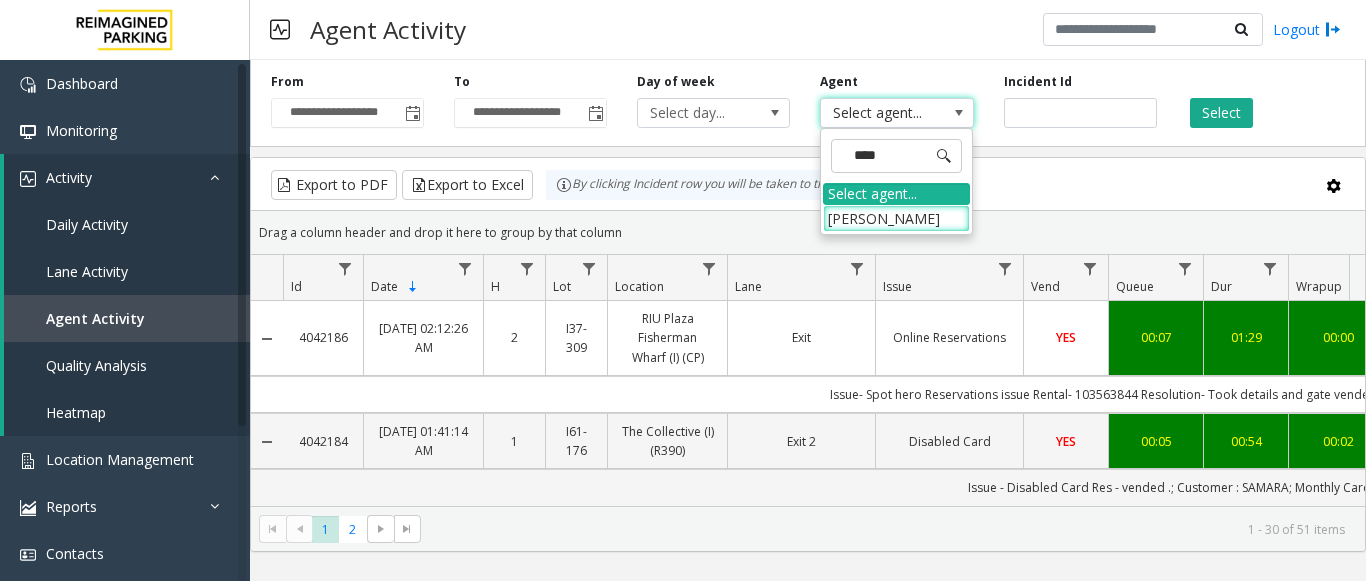 type on "*****" 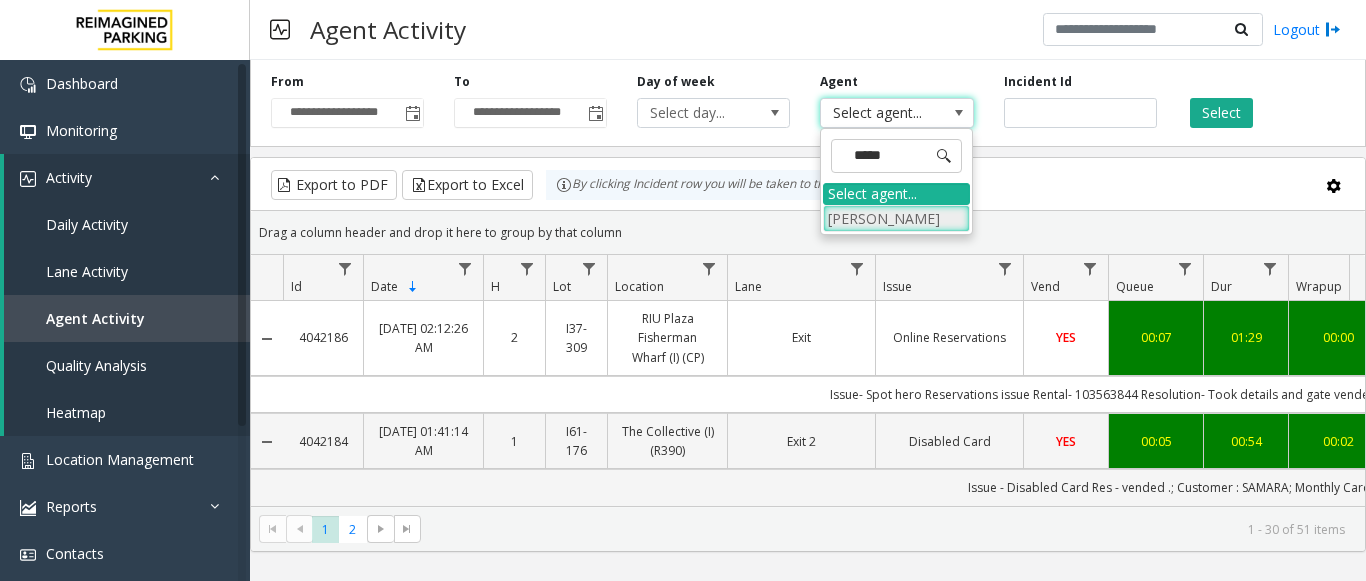 click on "[PERSON_NAME]" at bounding box center [896, 218] 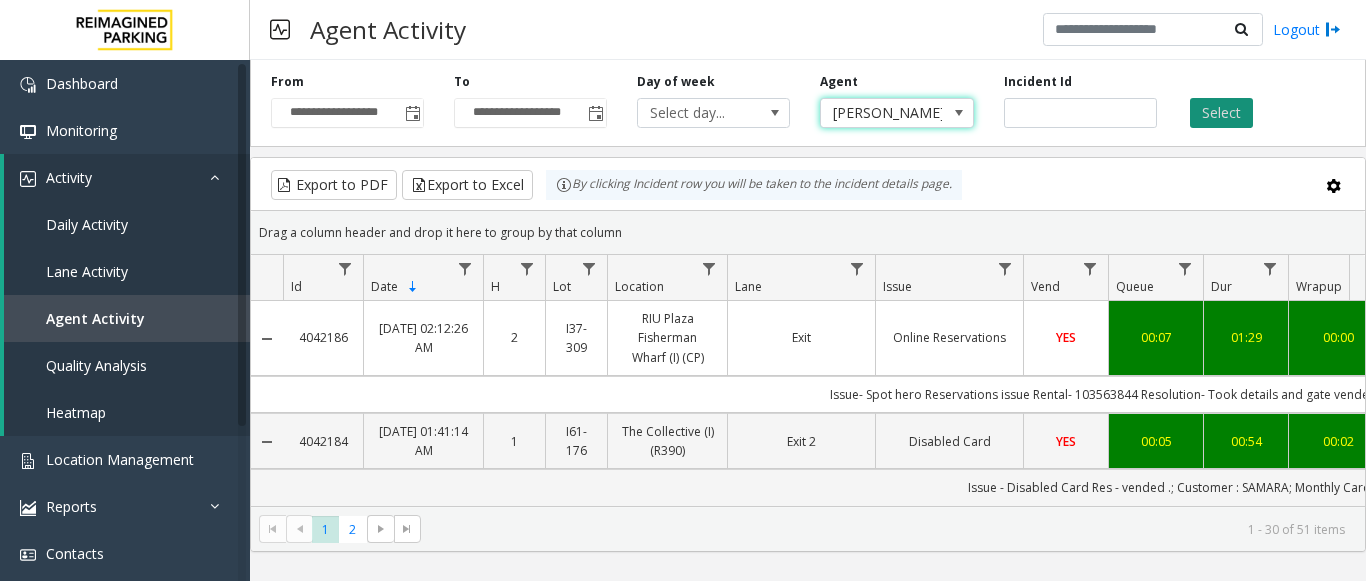 click on "Select" 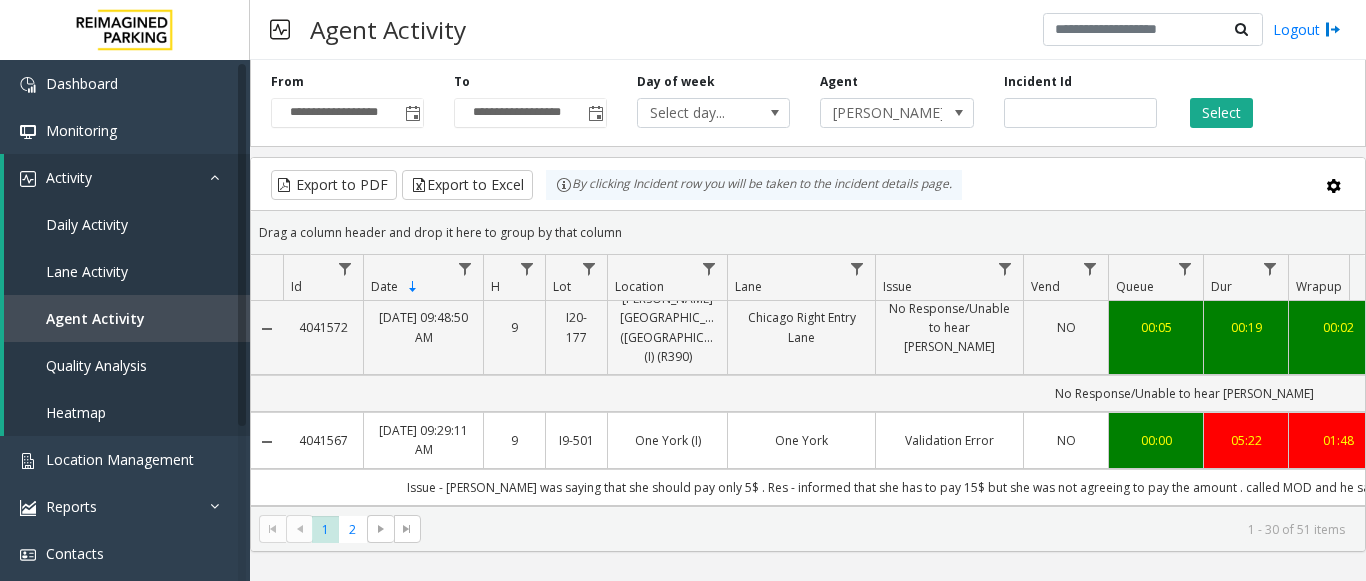 scroll, scrollTop: 1800, scrollLeft: 0, axis: vertical 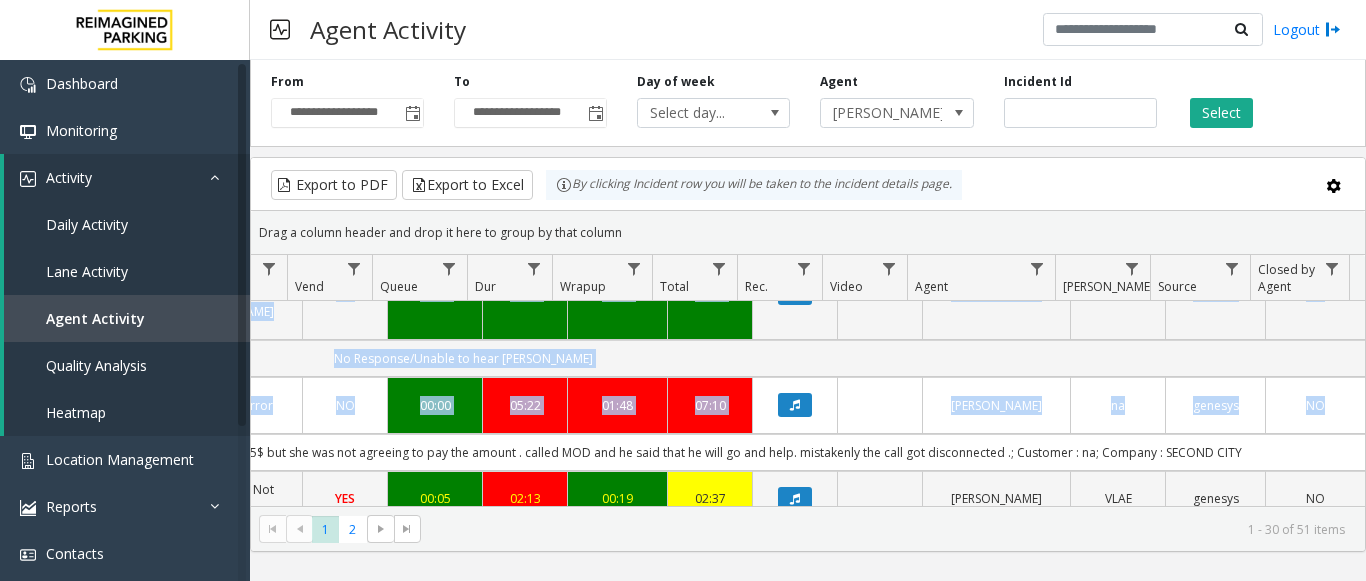 drag, startPoint x: 867, startPoint y: 421, endPoint x: 1365, endPoint y: 405, distance: 498.25696 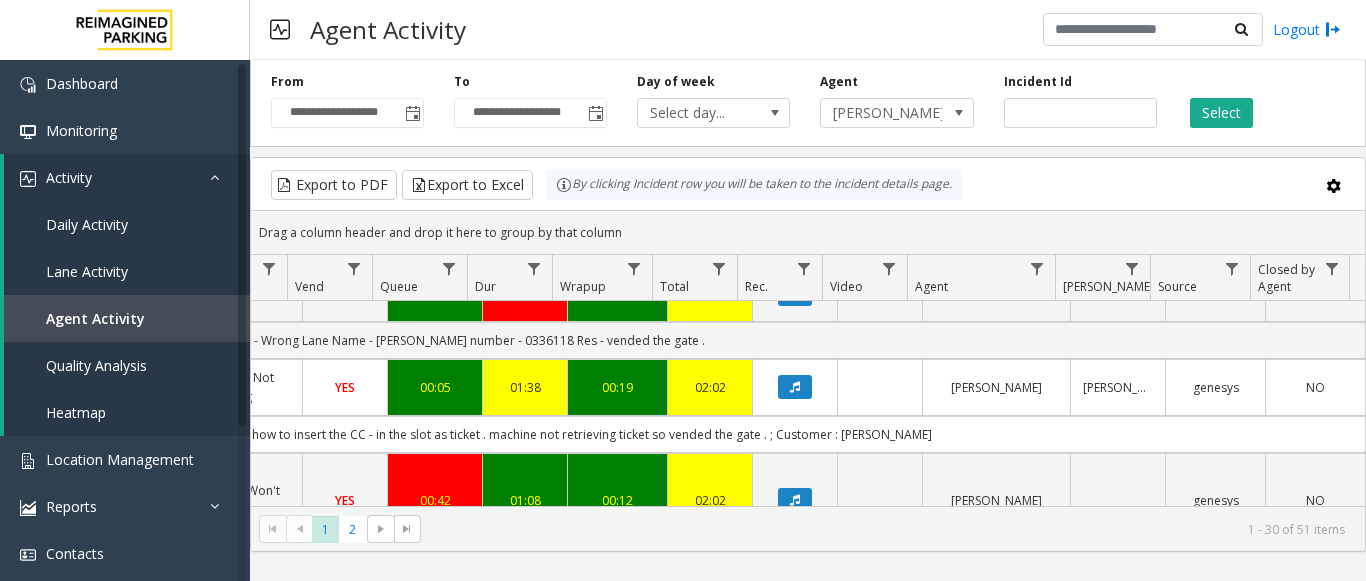 scroll, scrollTop: 2500, scrollLeft: 736, axis: both 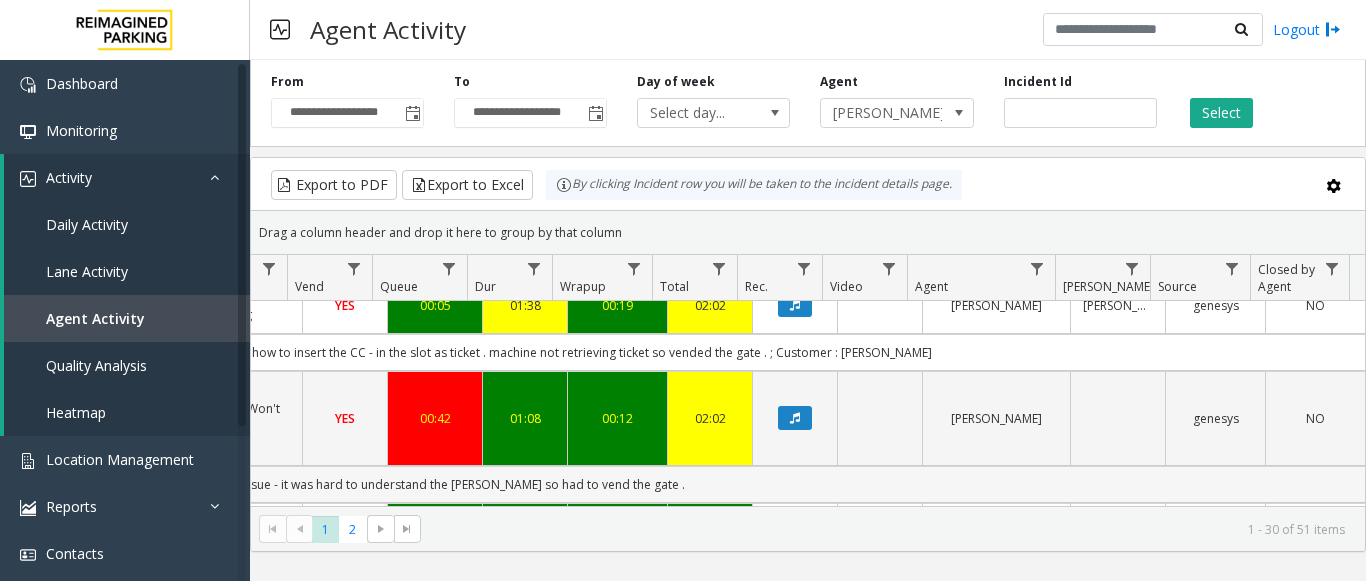 click on "Issue - it was hard to understand the [PERSON_NAME] so had to vend the gate ." 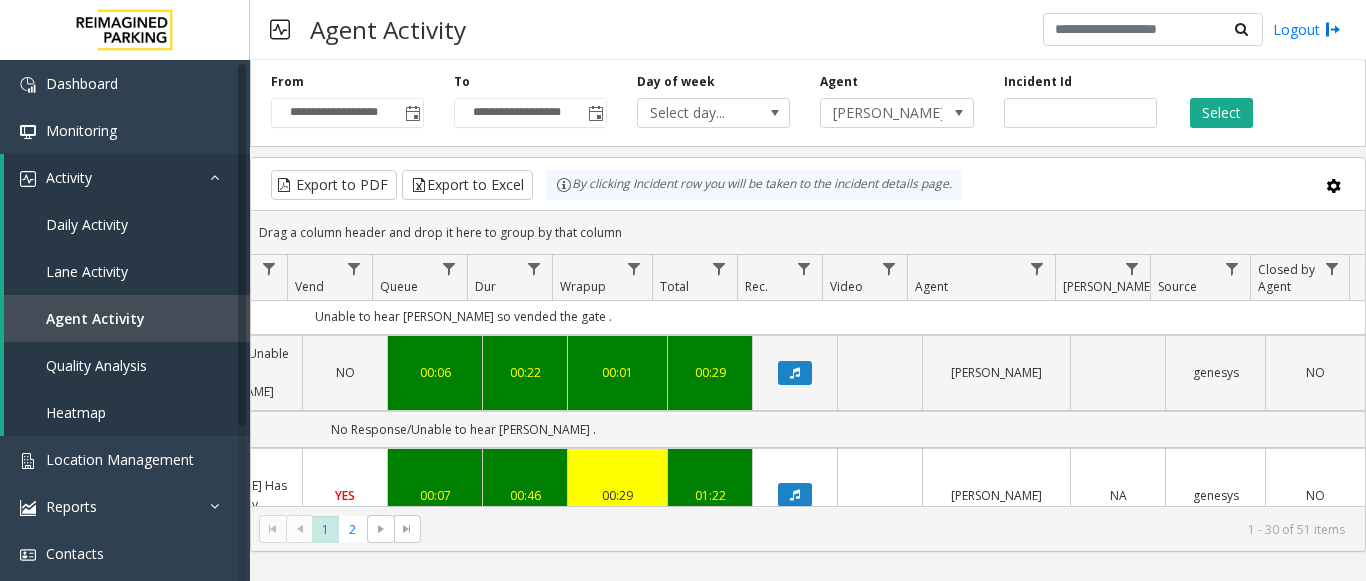 scroll, scrollTop: 2840, scrollLeft: 736, axis: both 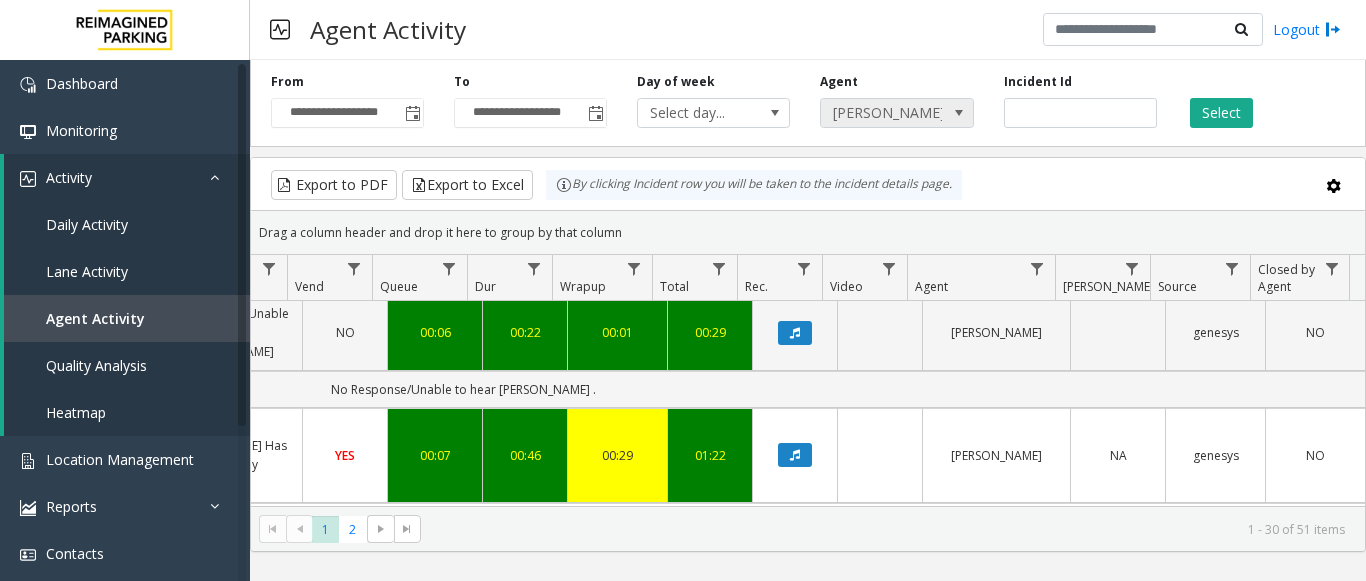 click on "[PERSON_NAME]" at bounding box center (881, 113) 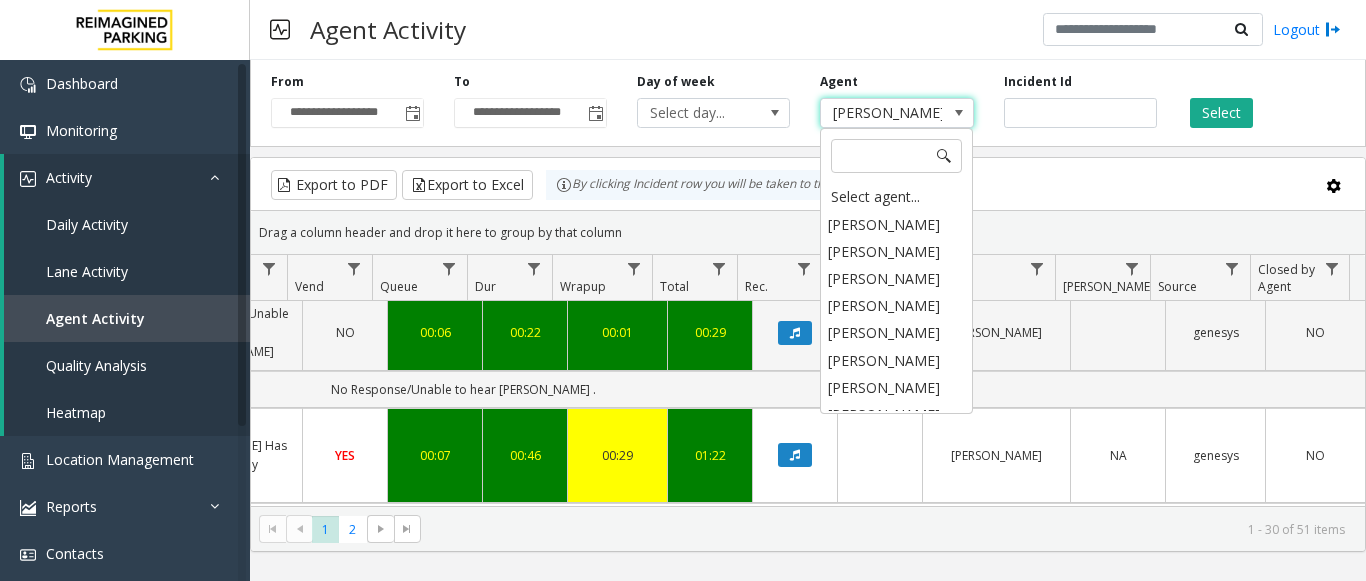 scroll, scrollTop: 8210, scrollLeft: 0, axis: vertical 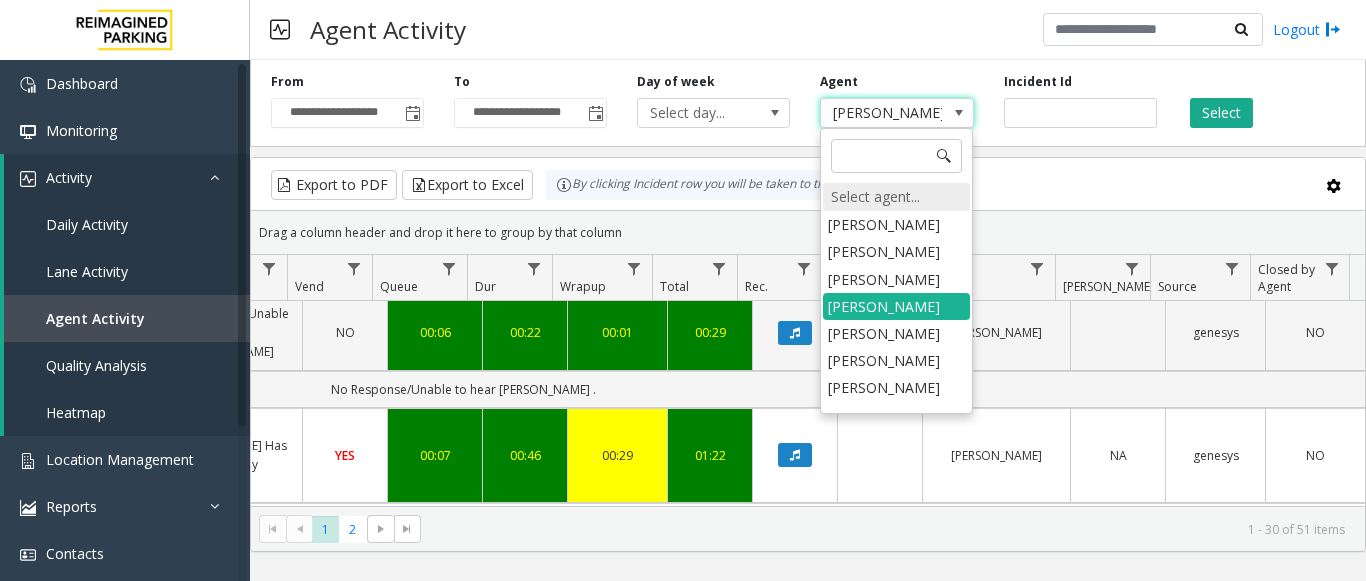 click on "Select agent..." 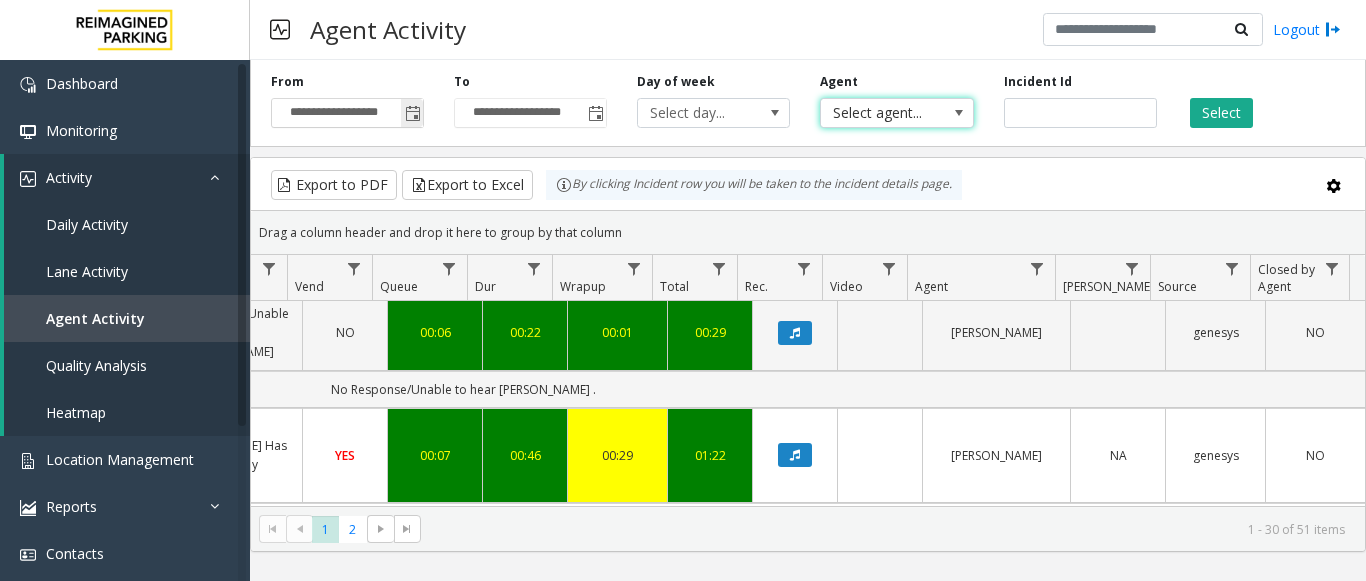 click 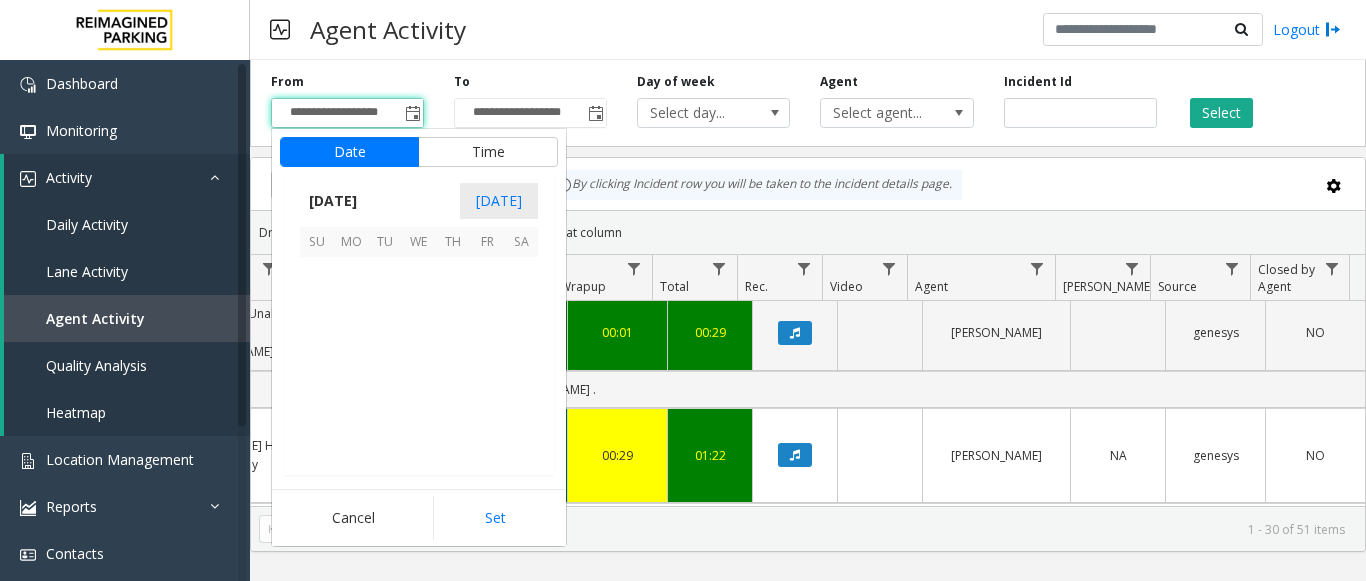 scroll, scrollTop: 358428, scrollLeft: 0, axis: vertical 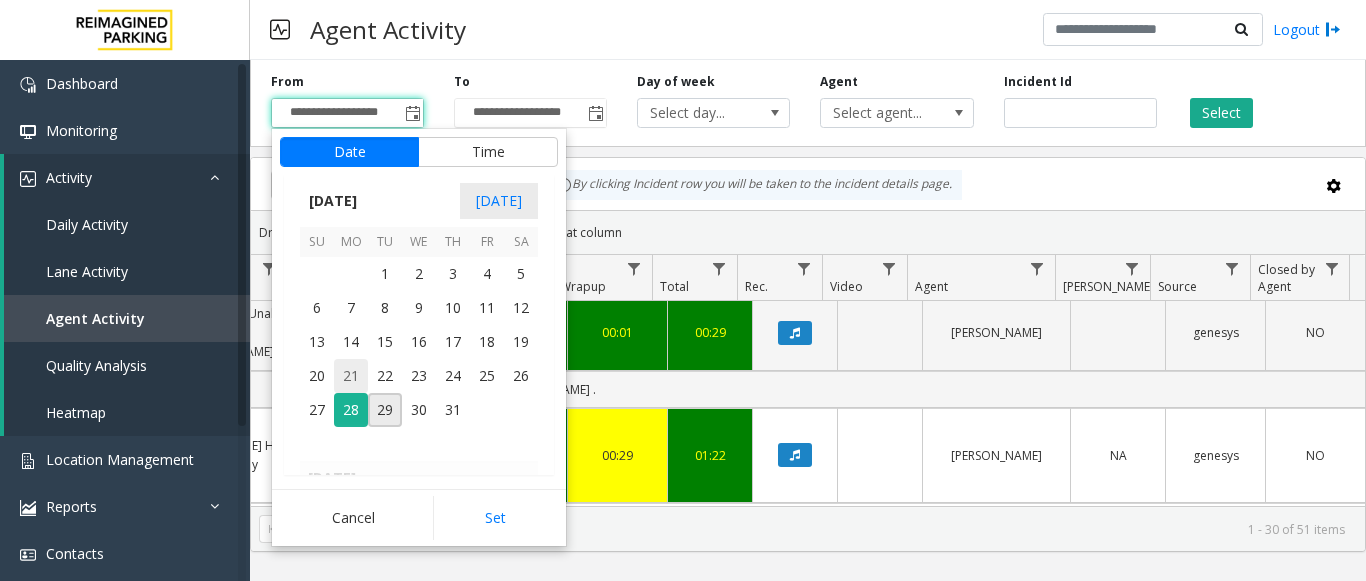 click on "21" at bounding box center [351, 376] 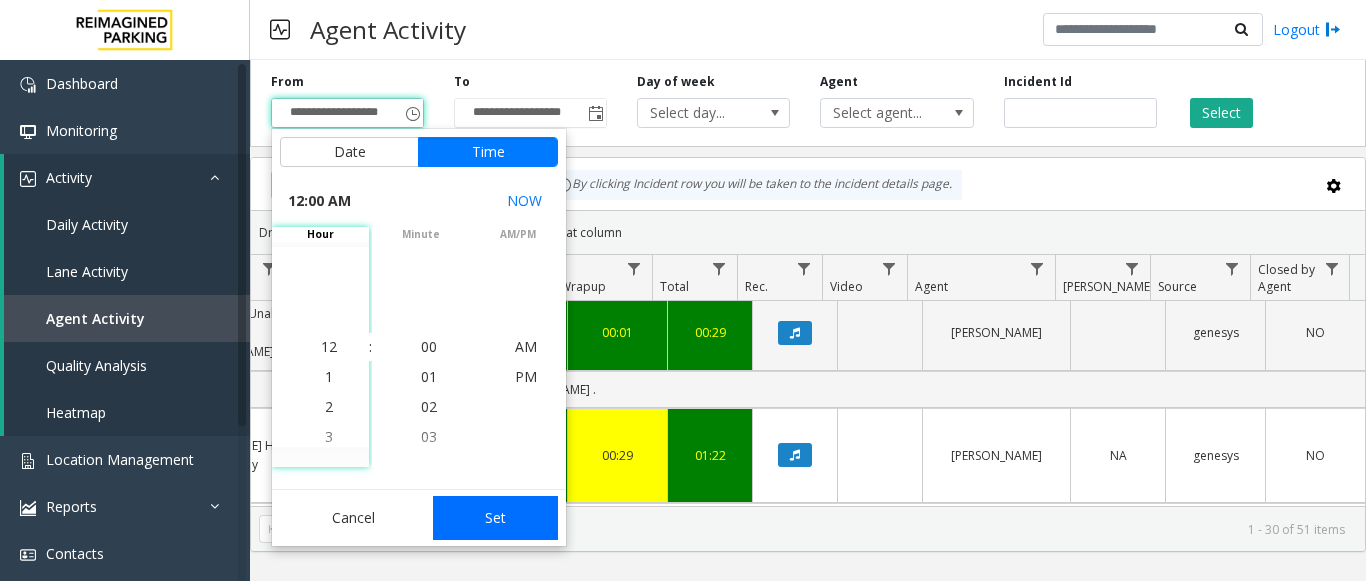 click on "Set" 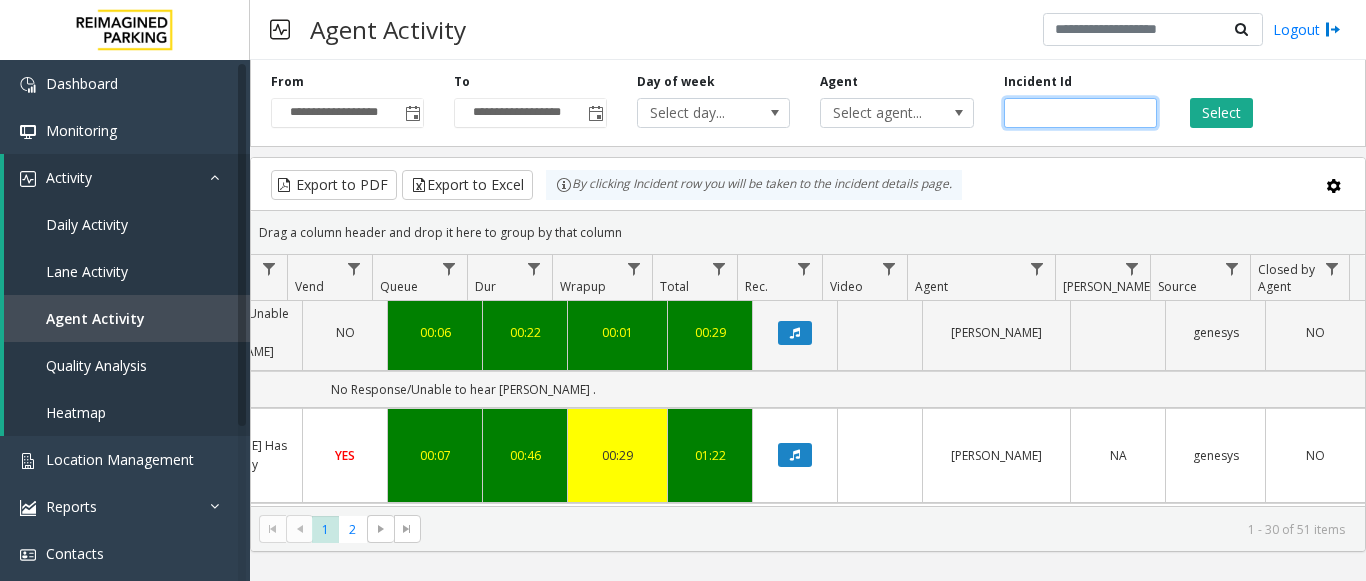 click 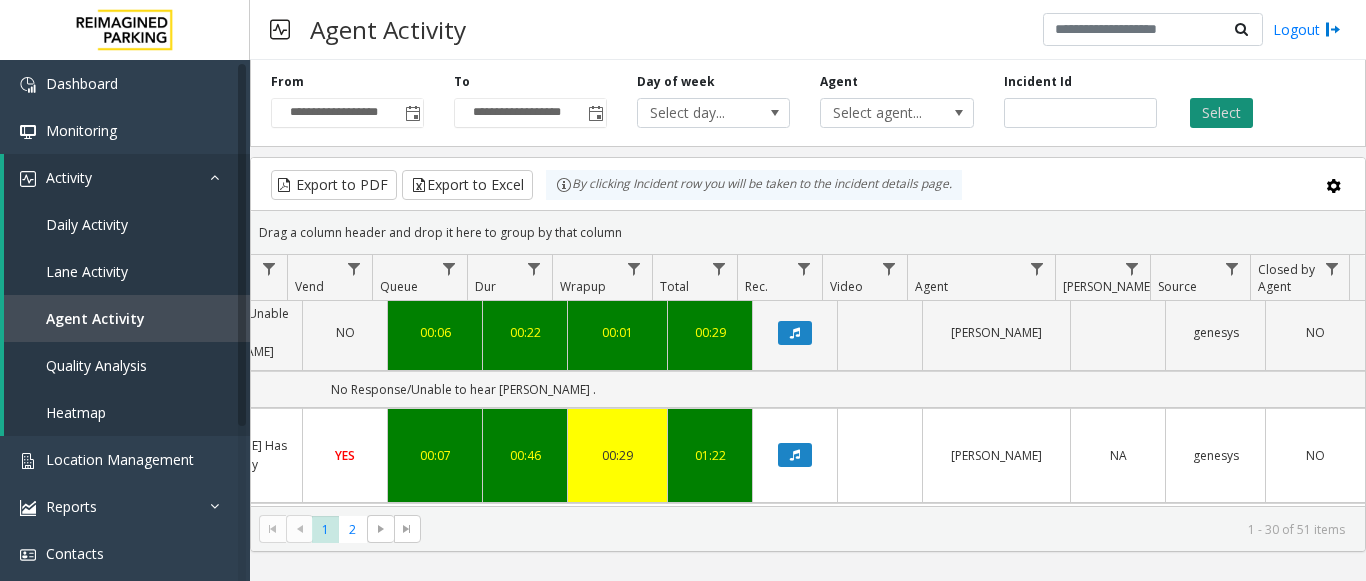 click on "Select" 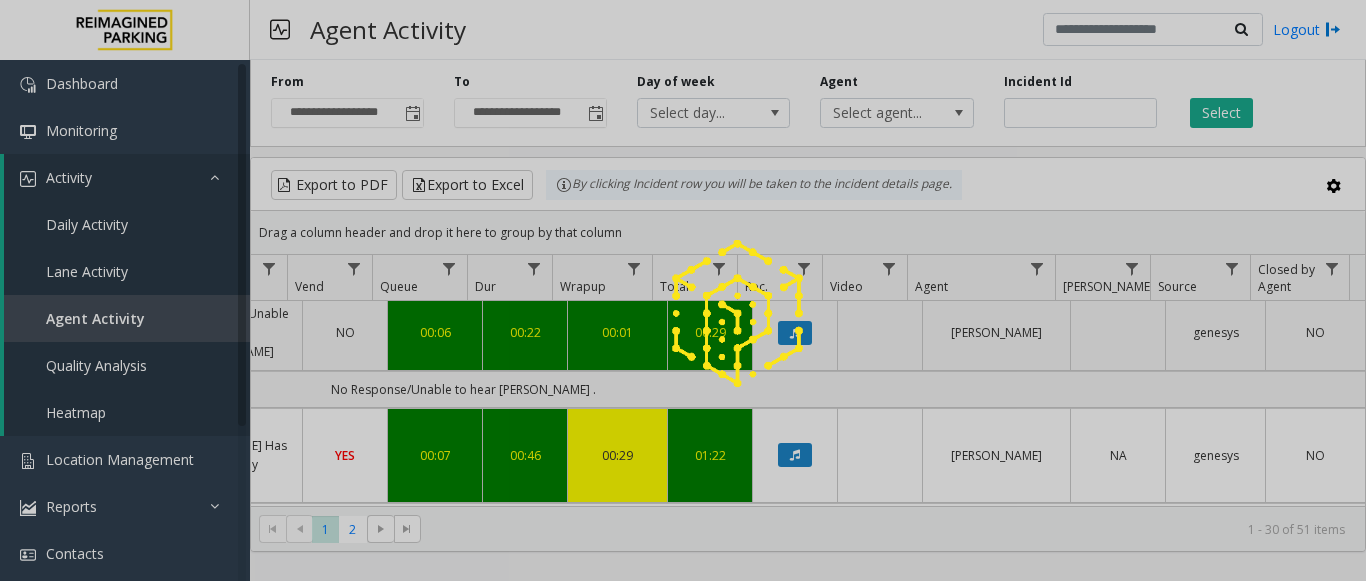 scroll, scrollTop: 0, scrollLeft: 736, axis: horizontal 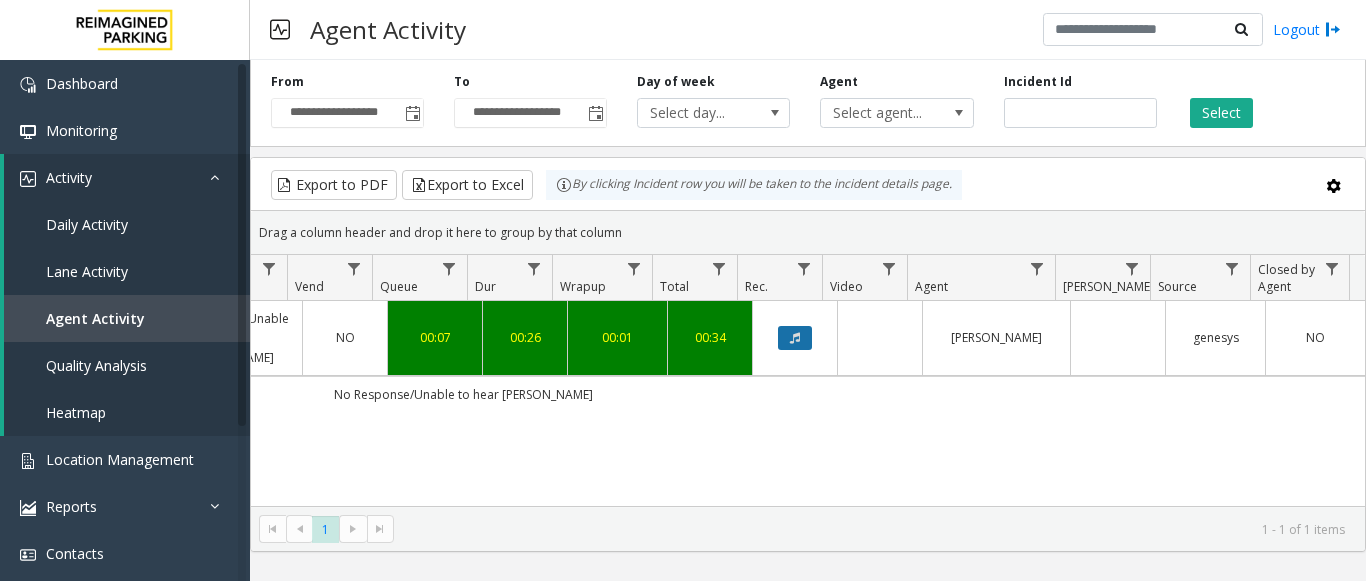 click 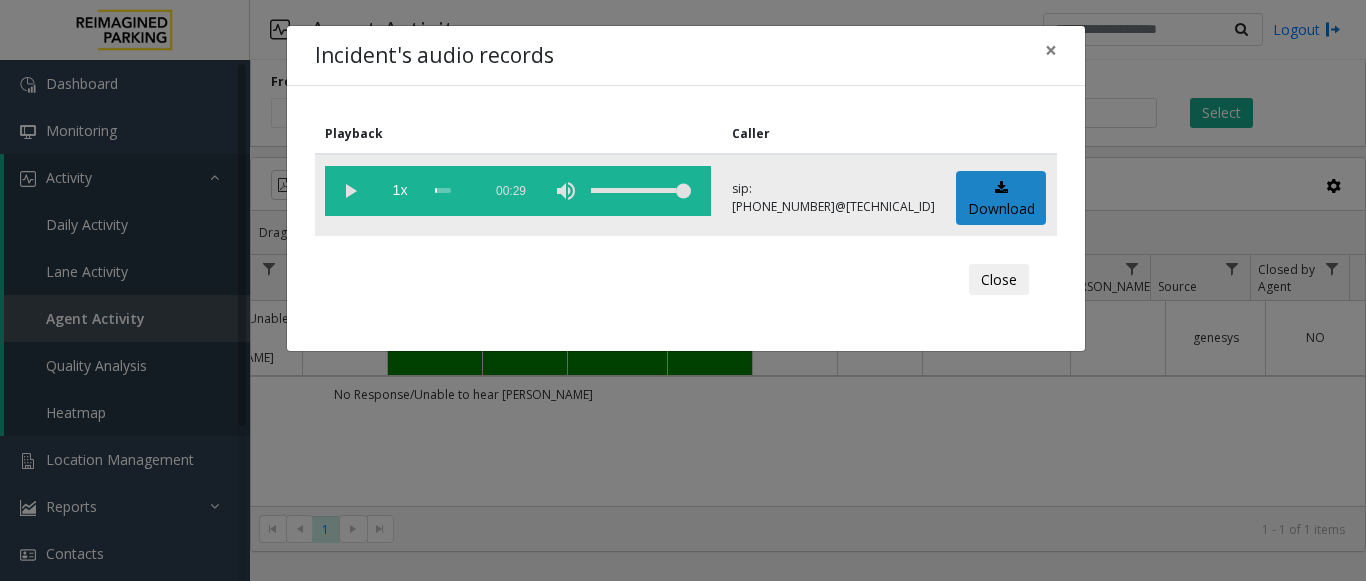 click 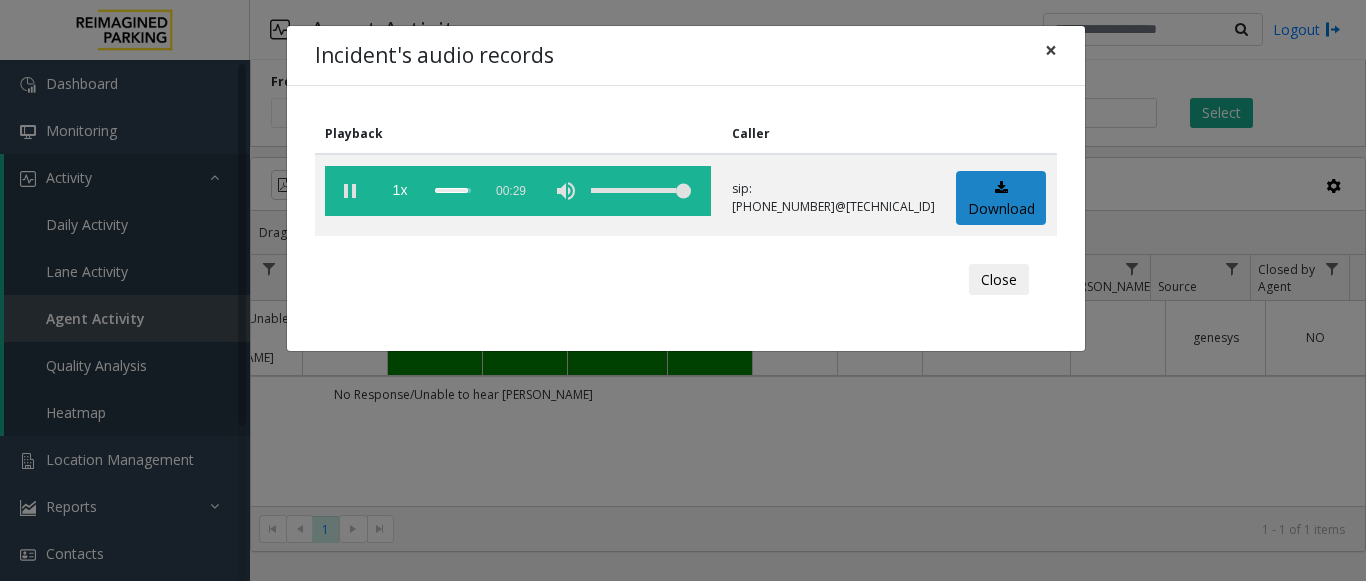 click on "×" 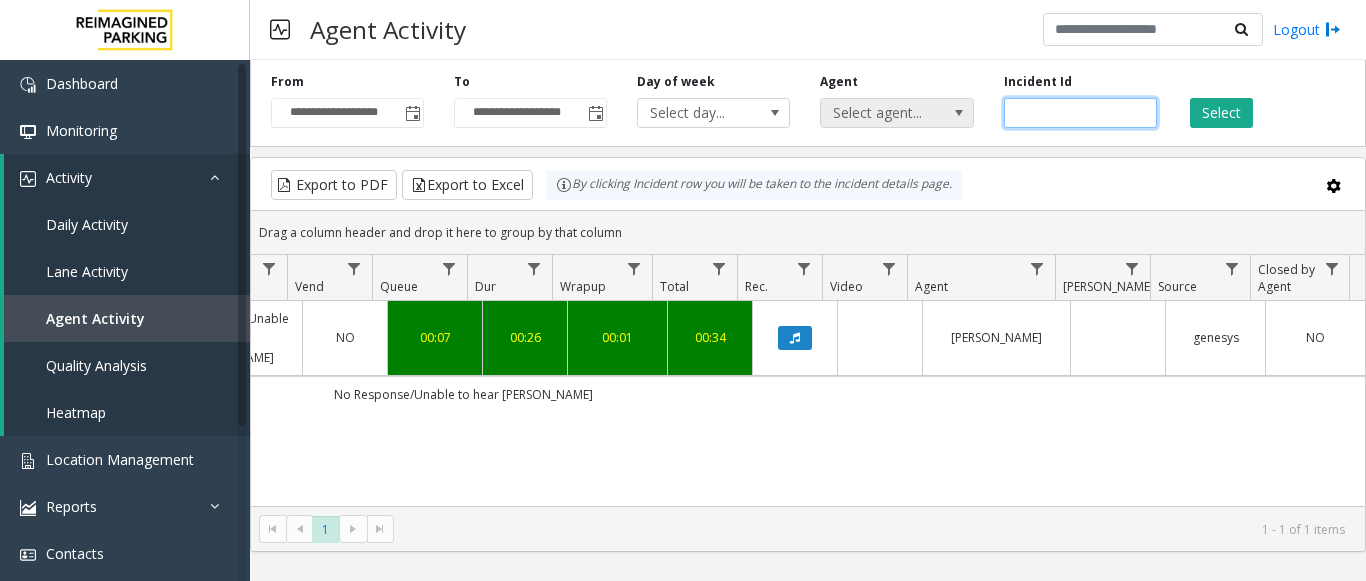 drag, startPoint x: 1074, startPoint y: 107, endPoint x: 863, endPoint y: 122, distance: 211.5325 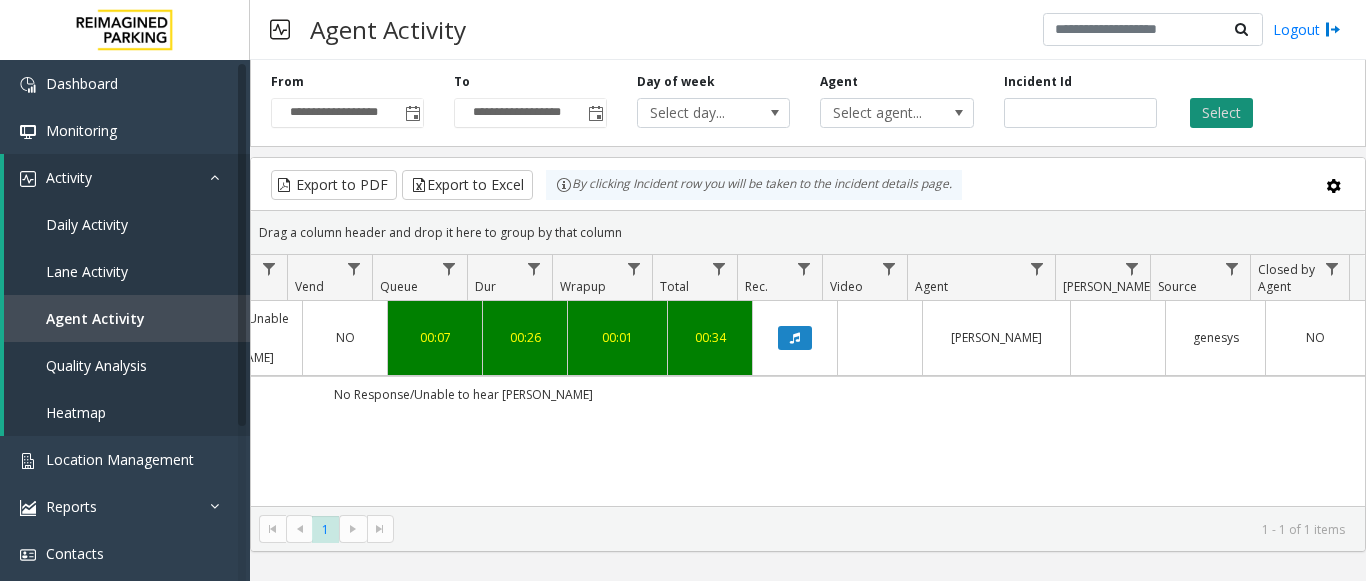 click on "Select" 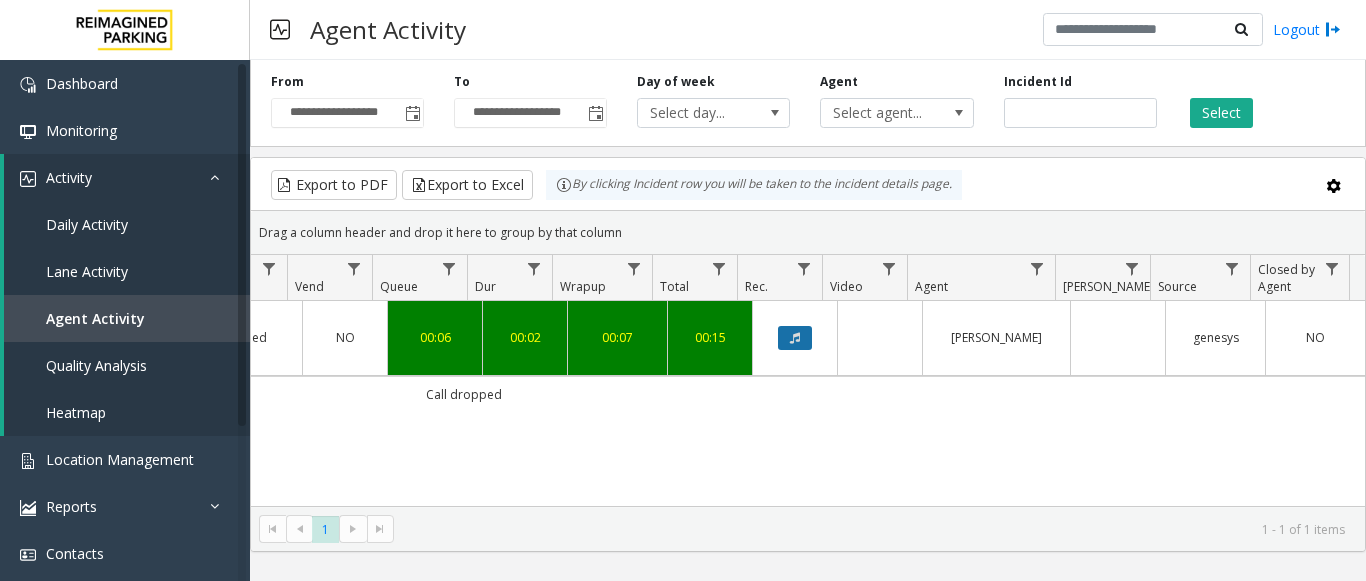 click 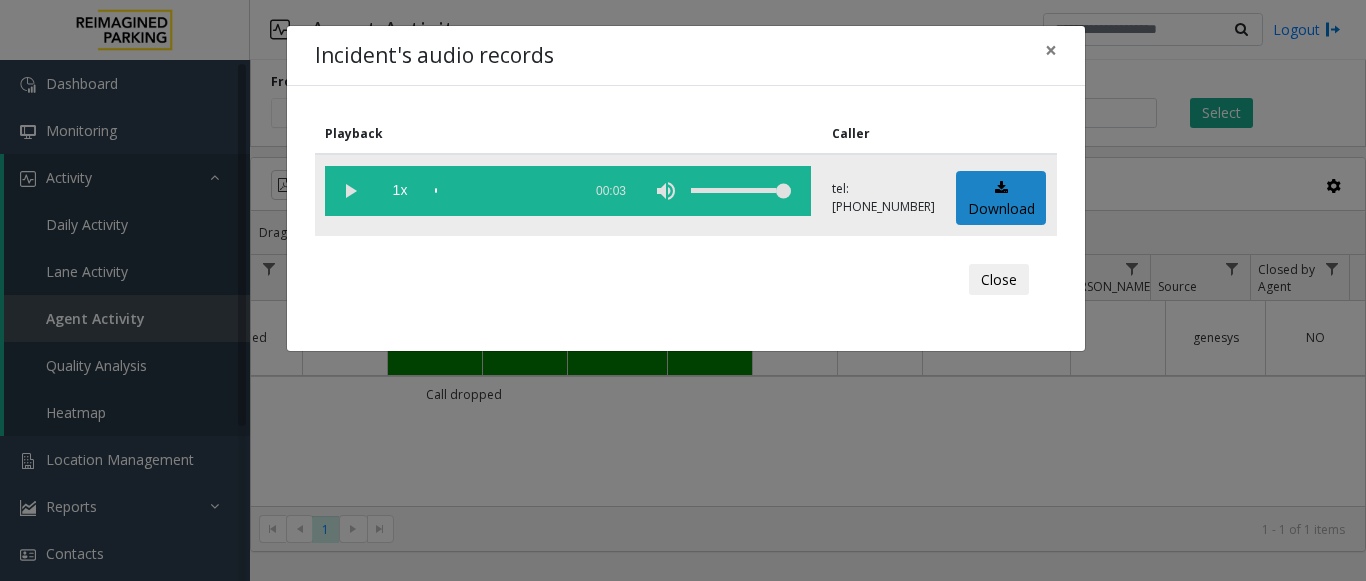 click 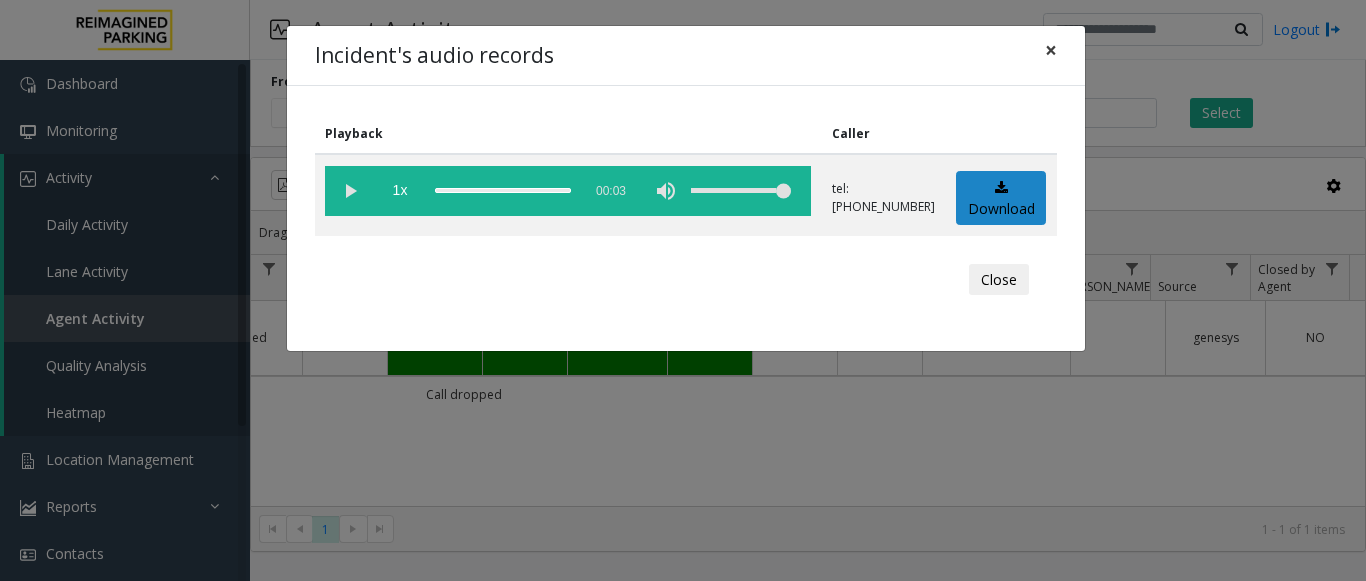 click on "×" 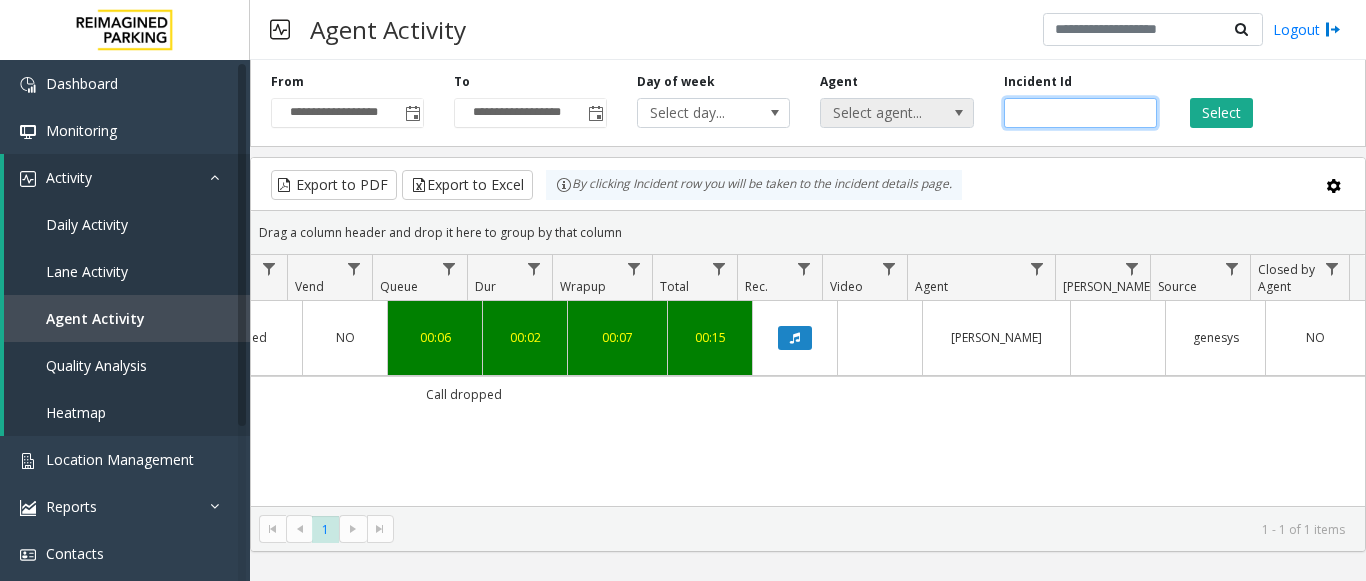 drag, startPoint x: 1071, startPoint y: 109, endPoint x: 883, endPoint y: 117, distance: 188.17014 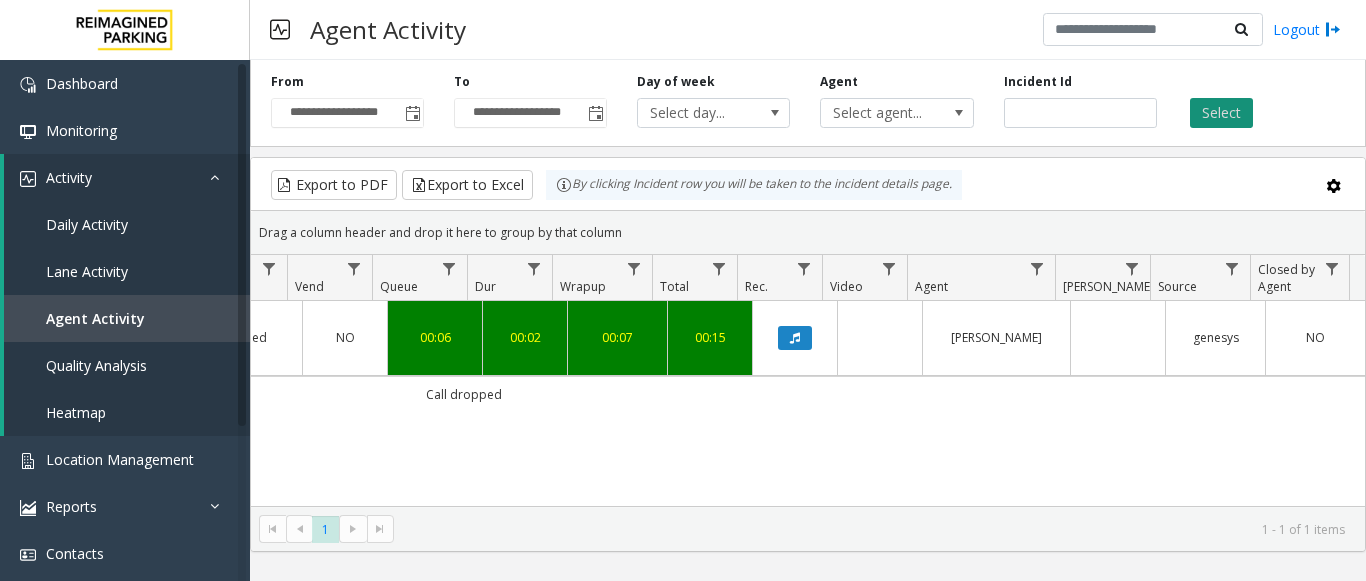 click on "Select" 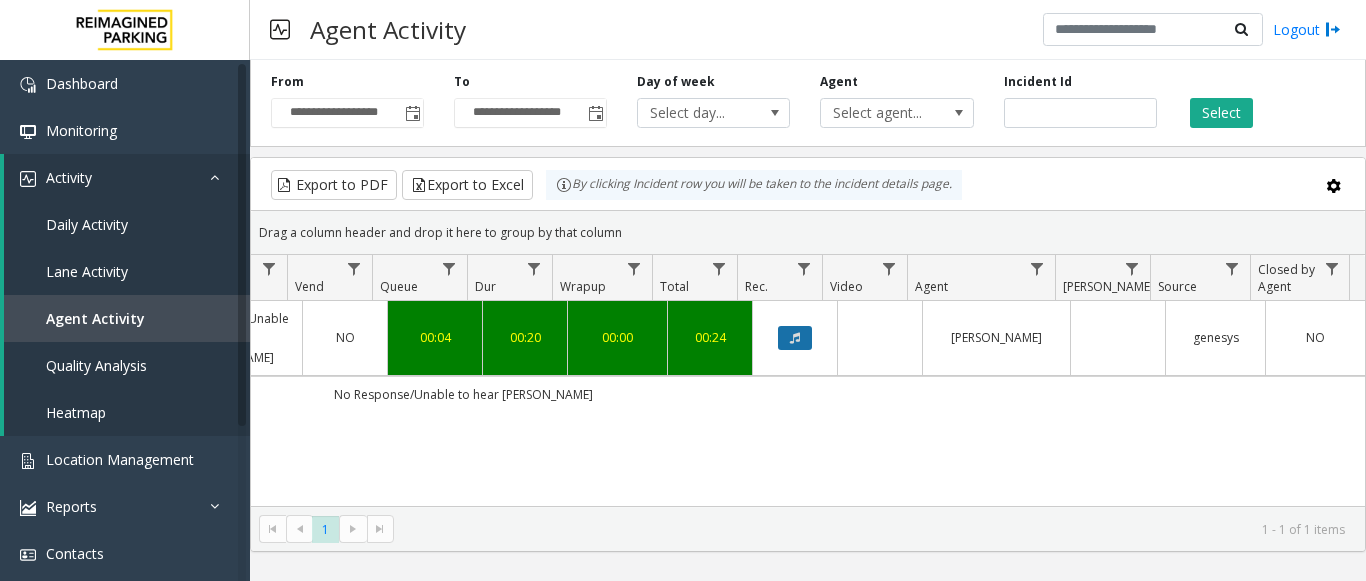 click 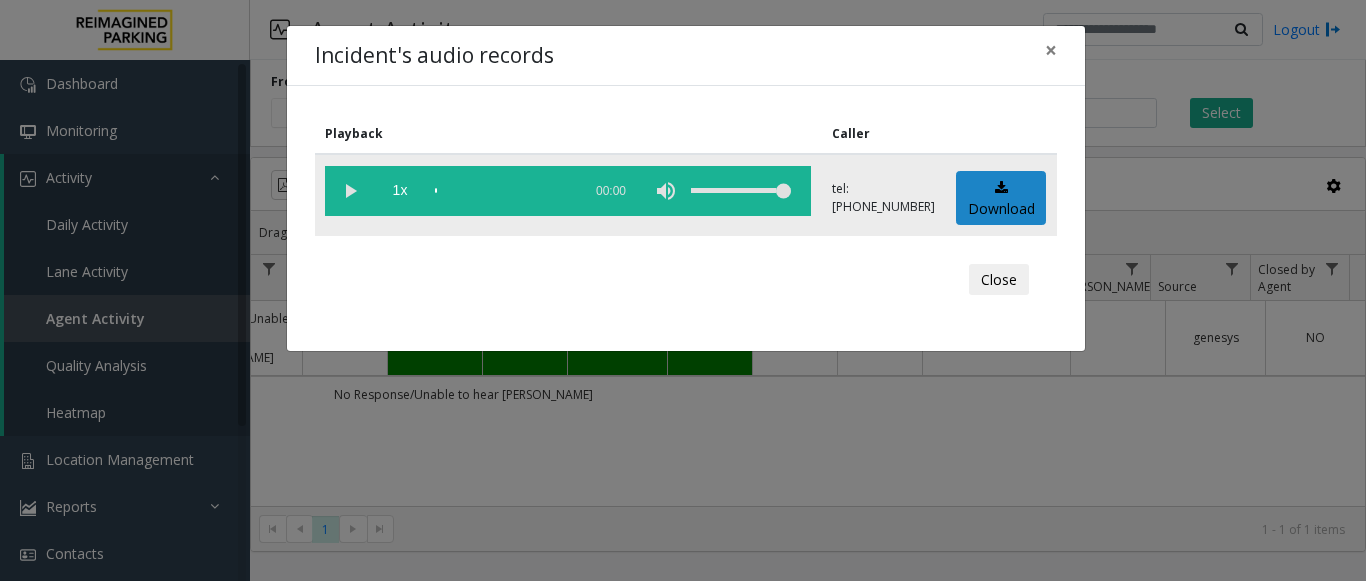 click 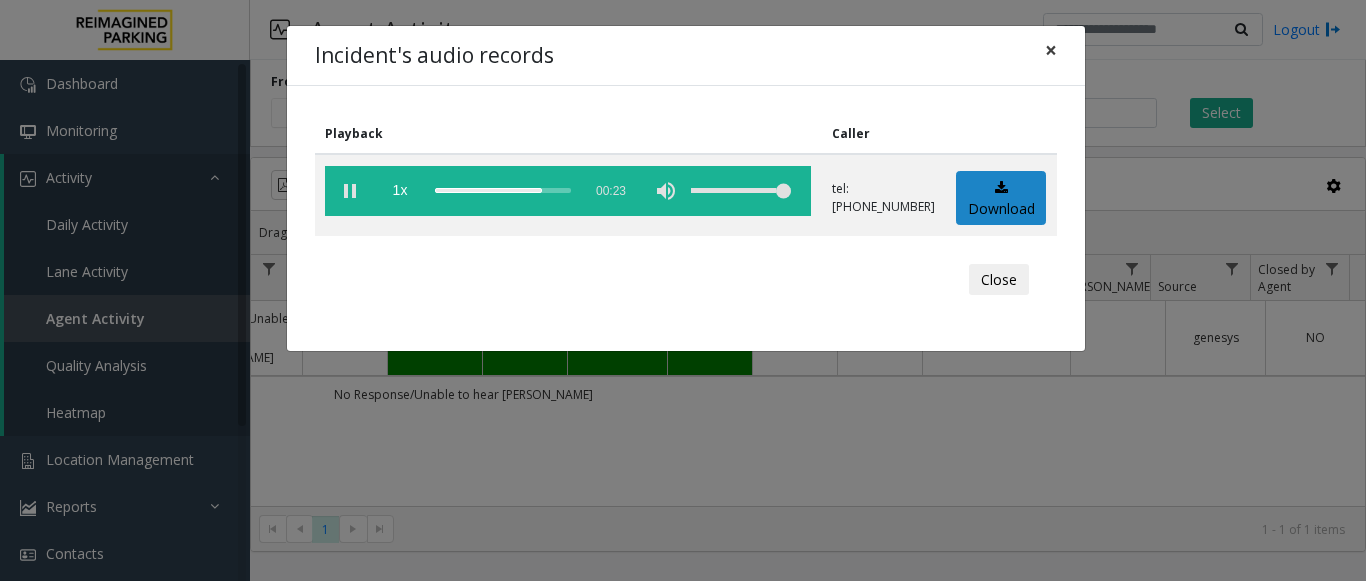 click on "×" 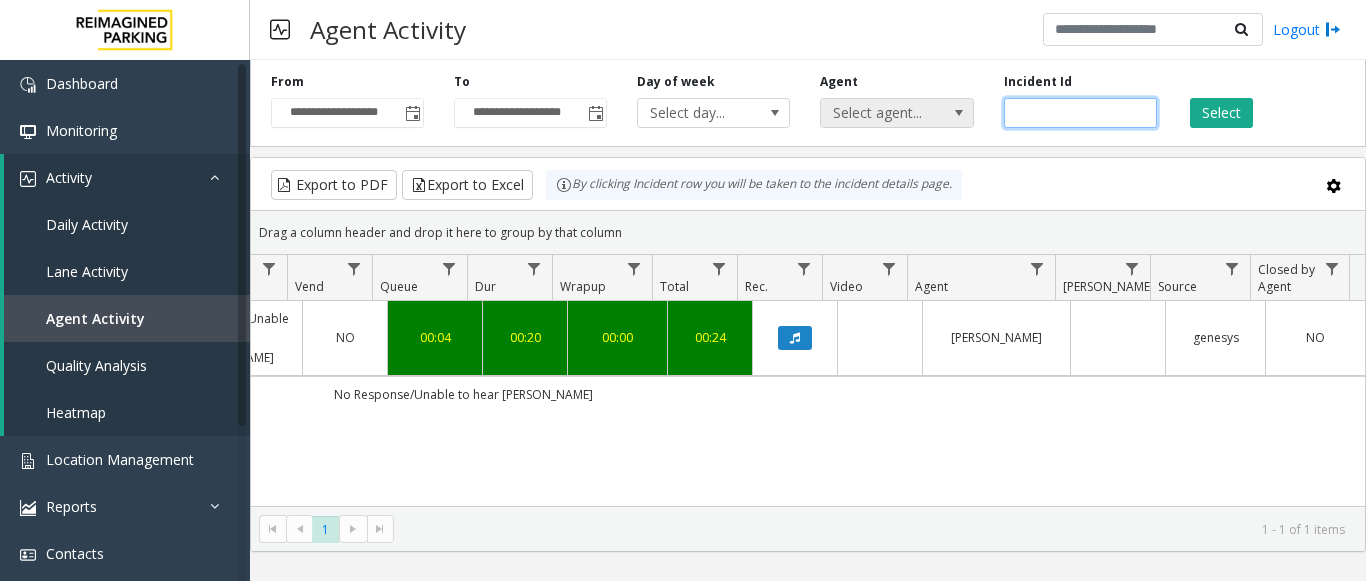 drag, startPoint x: 1038, startPoint y: 118, endPoint x: 898, endPoint y: 119, distance: 140.00357 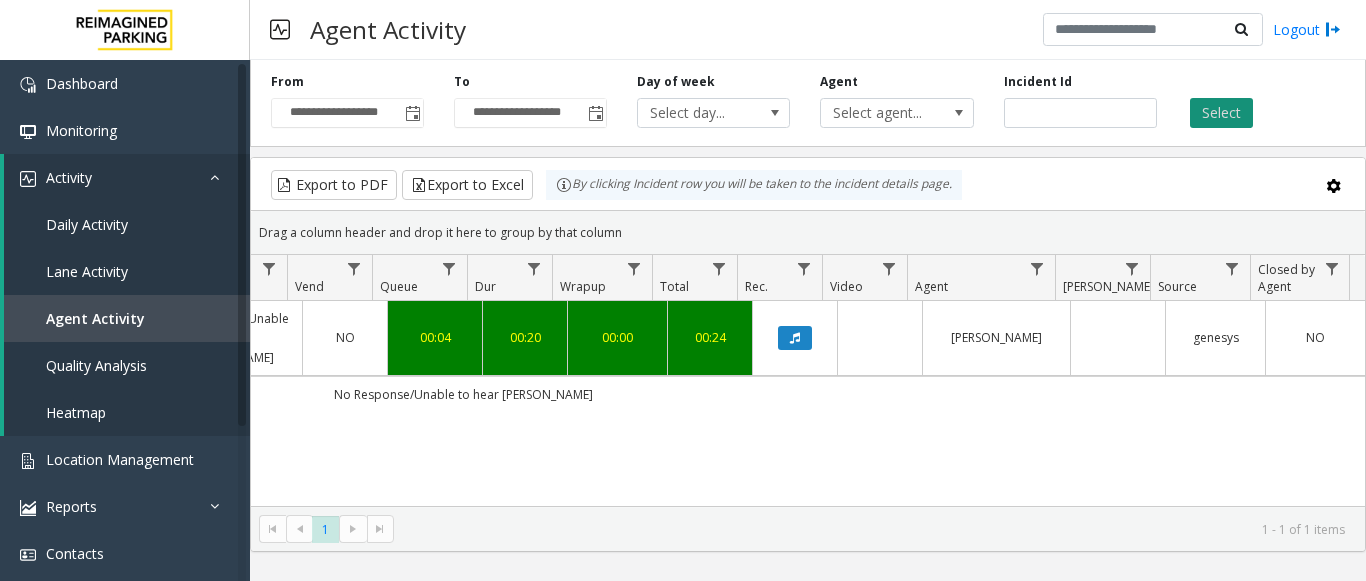 click on "Select" 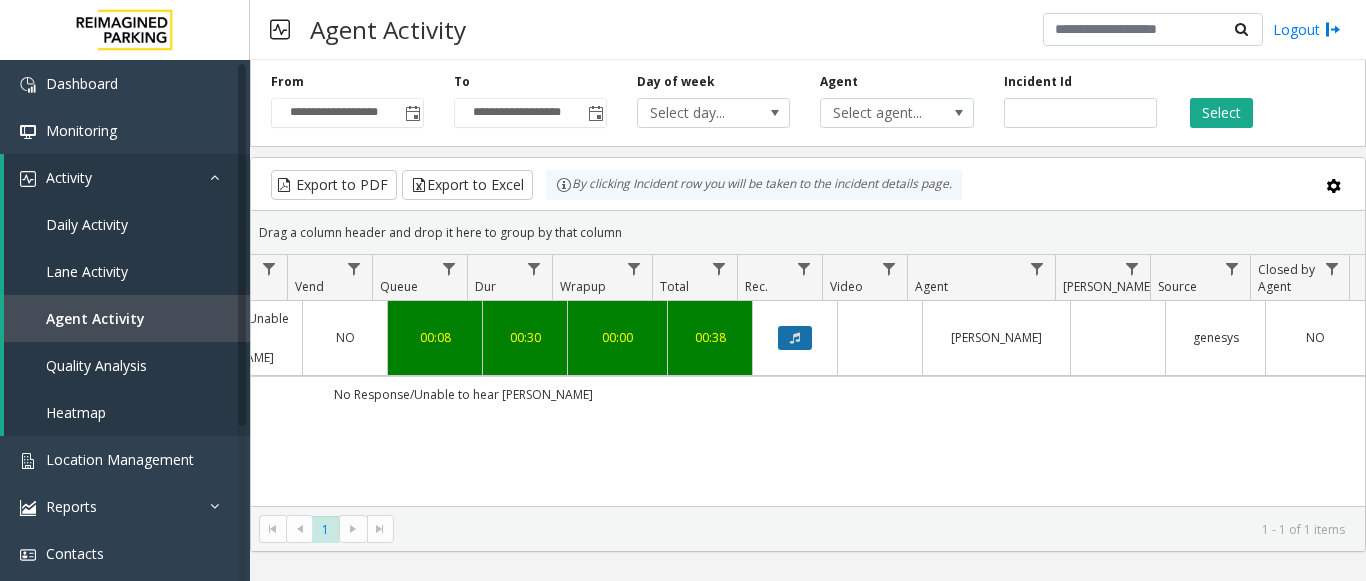 click 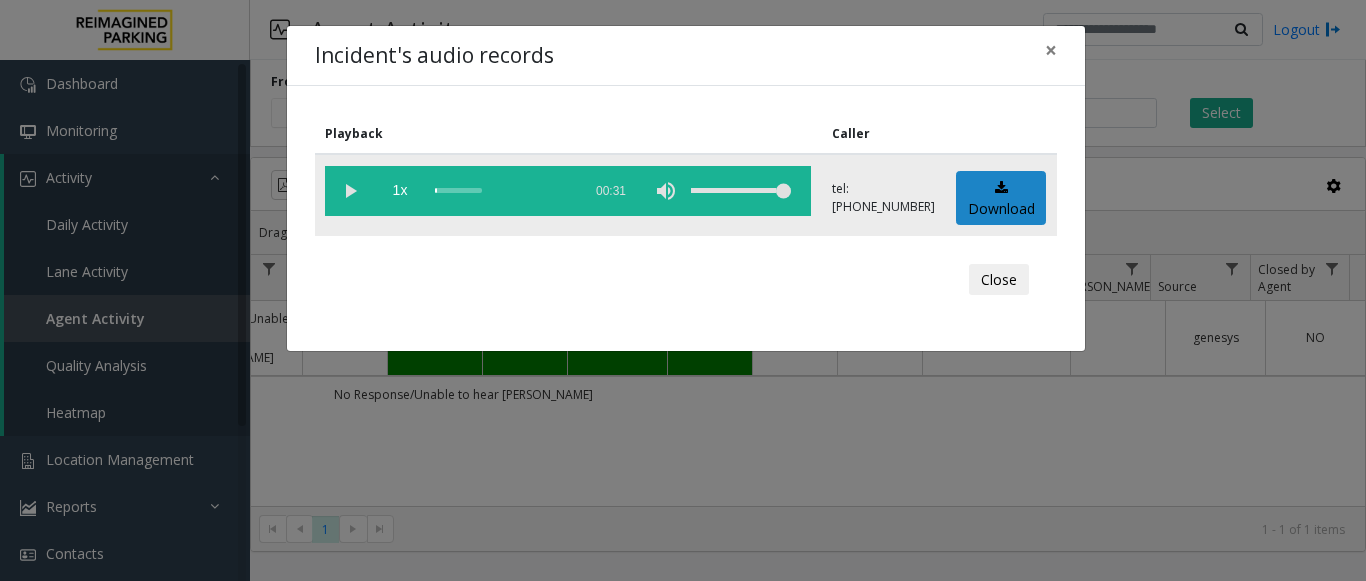 click 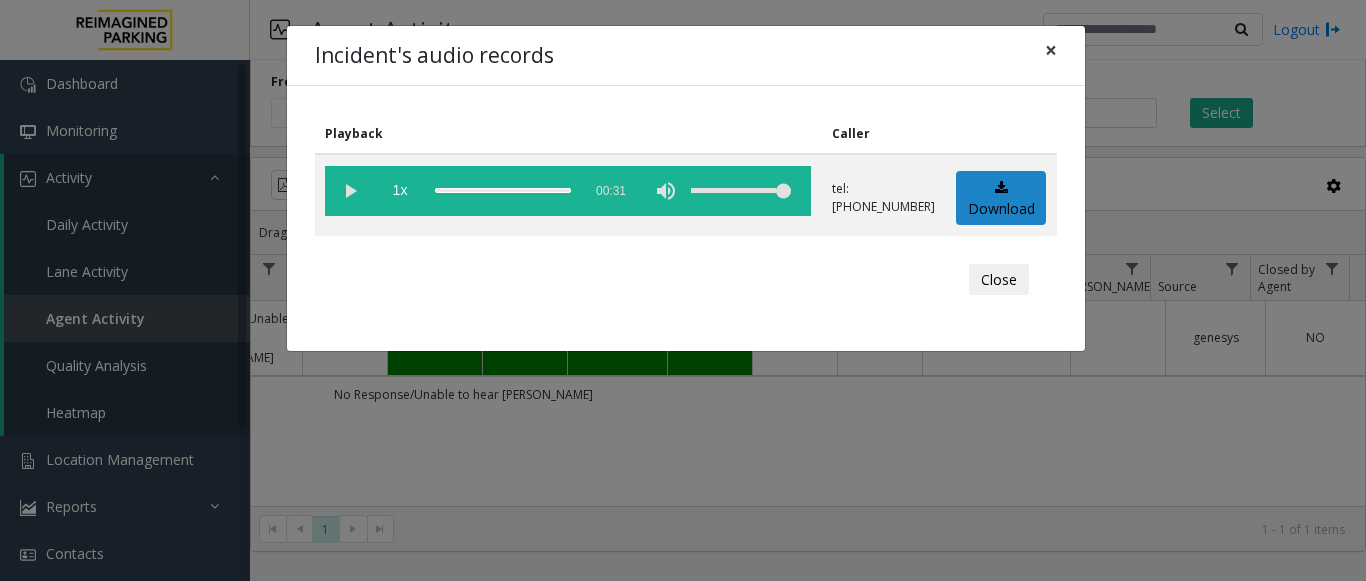 click on "×" 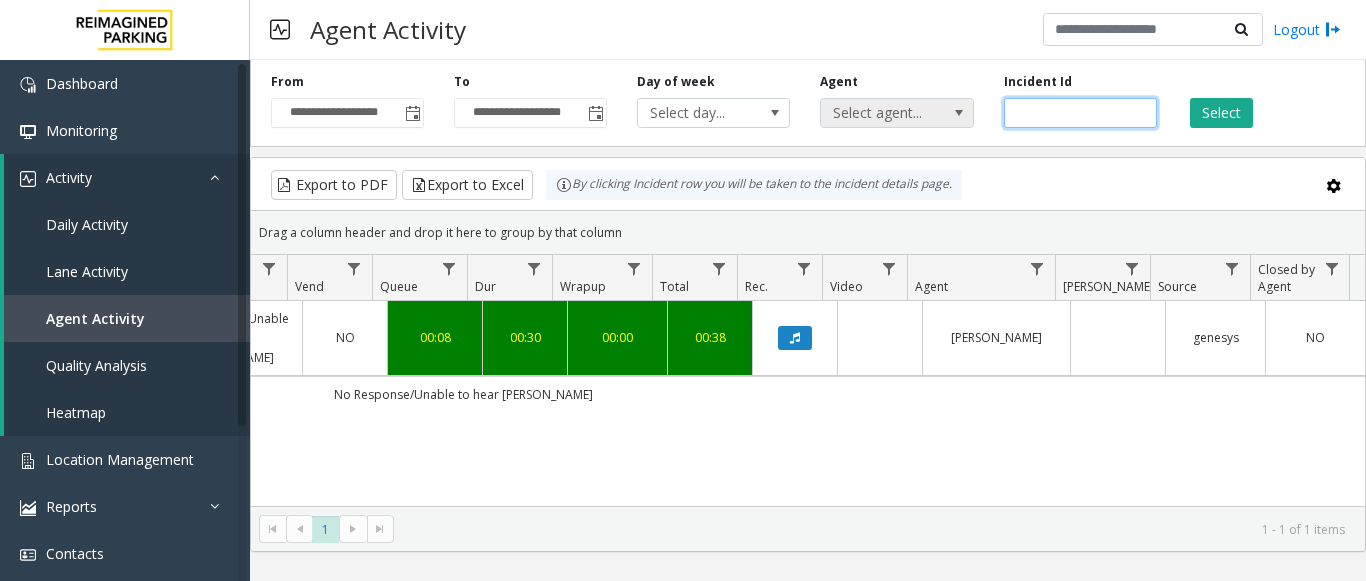 drag, startPoint x: 1028, startPoint y: 115, endPoint x: 920, endPoint y: 126, distance: 108.55874 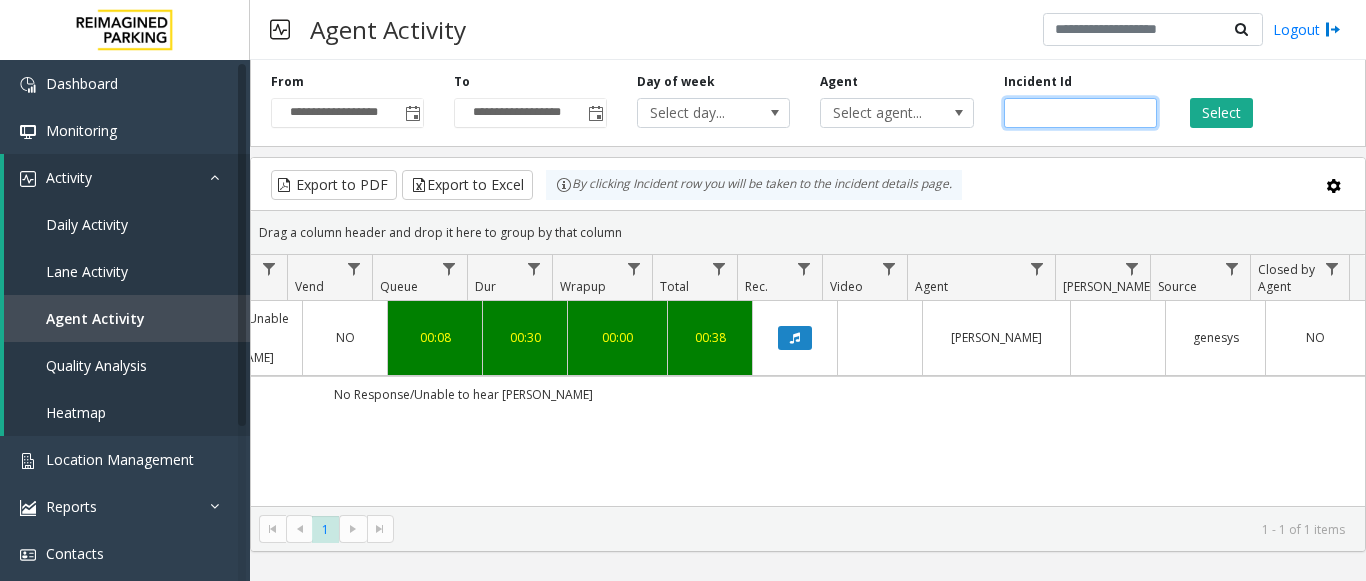paste 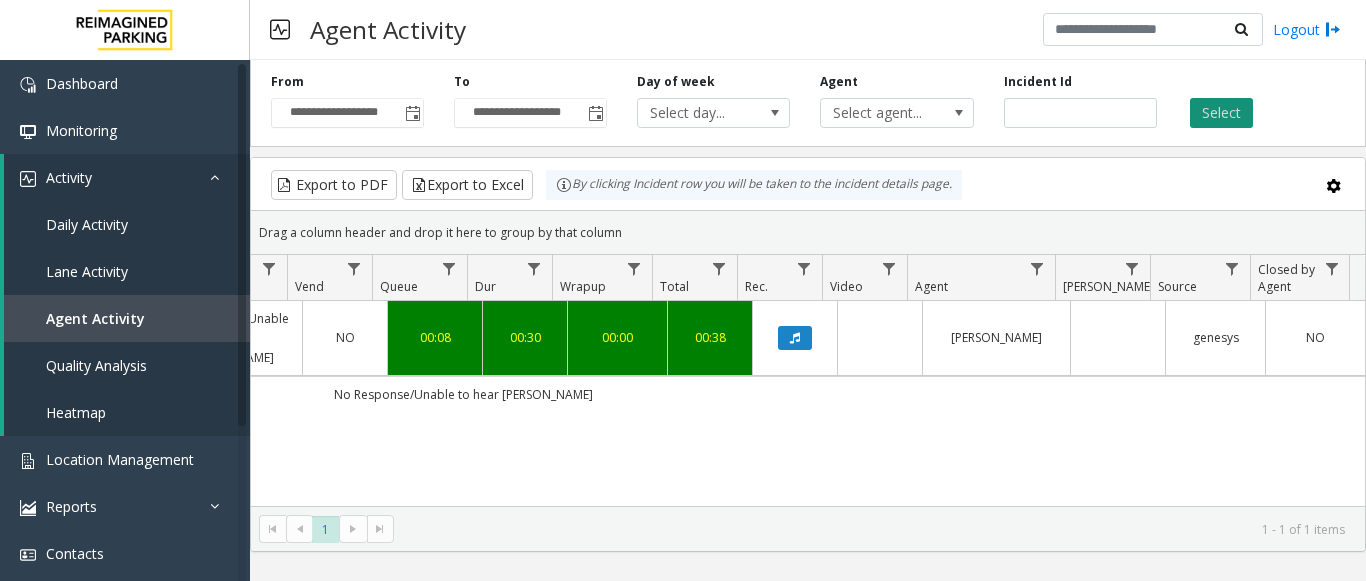 click on "Select" 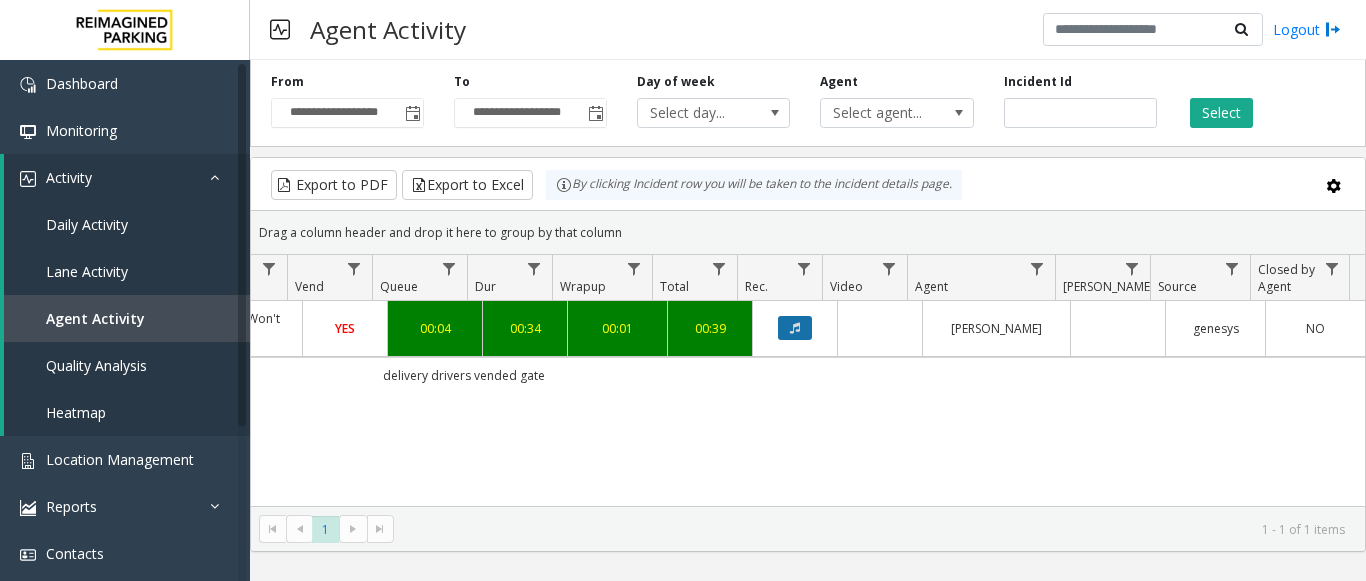 click 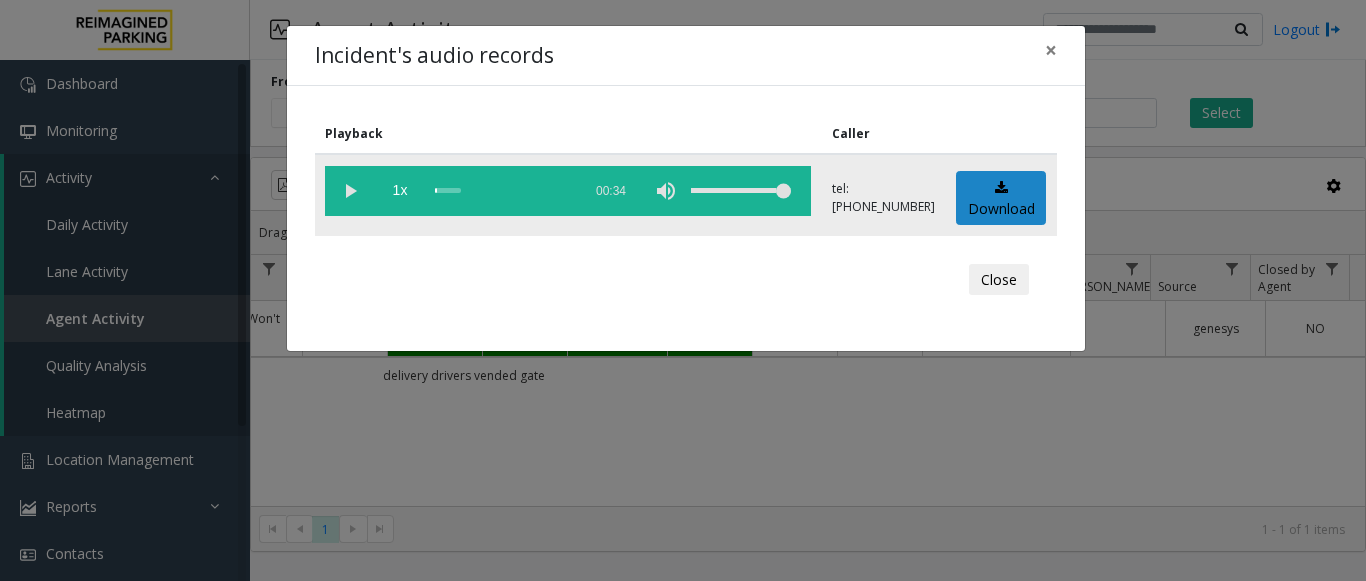 click 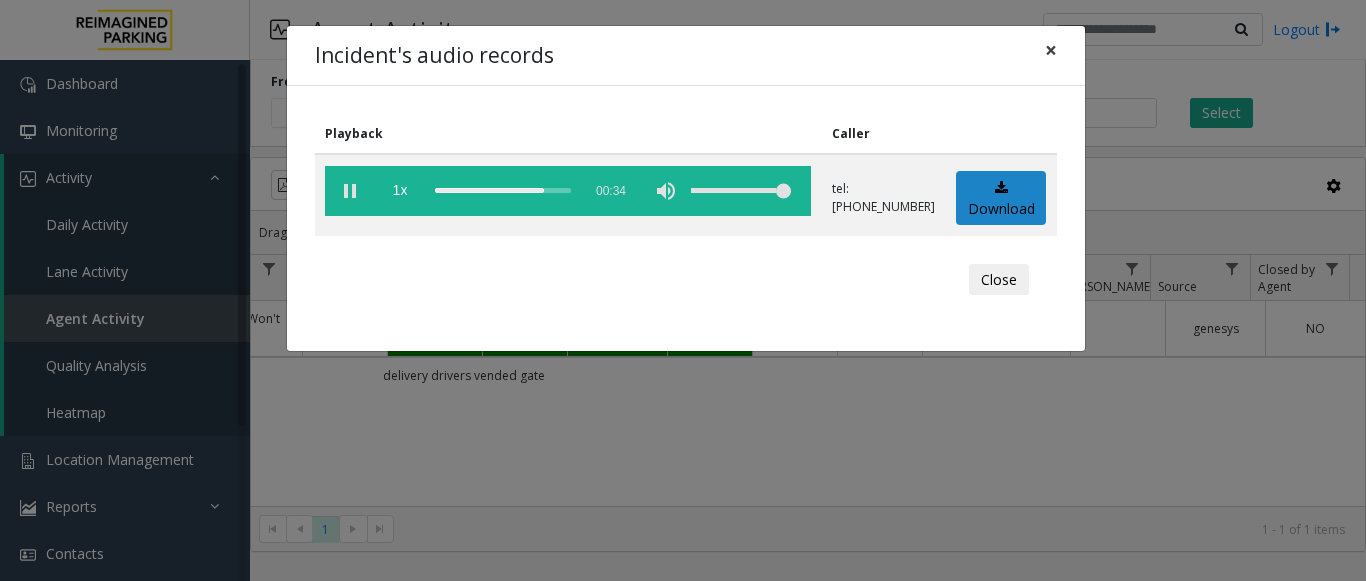 click on "×" 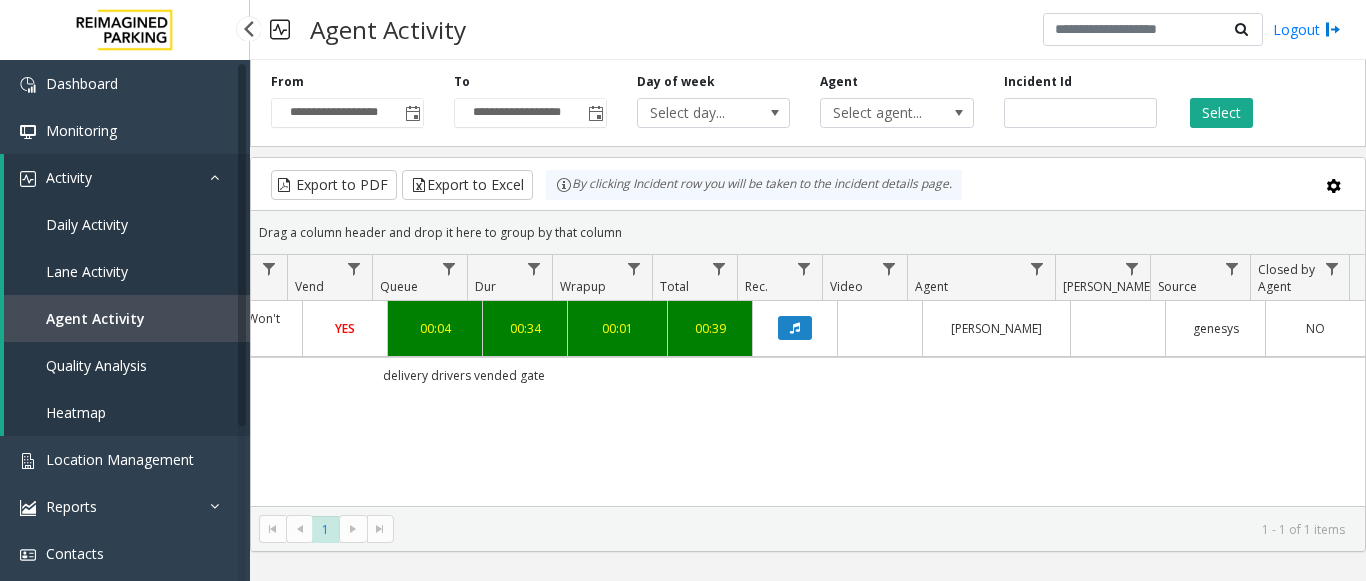 scroll, scrollTop: 0, scrollLeft: 466, axis: horizontal 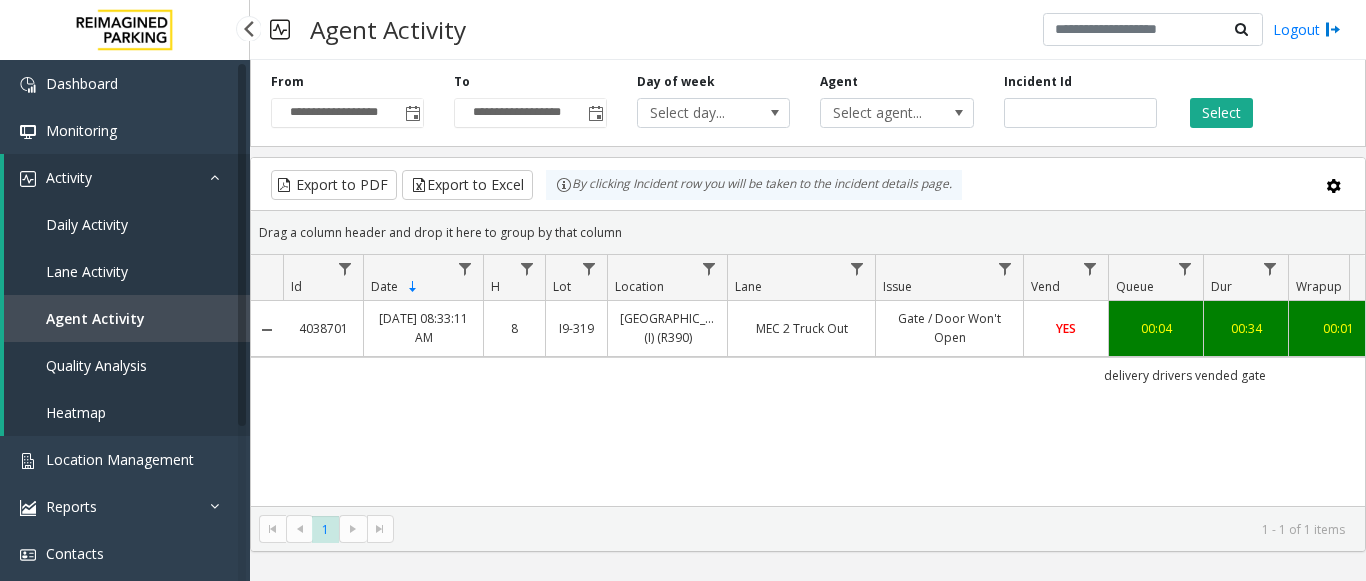 drag, startPoint x: 654, startPoint y: 403, endPoint x: 181, endPoint y: 388, distance: 473.2378 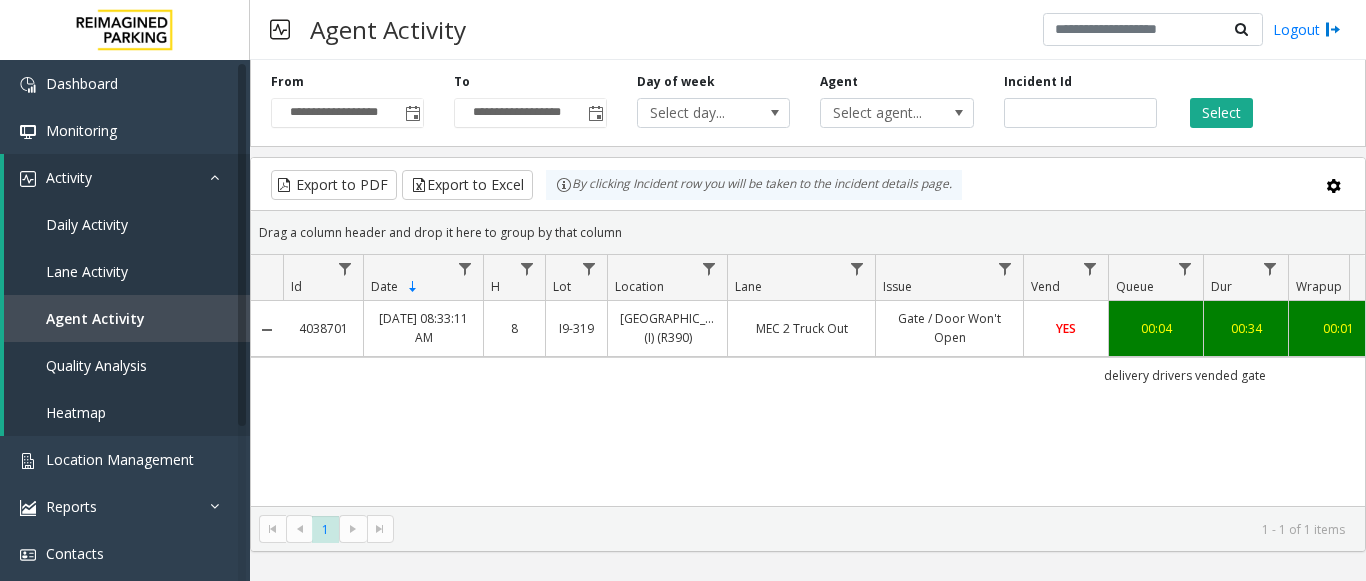 click on "4038701   [DATE] 08:33:11 AM
8   I9-[GEOGRAPHIC_DATA] (I) (R390)   MEC 2 Truck Out   Gate / Door Won't Open   YES   00:04   00:34   00:01   00:39   [PERSON_NAME]      genesys   NO   delivery drivers  vended gate" 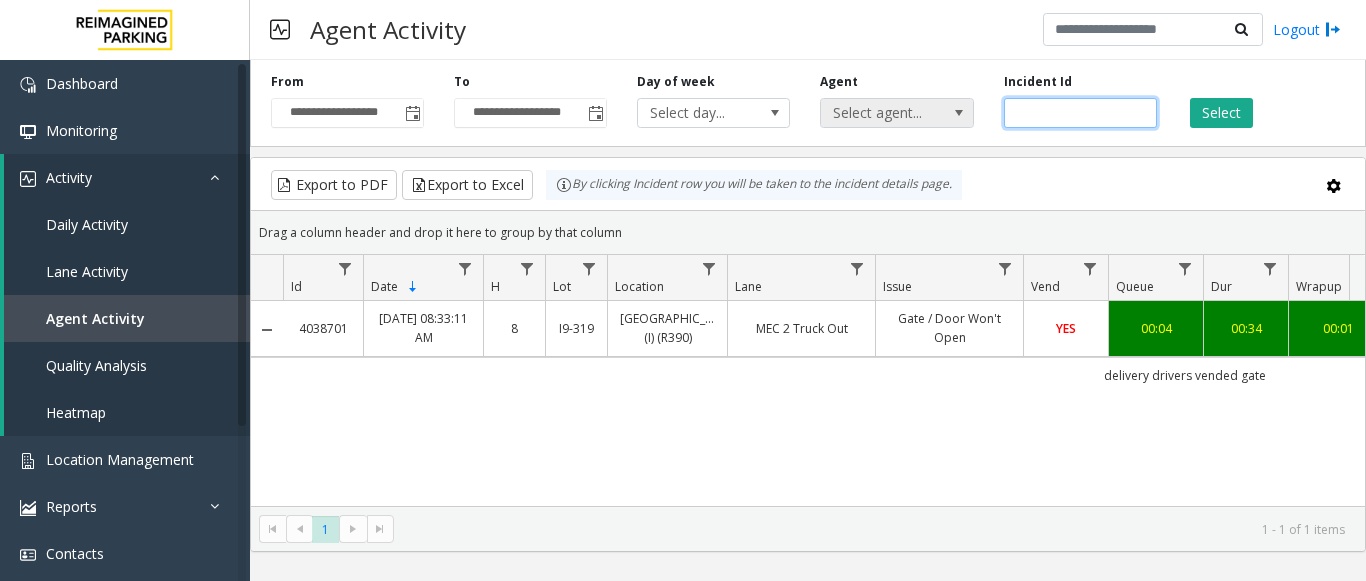 drag, startPoint x: 1088, startPoint y: 120, endPoint x: 852, endPoint y: 123, distance: 236.01907 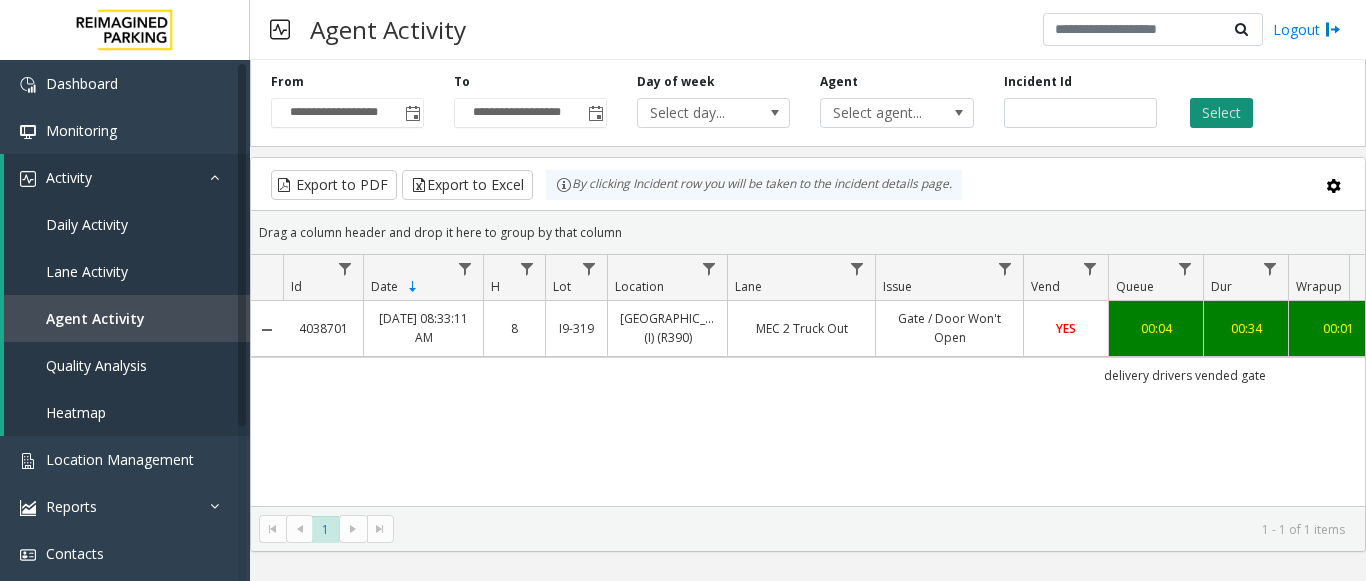 click on "Select" 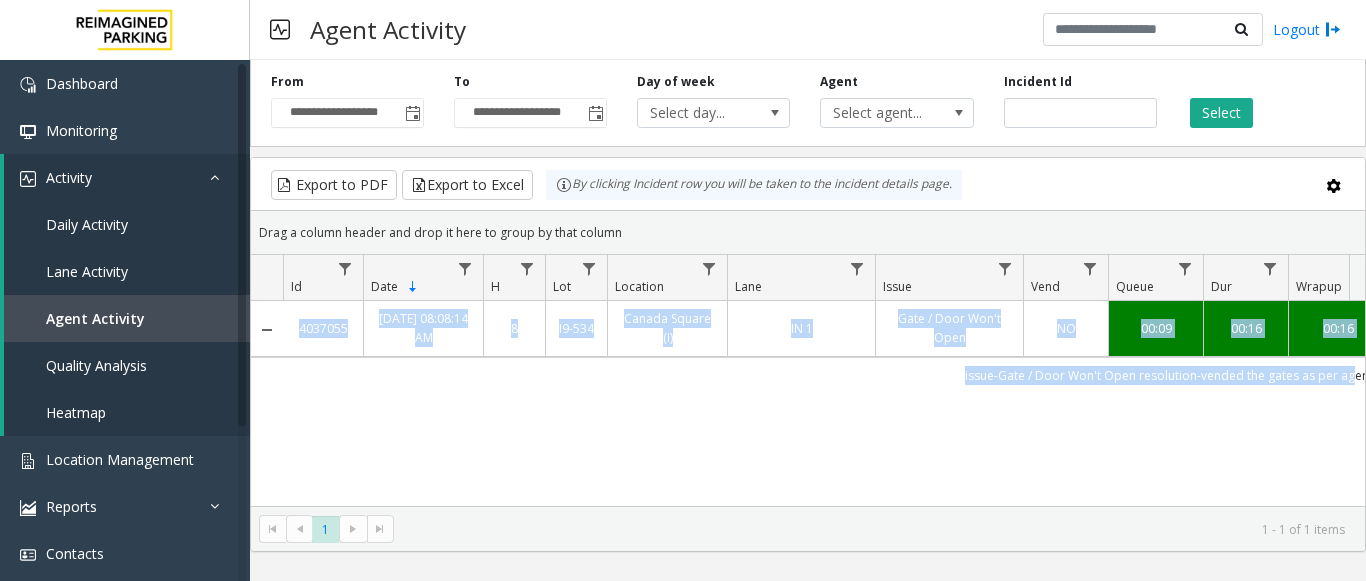 scroll, scrollTop: 0, scrollLeft: 91, axis: horizontal 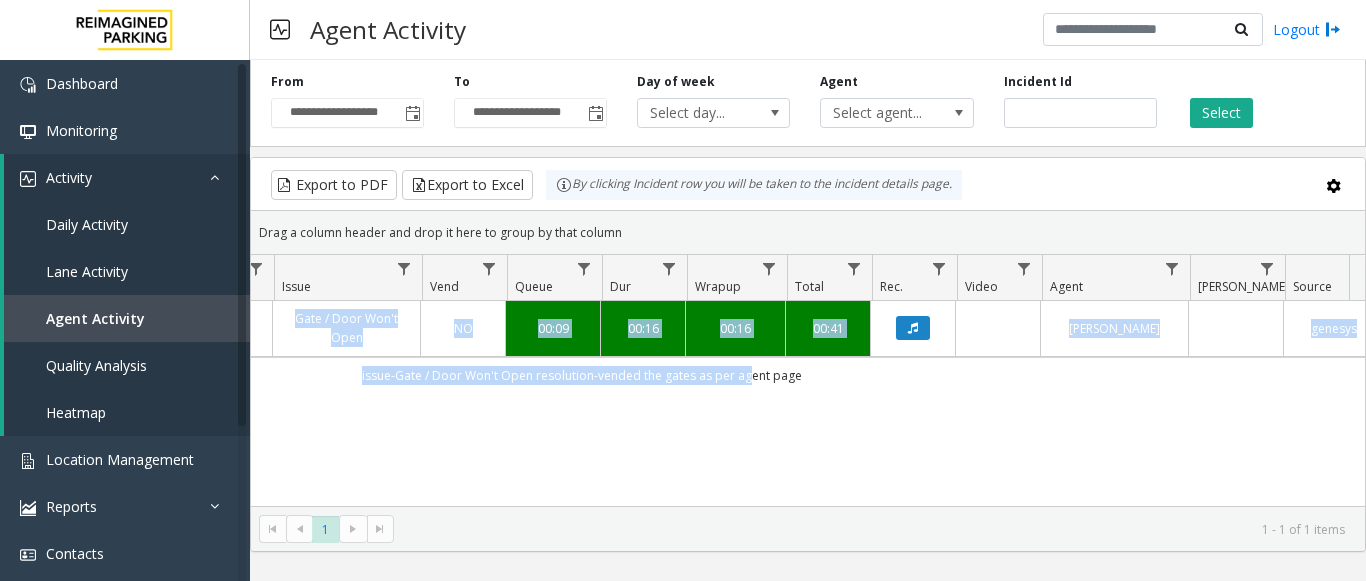 drag, startPoint x: 882, startPoint y: 397, endPoint x: 1377, endPoint y: 380, distance: 495.29184 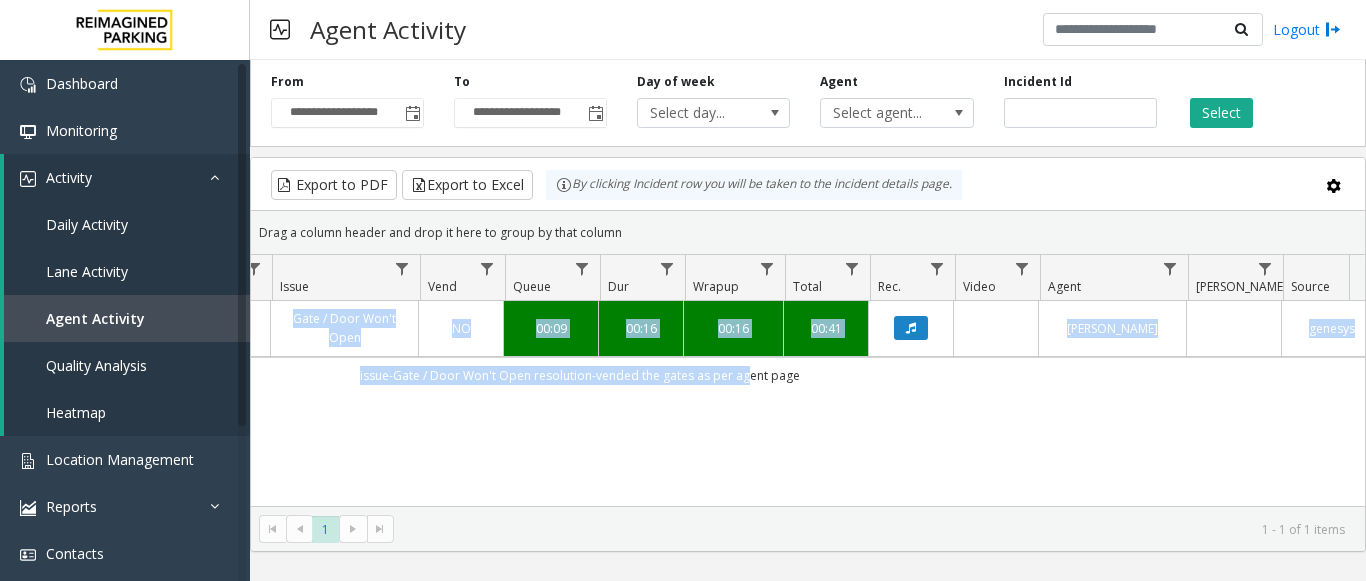 click on "**********" at bounding box center [683, 290] 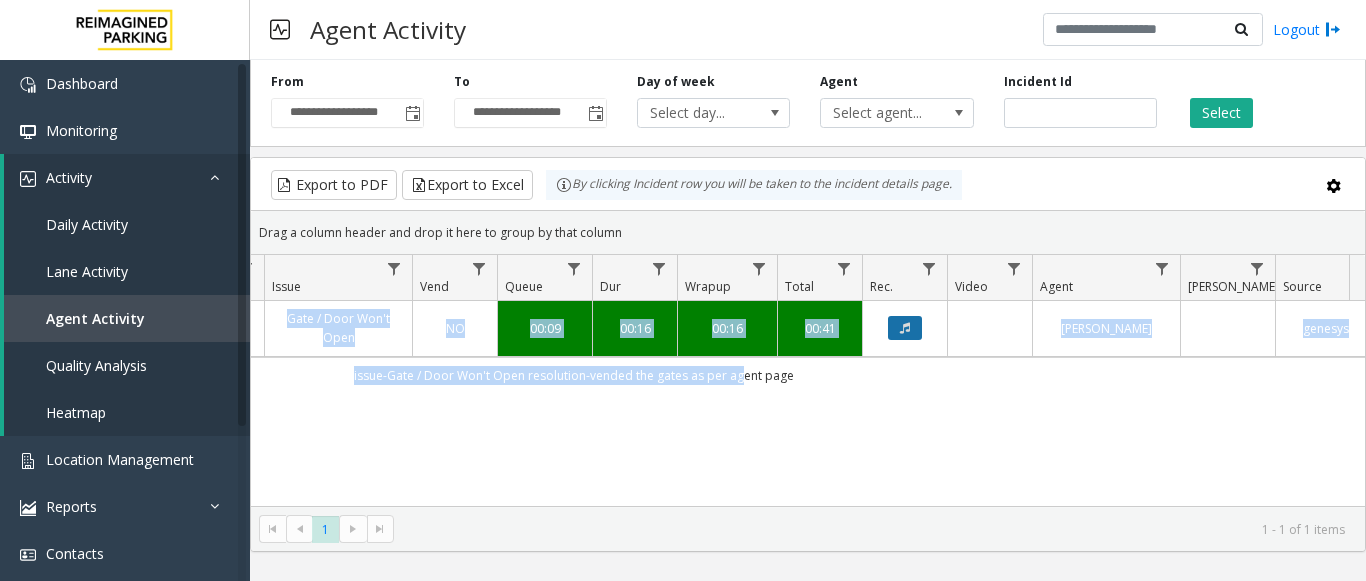 click 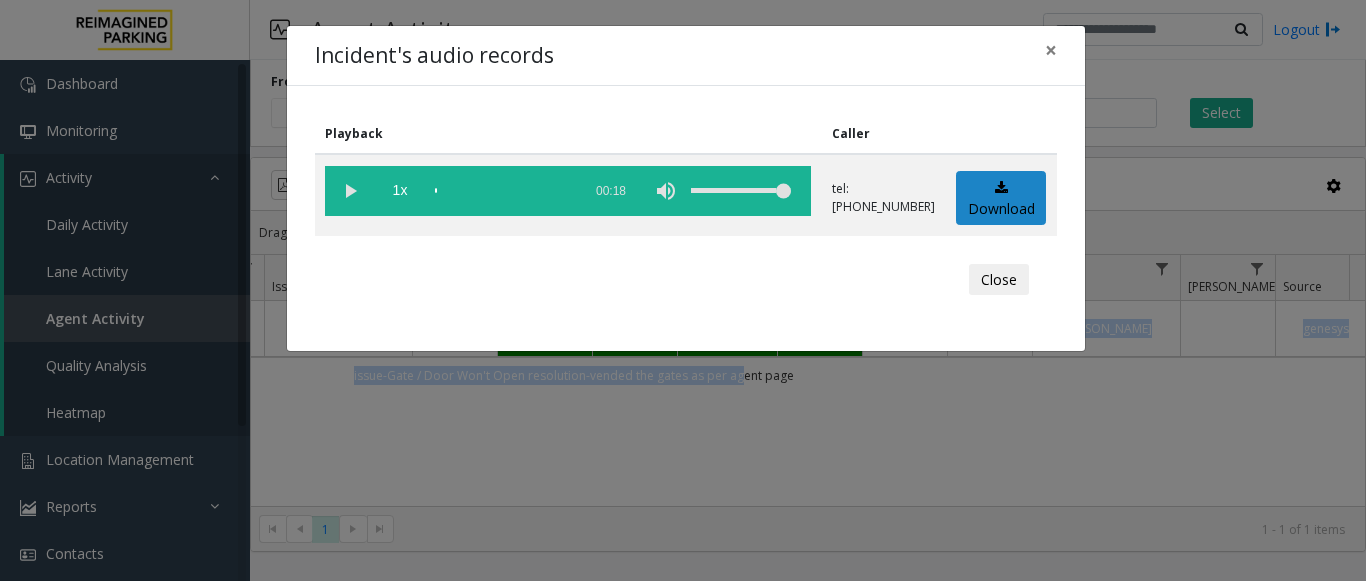 drag, startPoint x: 352, startPoint y: 183, endPoint x: 245, endPoint y: 211, distance: 110.60289 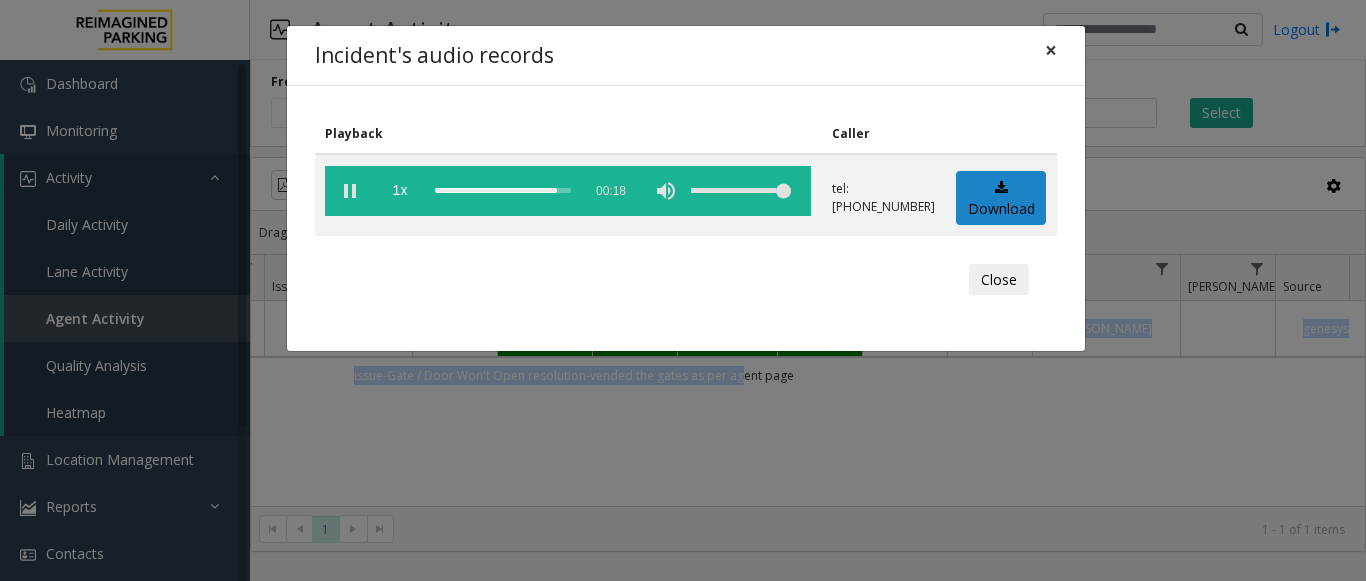 click on "×" 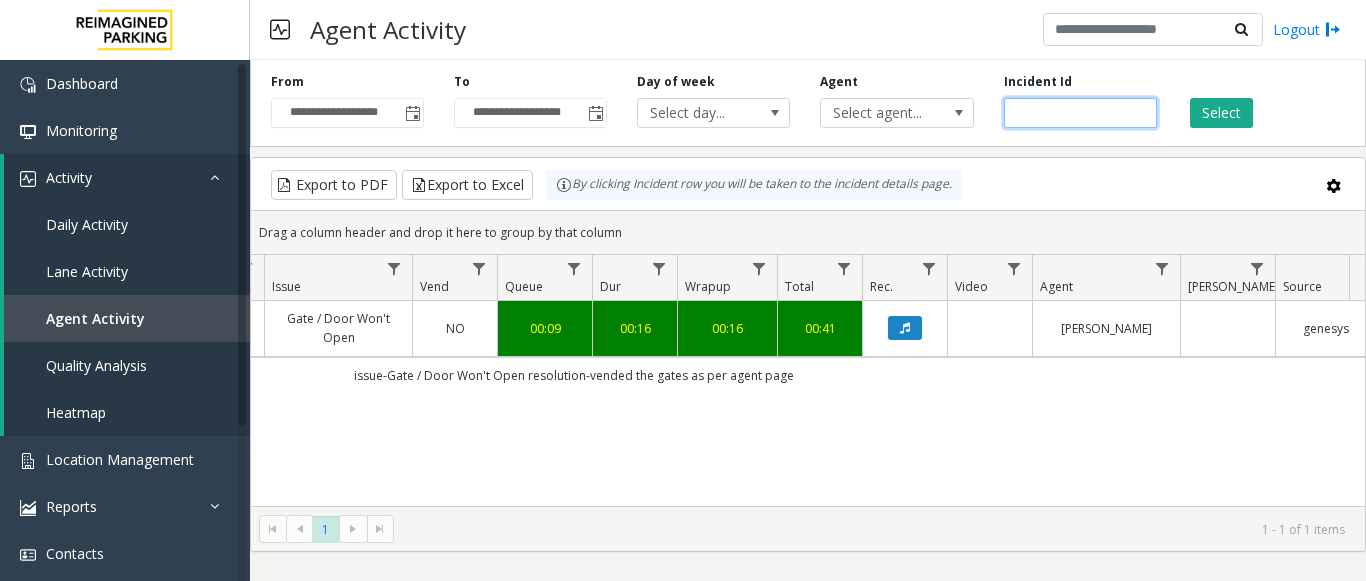 drag, startPoint x: 1086, startPoint y: 105, endPoint x: 758, endPoint y: 128, distance: 328.80542 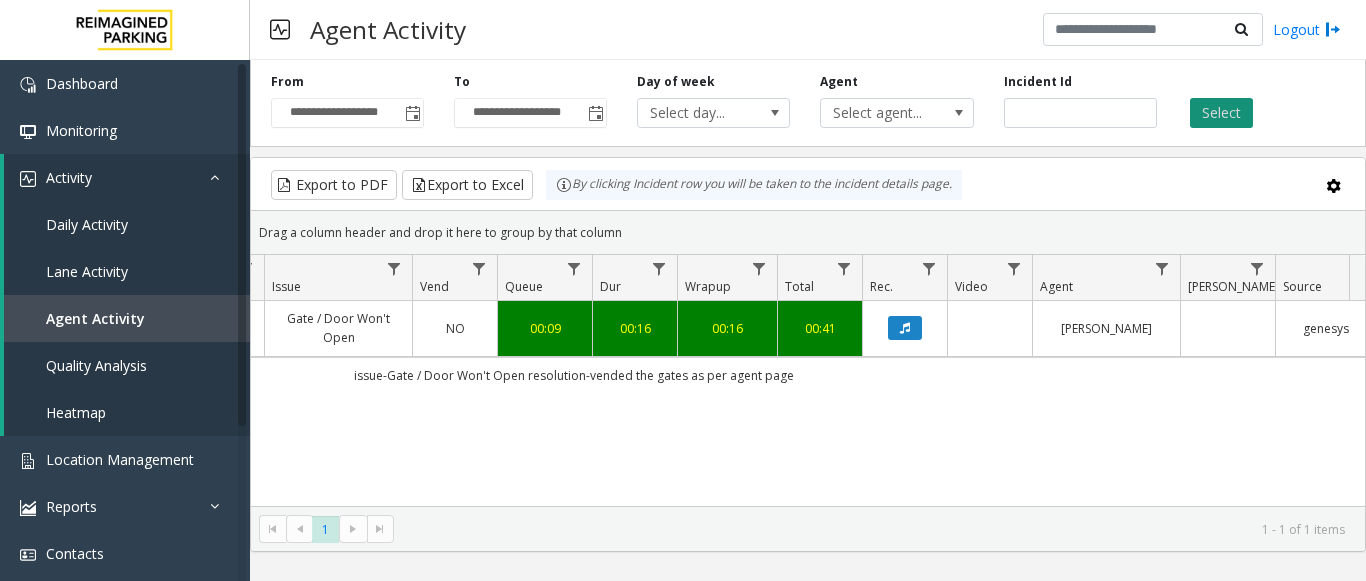 click on "Select" 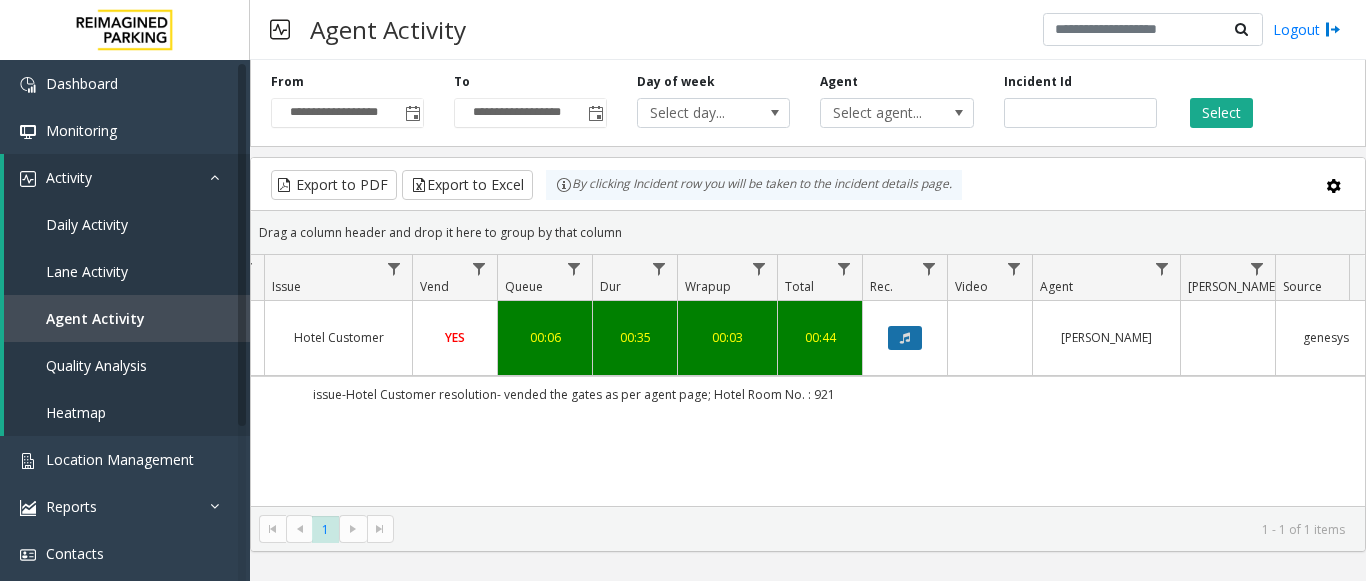 click 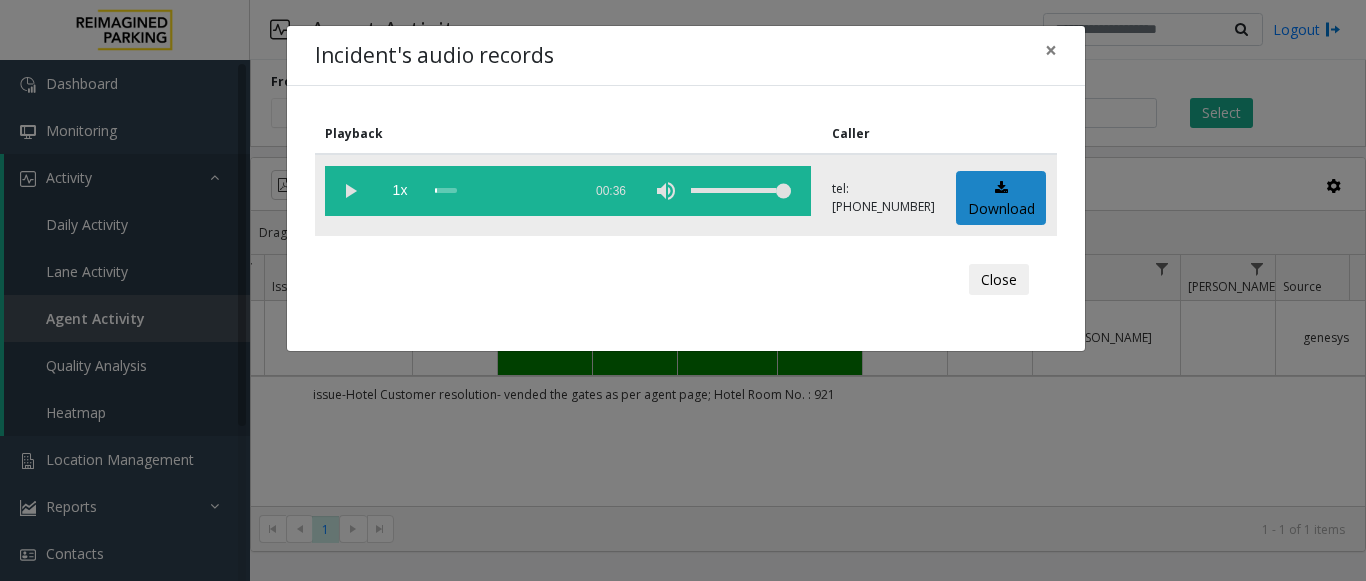 click 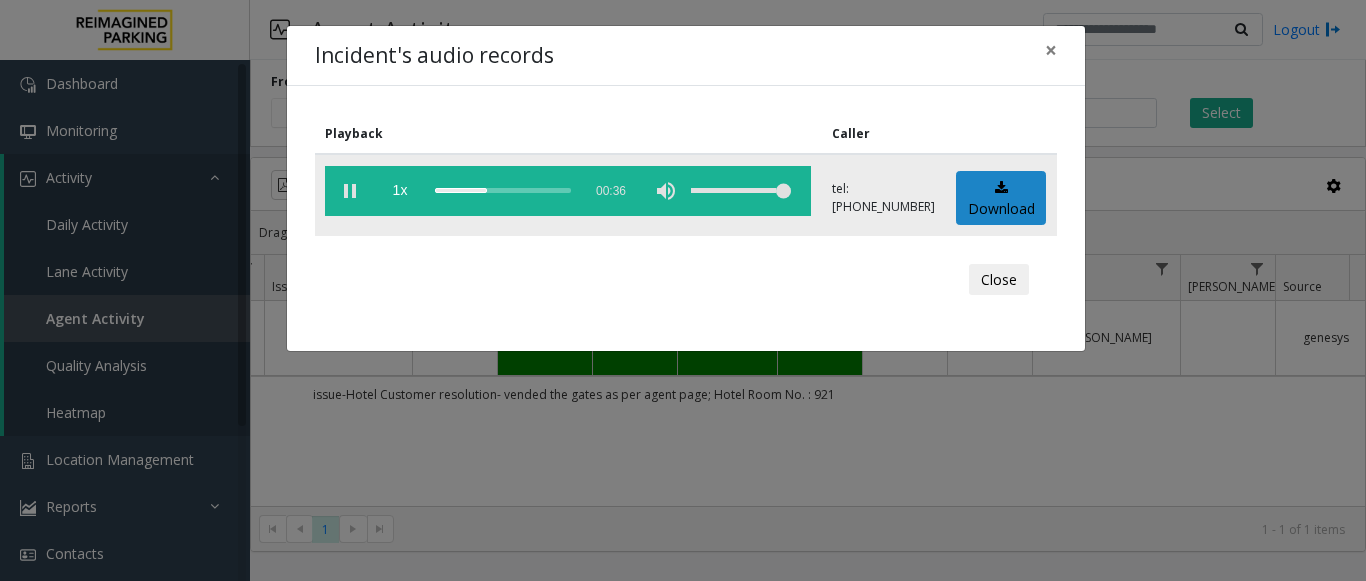 click 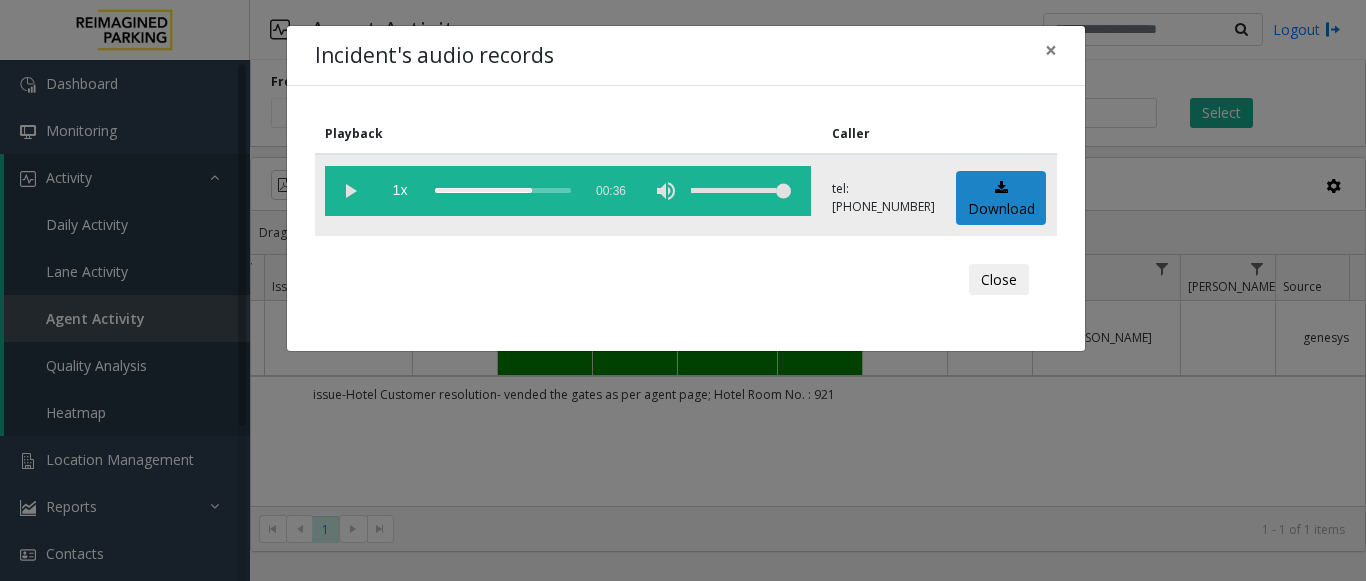 click 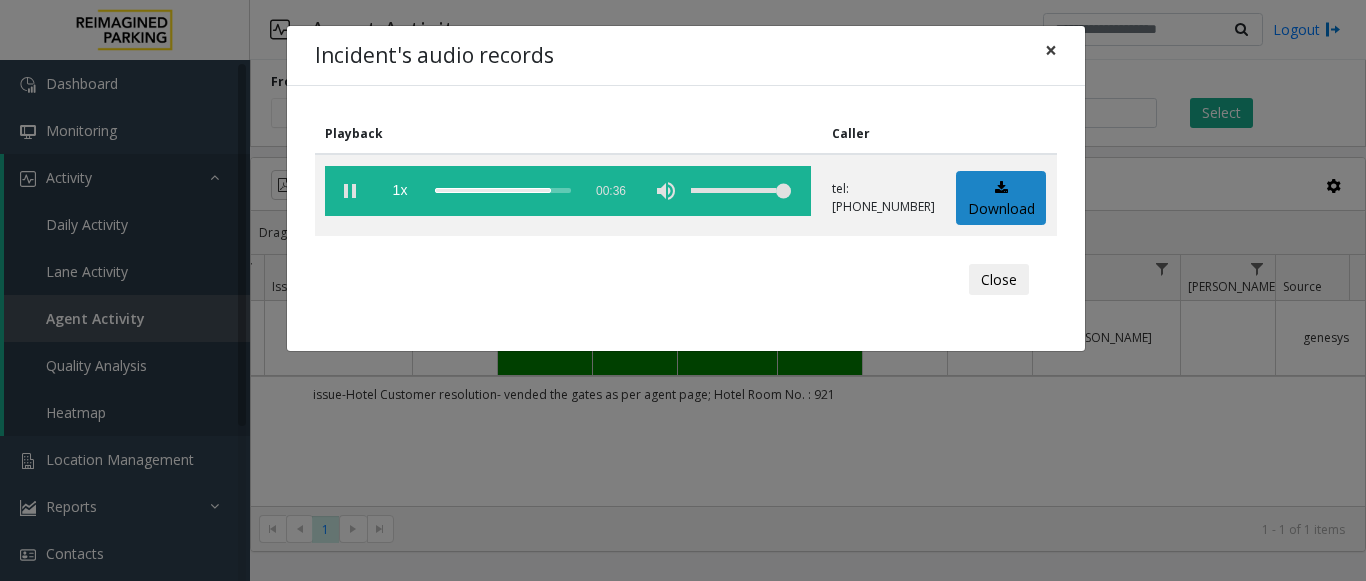 click on "×" 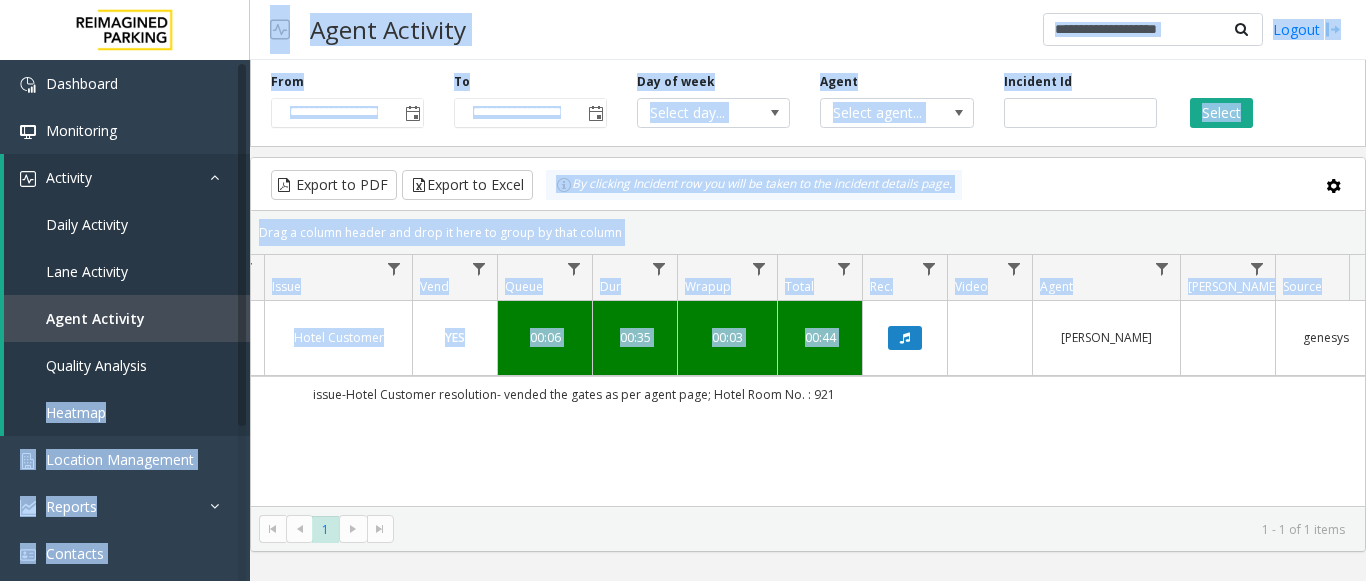 scroll, scrollTop: 0, scrollLeft: 152, axis: horizontal 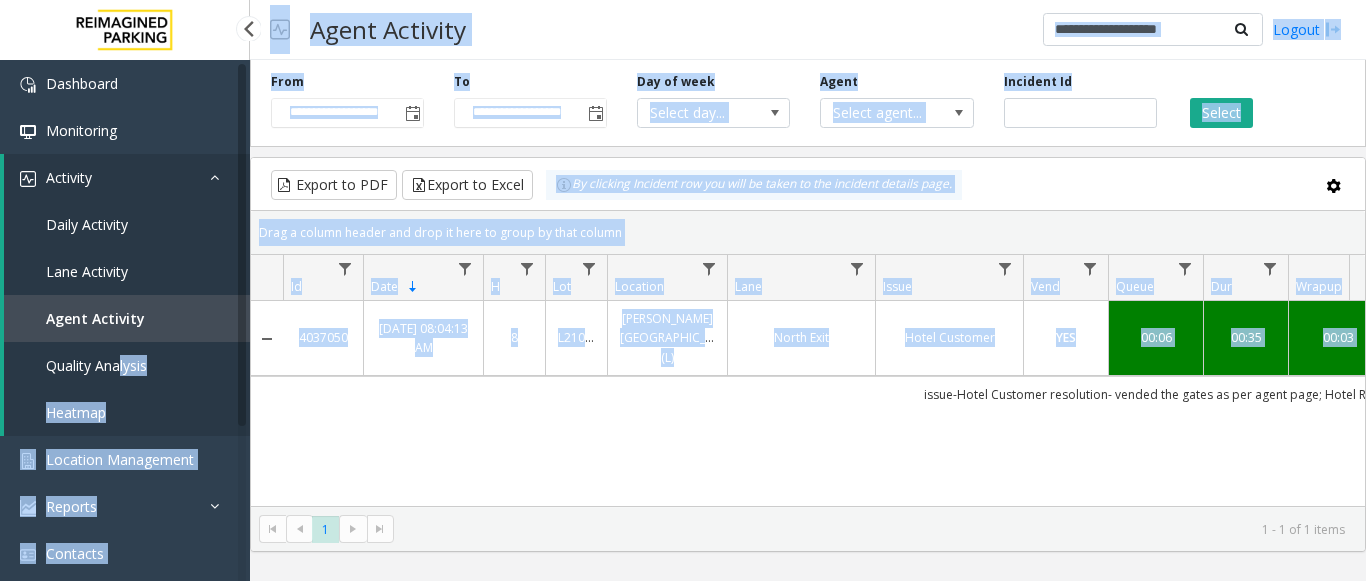 drag, startPoint x: 969, startPoint y: 323, endPoint x: 119, endPoint y: 353, distance: 850.52924 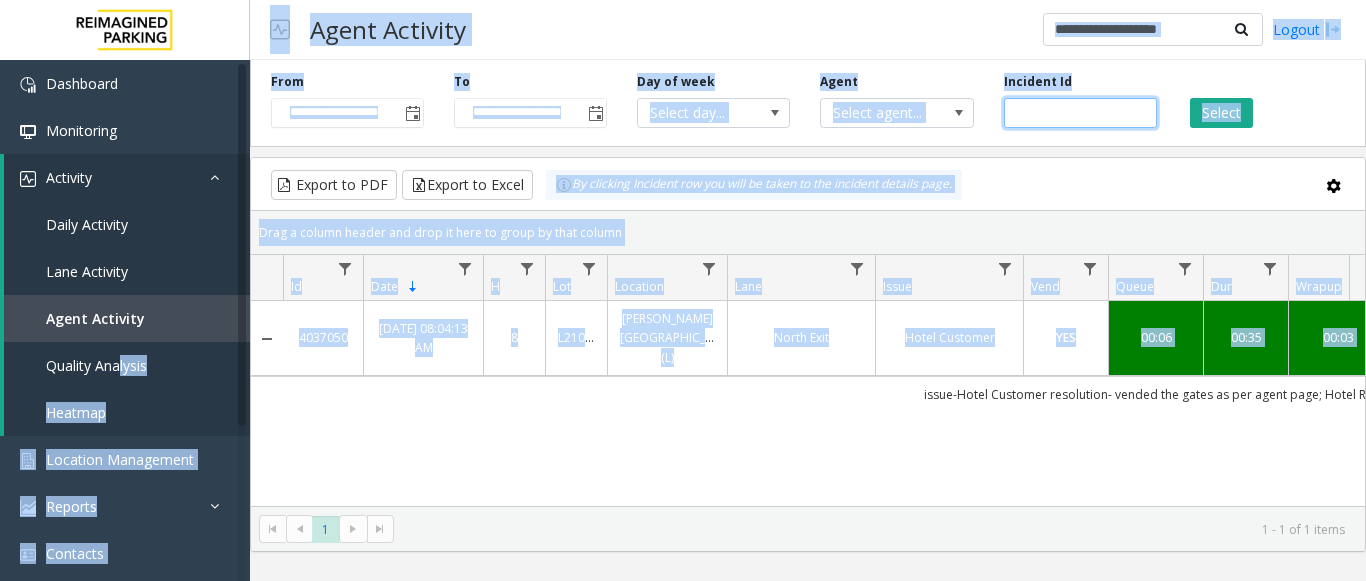 click on "*******" 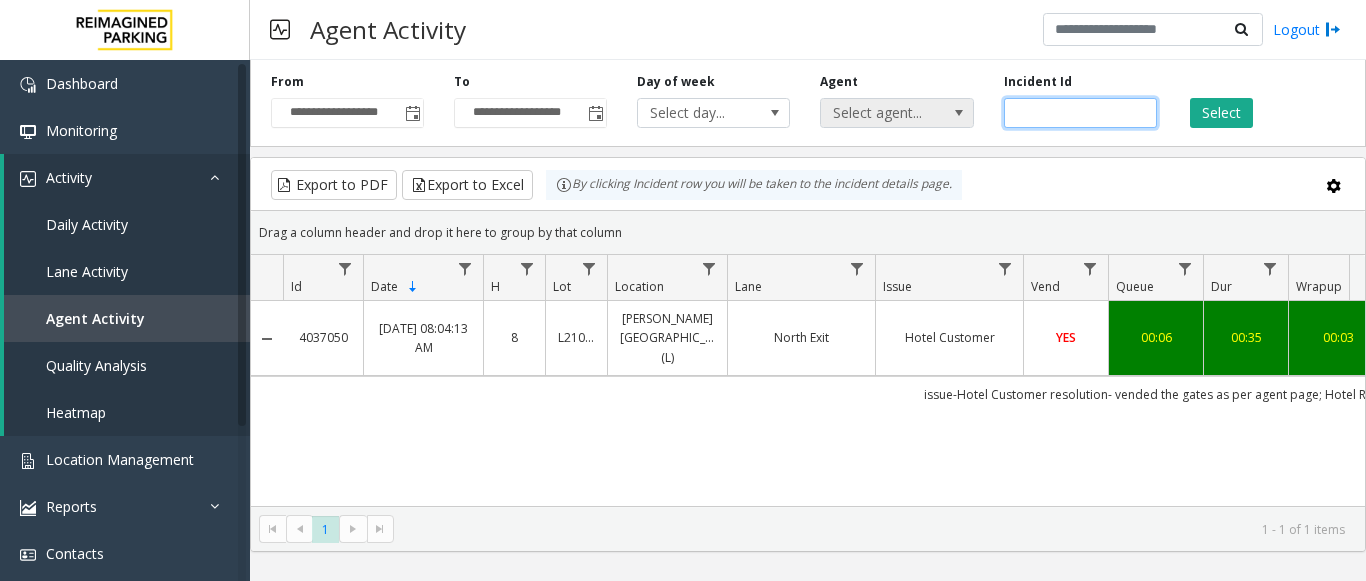 drag, startPoint x: 1083, startPoint y: 118, endPoint x: 943, endPoint y: 121, distance: 140.03214 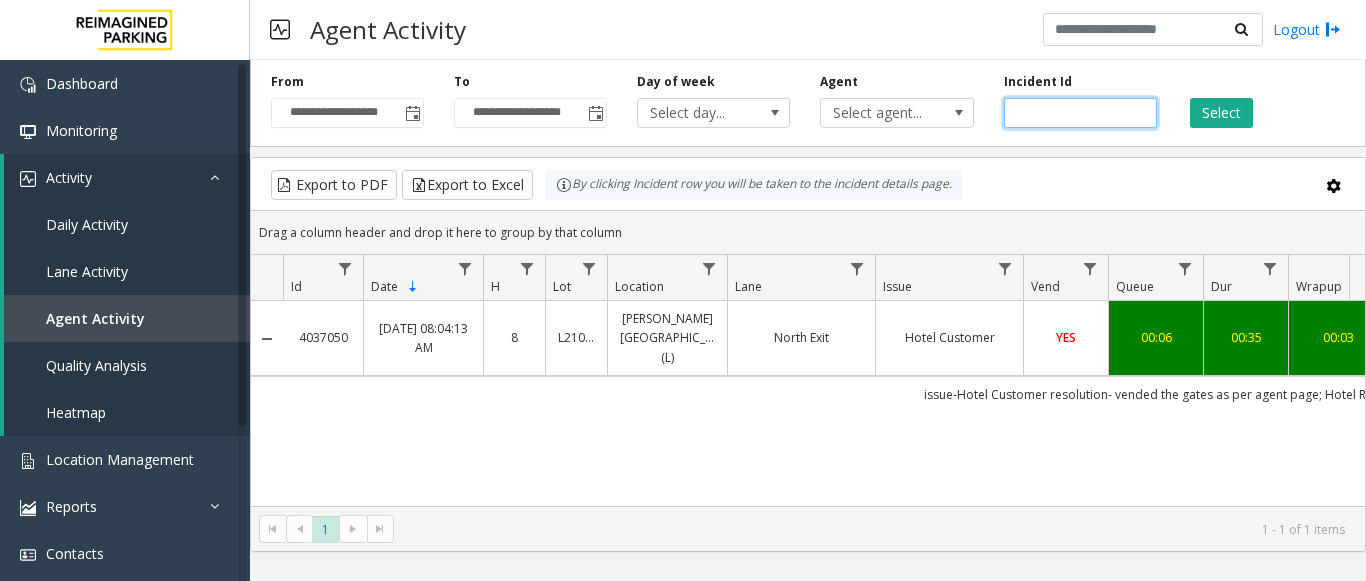 paste 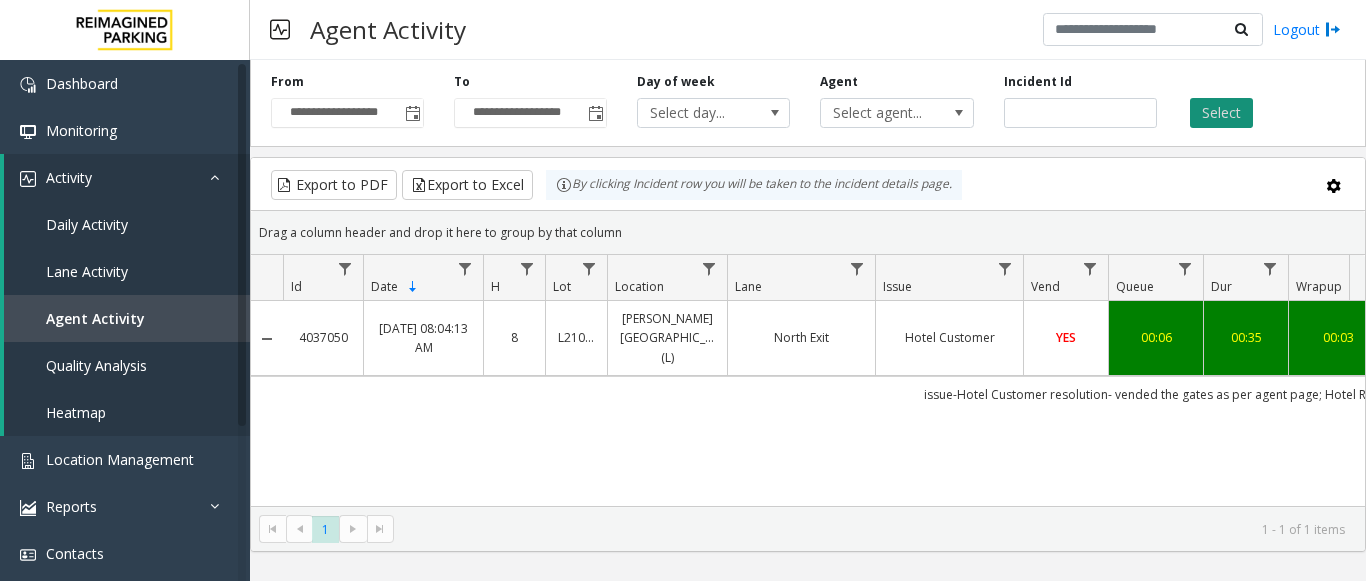 click on "Select" 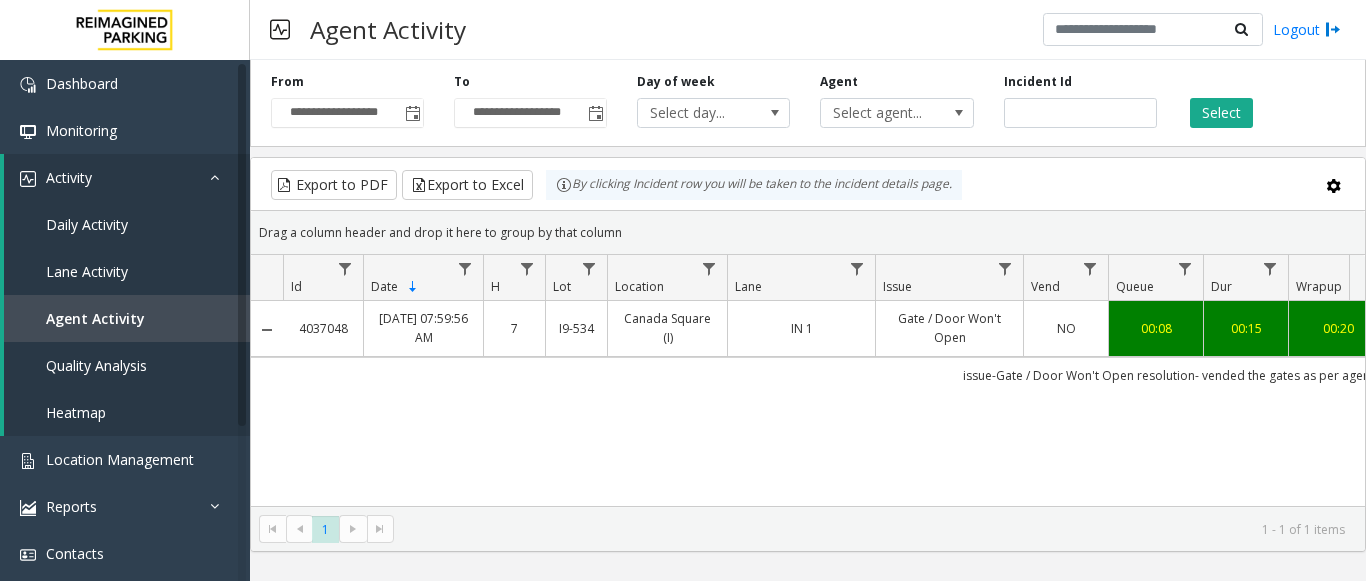 scroll, scrollTop: 0, scrollLeft: 264, axis: horizontal 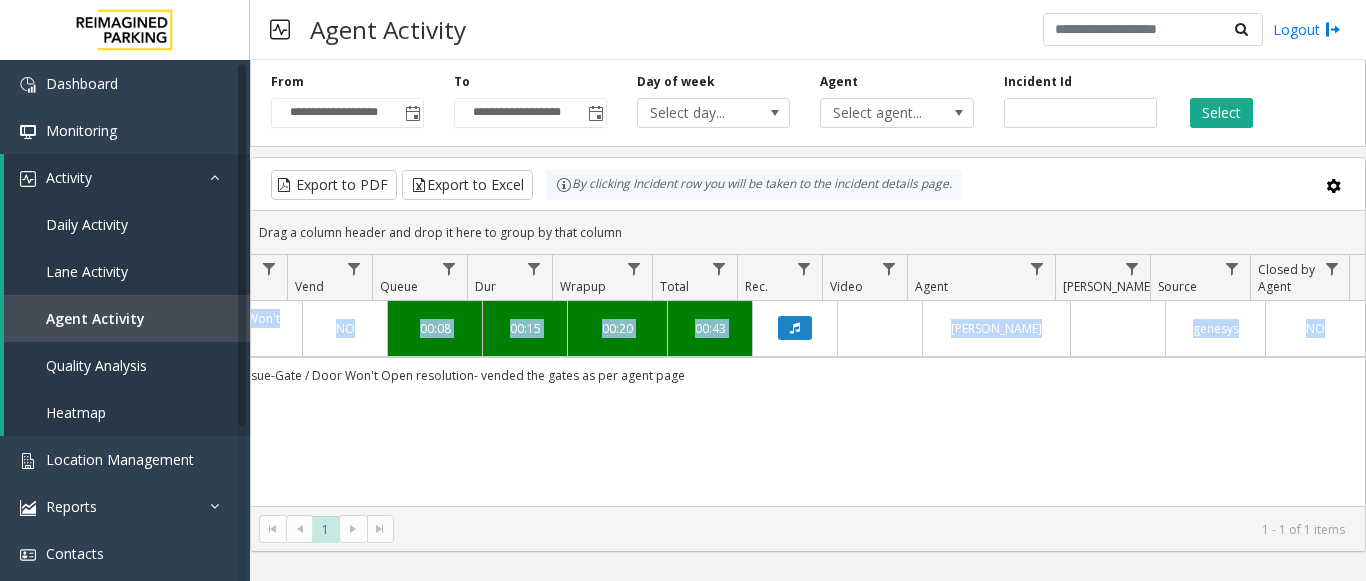 drag, startPoint x: 1008, startPoint y: 377, endPoint x: 1485, endPoint y: 379, distance: 477.00418 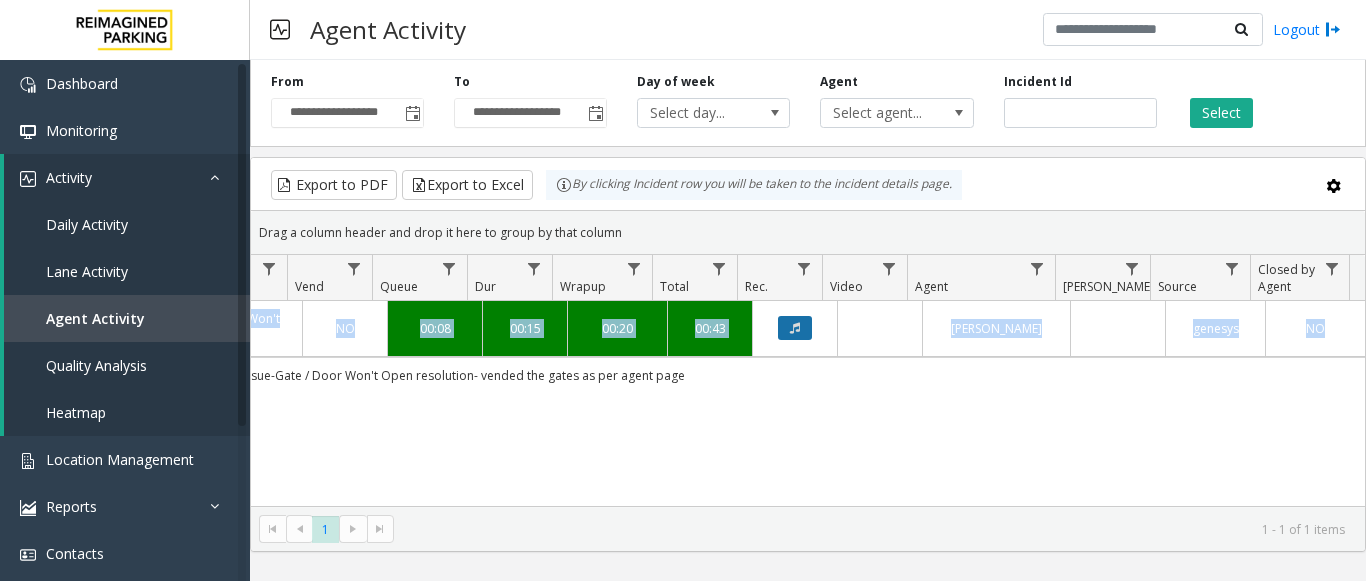 click 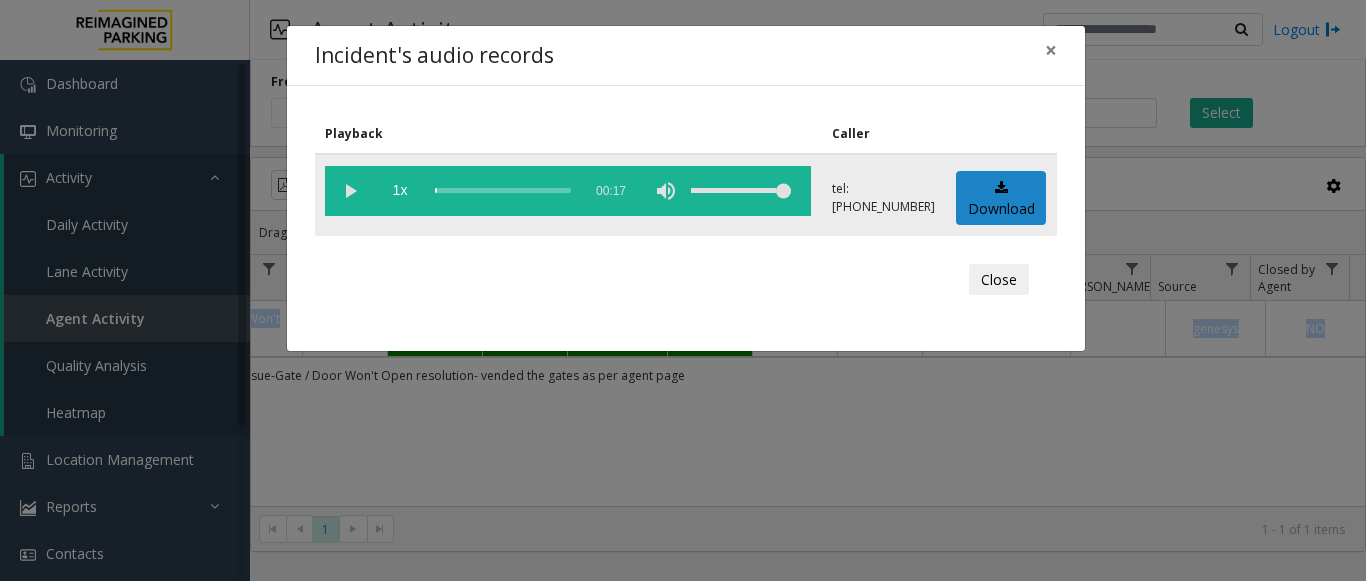 click 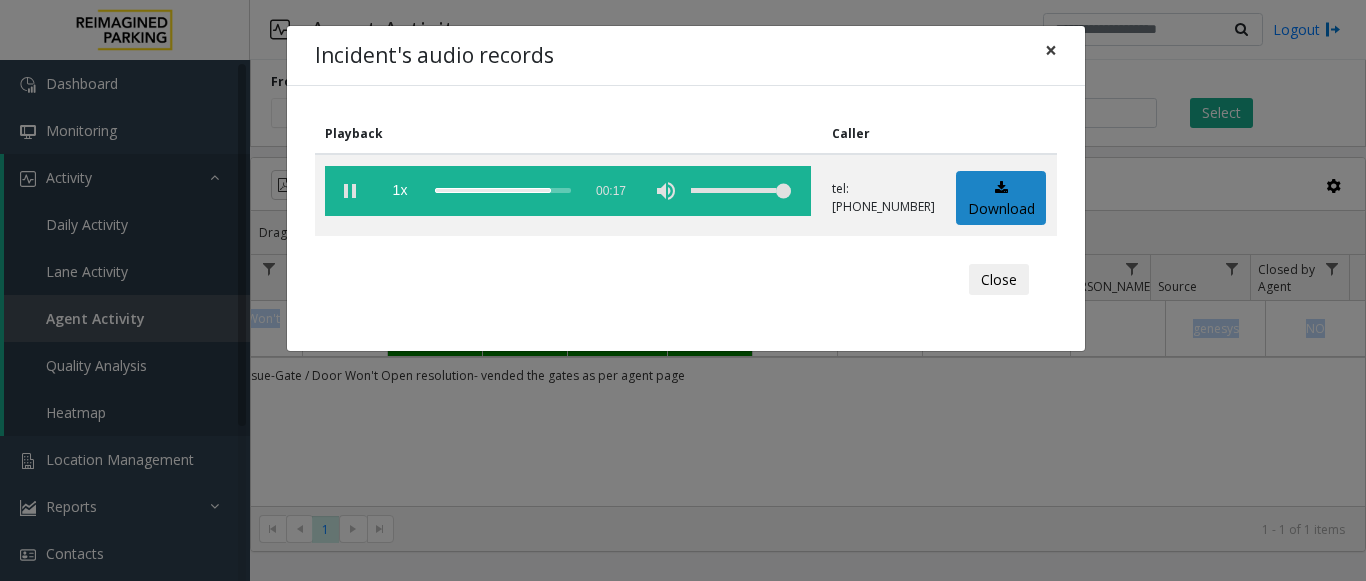 click on "×" 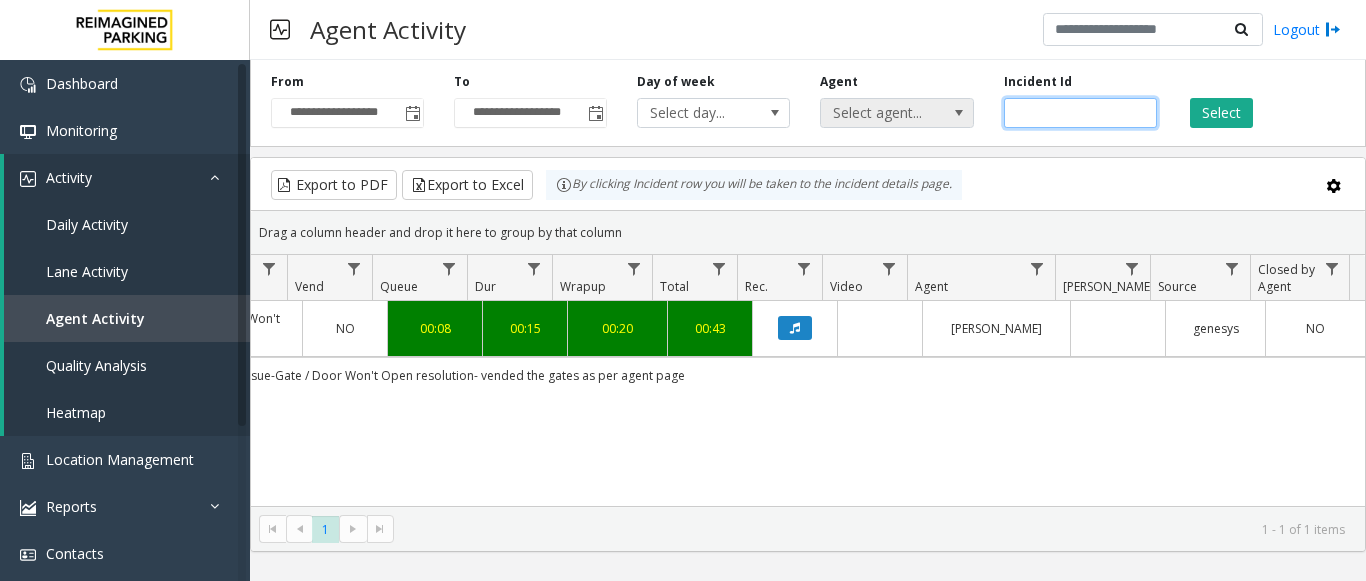 drag, startPoint x: 1074, startPoint y: 105, endPoint x: 930, endPoint y: 121, distance: 144.88617 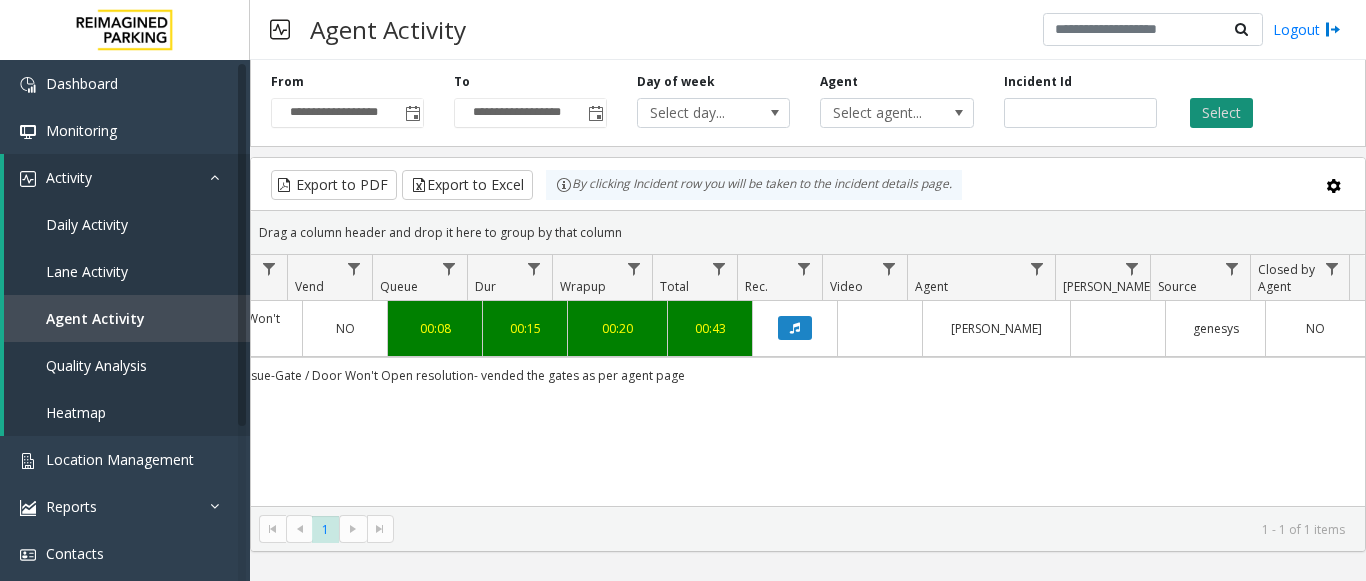 click on "Select" 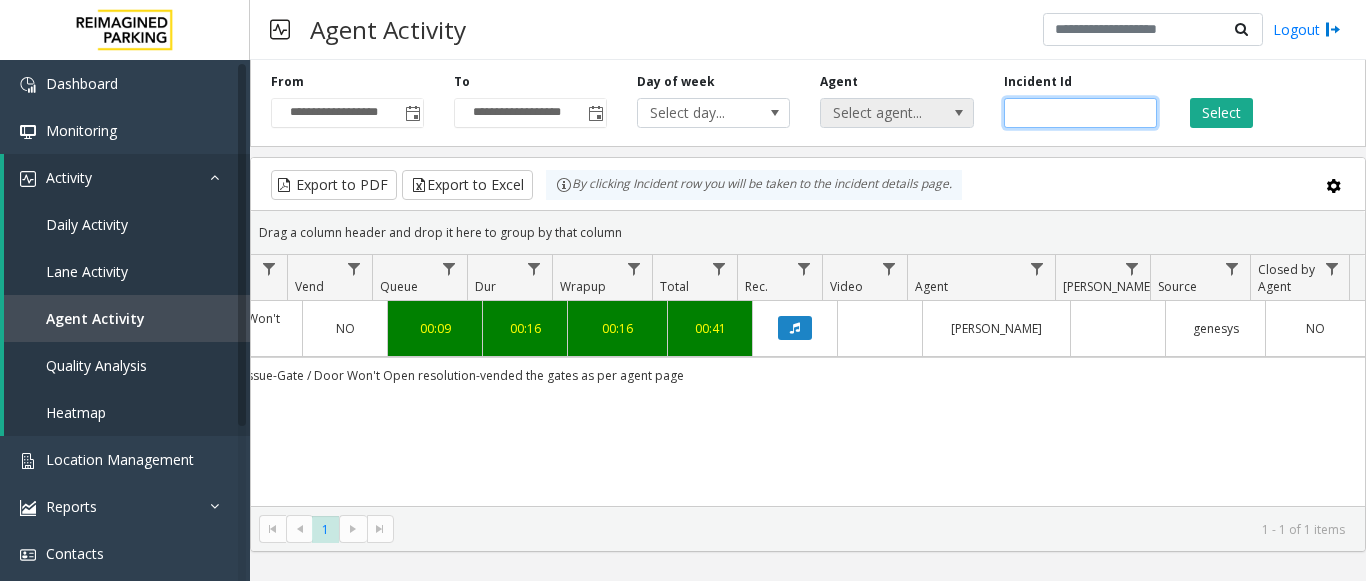 drag, startPoint x: 1081, startPoint y: 111, endPoint x: 864, endPoint y: 117, distance: 217.08293 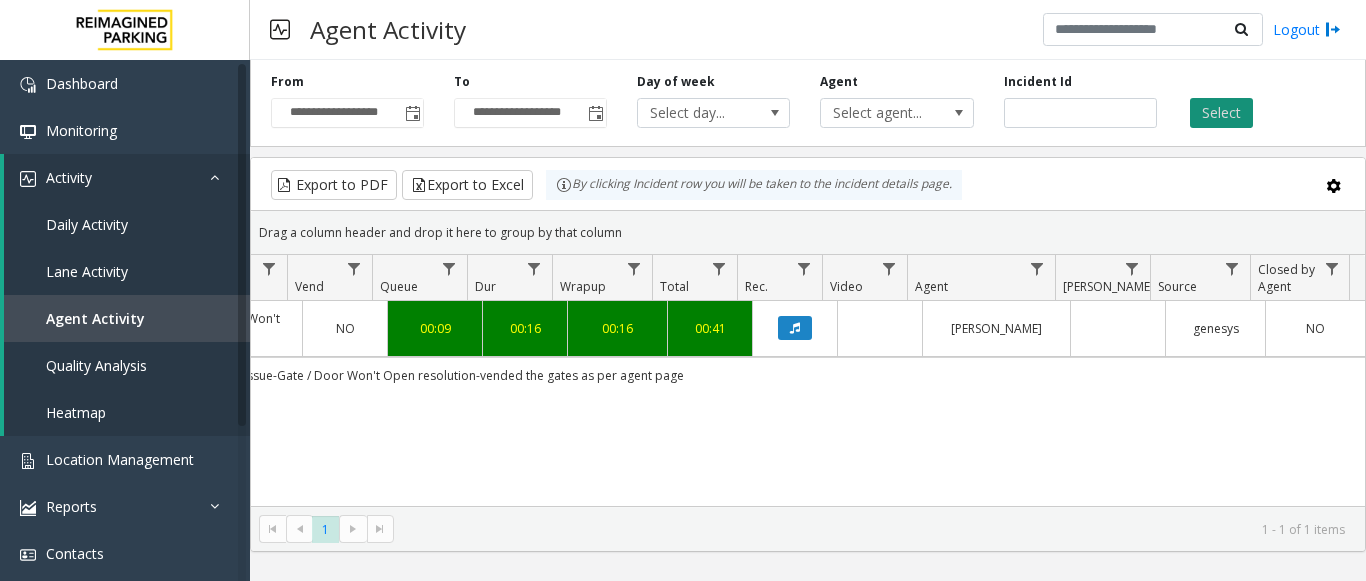 click on "Select" 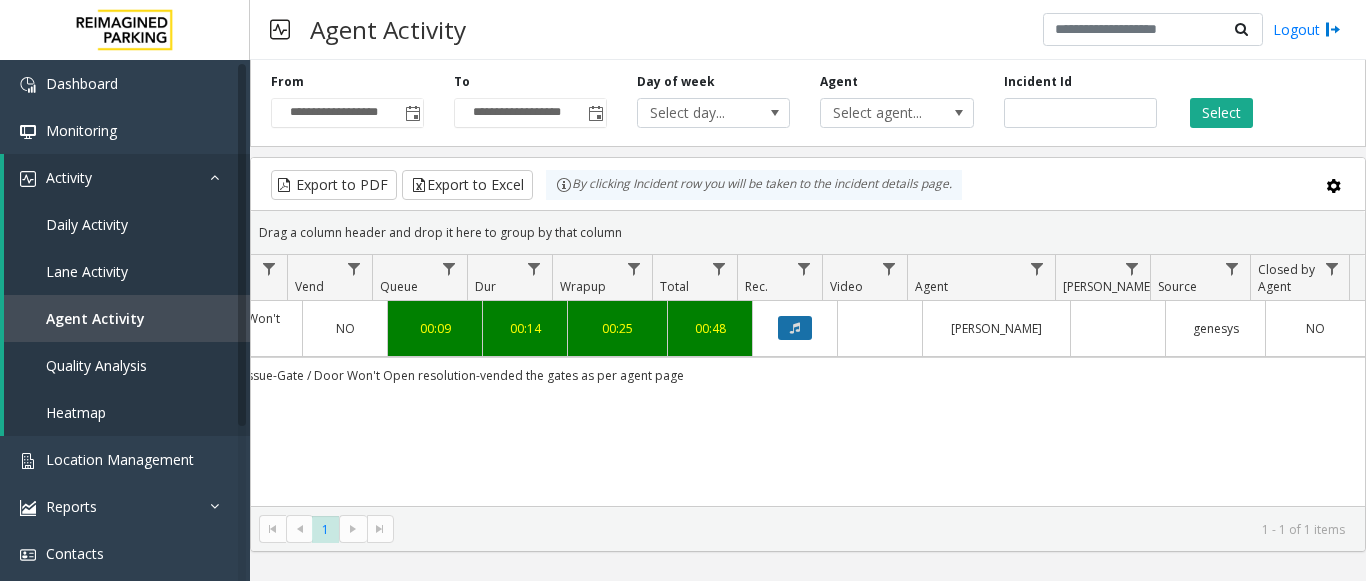 click 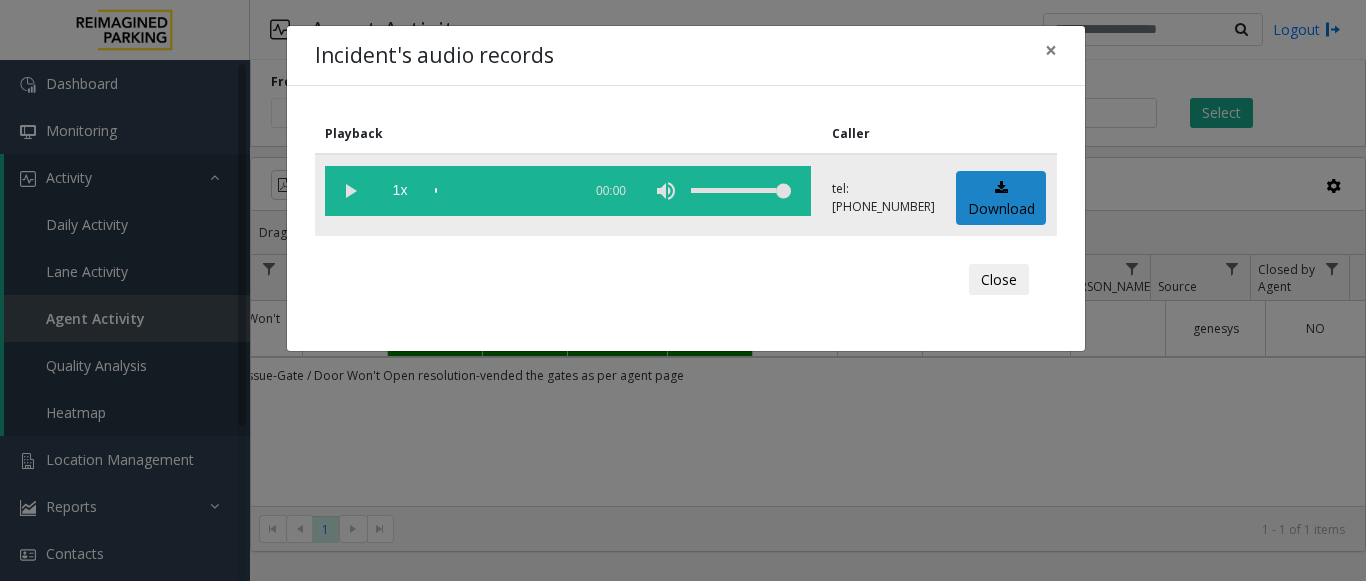 click 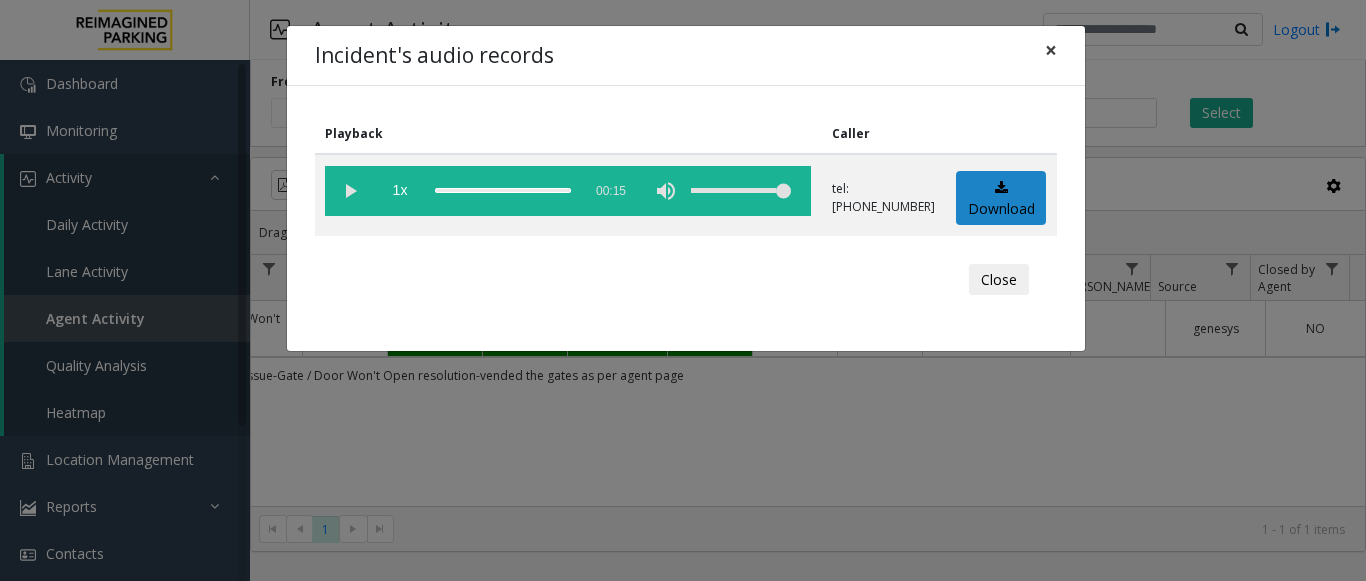 click on "×" 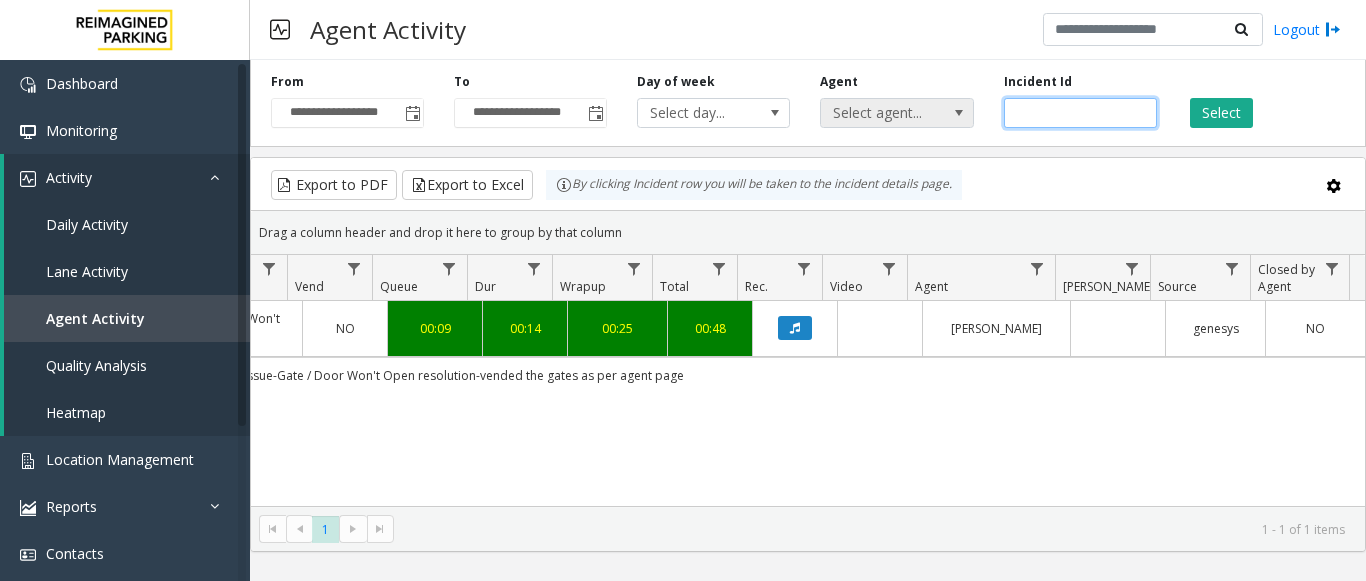 drag, startPoint x: 954, startPoint y: 115, endPoint x: 894, endPoint y: 115, distance: 60 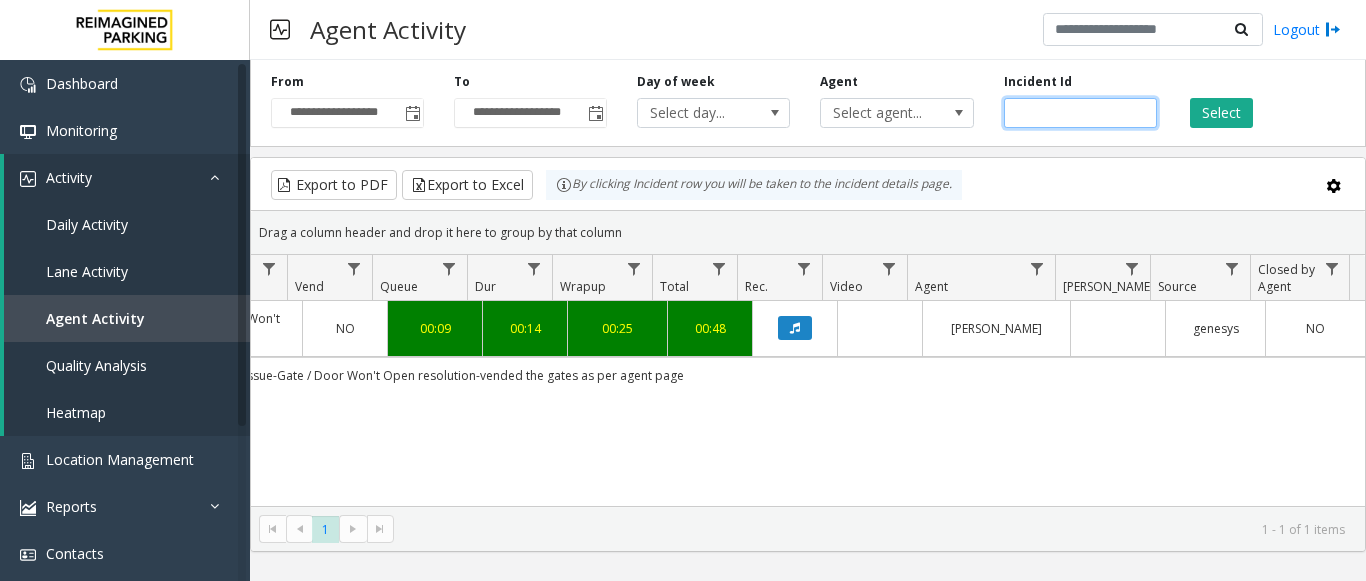 paste 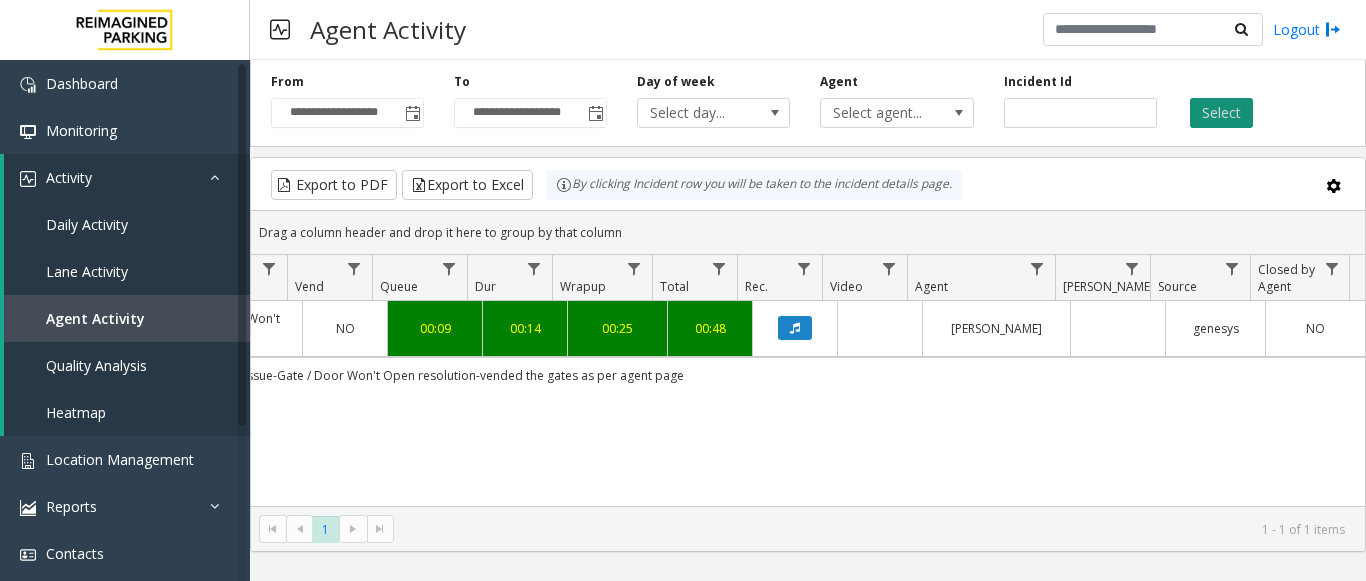 click on "Select" 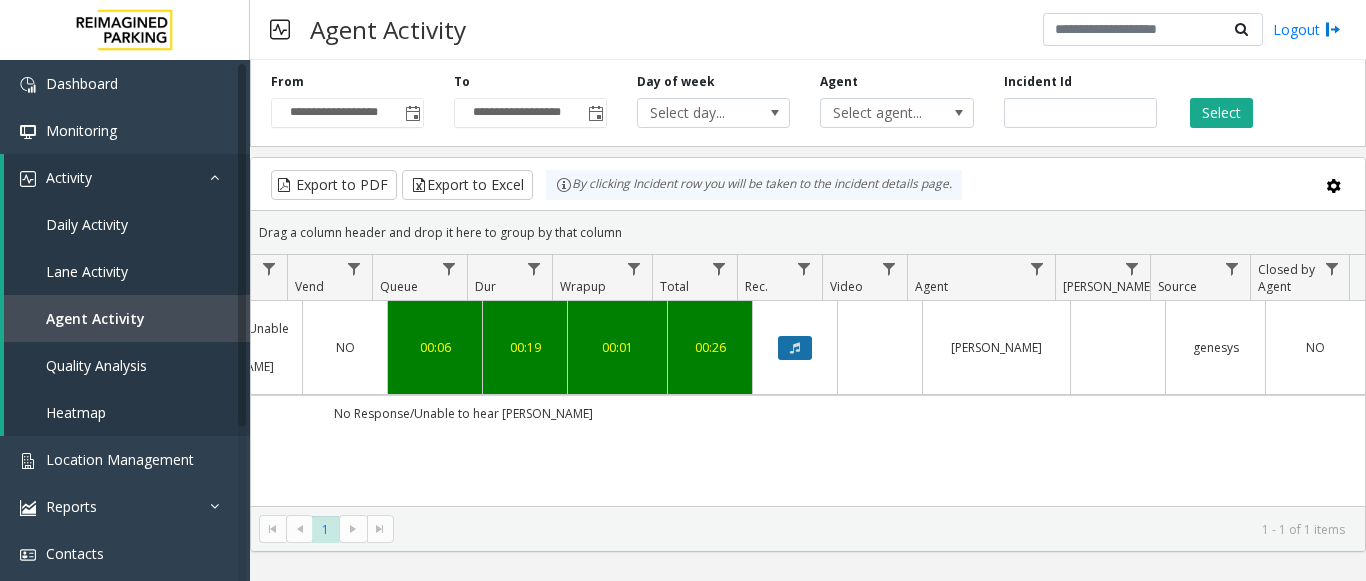 click 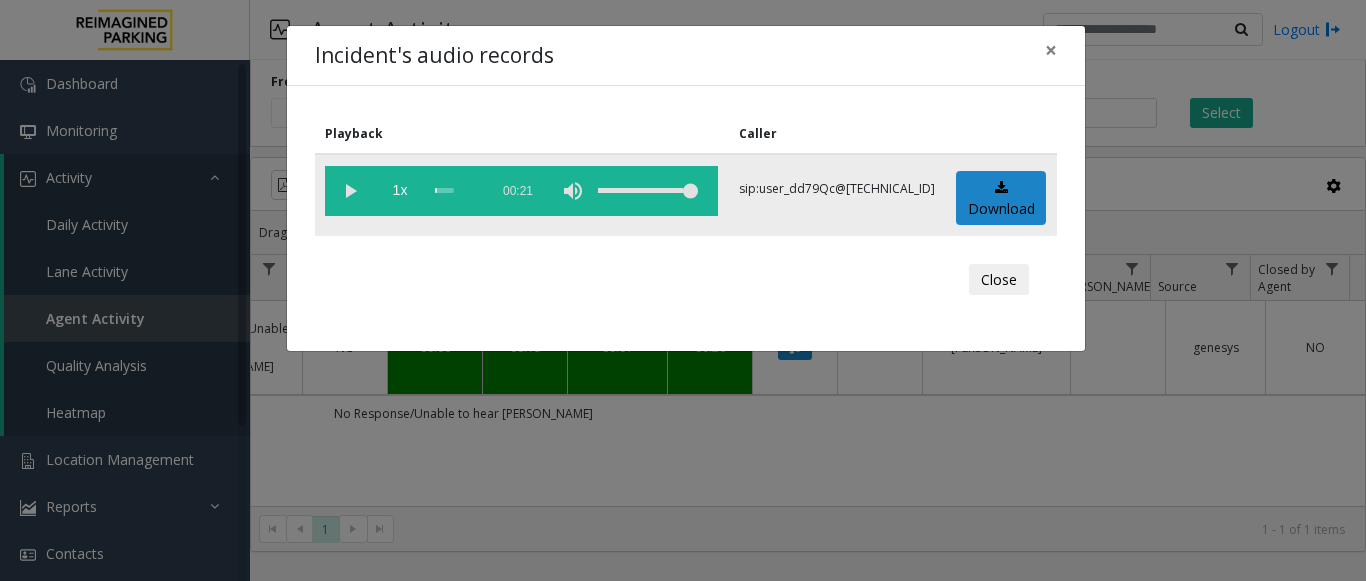 click 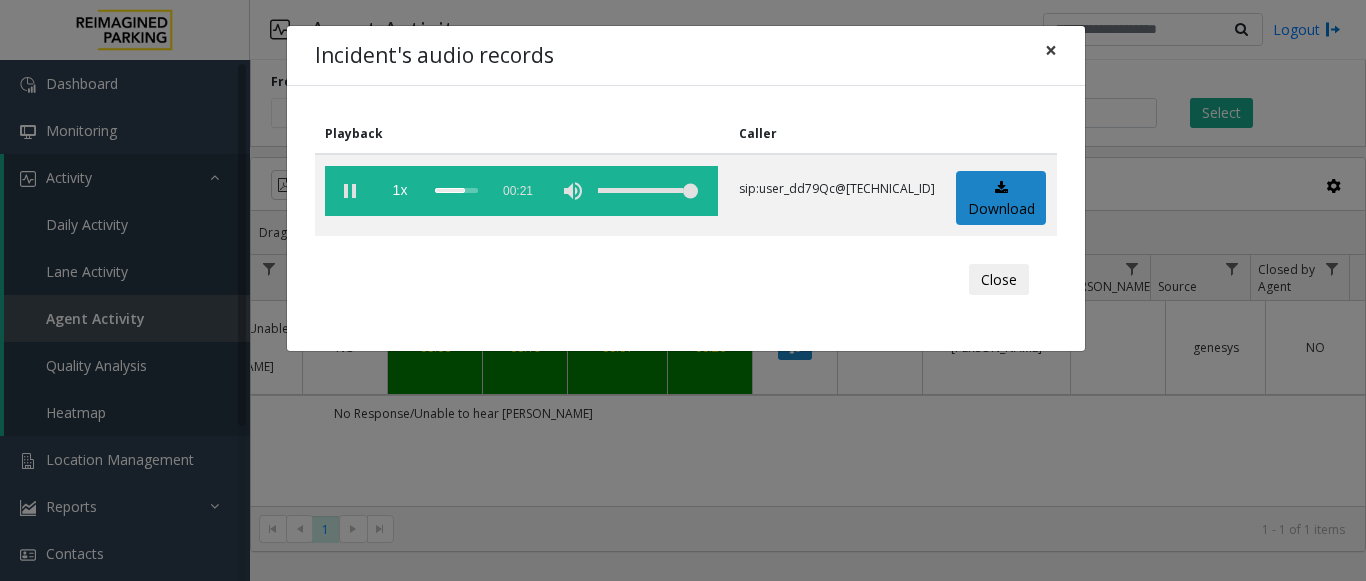 click on "×" 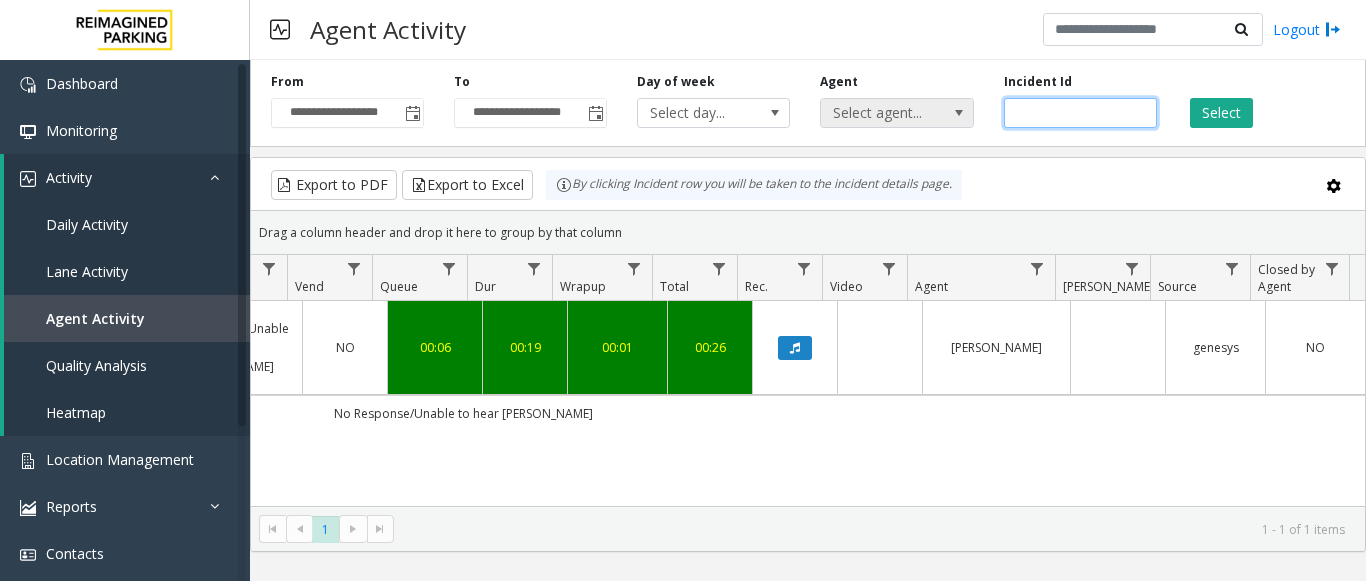 drag, startPoint x: 1079, startPoint y: 110, endPoint x: 945, endPoint y: 123, distance: 134.62912 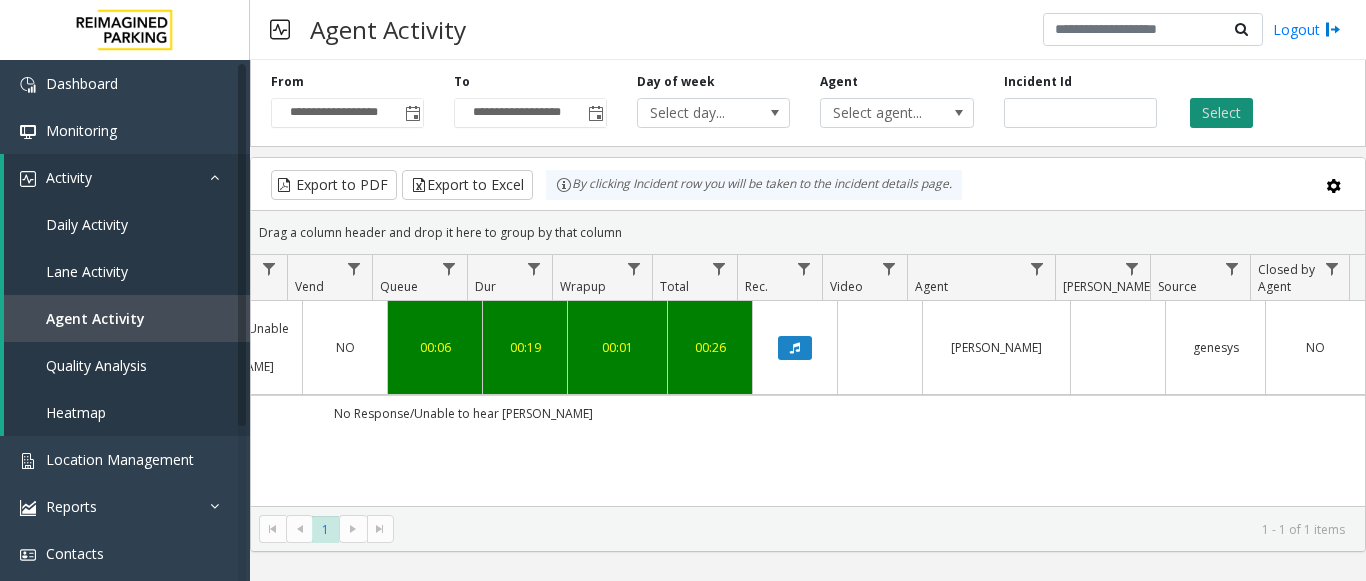 click on "Select" 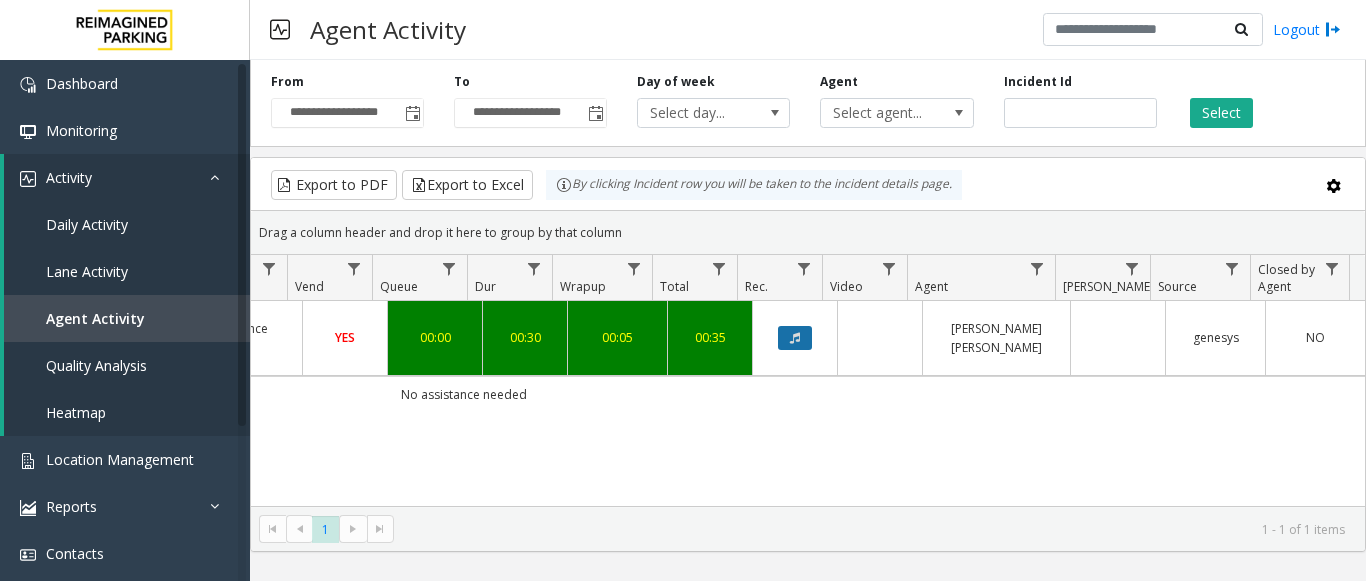 click 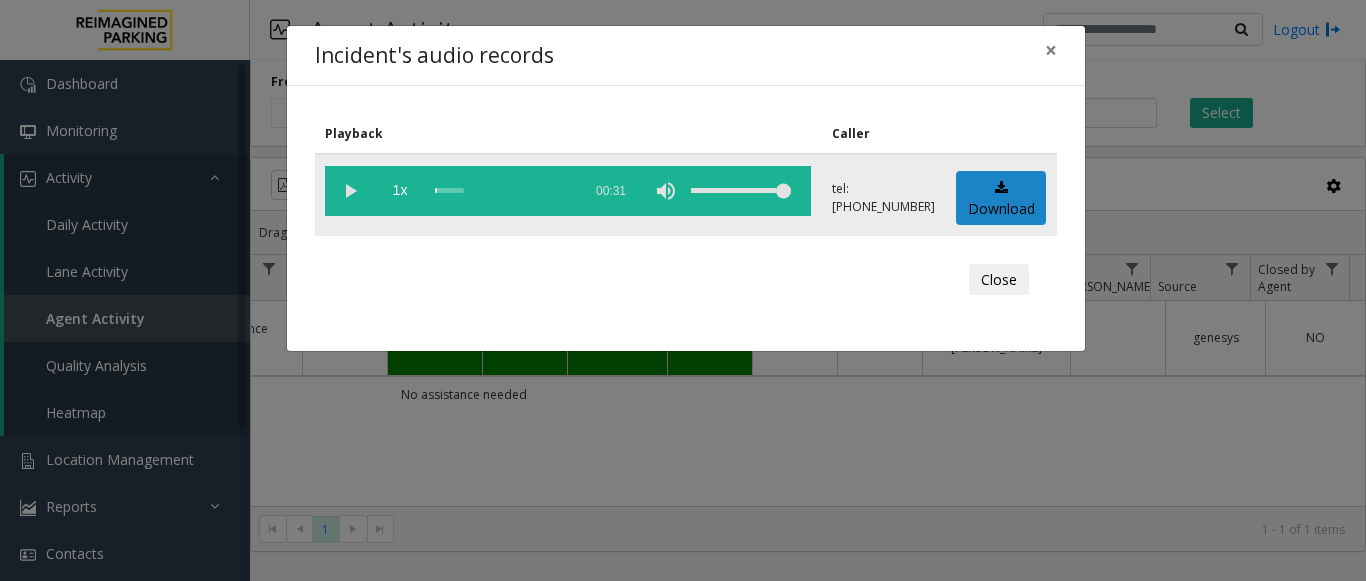 click 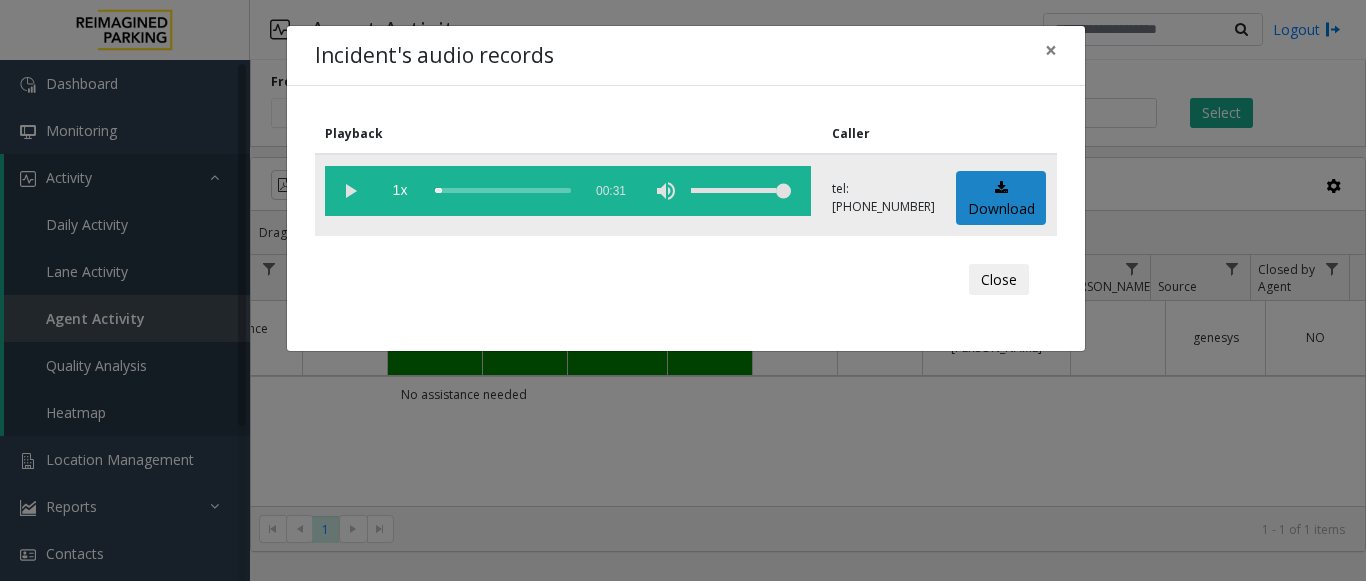 click 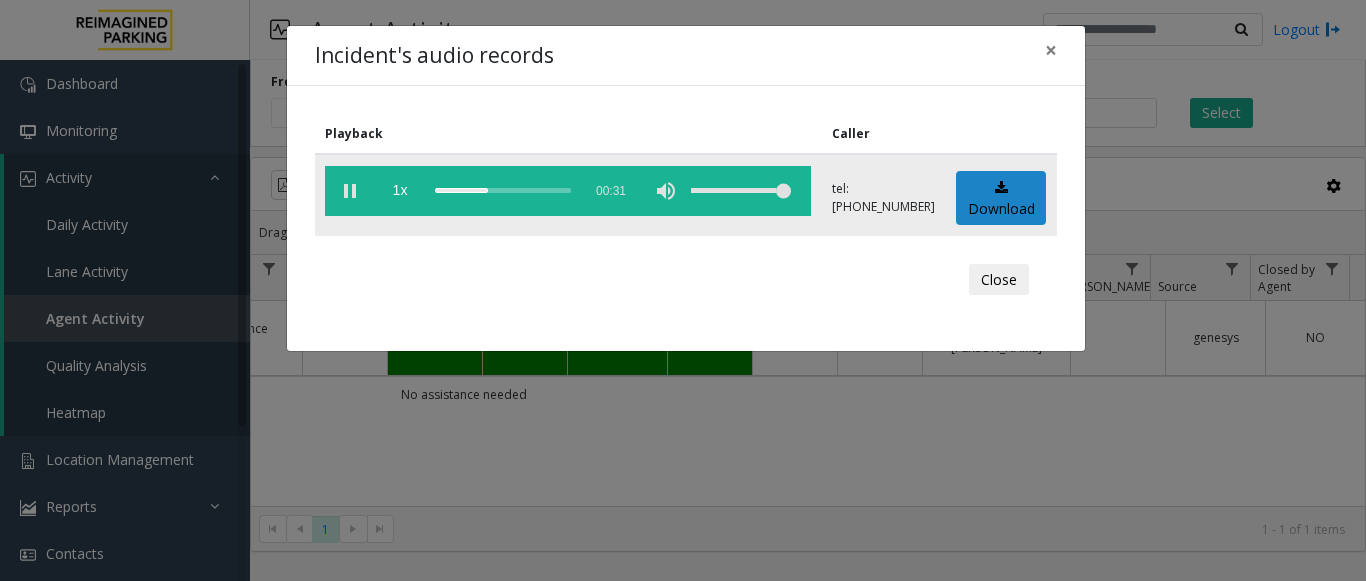 click 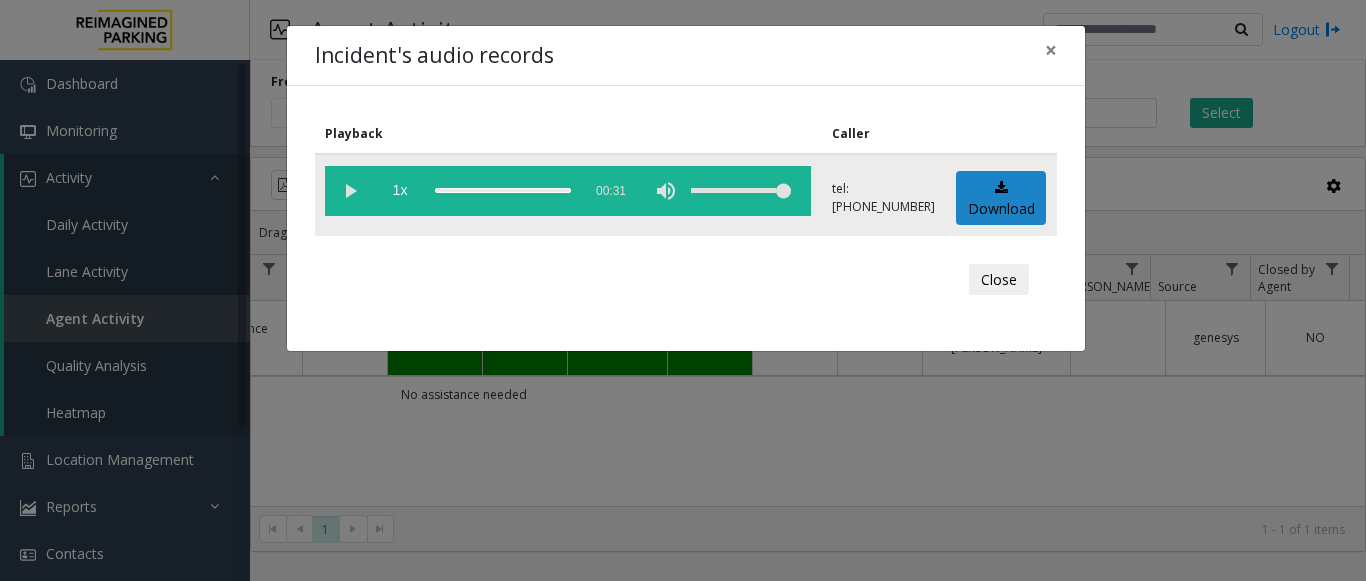 click 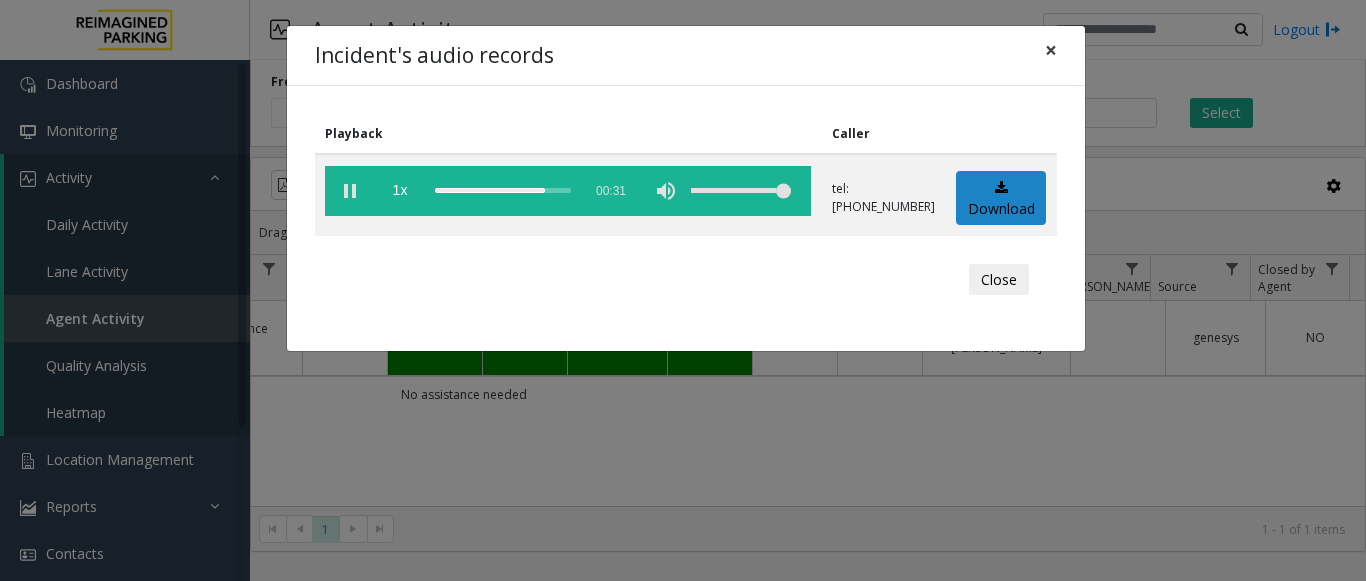 click on "×" 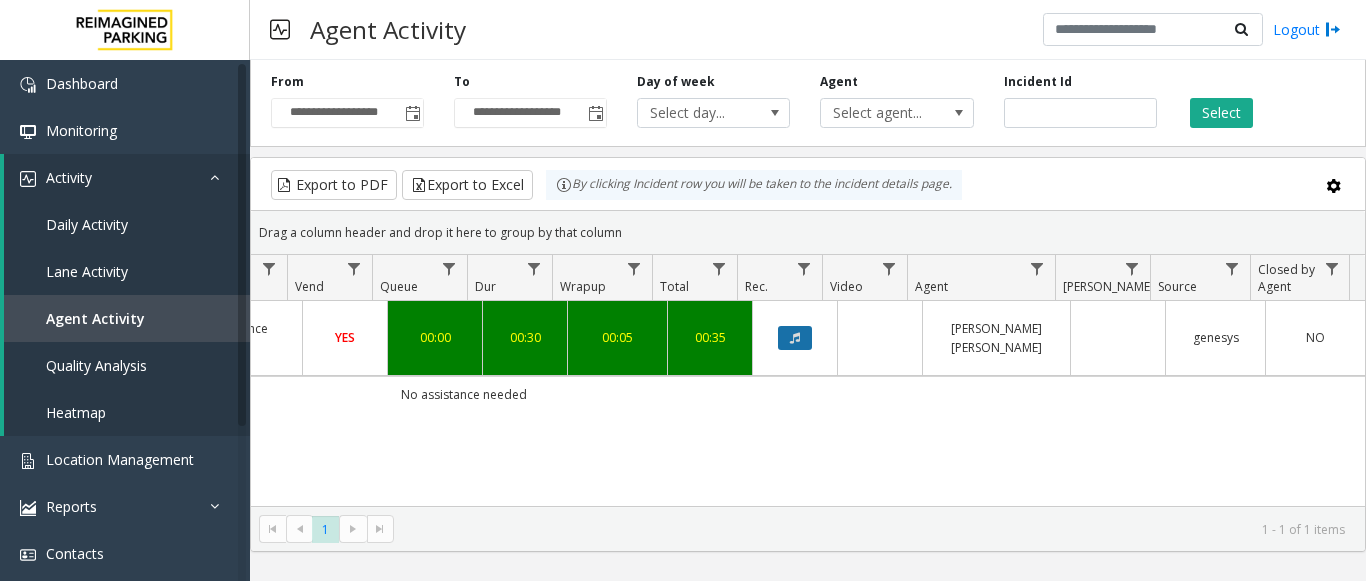 click 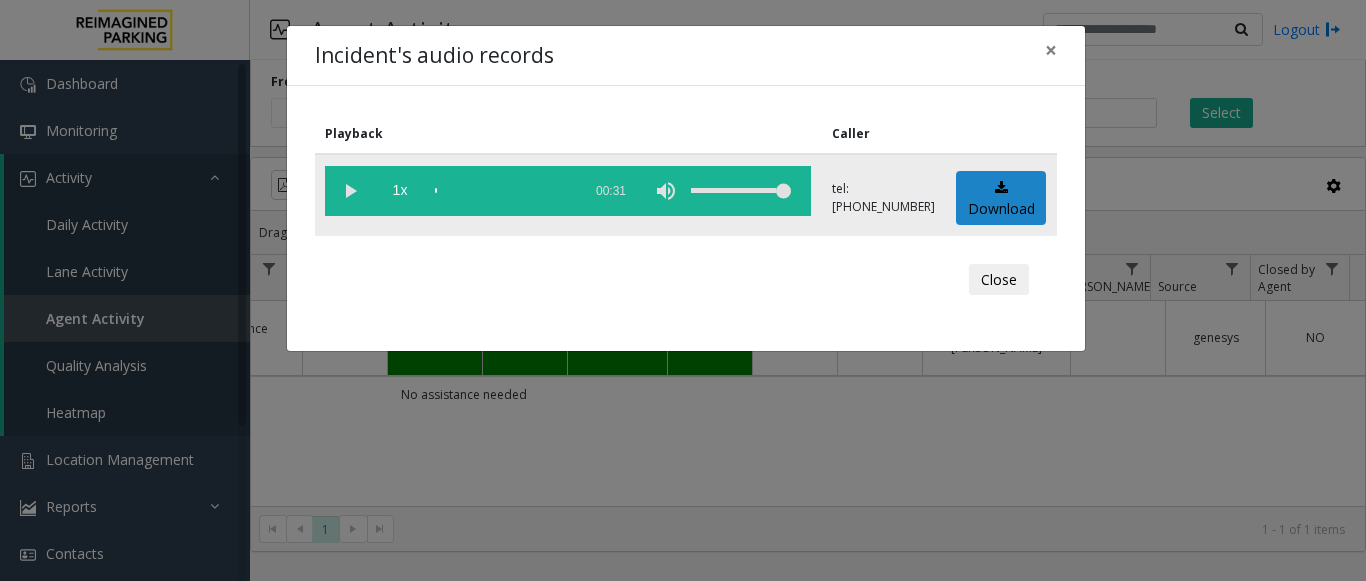 click 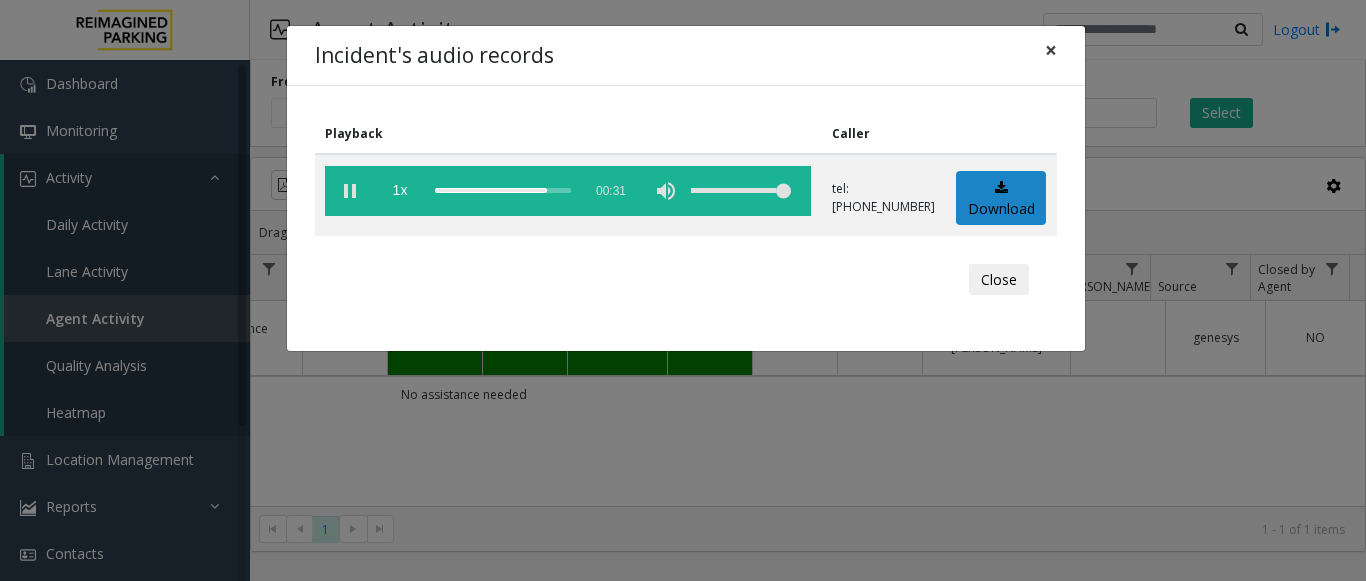click on "×" 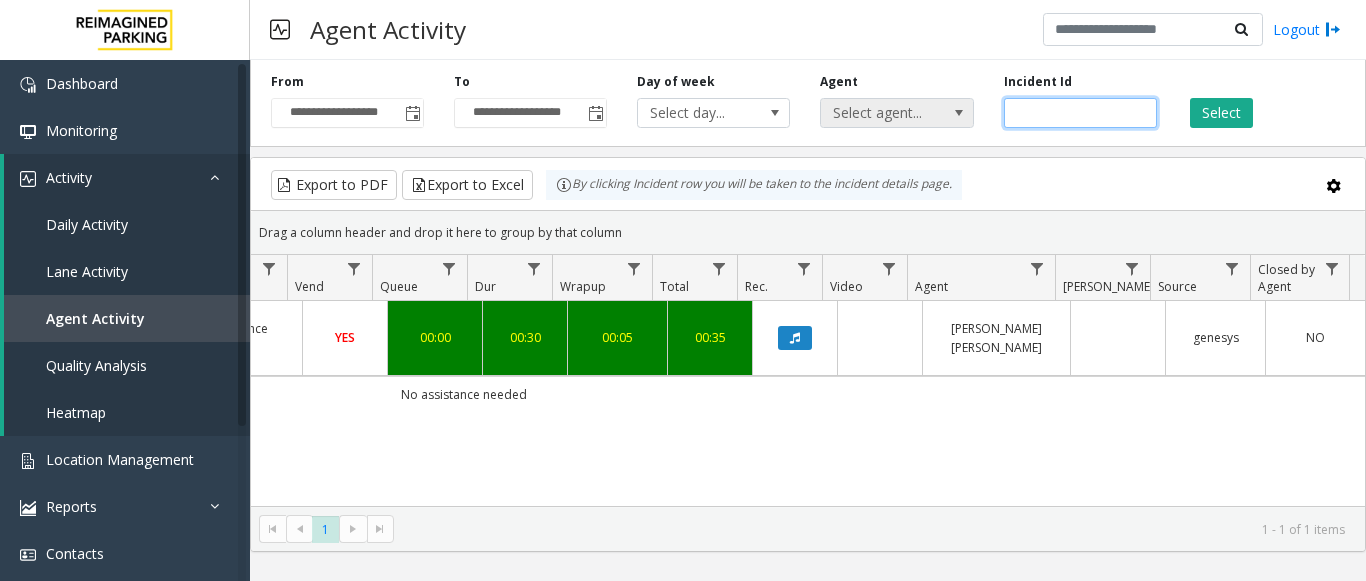 drag, startPoint x: 1109, startPoint y: 109, endPoint x: 923, endPoint y: 108, distance: 186.00269 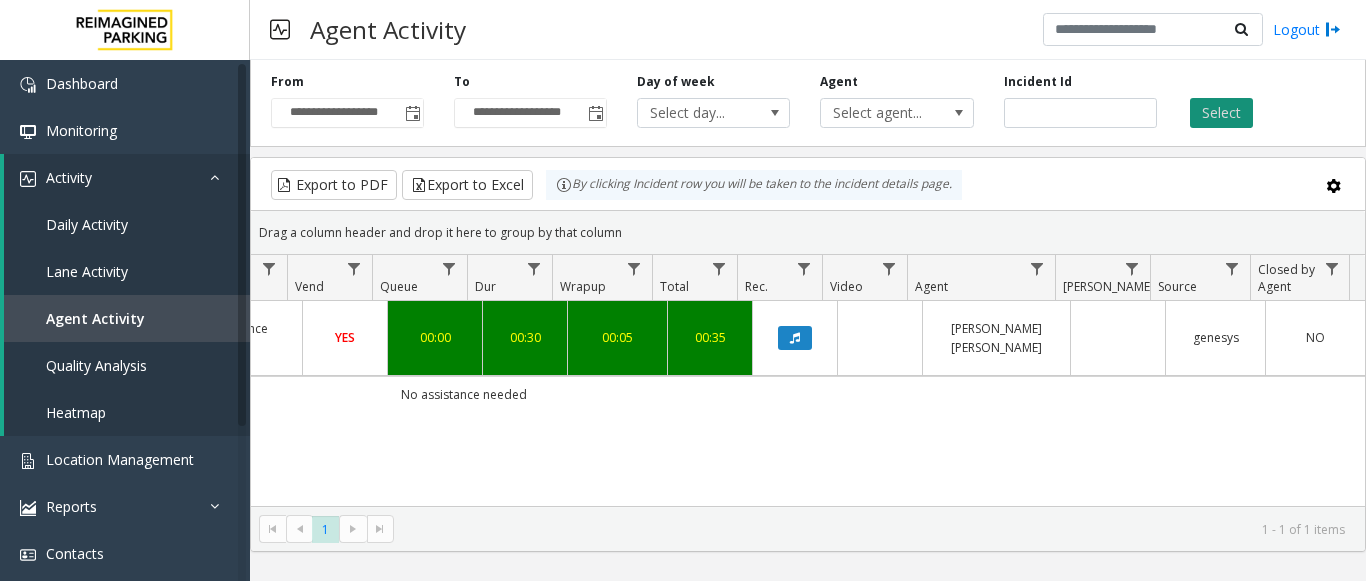 click on "Select" 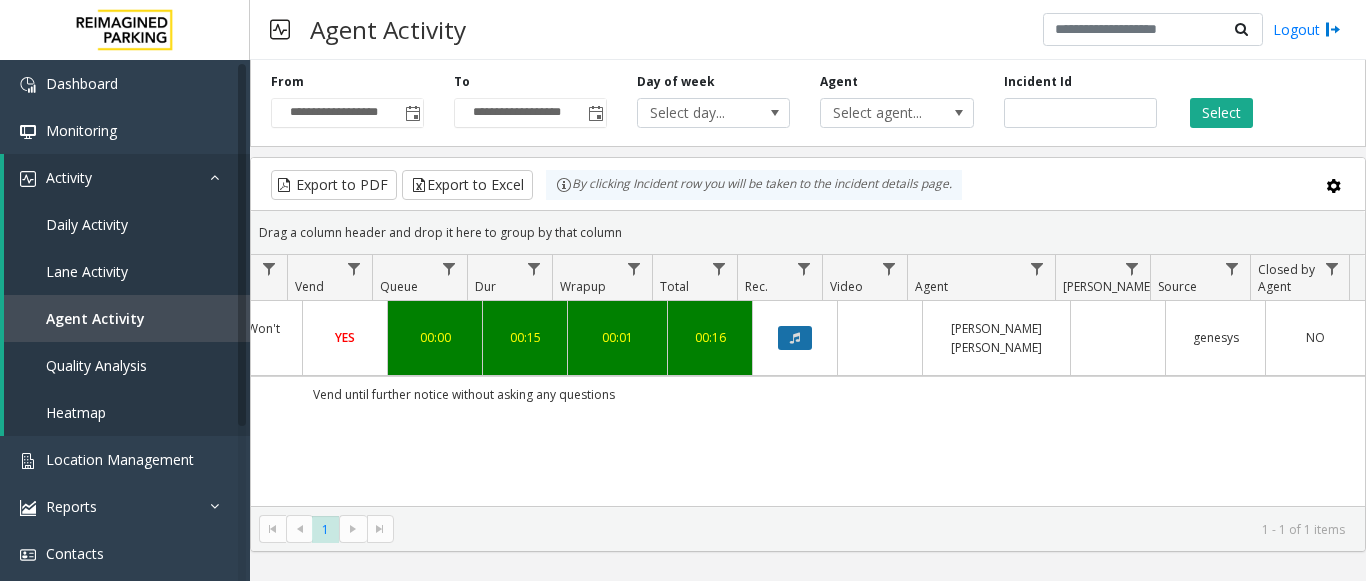 click 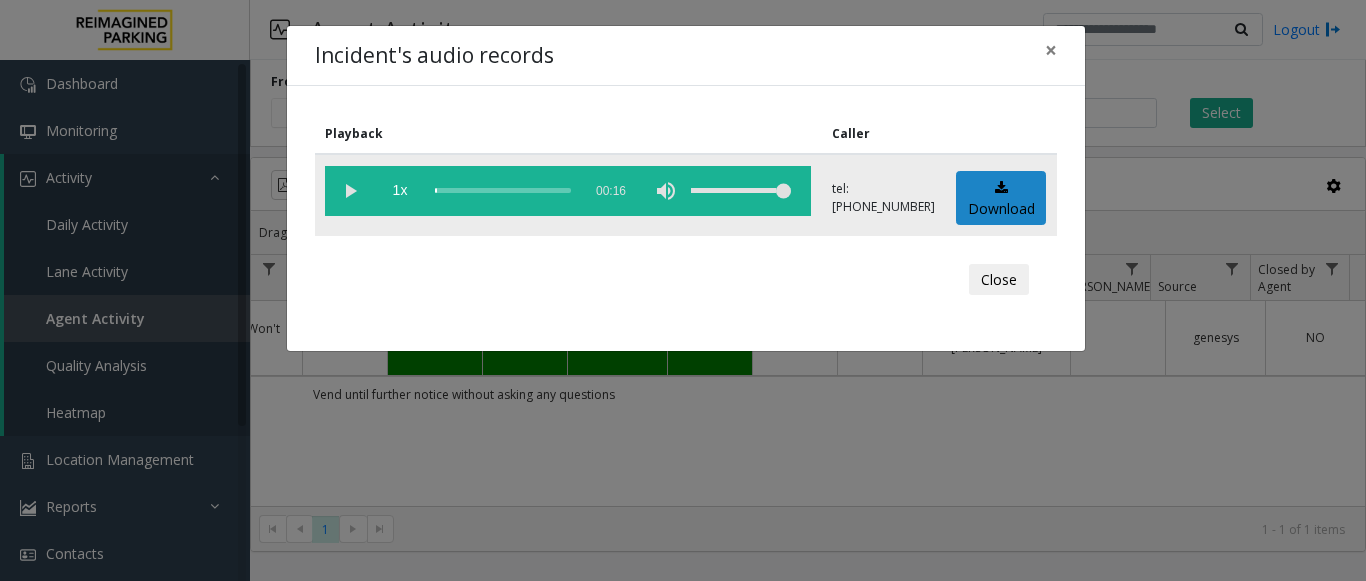 click 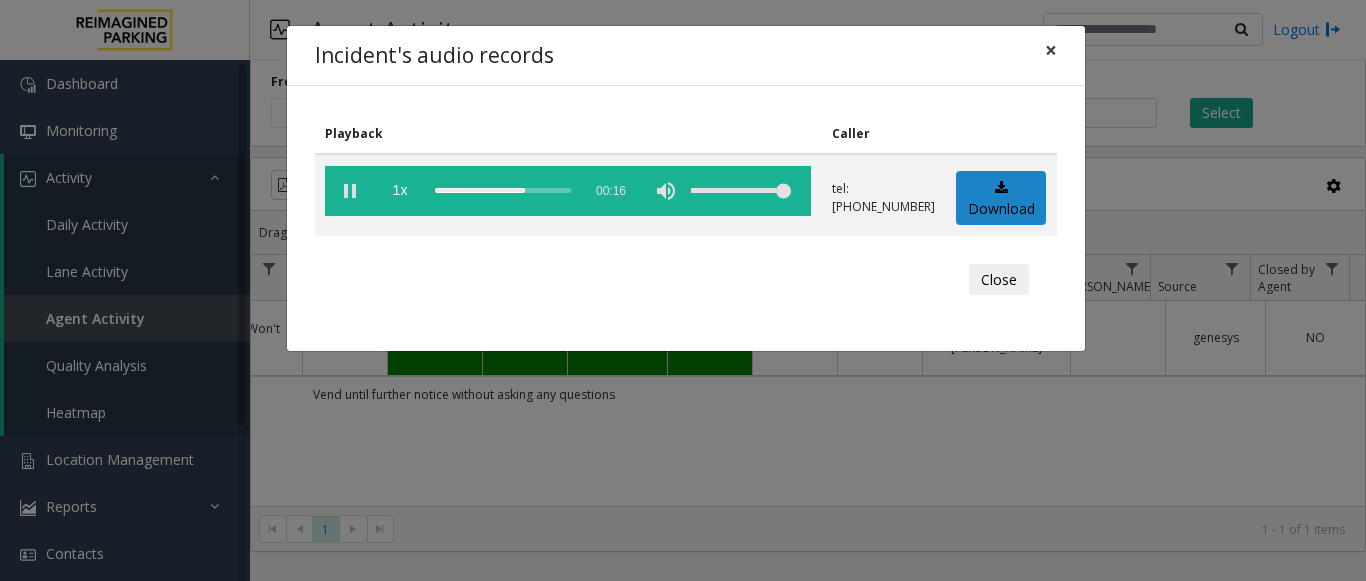 click on "×" 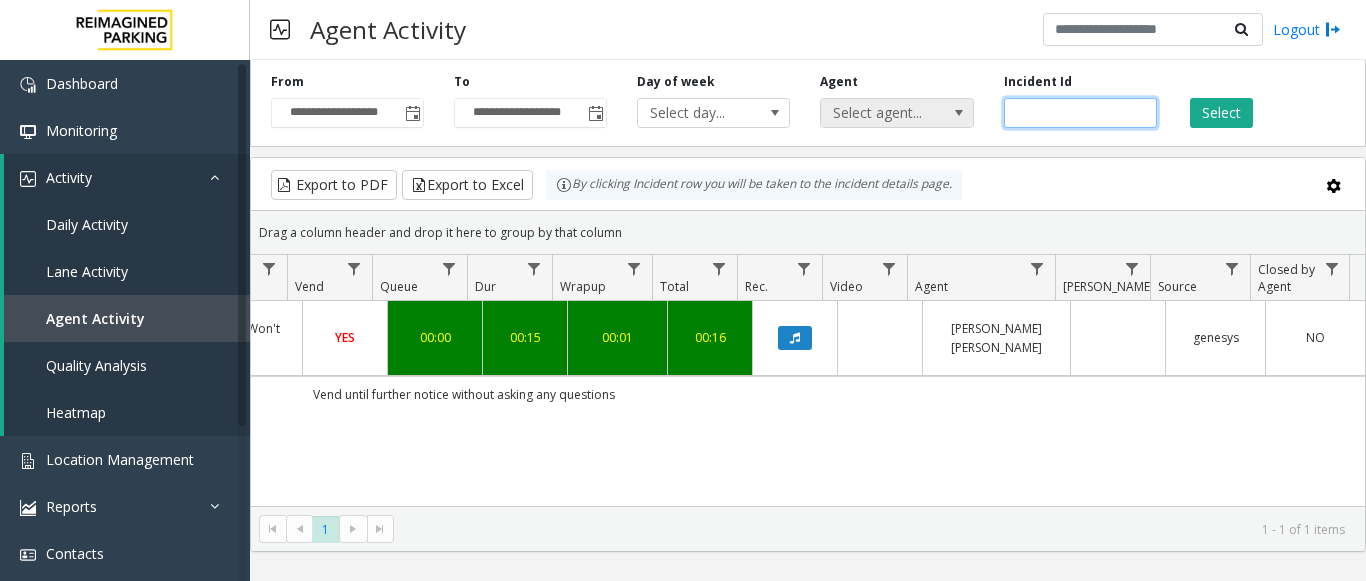 click on "**********" 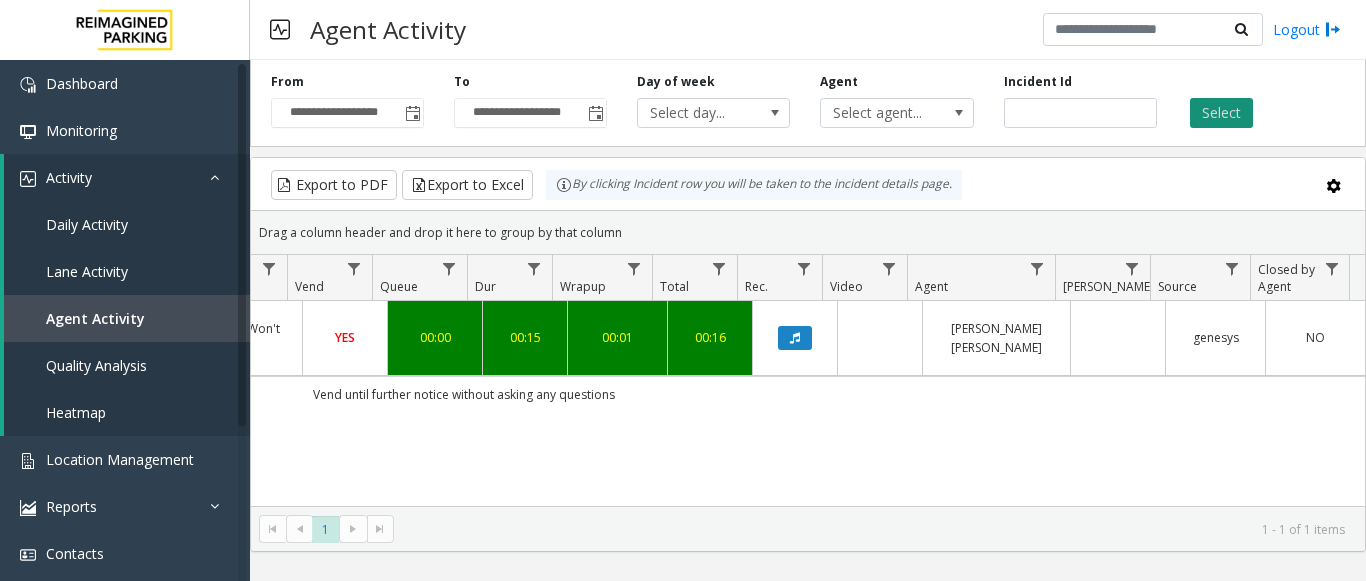 click on "Select" 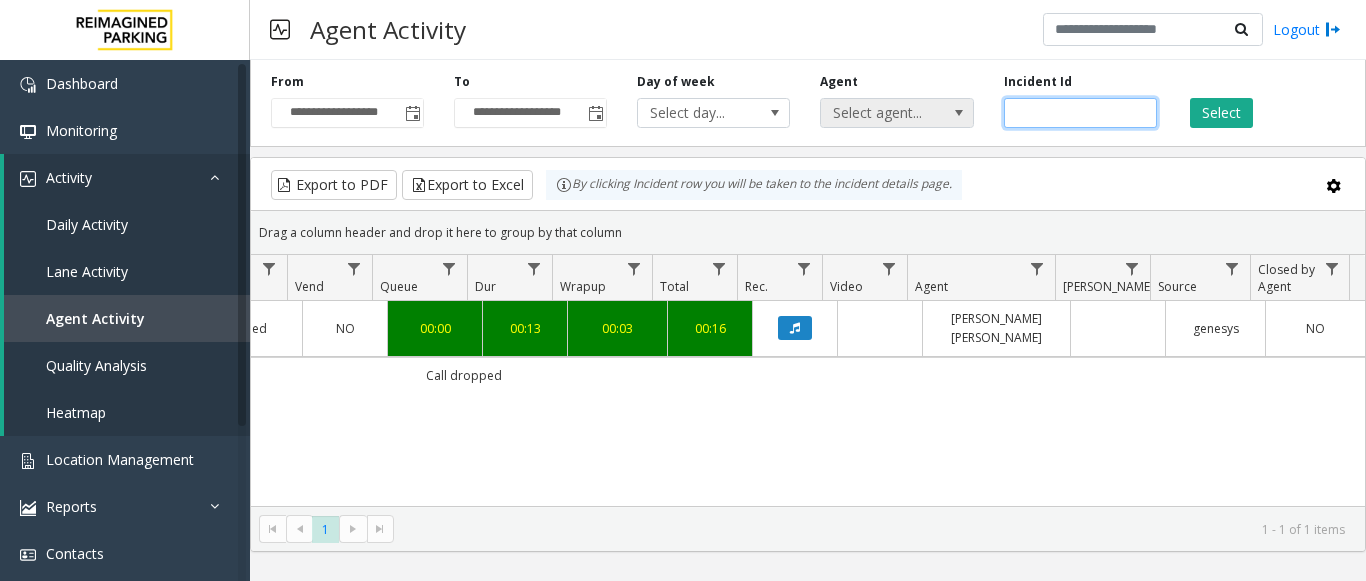 drag, startPoint x: 1077, startPoint y: 113, endPoint x: 883, endPoint y: 115, distance: 194.01031 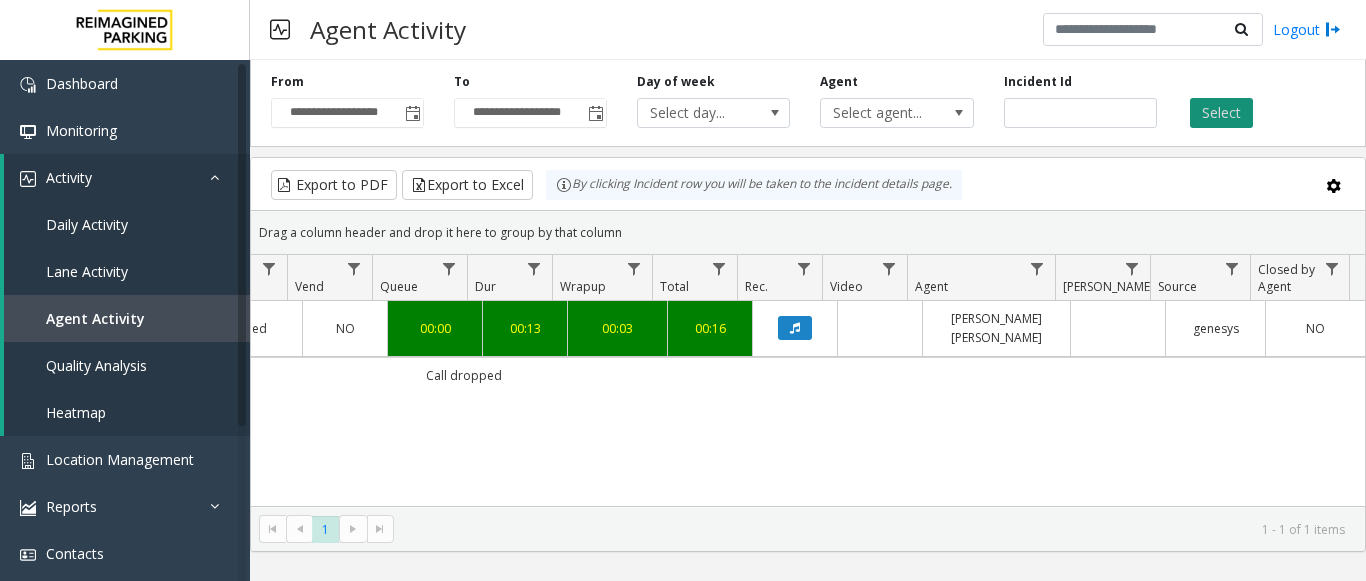 click on "Select" 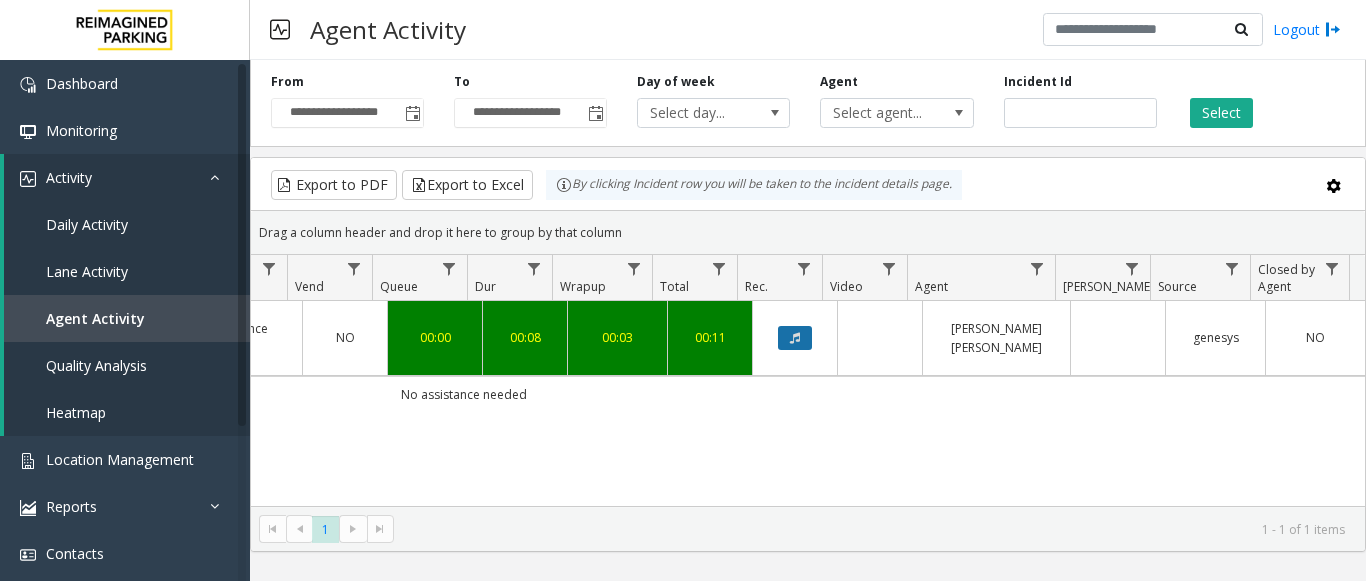click 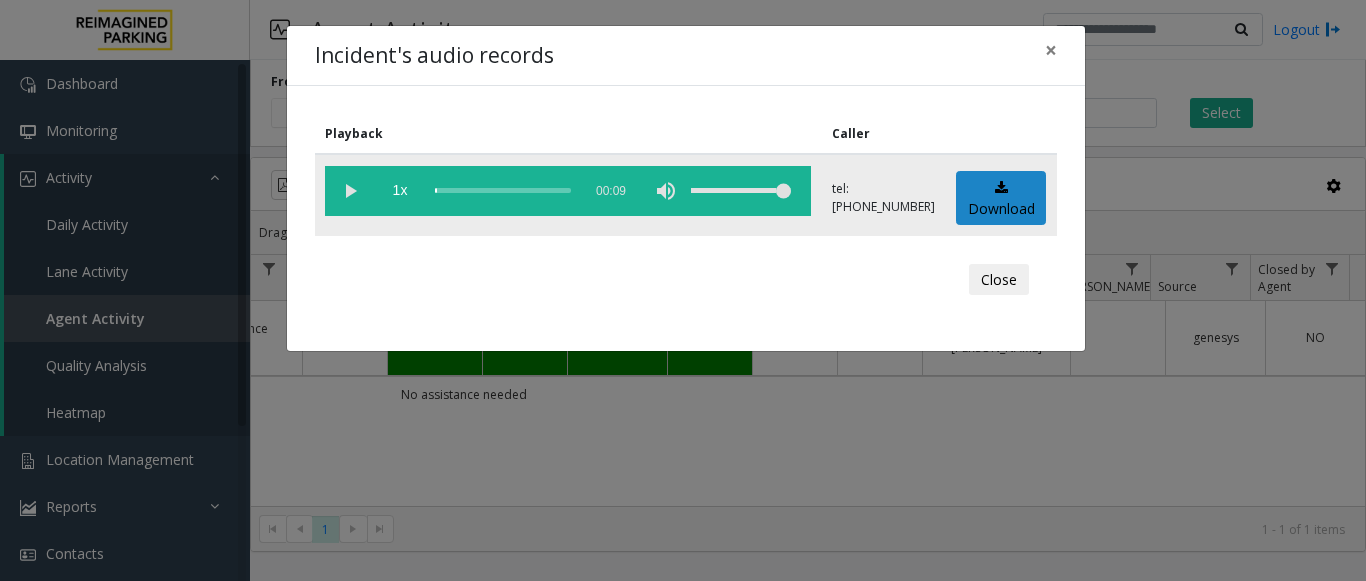 click 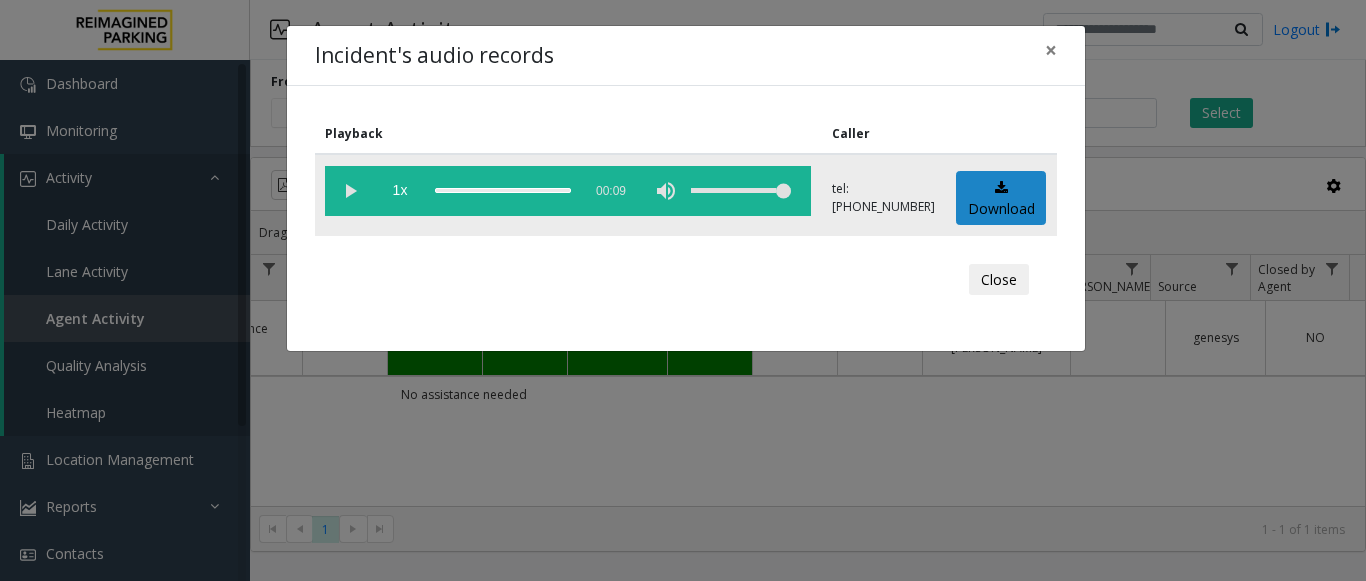 click 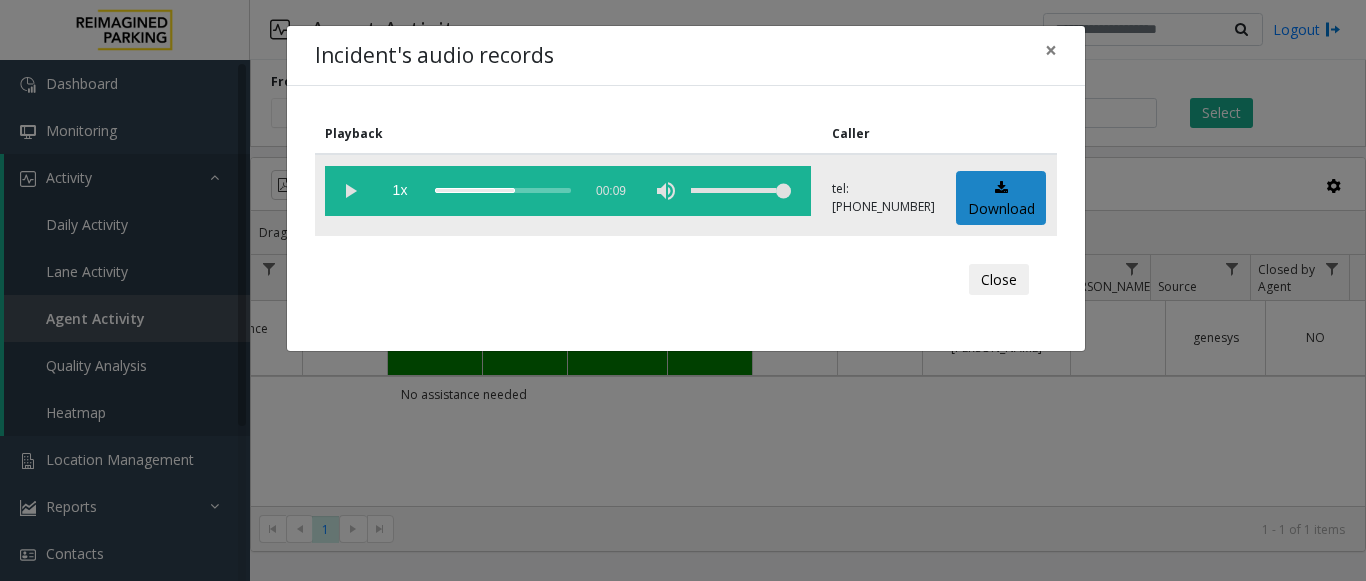 click 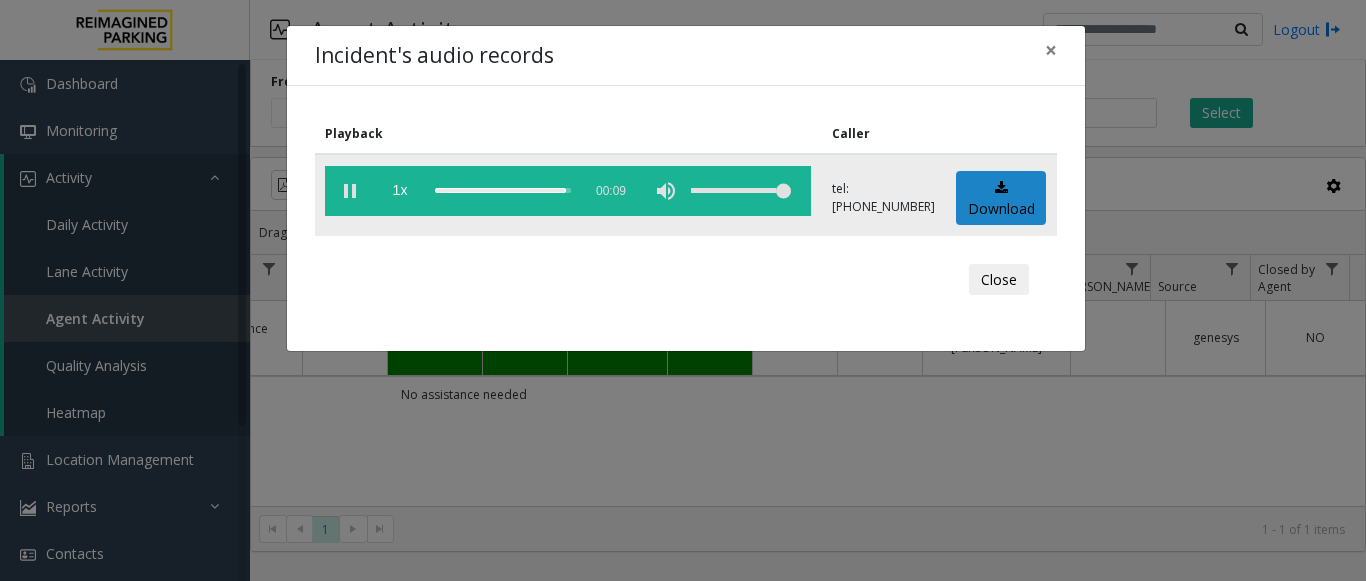 click 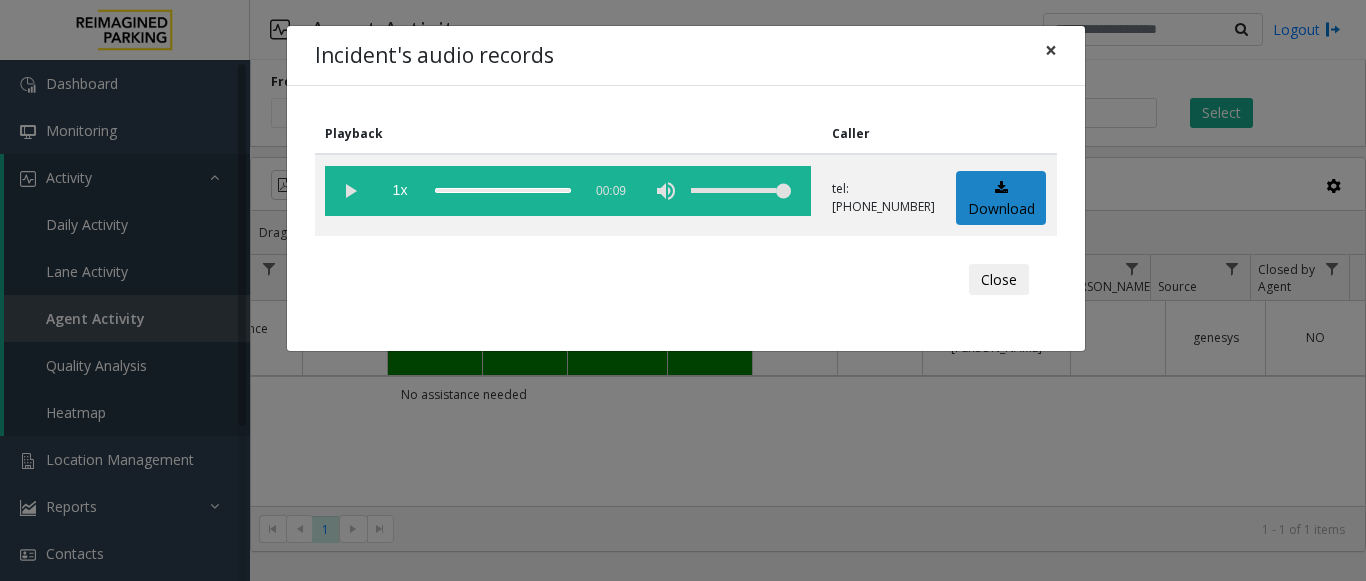 click on "×" 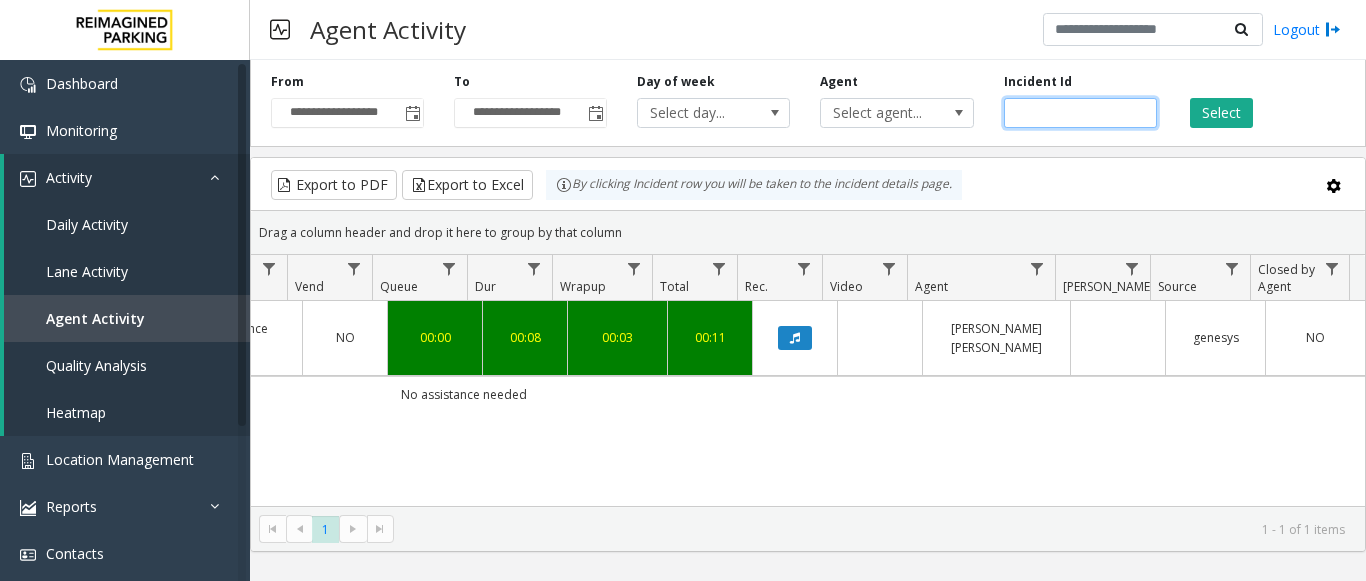 drag, startPoint x: 1078, startPoint y: 104, endPoint x: 935, endPoint y: 136, distance: 146.53668 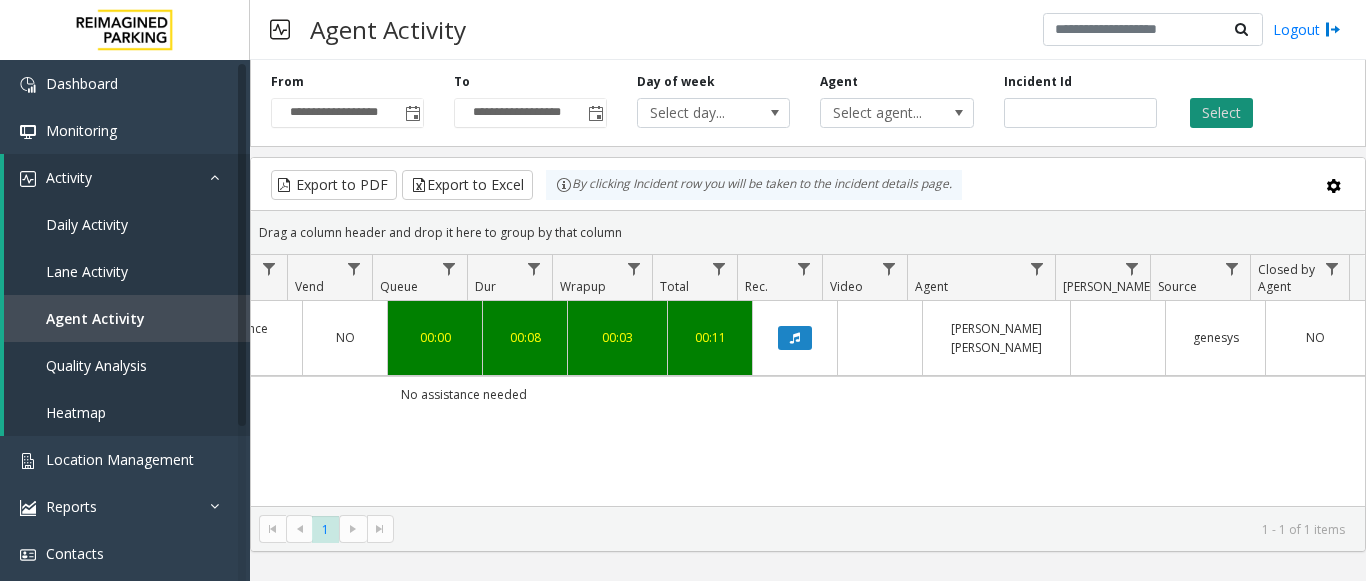 click on "Select" 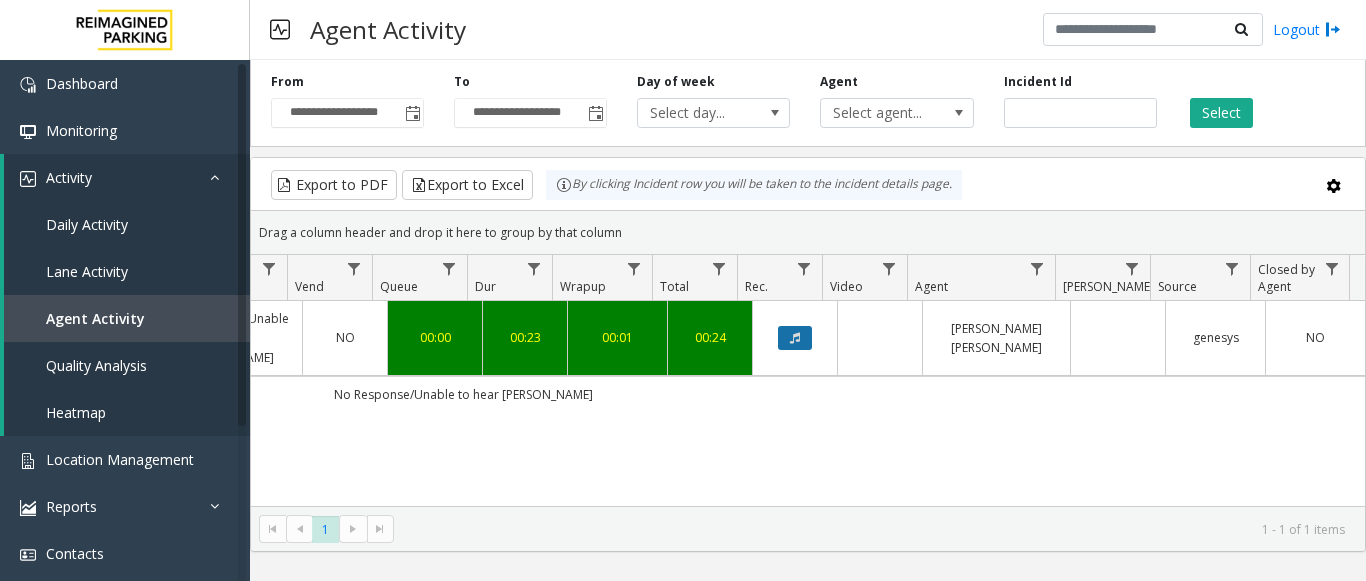 click 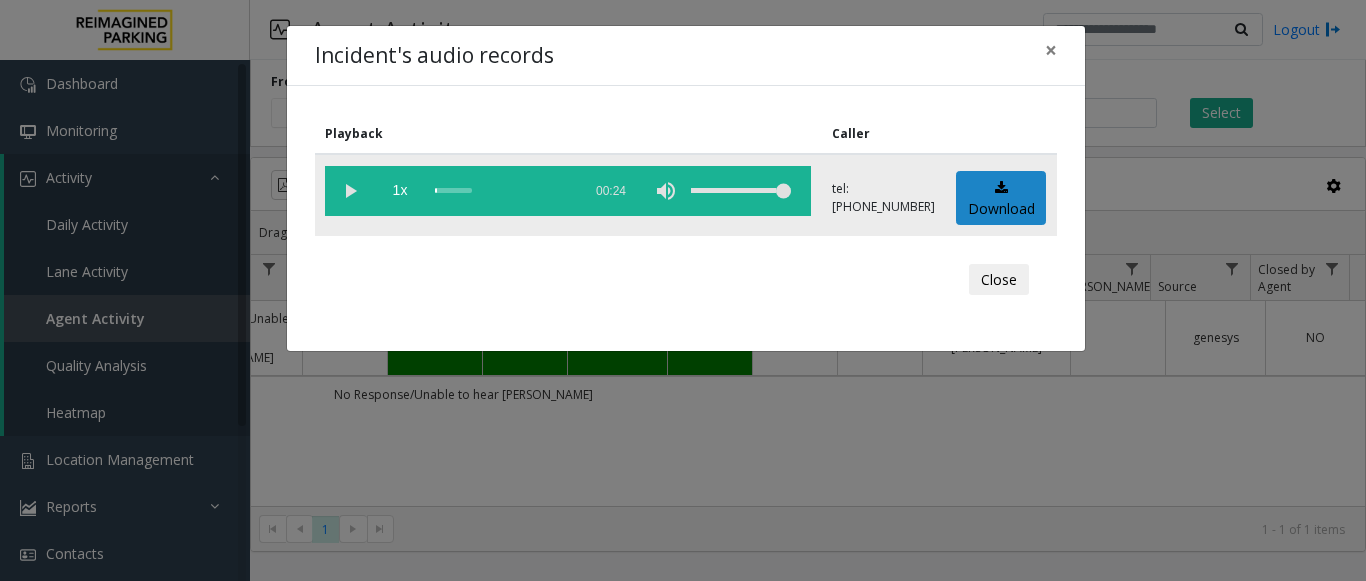 click 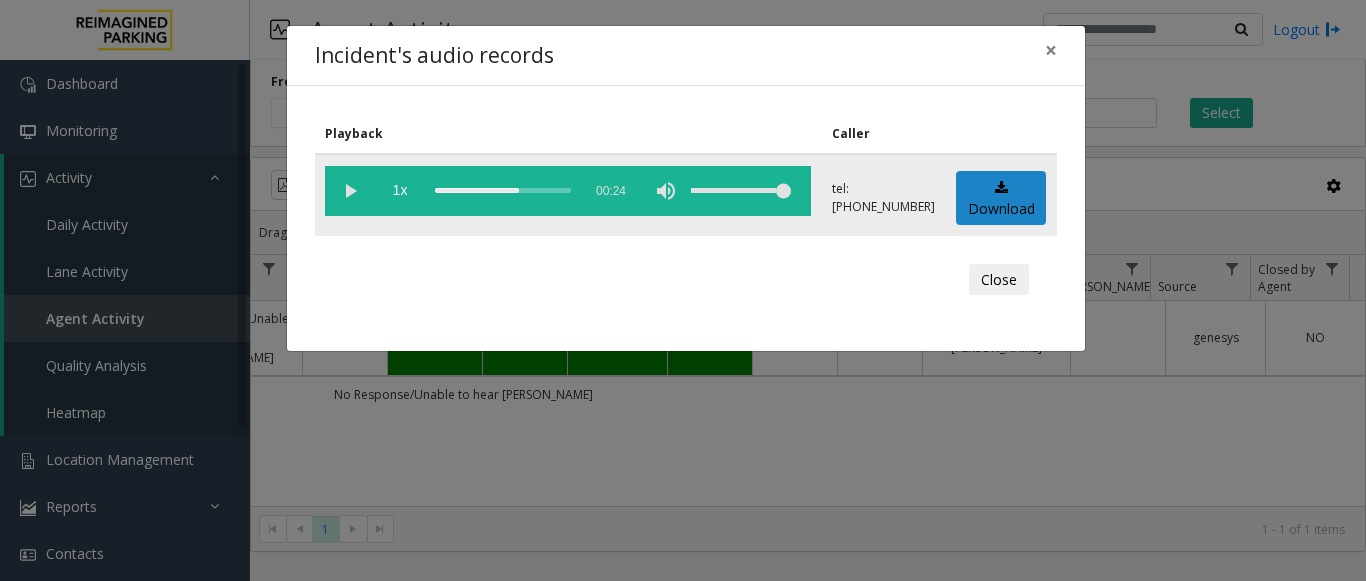 click 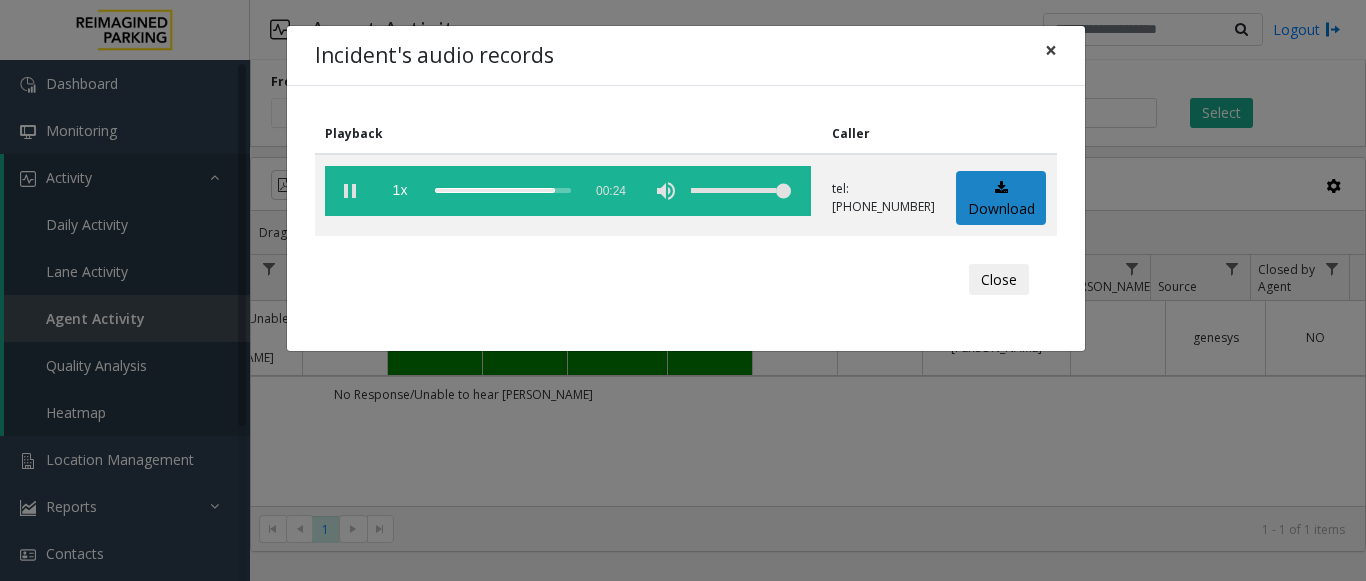 click on "×" 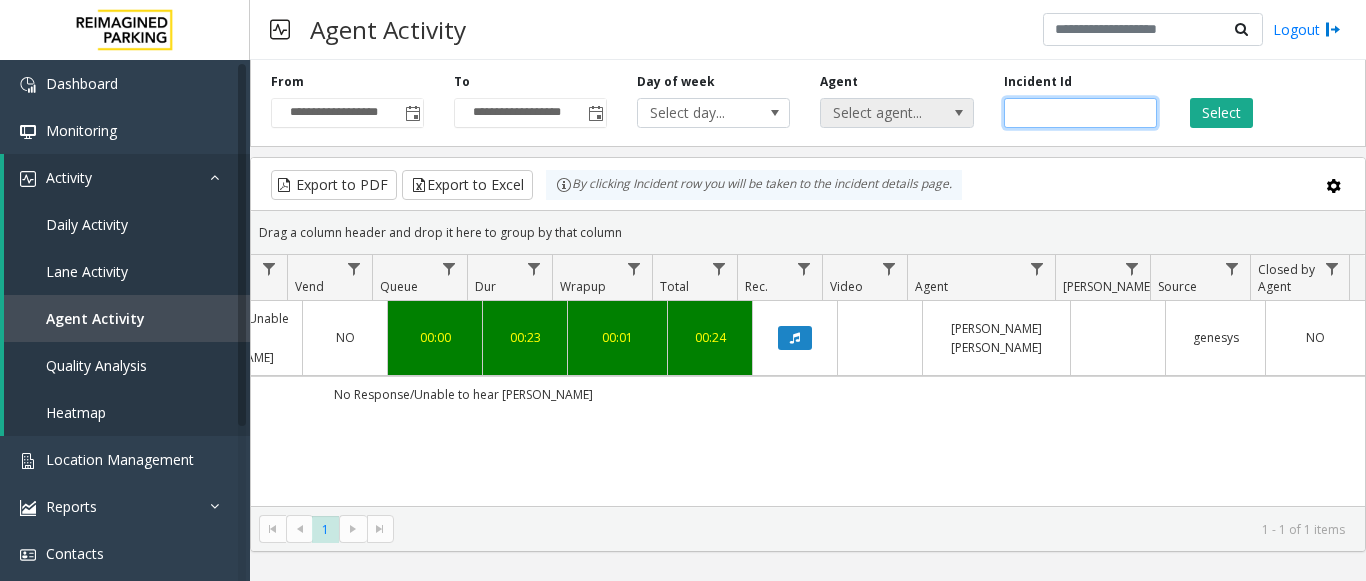 drag, startPoint x: 1026, startPoint y: 111, endPoint x: 852, endPoint y: 115, distance: 174.04597 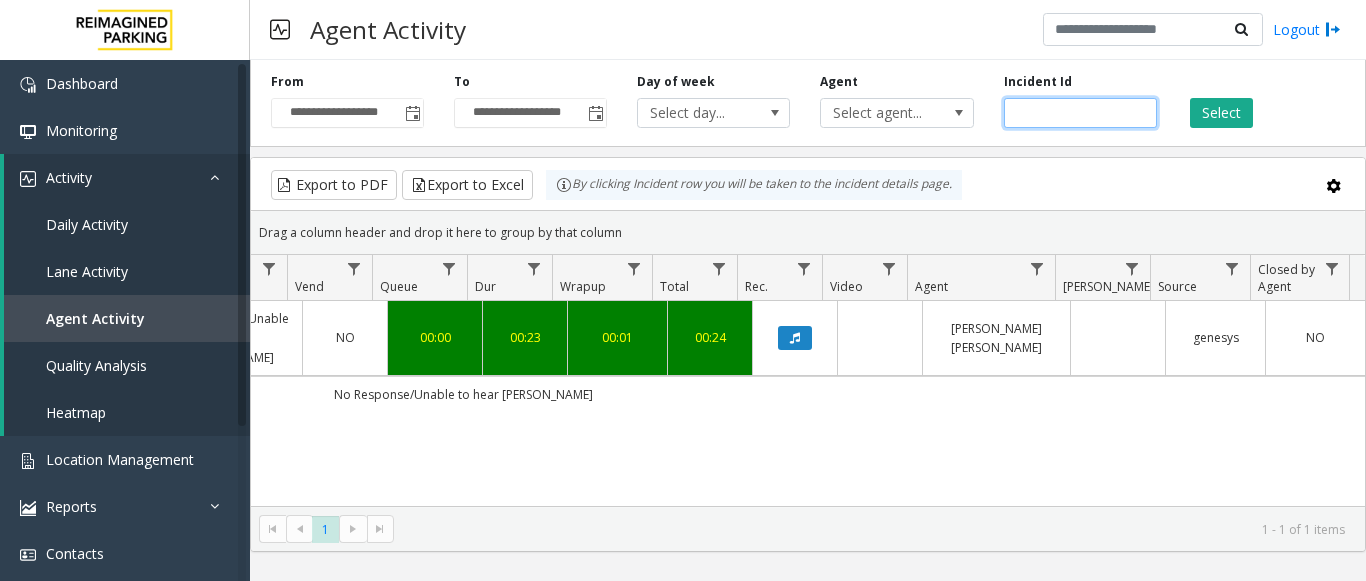 paste 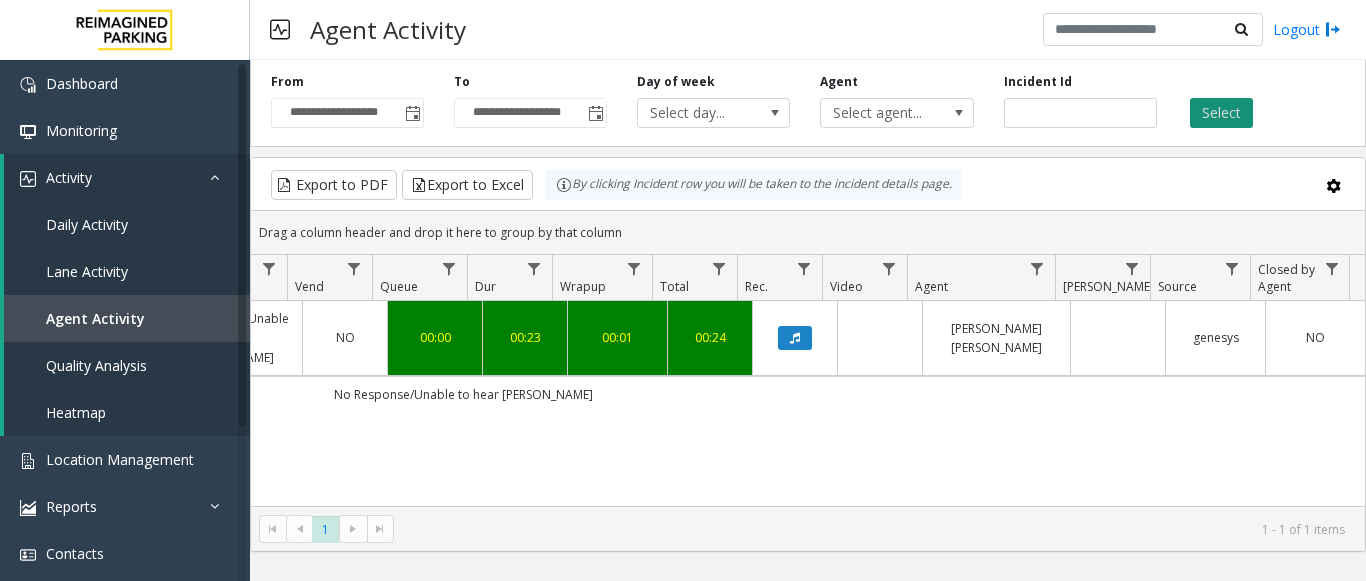click on "Select" 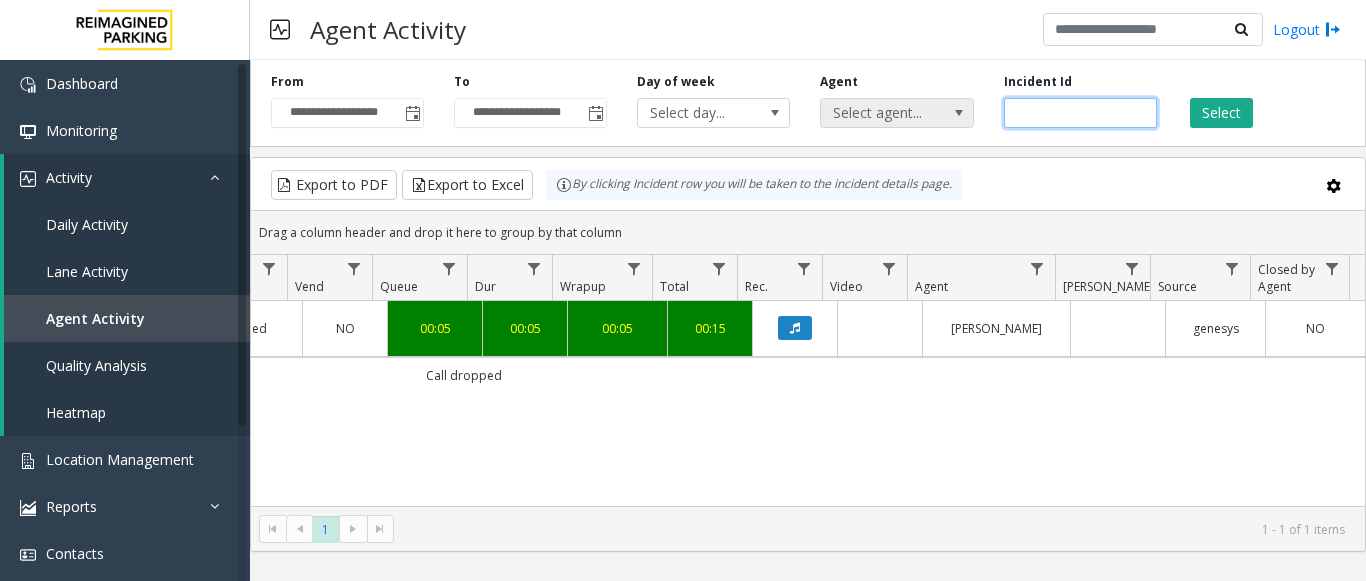drag, startPoint x: 1074, startPoint y: 104, endPoint x: 853, endPoint y: 116, distance: 221.32555 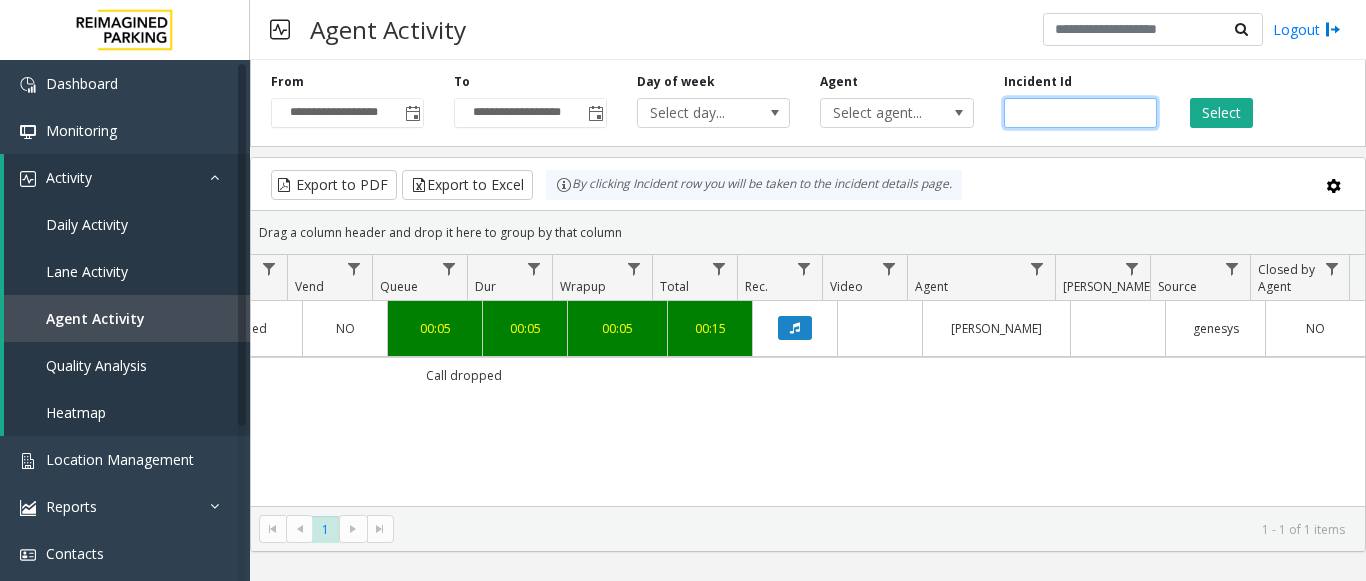 paste 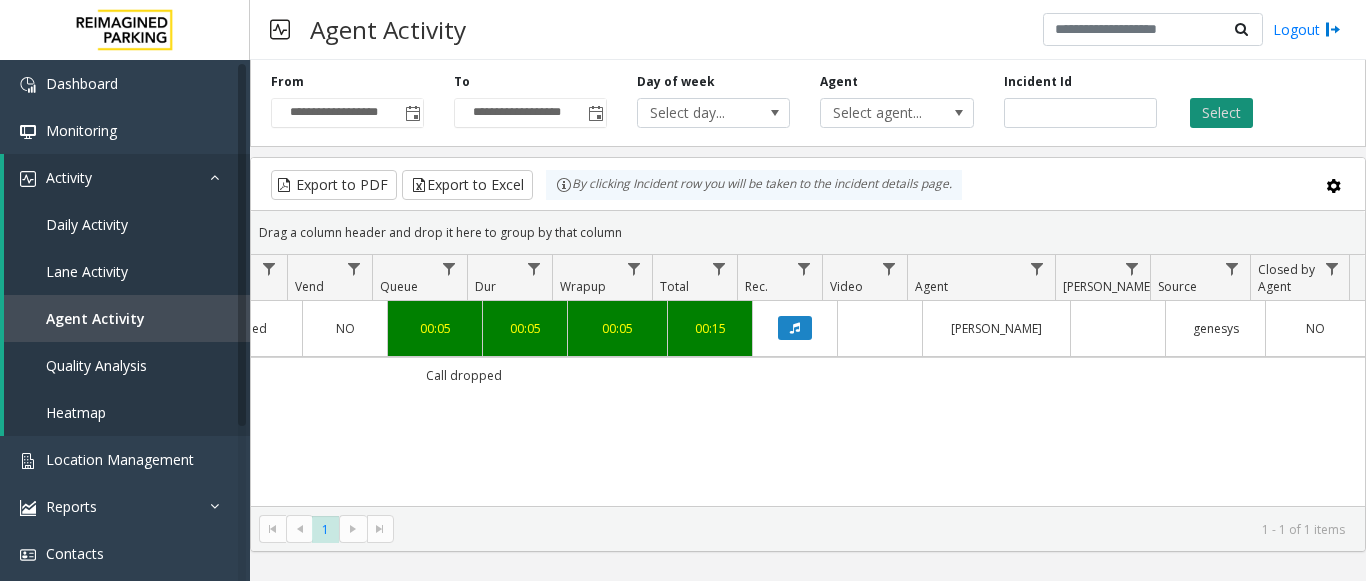 click on "Select" 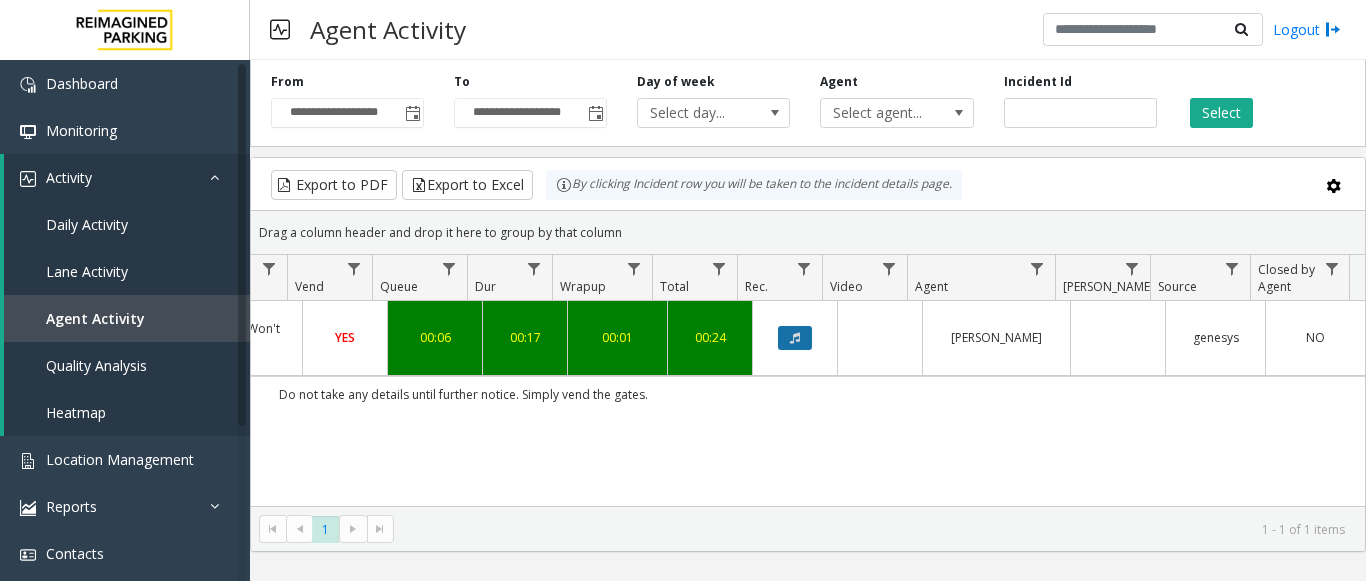 click 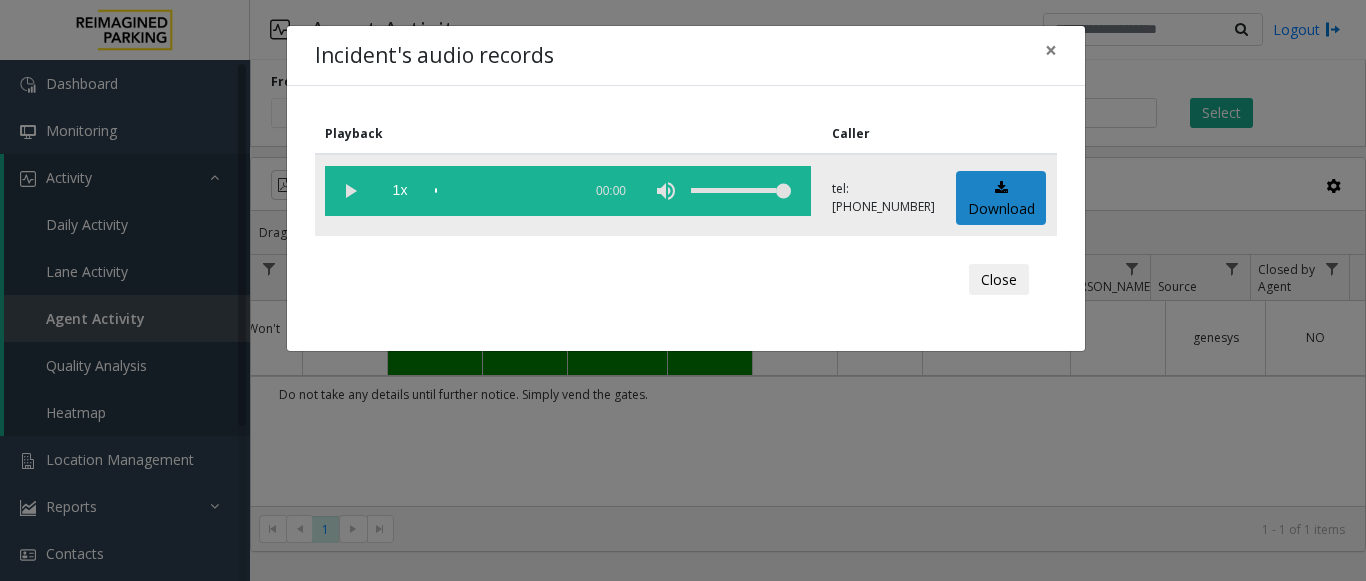 click 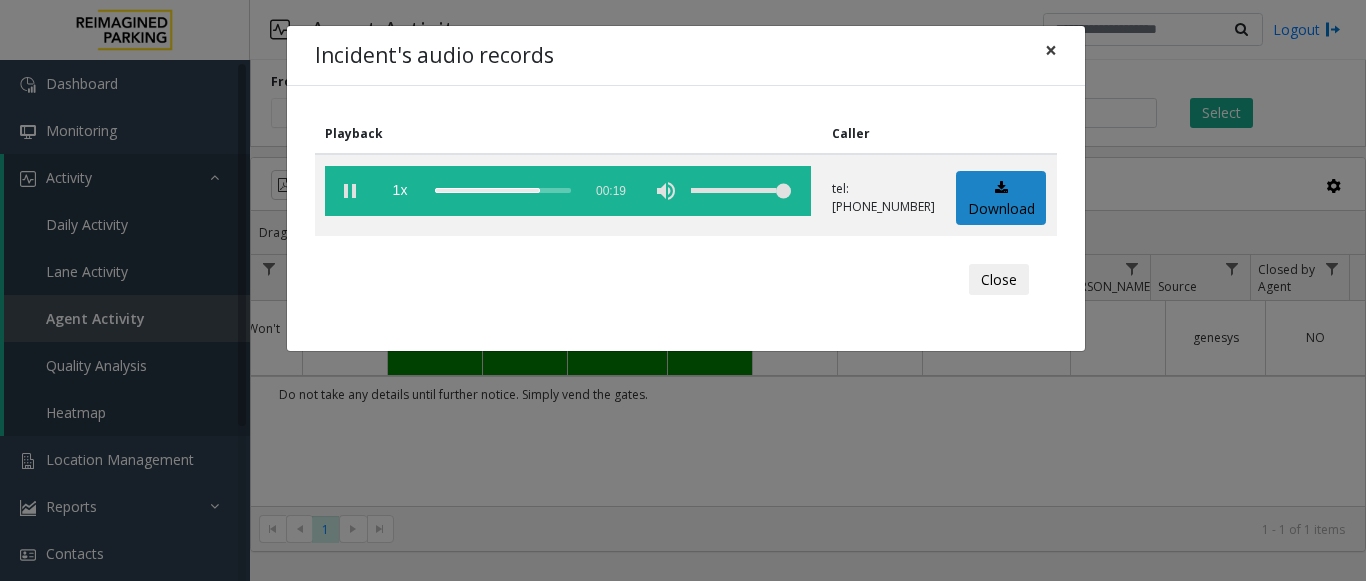 click on "×" 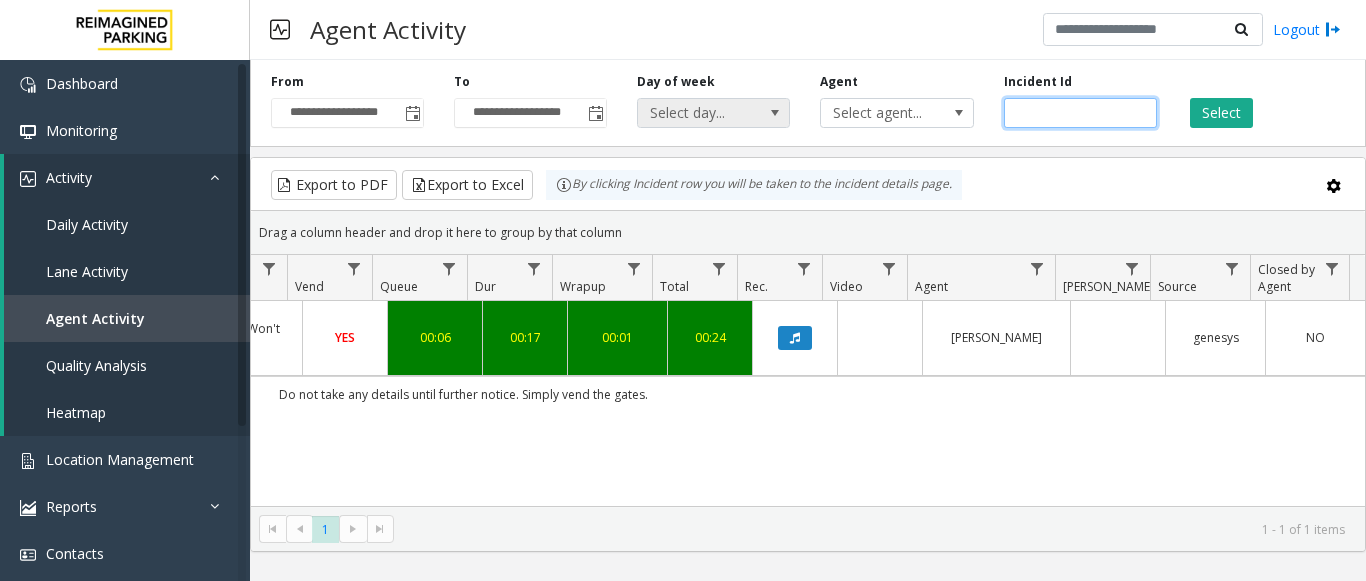 drag, startPoint x: 1074, startPoint y: 112, endPoint x: 709, endPoint y: 124, distance: 365.1972 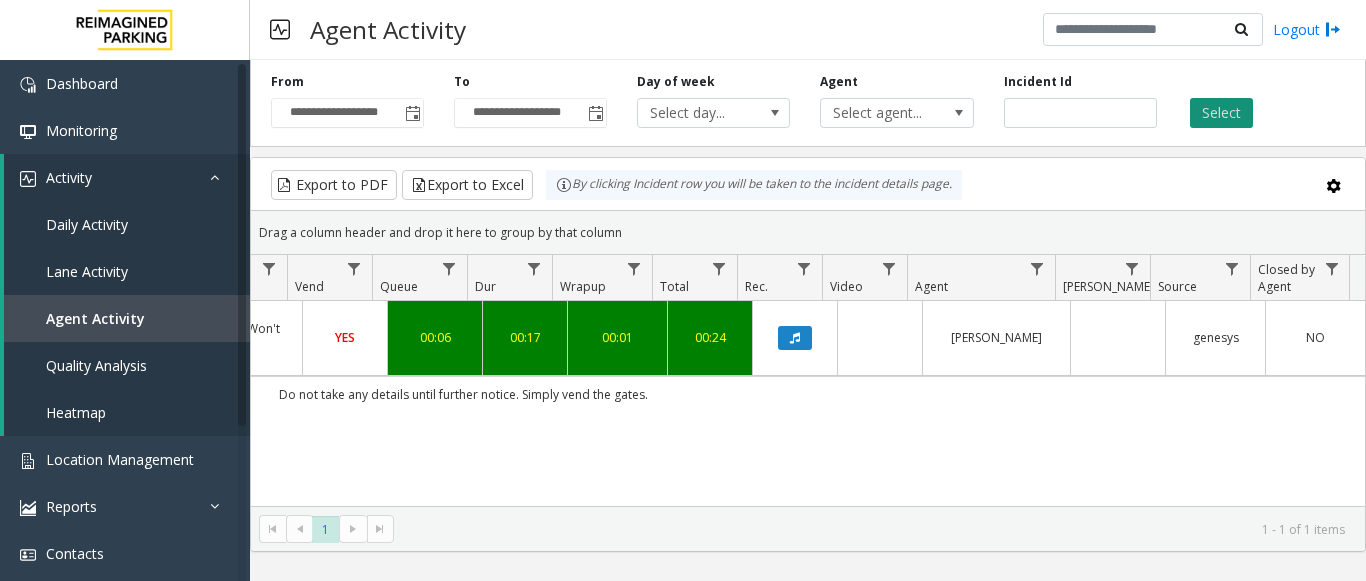 click on "Select" 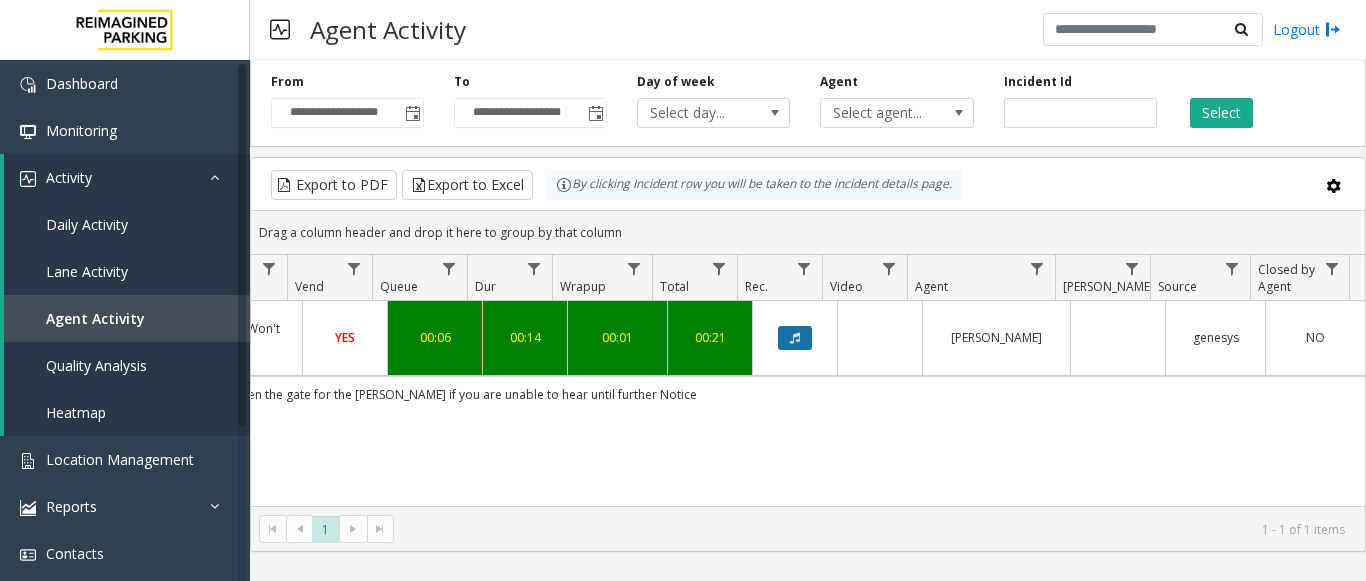 click 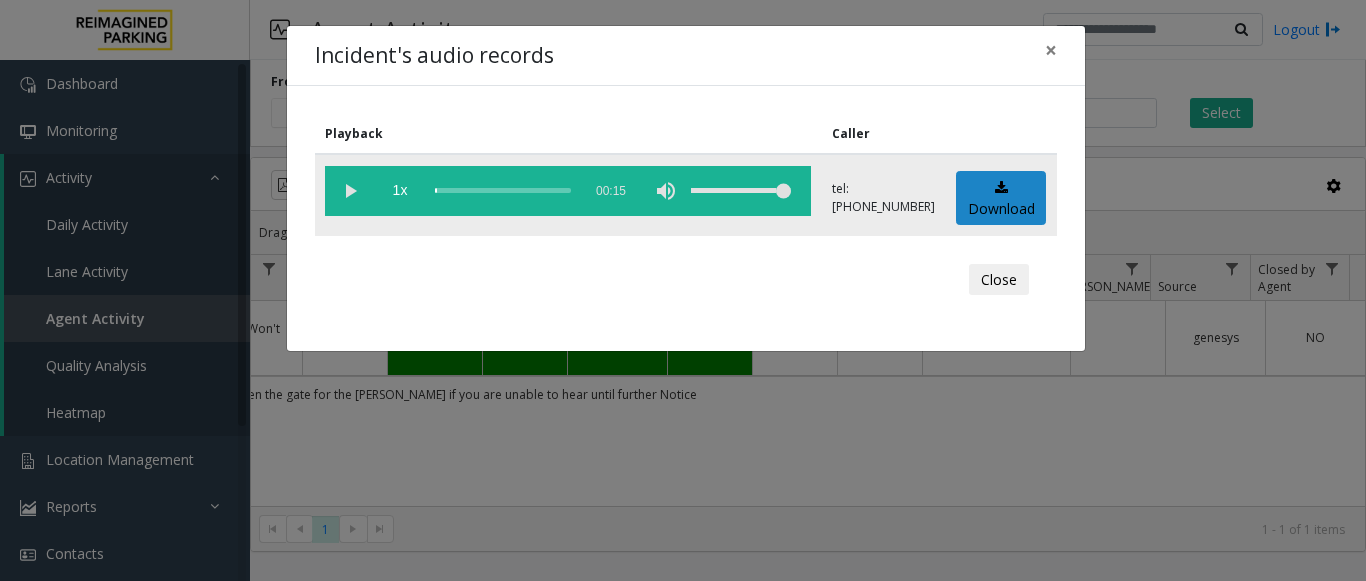 click 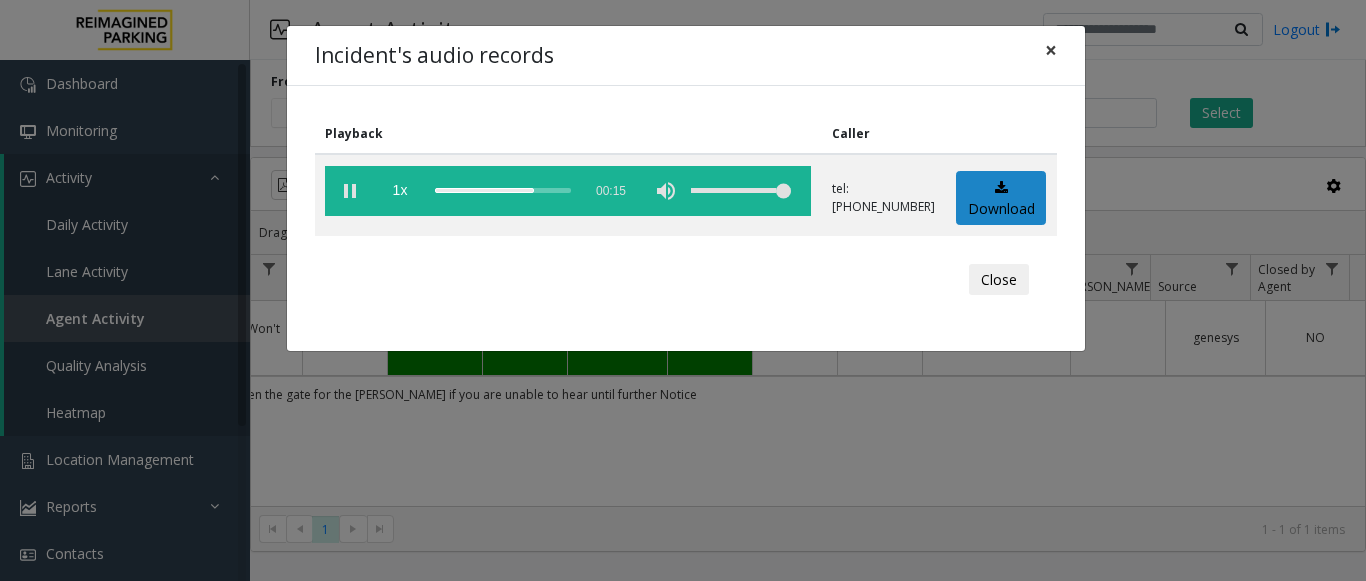 click on "×" 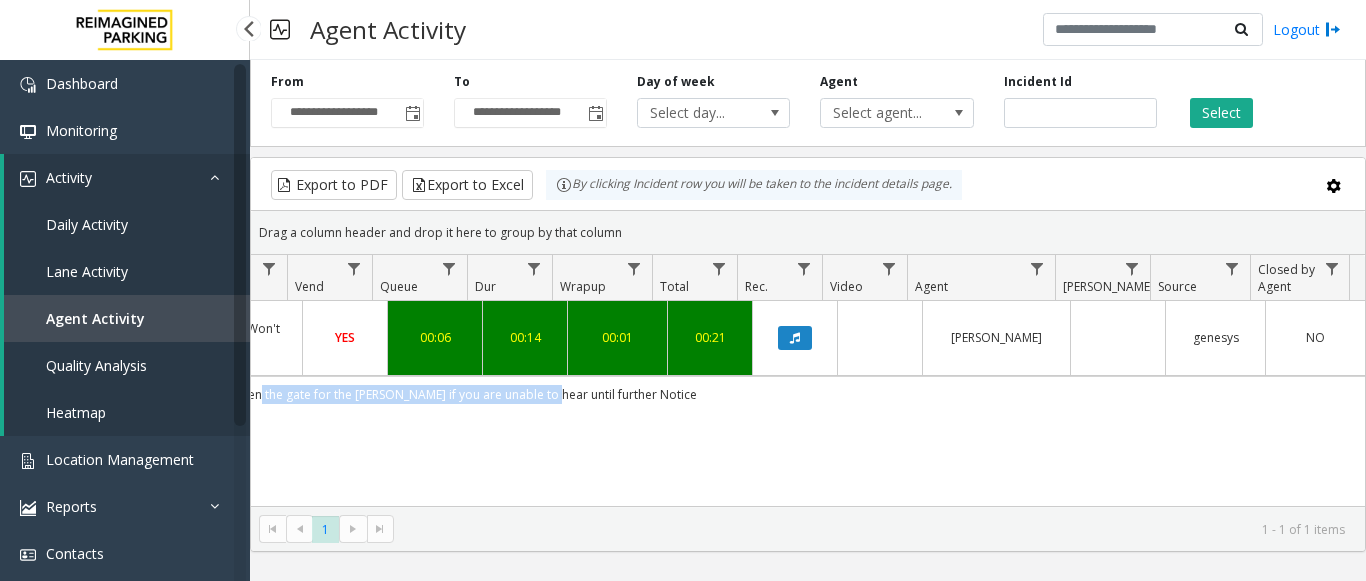 scroll, scrollTop: 0, scrollLeft: 630, axis: horizontal 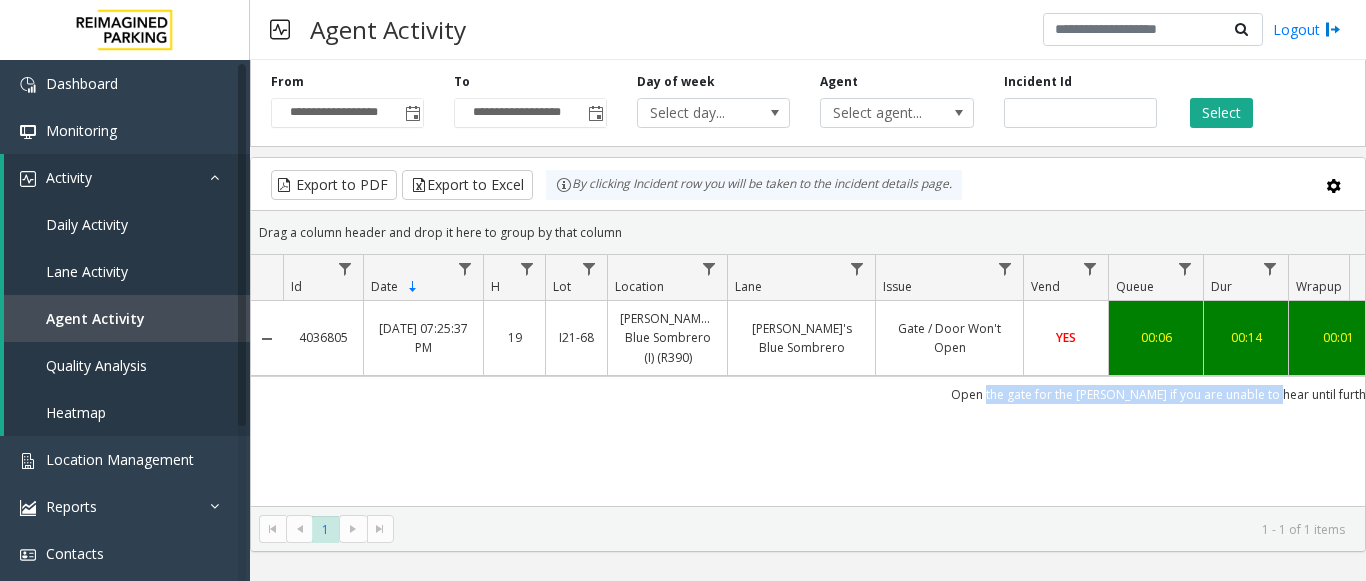 drag, startPoint x: 555, startPoint y: 393, endPoint x: 1011, endPoint y: 398, distance: 456.0274 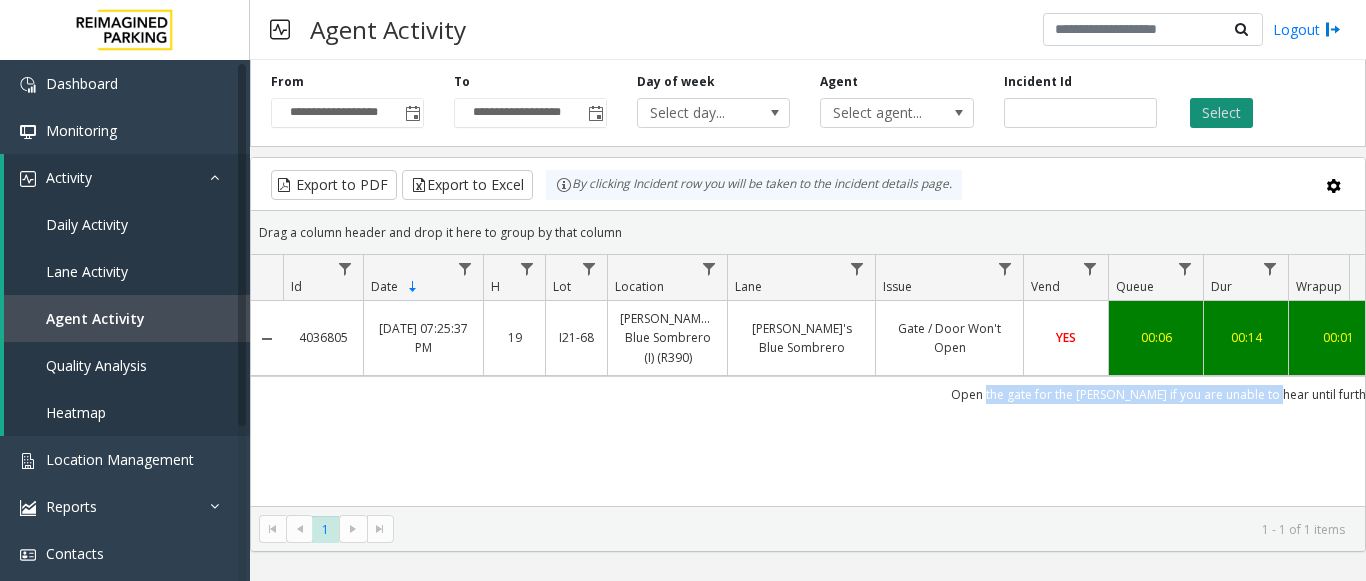 click on "Select" 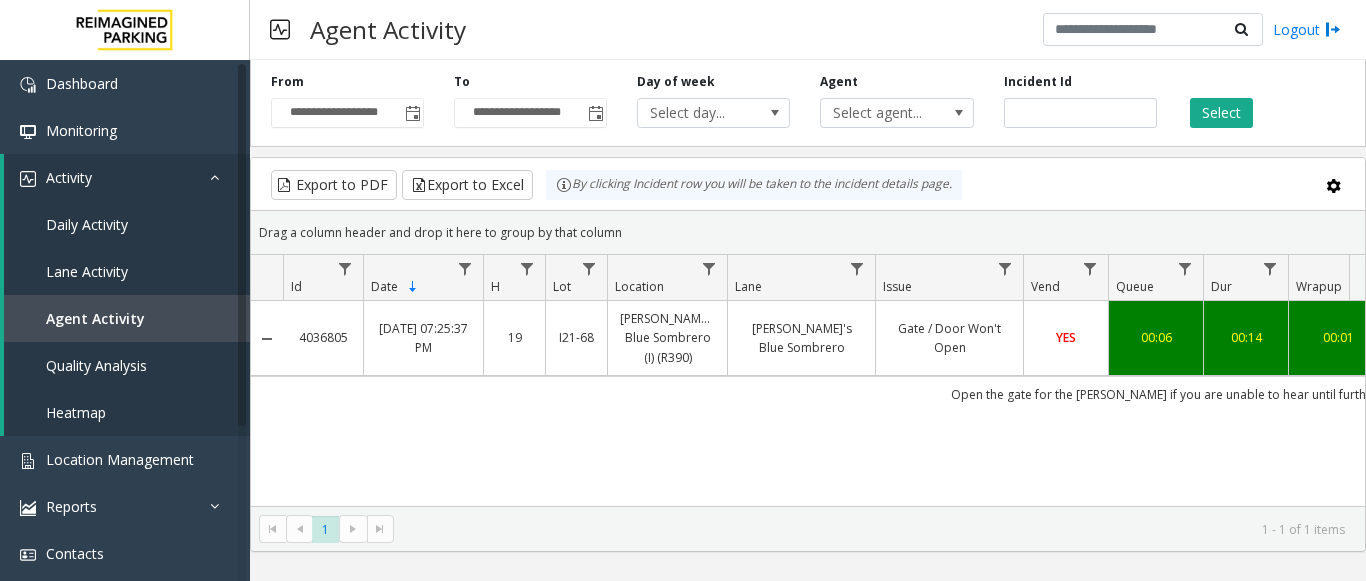 click on "4036805   [DATE] 07:25:37 PM
19   I21-68   [PERSON_NAME]'s Blue Sombrero (I) (R390)   [PERSON_NAME]'s Blue Sombrero   Gate / Door Won't Open   YES   00:06   00:14   00:01   00:21   [PERSON_NAME]      genesys   NO   Open the gate for the [PERSON_NAME] if you are unable to hear until further Notice" 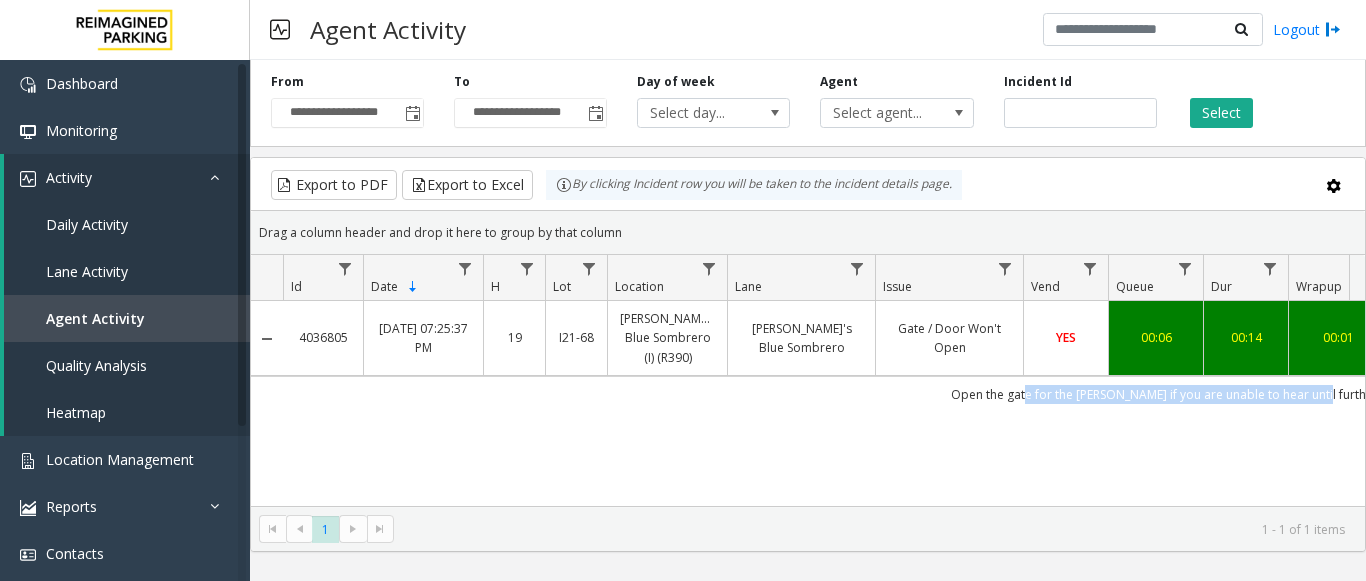 scroll, scrollTop: 0, scrollLeft: 70, axis: horizontal 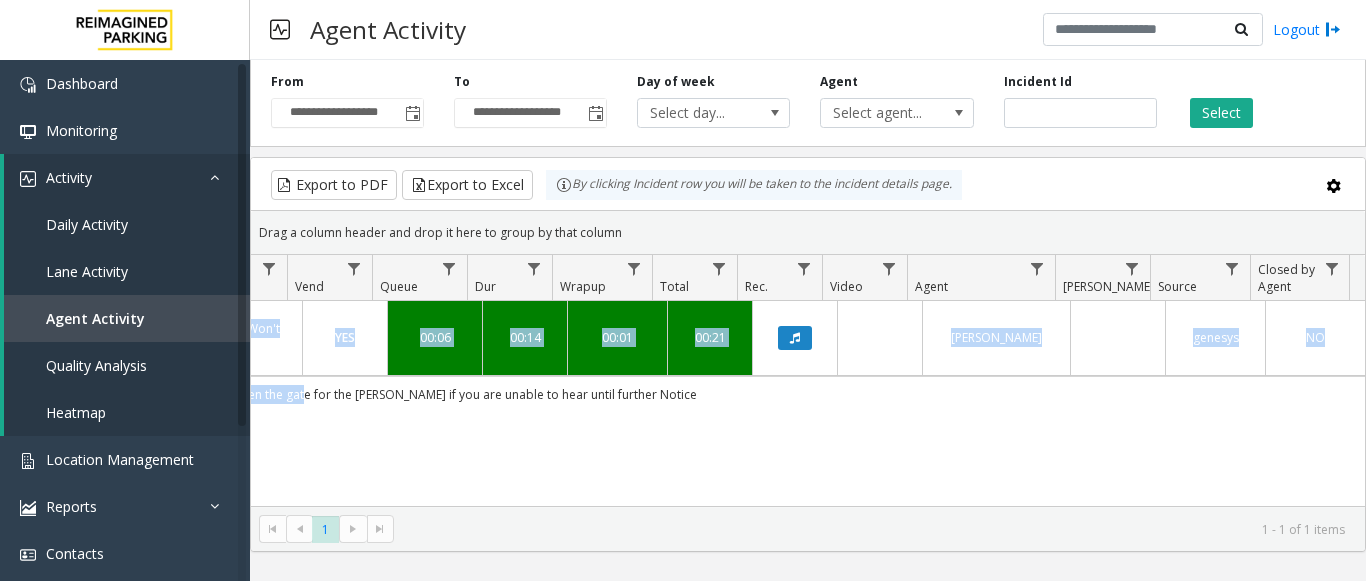 drag, startPoint x: 1046, startPoint y: 390, endPoint x: 1416, endPoint y: 384, distance: 370.04865 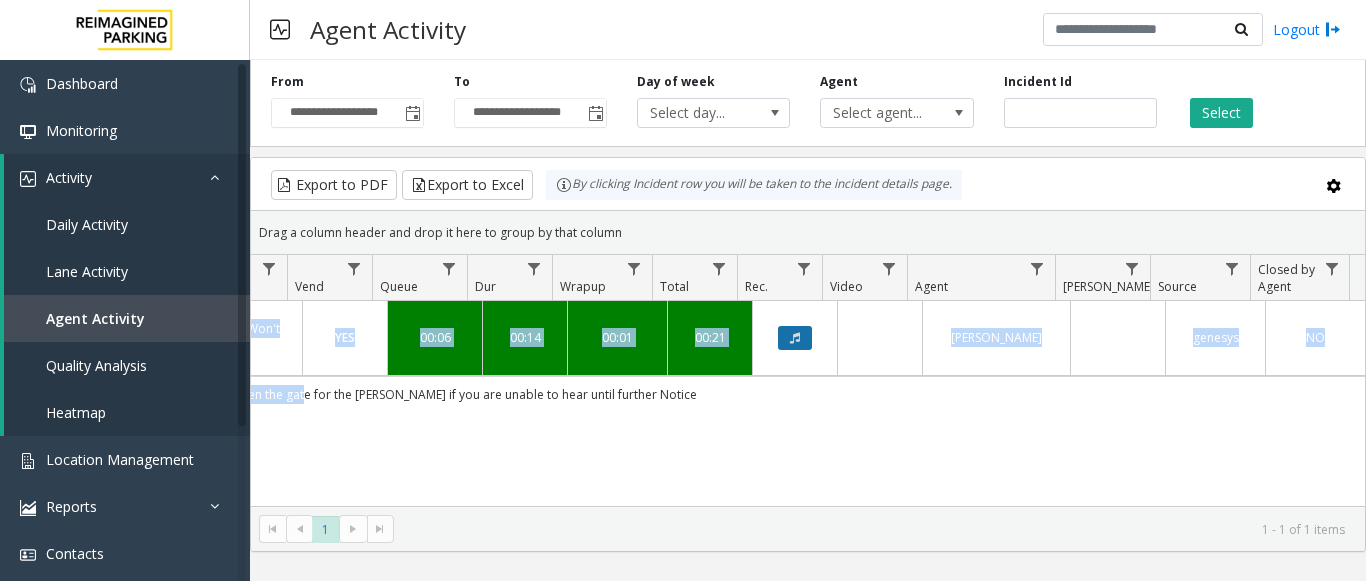 click 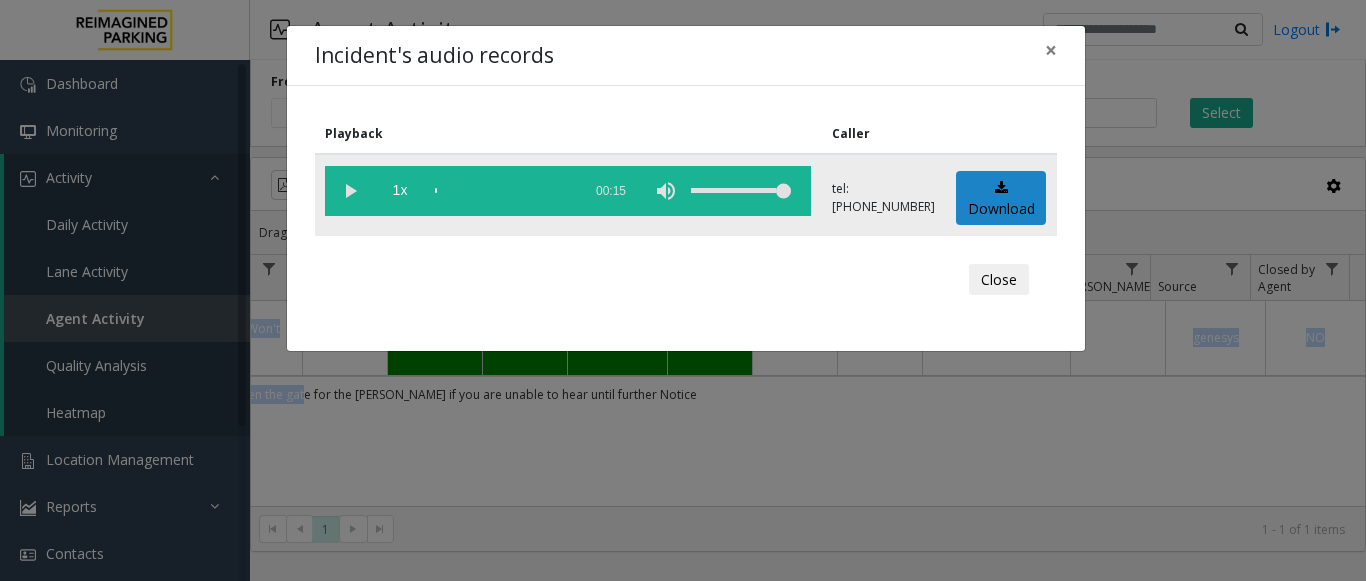 click 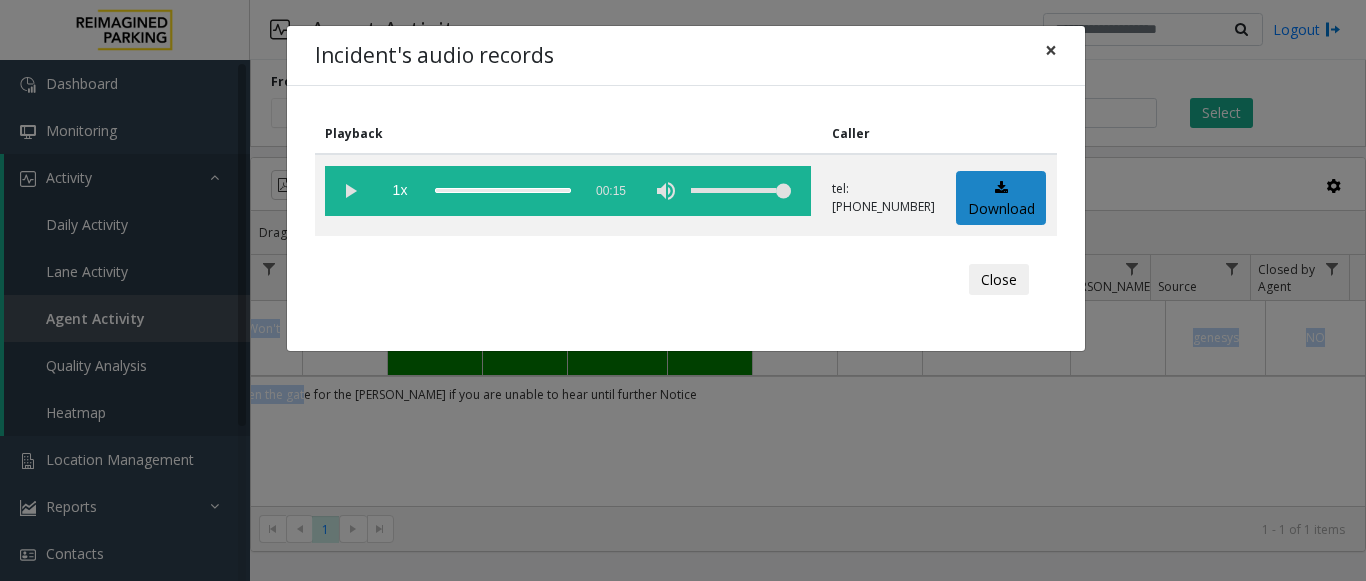 click on "×" 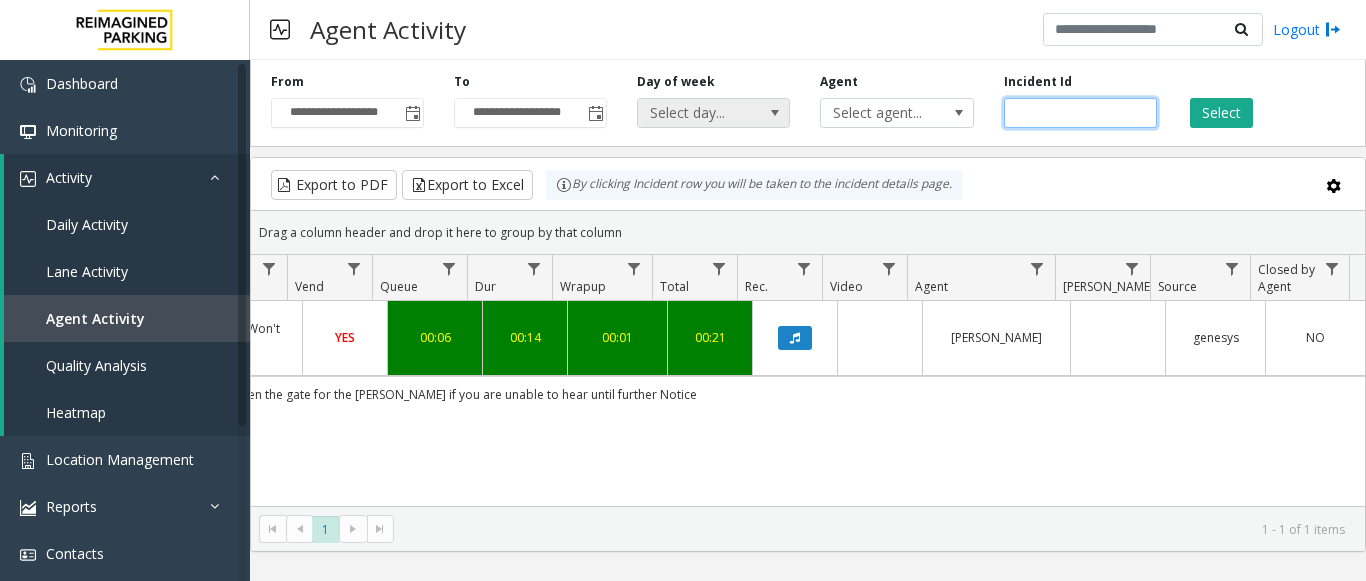 drag, startPoint x: 1079, startPoint y: 108, endPoint x: 712, endPoint y: 121, distance: 367.23016 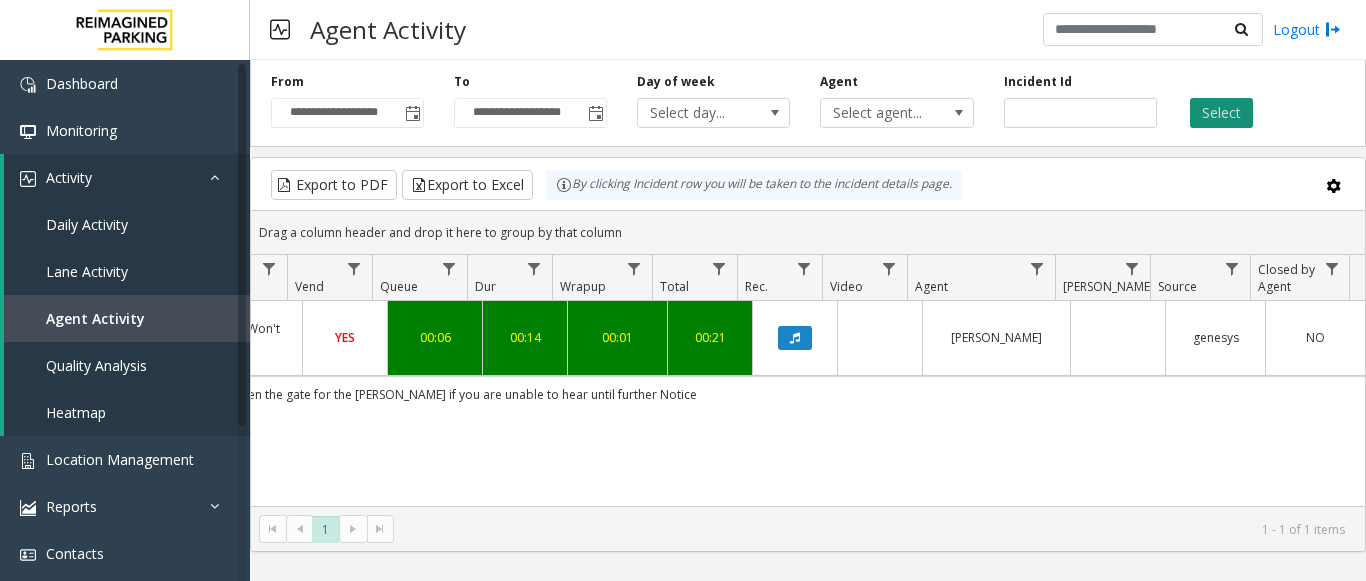 click on "Select" 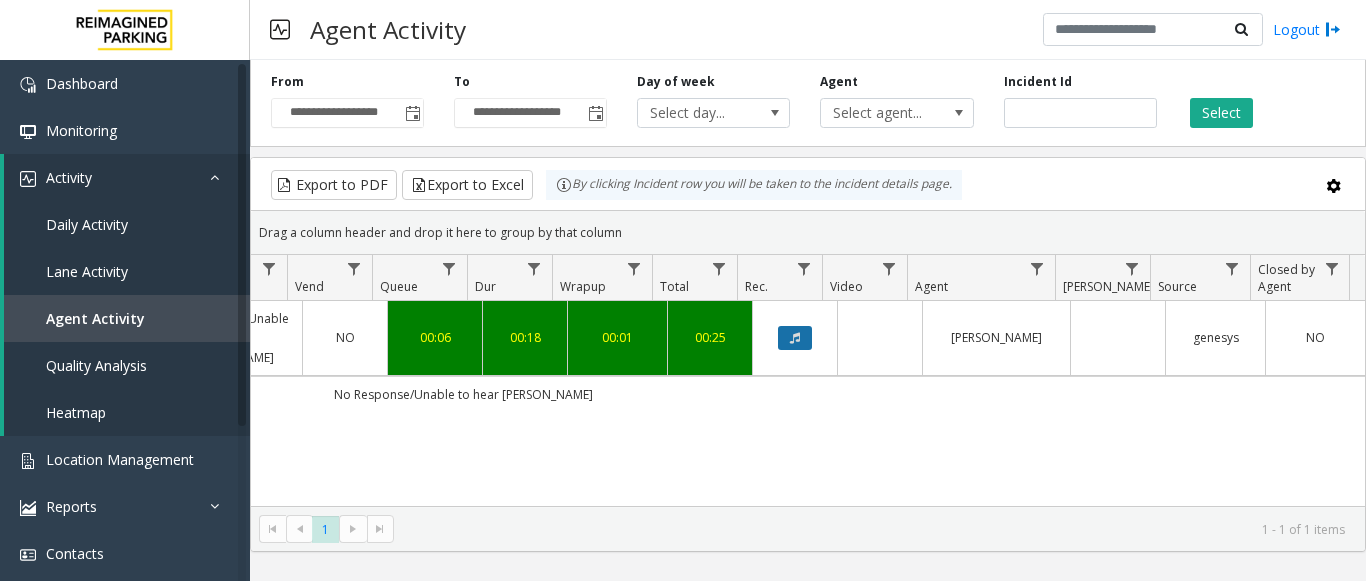 click 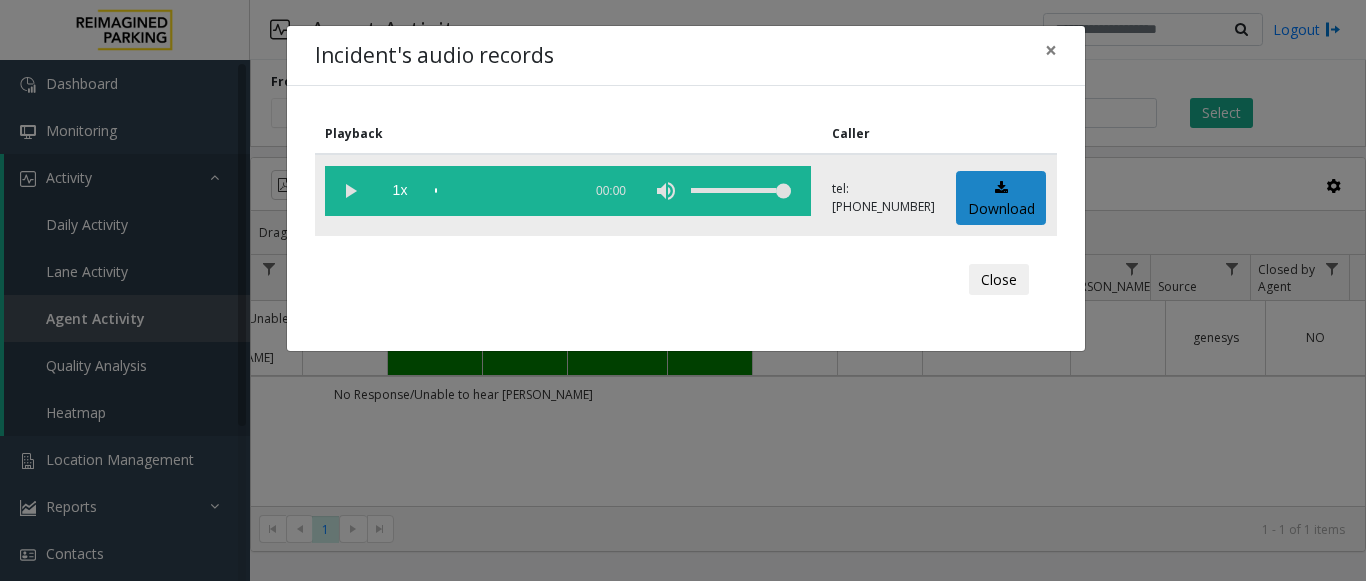 click 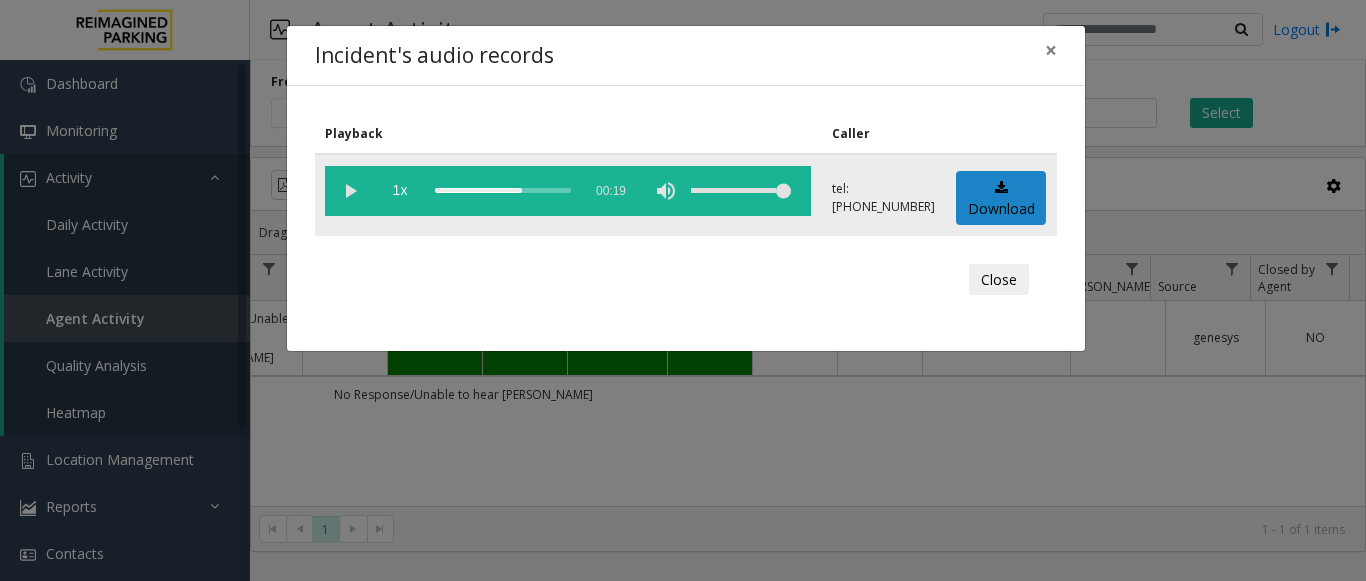 click 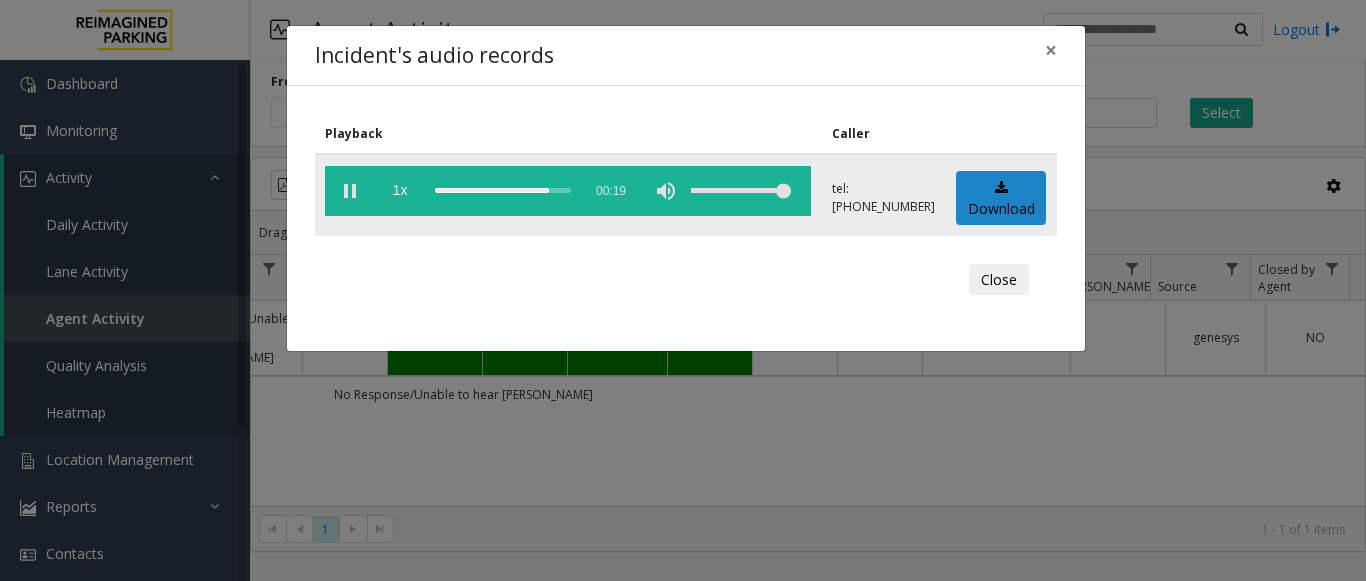 click 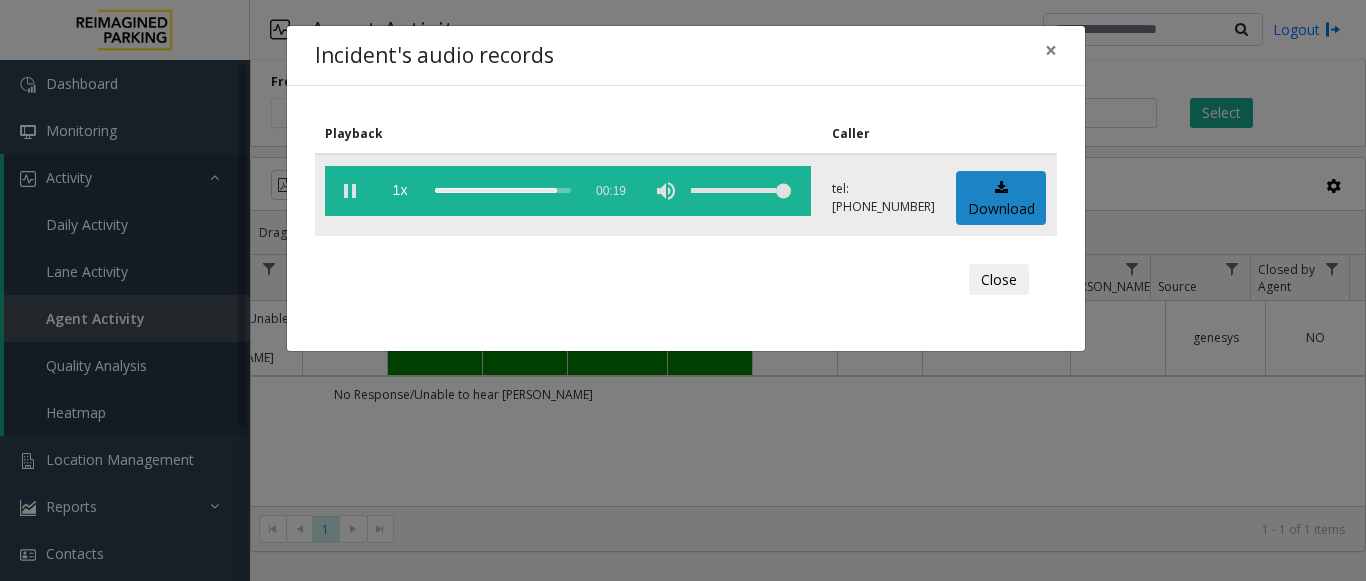 click 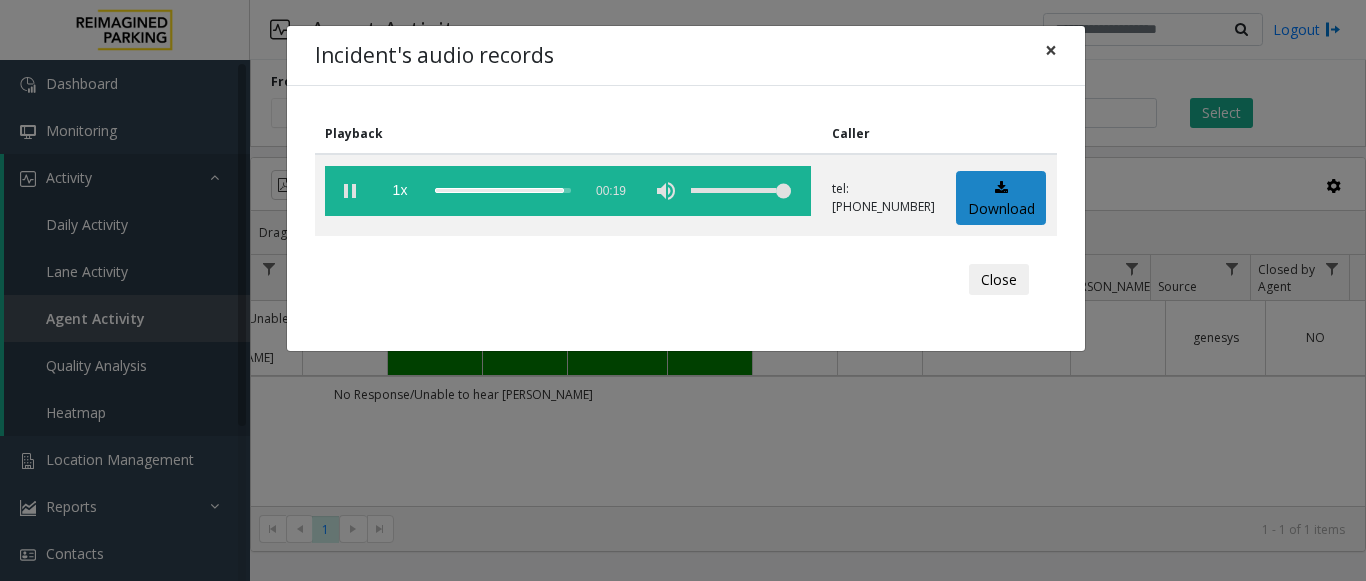 click on "×" 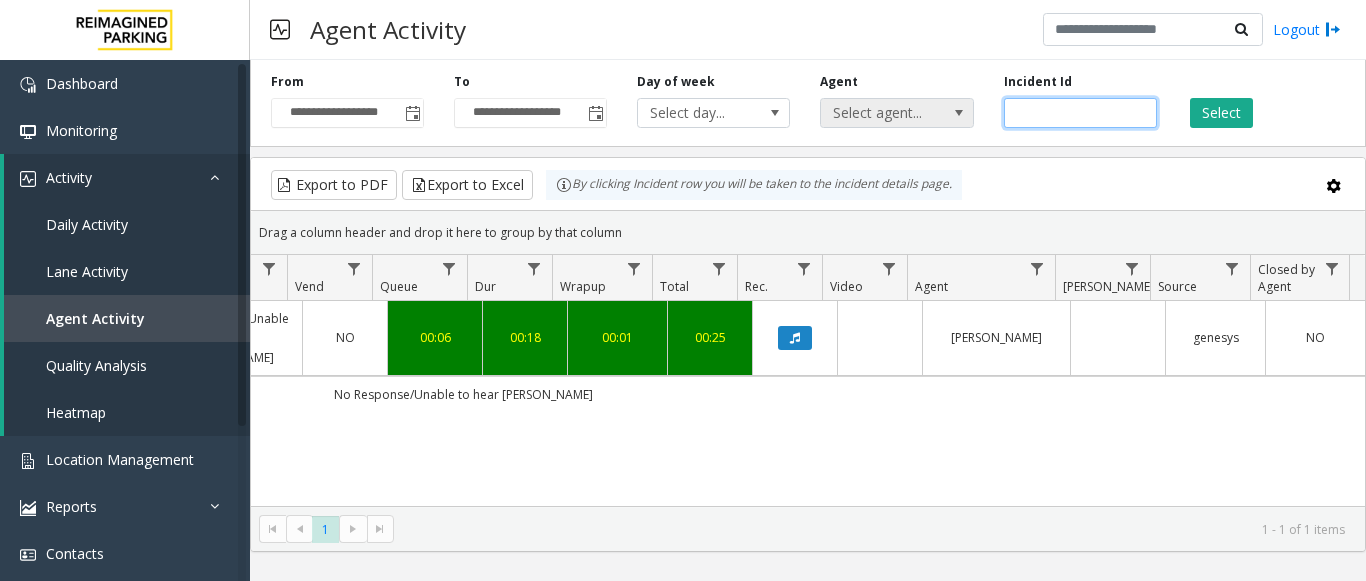 drag, startPoint x: 1096, startPoint y: 105, endPoint x: 953, endPoint y: 114, distance: 143.28294 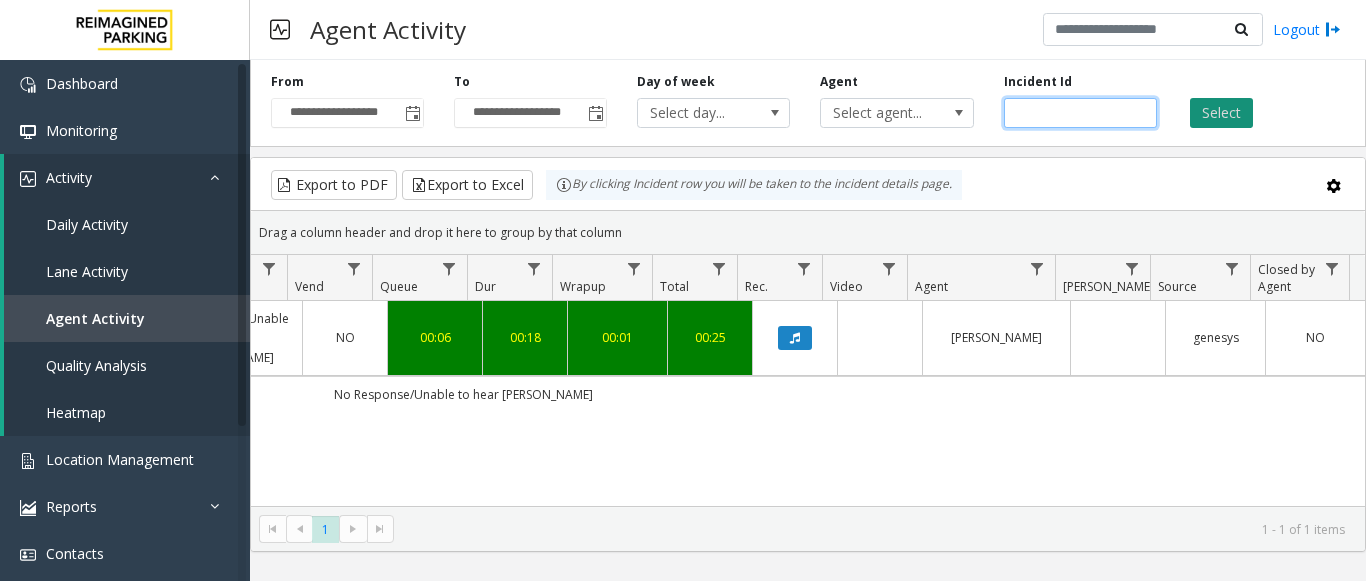 type on "*******" 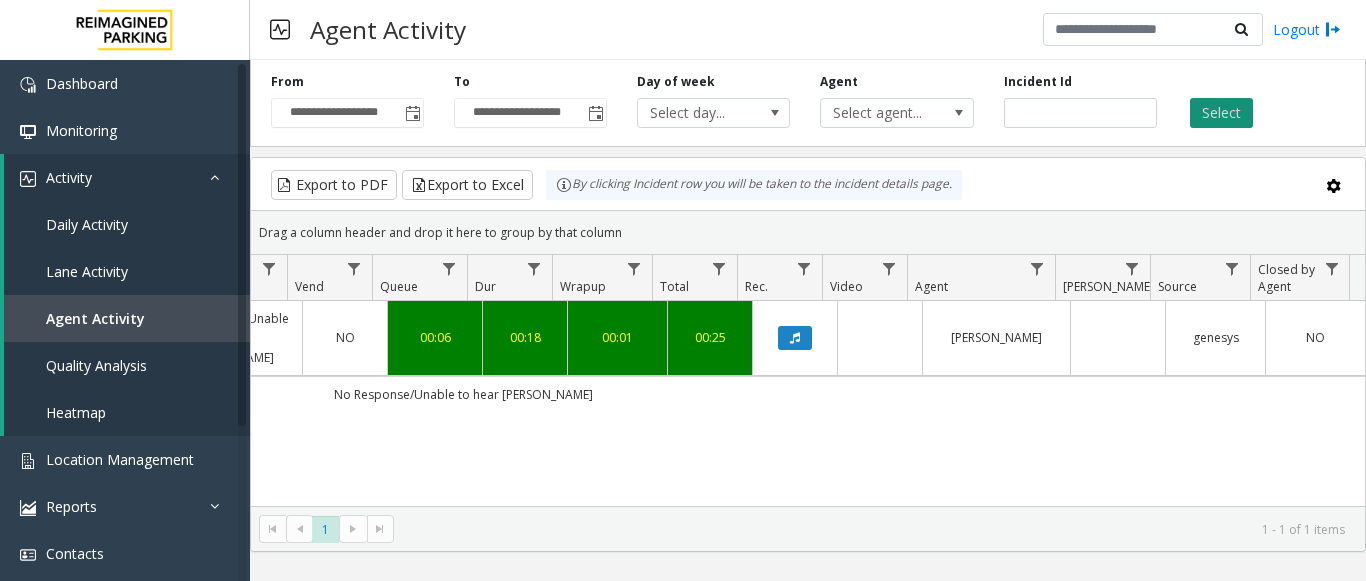 click on "Select" 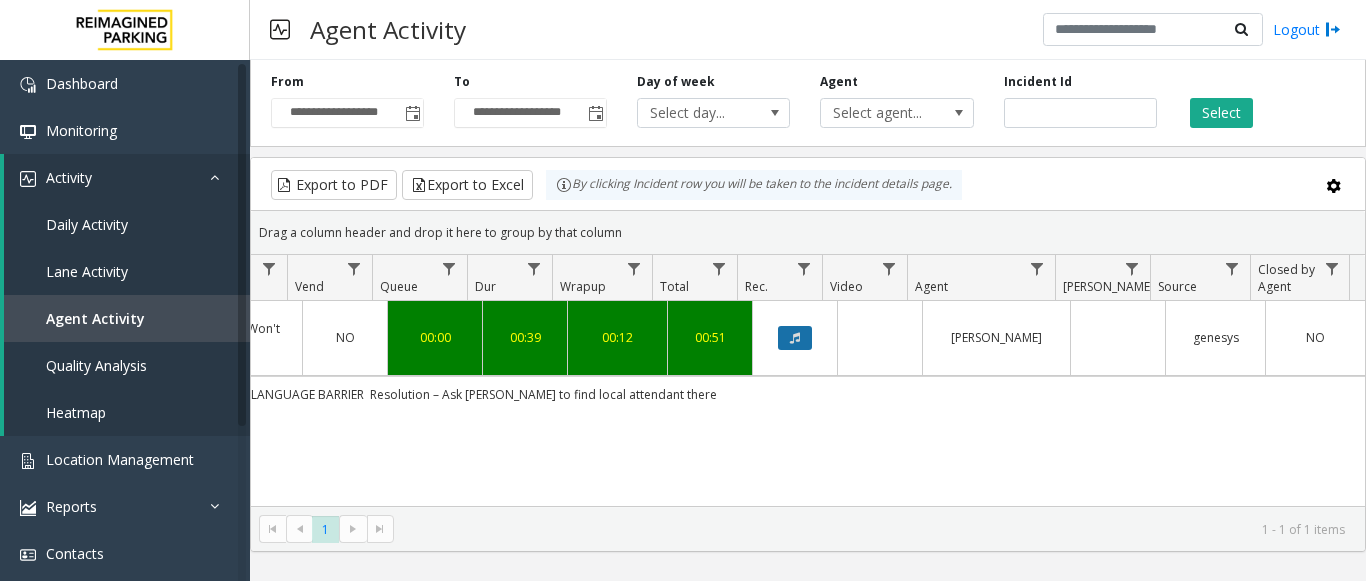 click 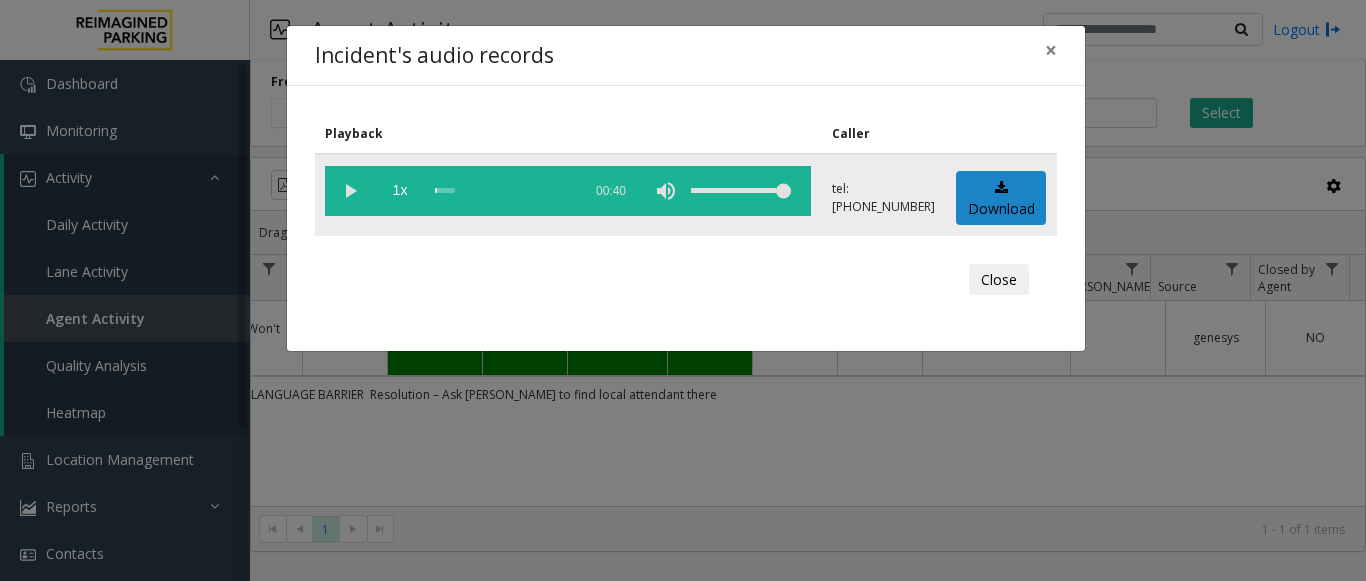 click 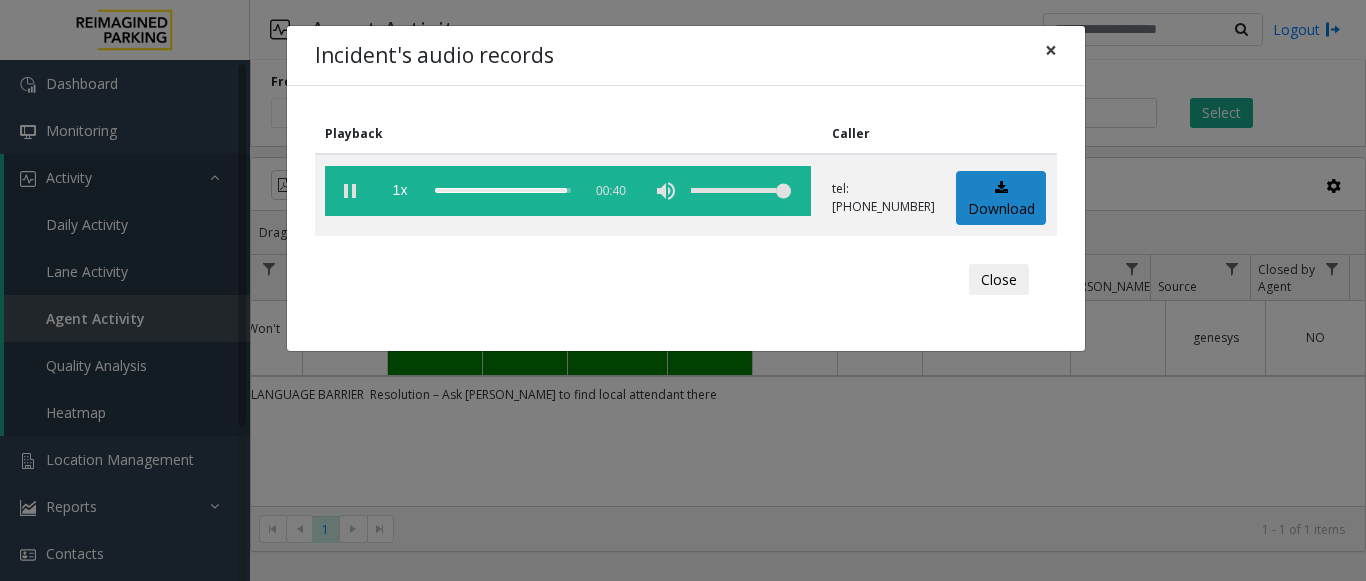 click on "×" 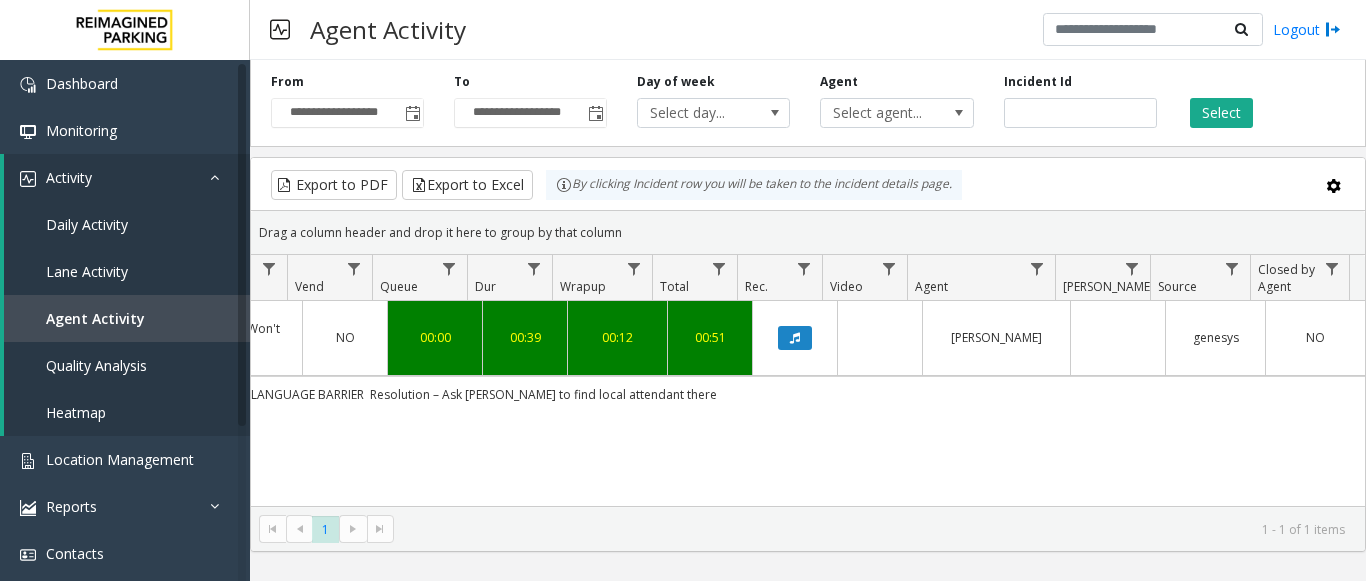scroll, scrollTop: 0, scrollLeft: 686, axis: horizontal 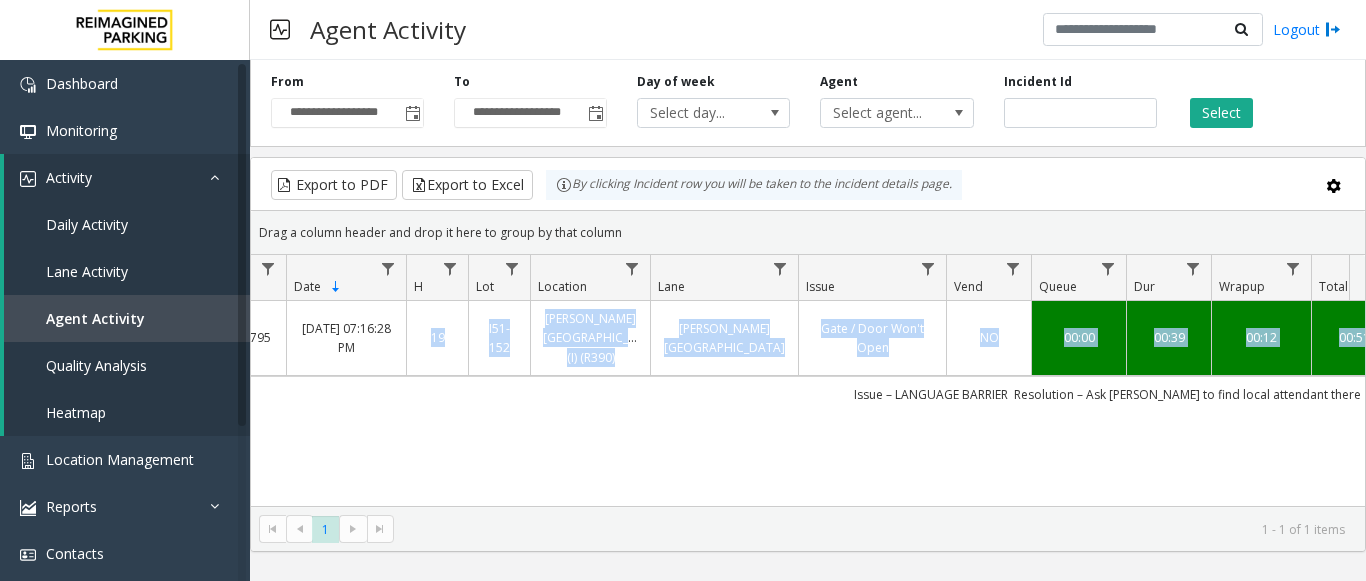 drag, startPoint x: 919, startPoint y: 330, endPoint x: 450, endPoint y: 353, distance: 469.56363 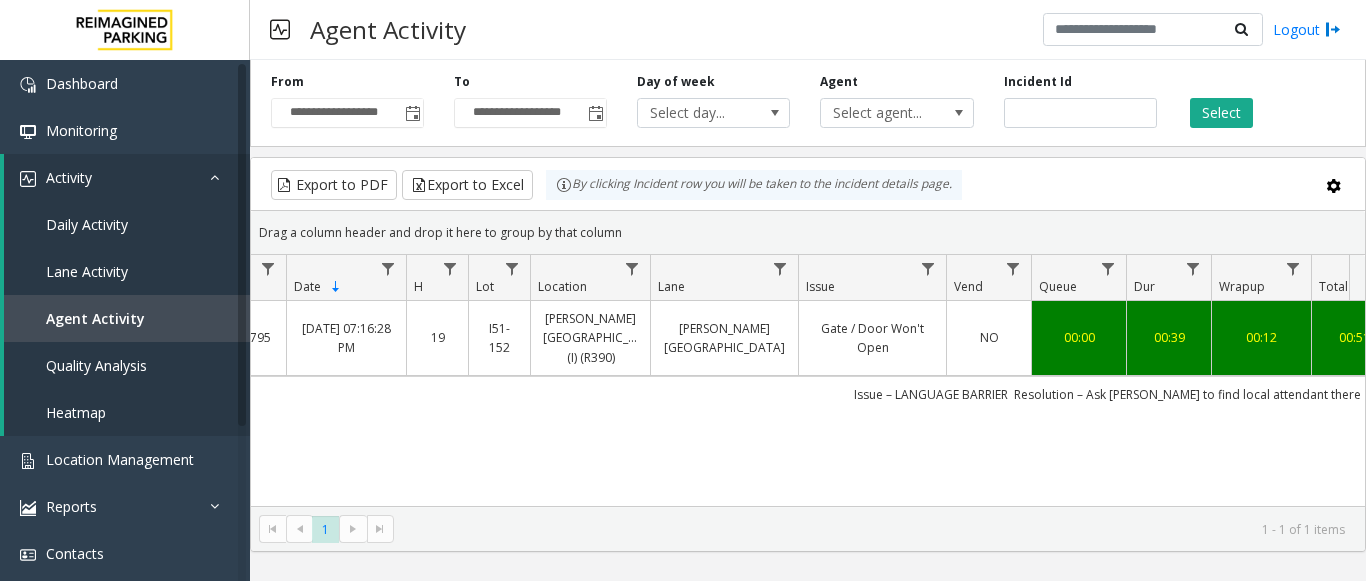 click on "Issue – LANGUAGE BARRIER
Resolution – Ask [PERSON_NAME] to find local attendant there" 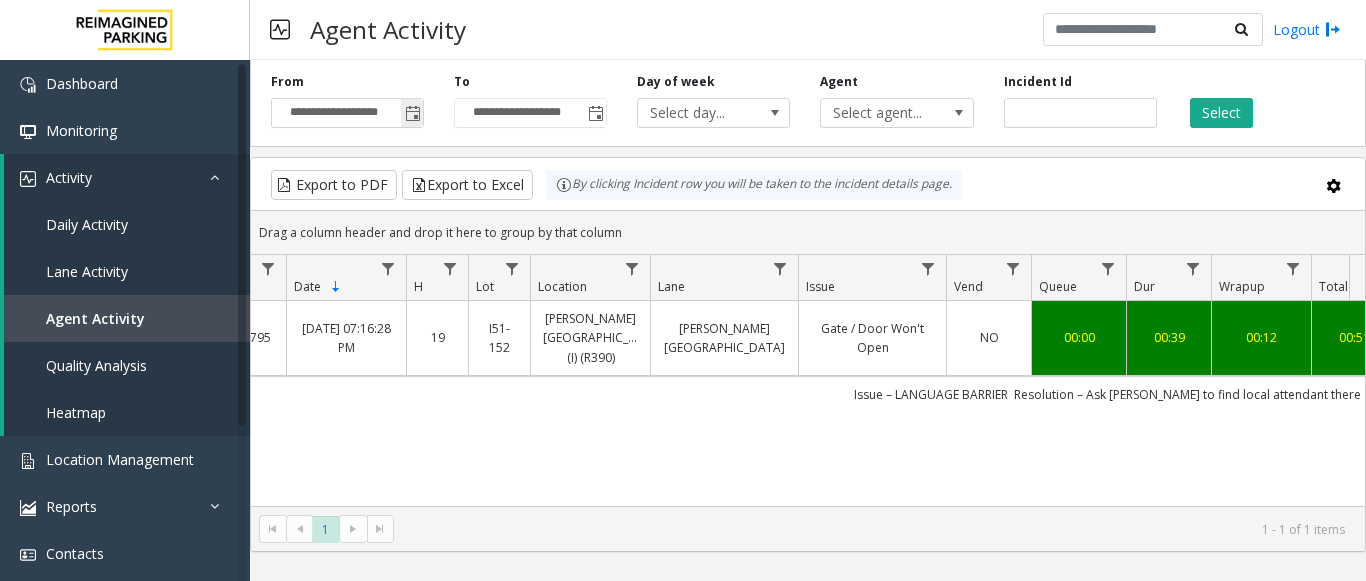 click 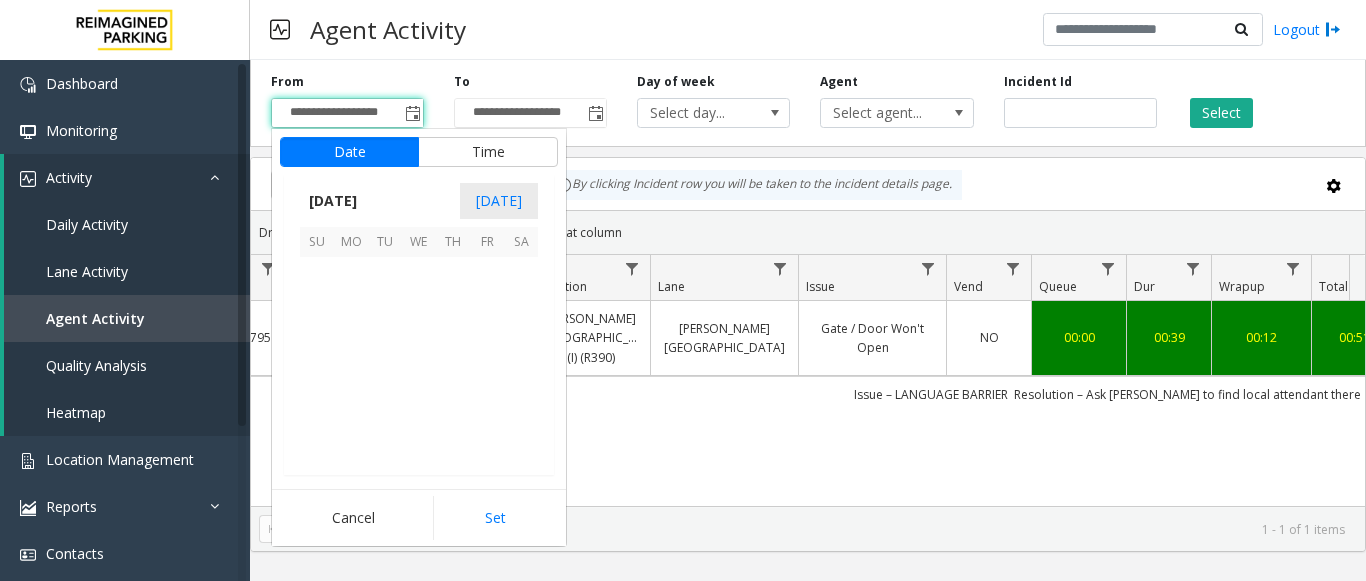 scroll, scrollTop: 358428, scrollLeft: 0, axis: vertical 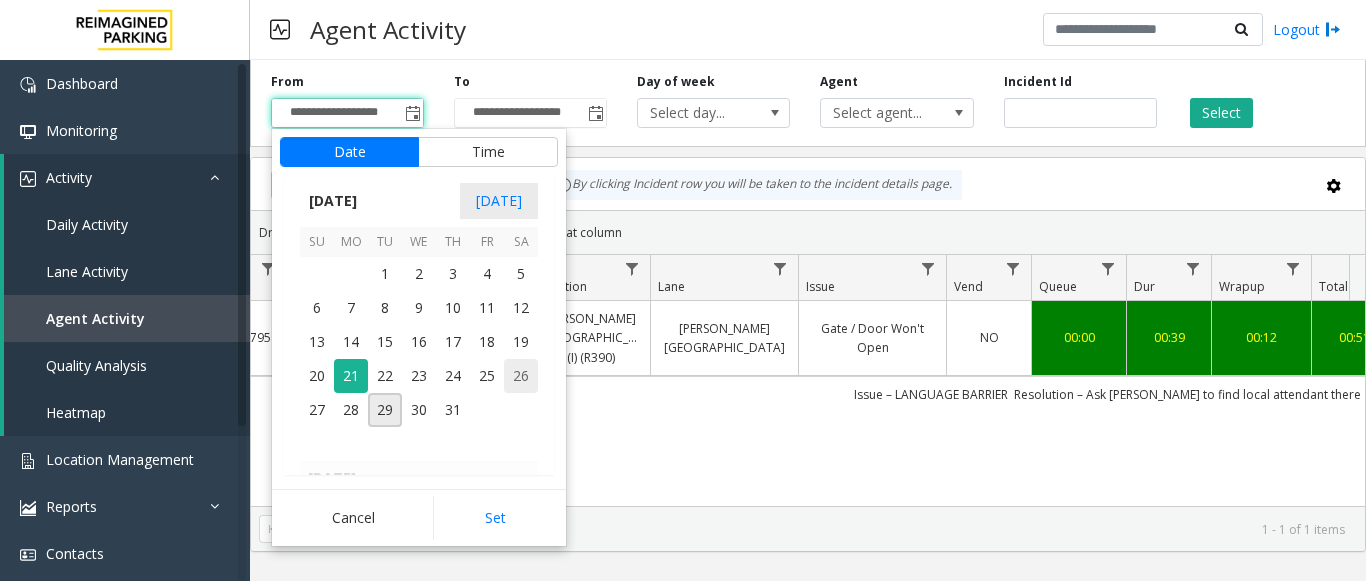 click on "26" at bounding box center (521, 376) 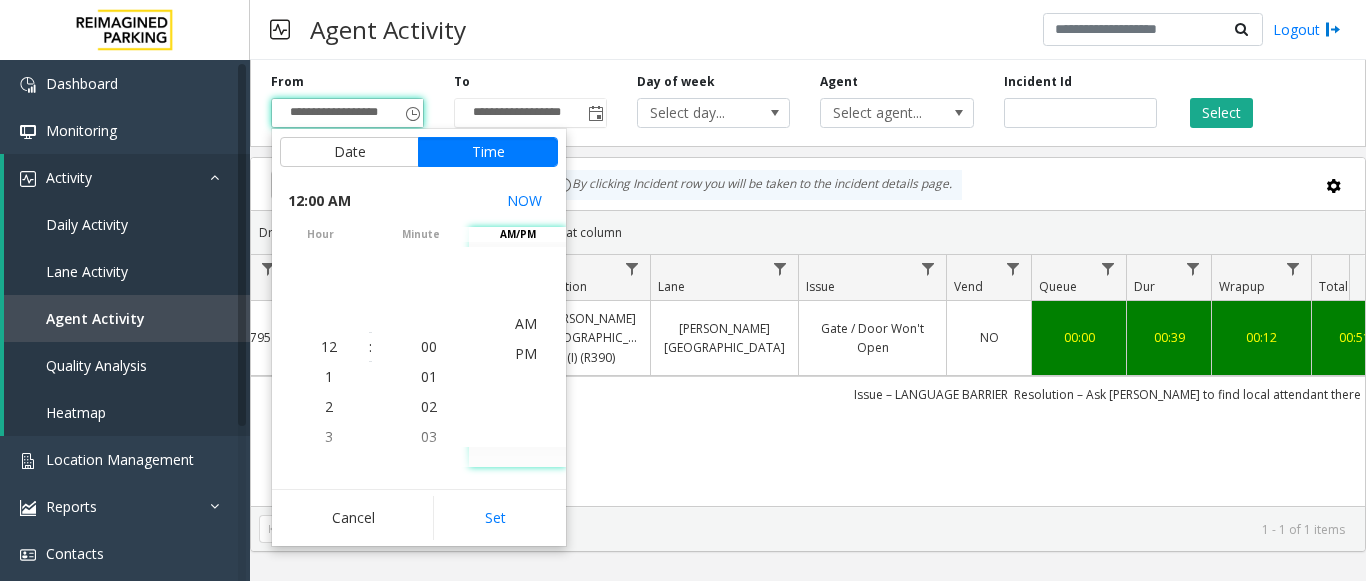 scroll, scrollTop: 30, scrollLeft: 0, axis: vertical 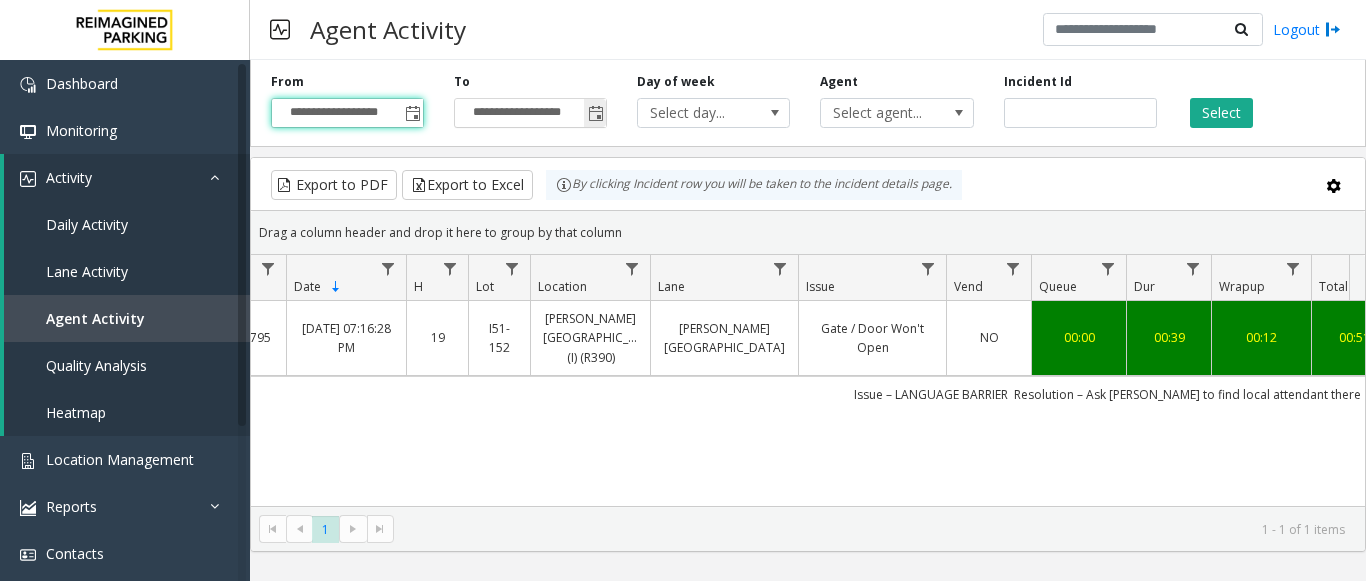 click 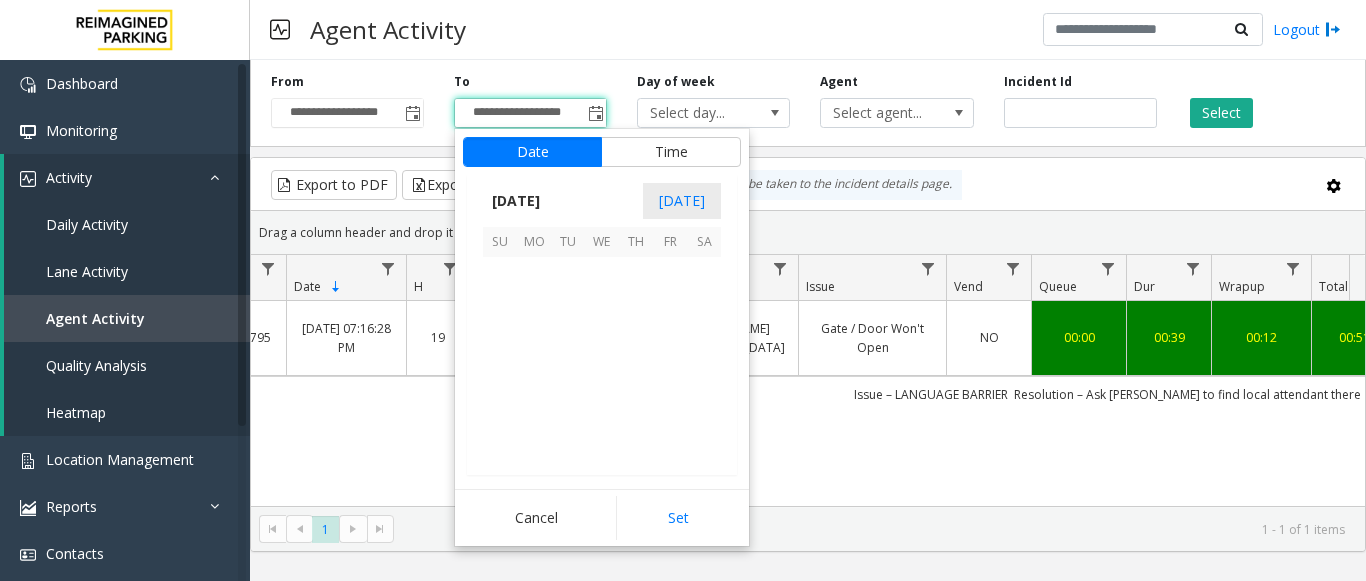 scroll, scrollTop: 358428, scrollLeft: 0, axis: vertical 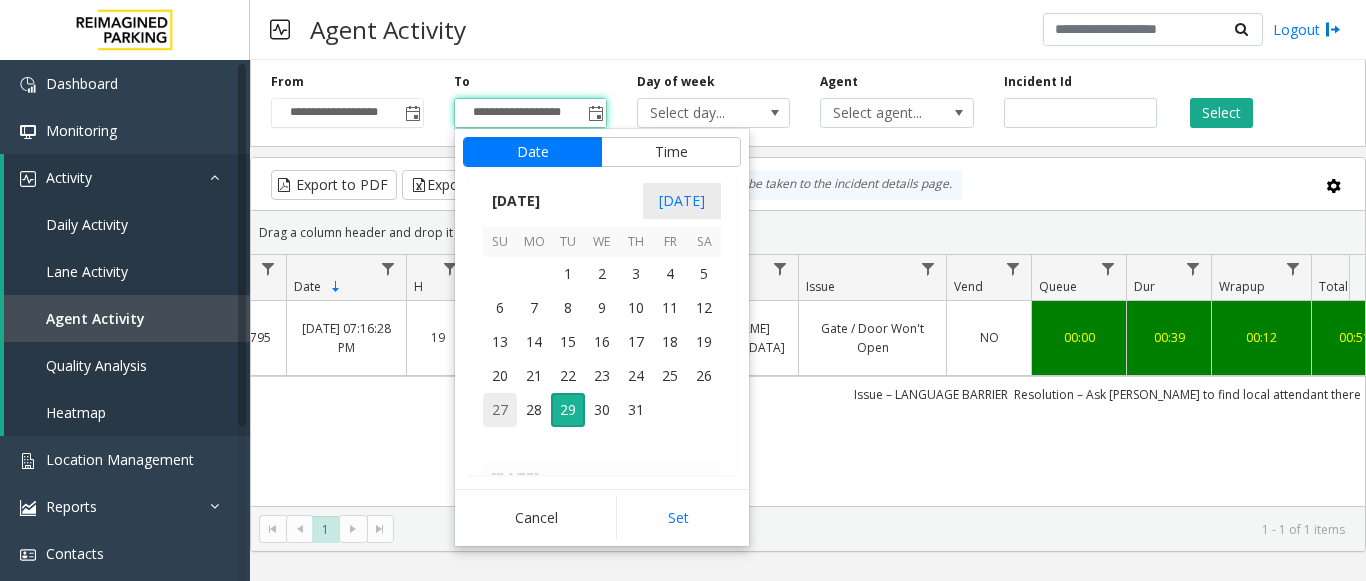 click on "27" at bounding box center [500, 410] 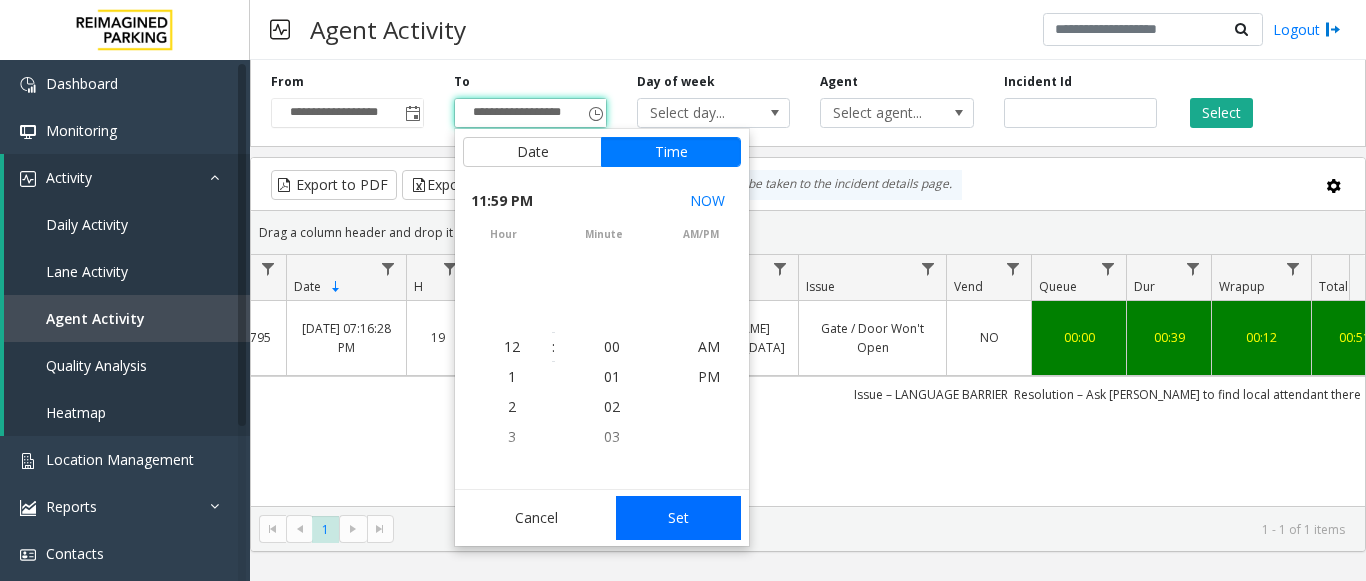 scroll, scrollTop: 690, scrollLeft: 0, axis: vertical 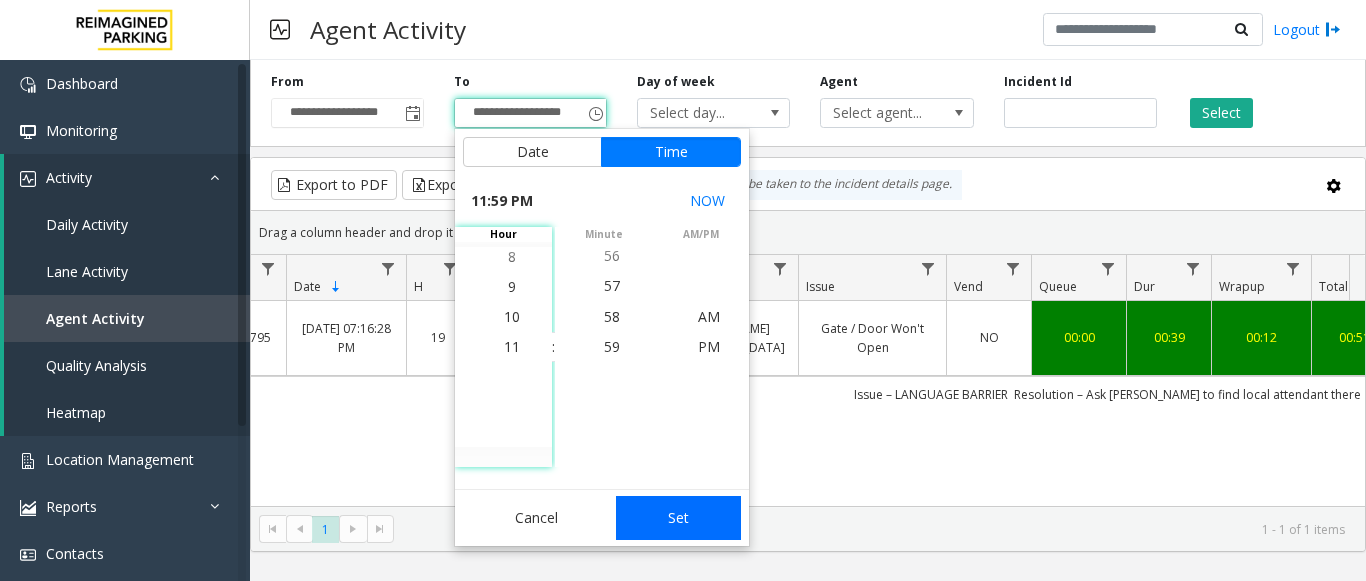 click on "Set" 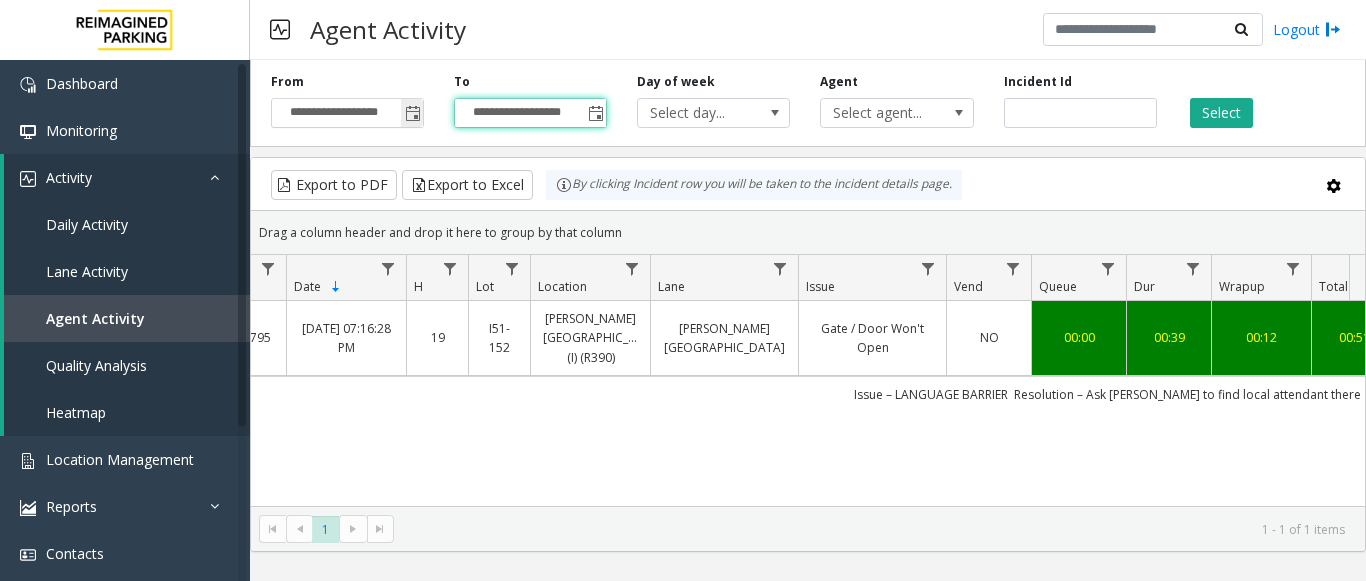 click 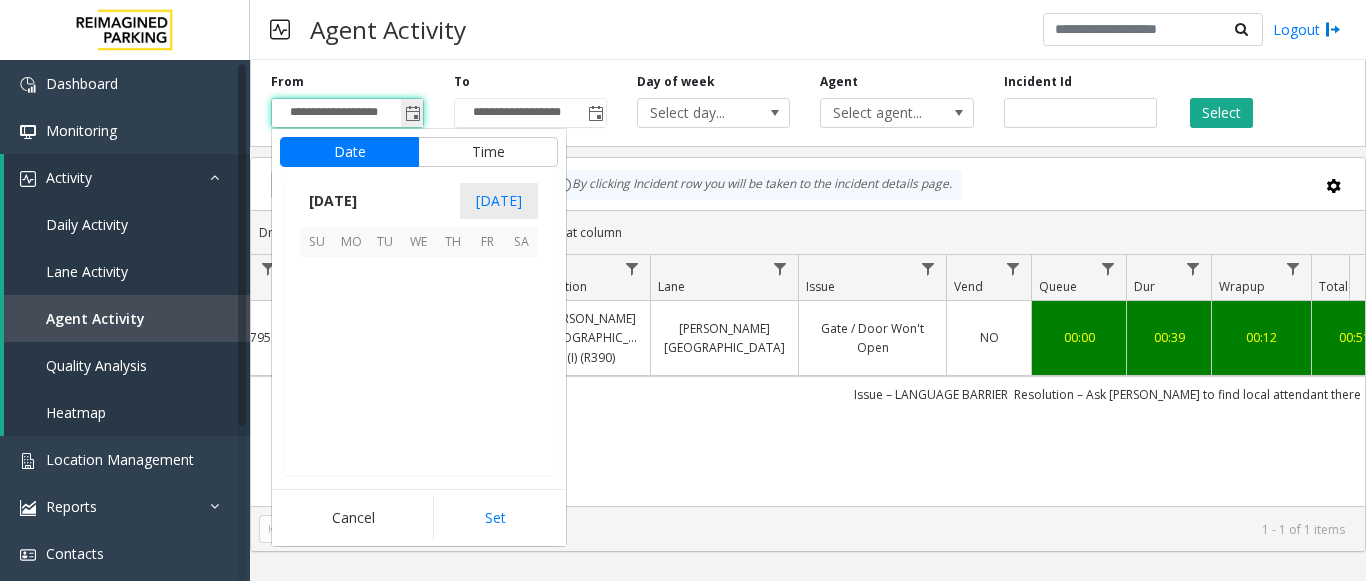 scroll, scrollTop: 358428, scrollLeft: 0, axis: vertical 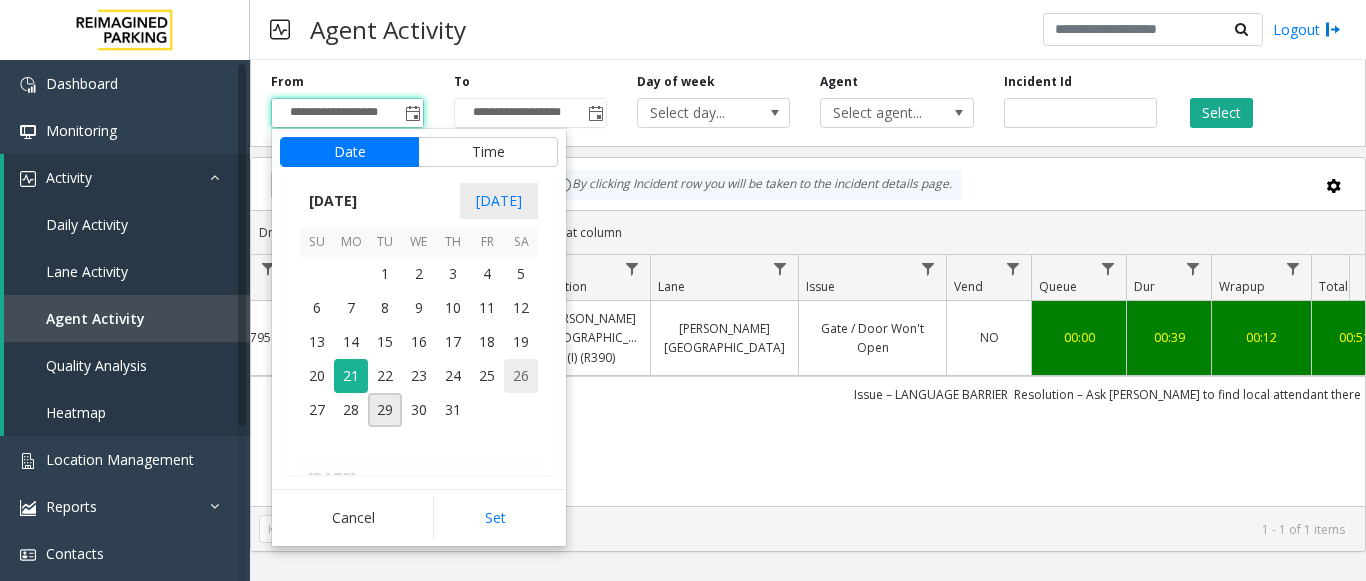 click on "26" at bounding box center [521, 376] 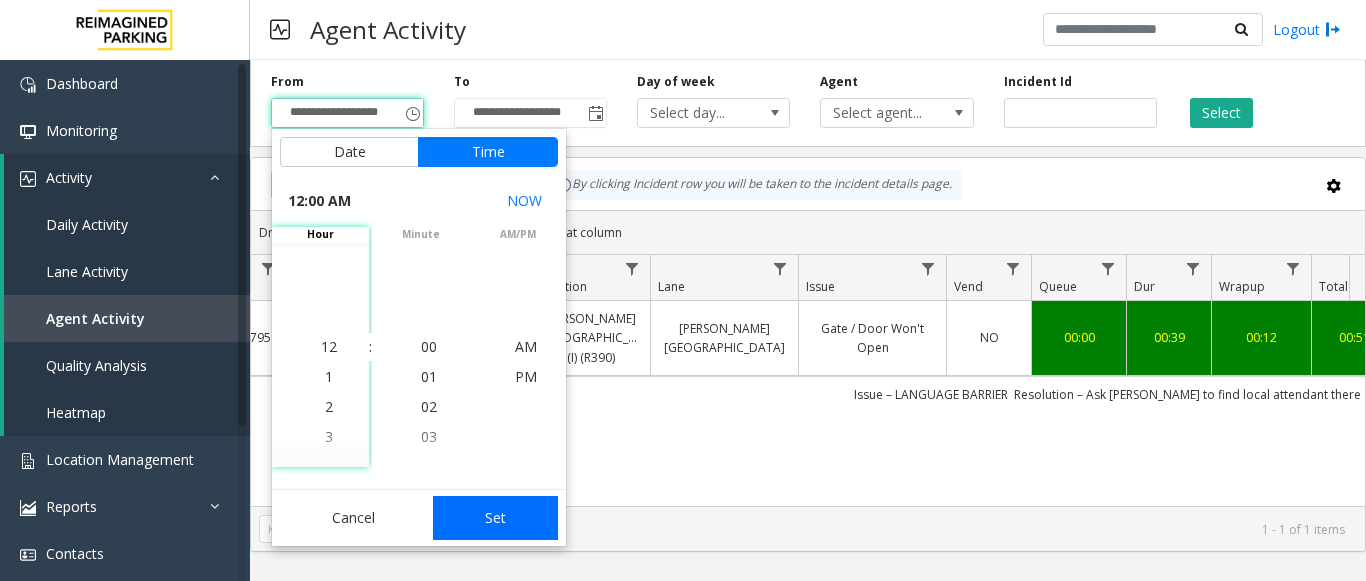 click on "Set" 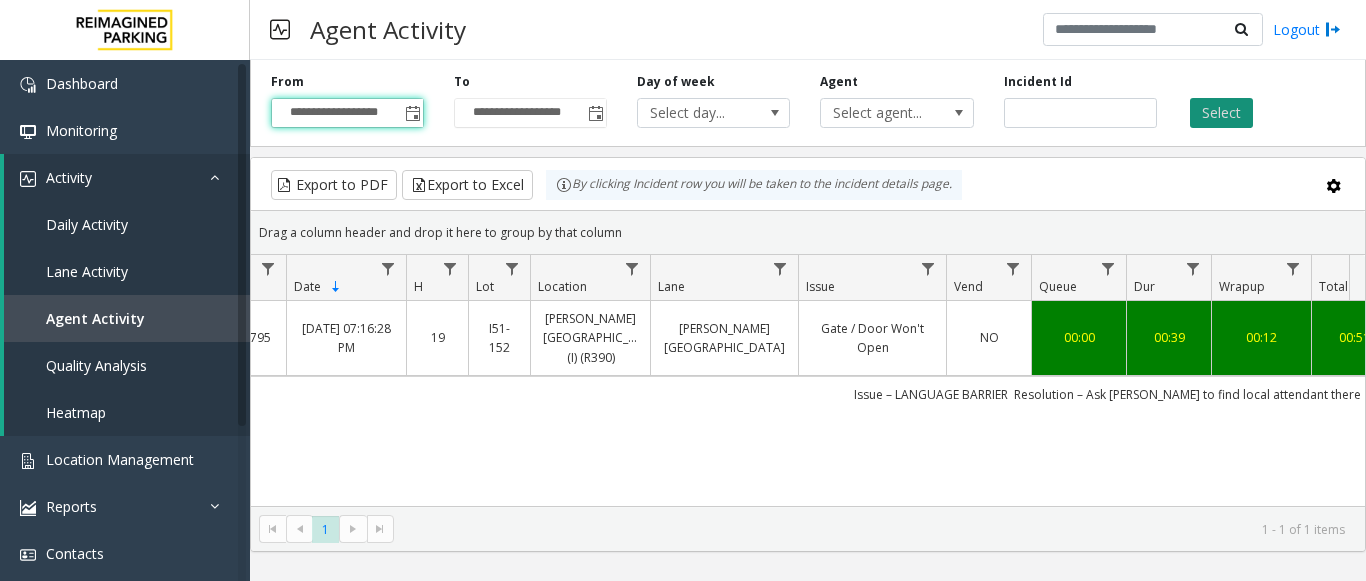 click on "Select" 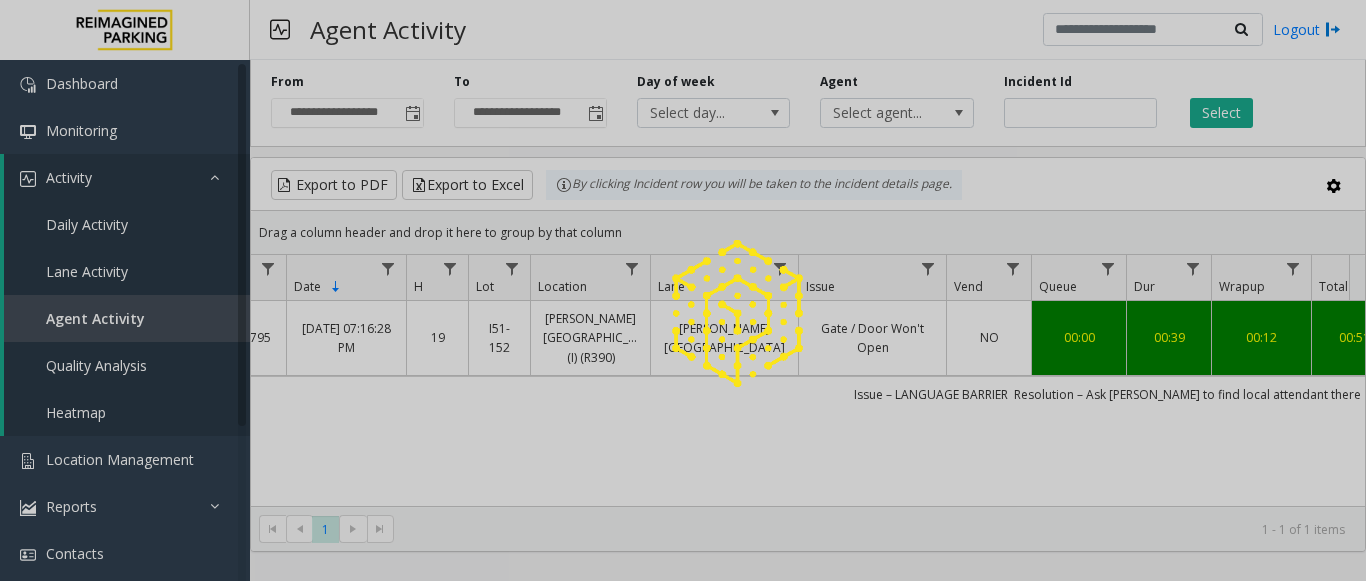 click 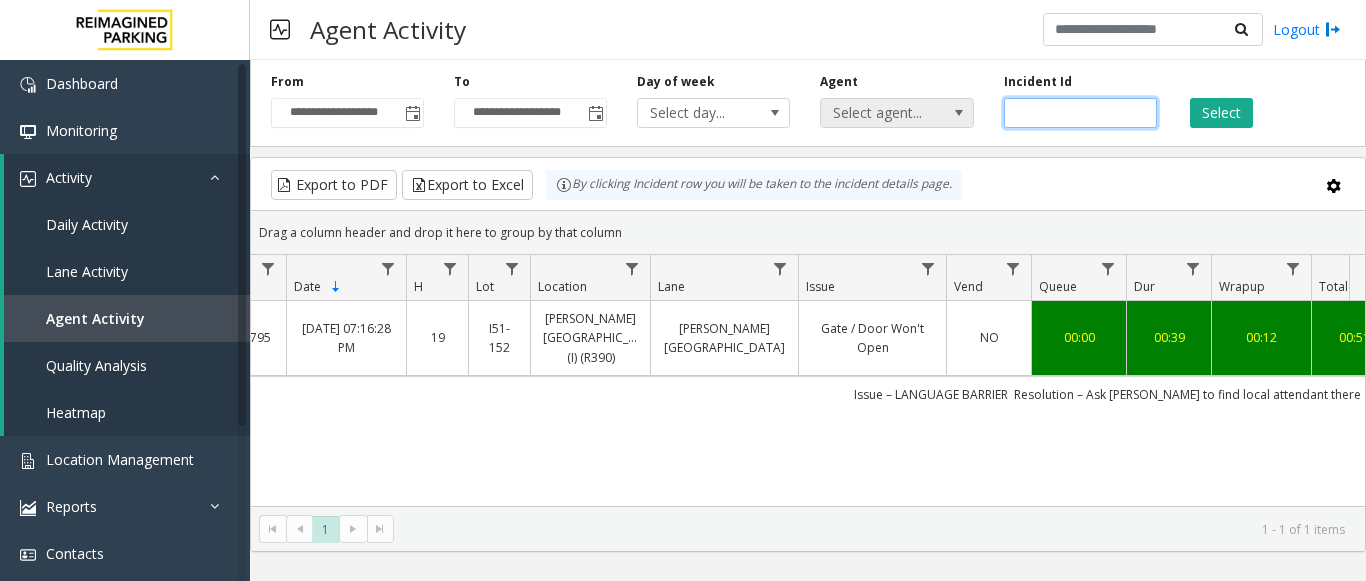drag, startPoint x: 1082, startPoint y: 108, endPoint x: 910, endPoint y: 110, distance: 172.01163 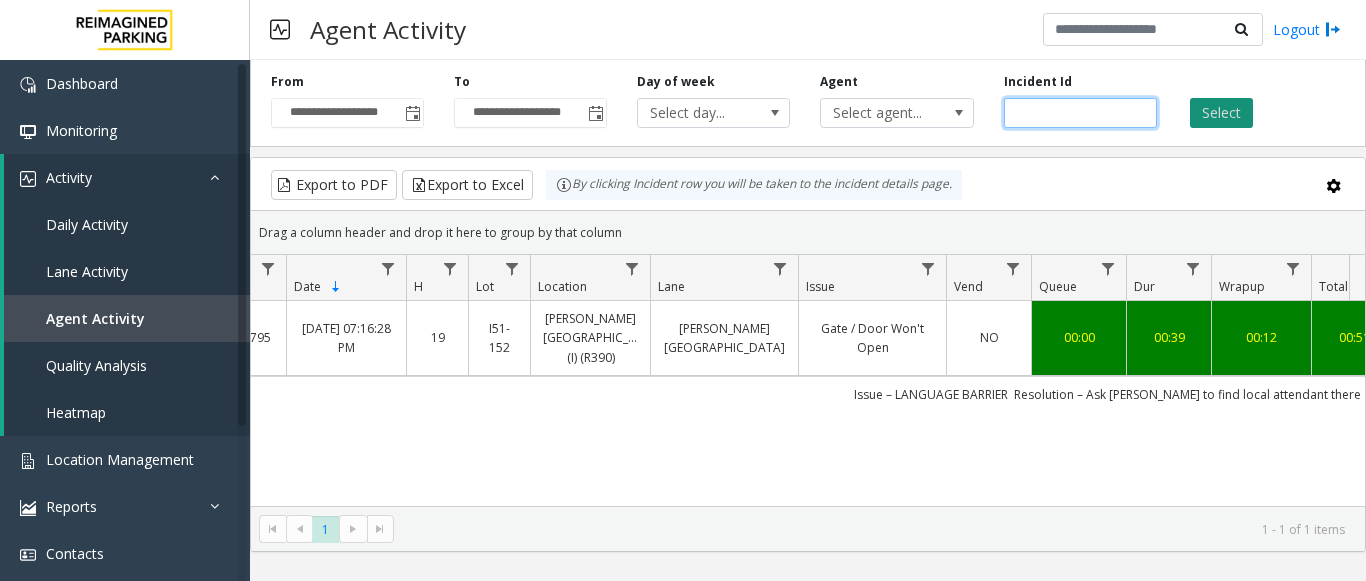 type 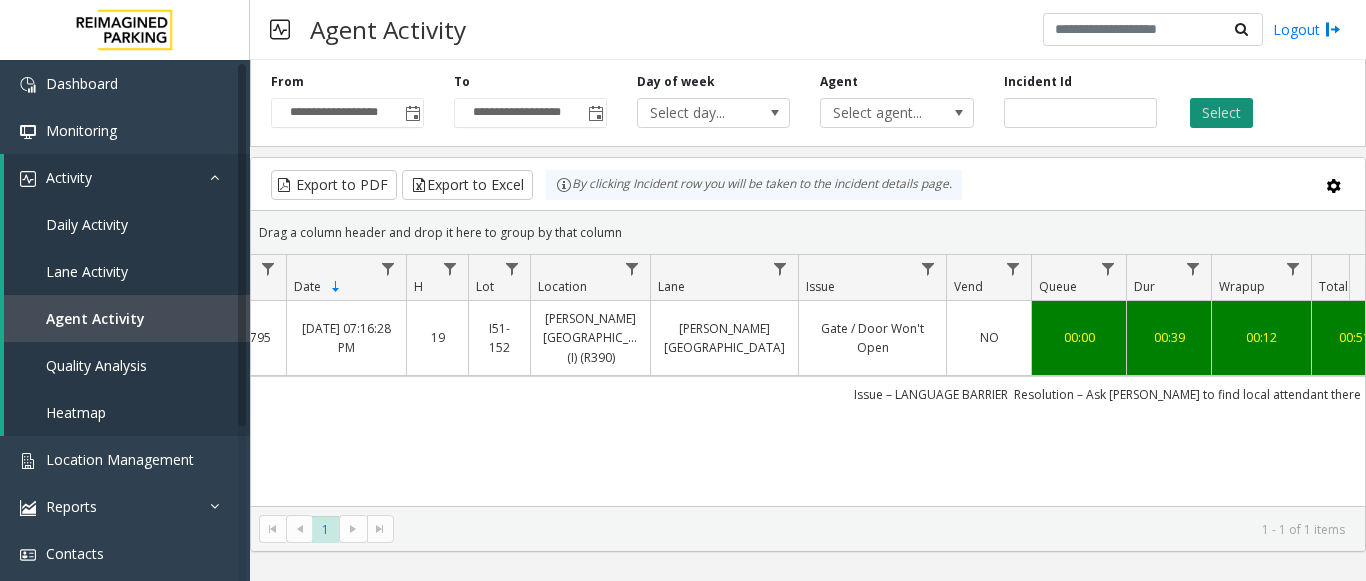 click on "Select" 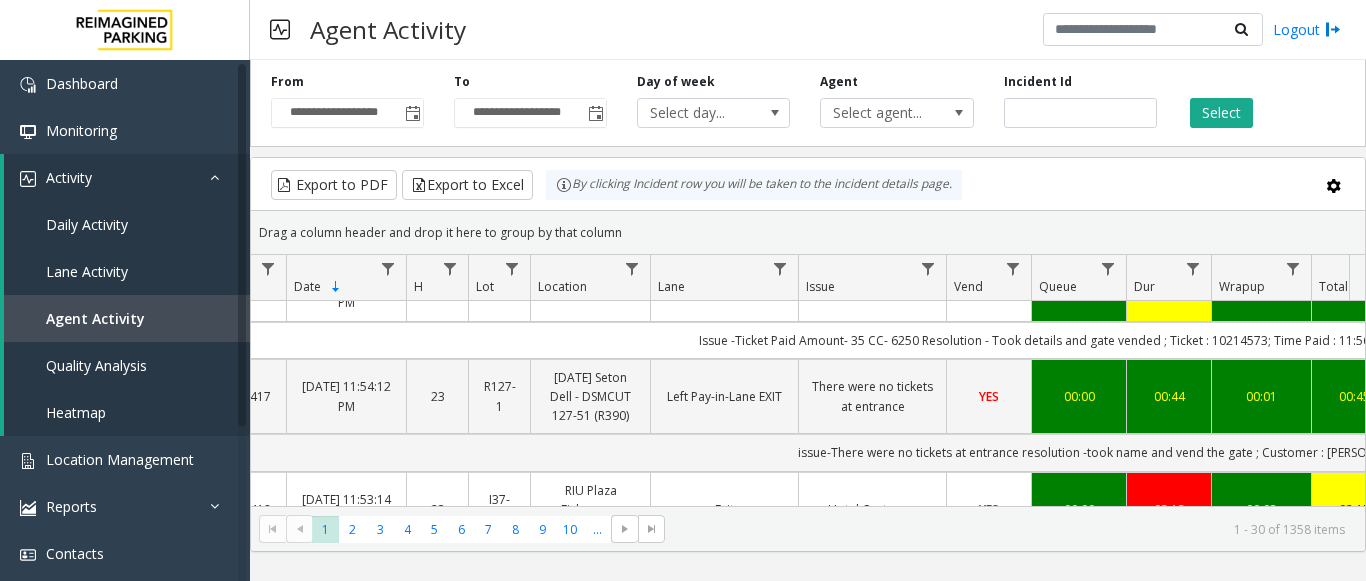 scroll, scrollTop: 0, scrollLeft: 77, axis: horizontal 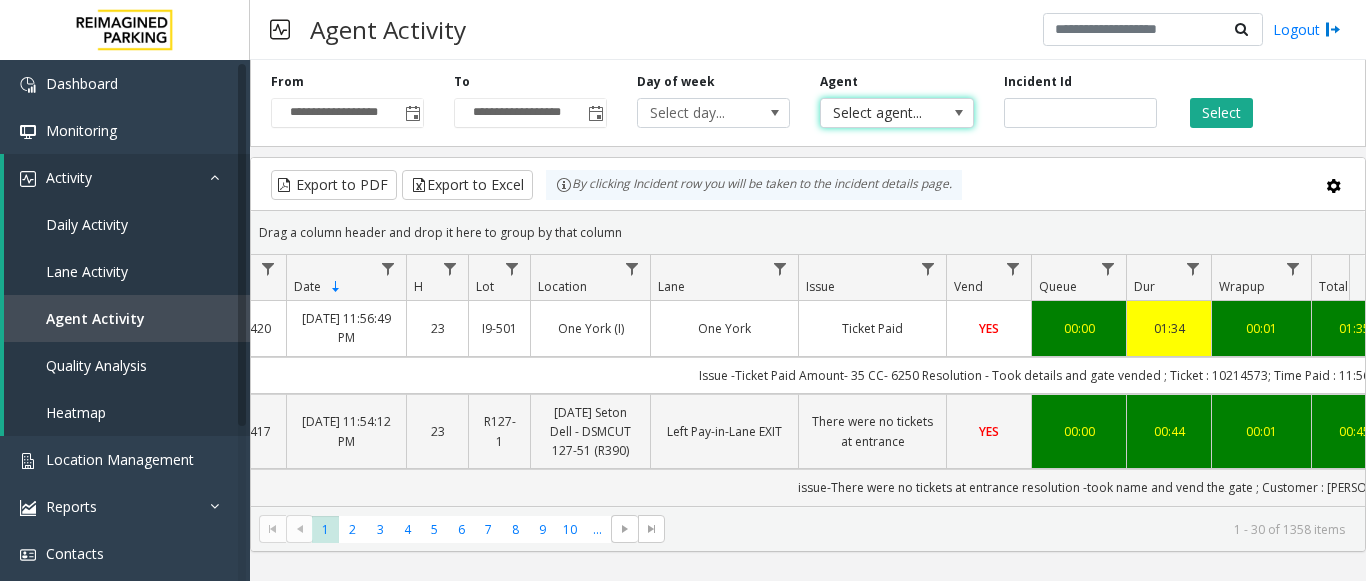click on "Select agent..." at bounding box center [881, 113] 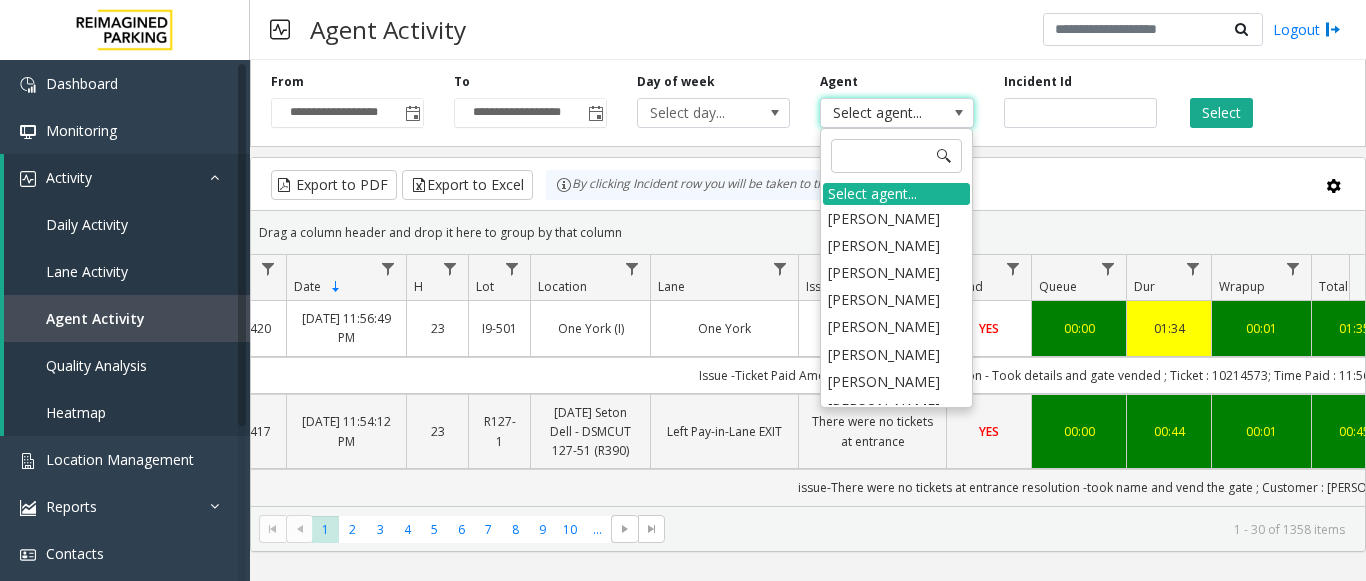 click on "Export to PDF  Export to Excel By clicking Incident row you will be taken to the incident details page." 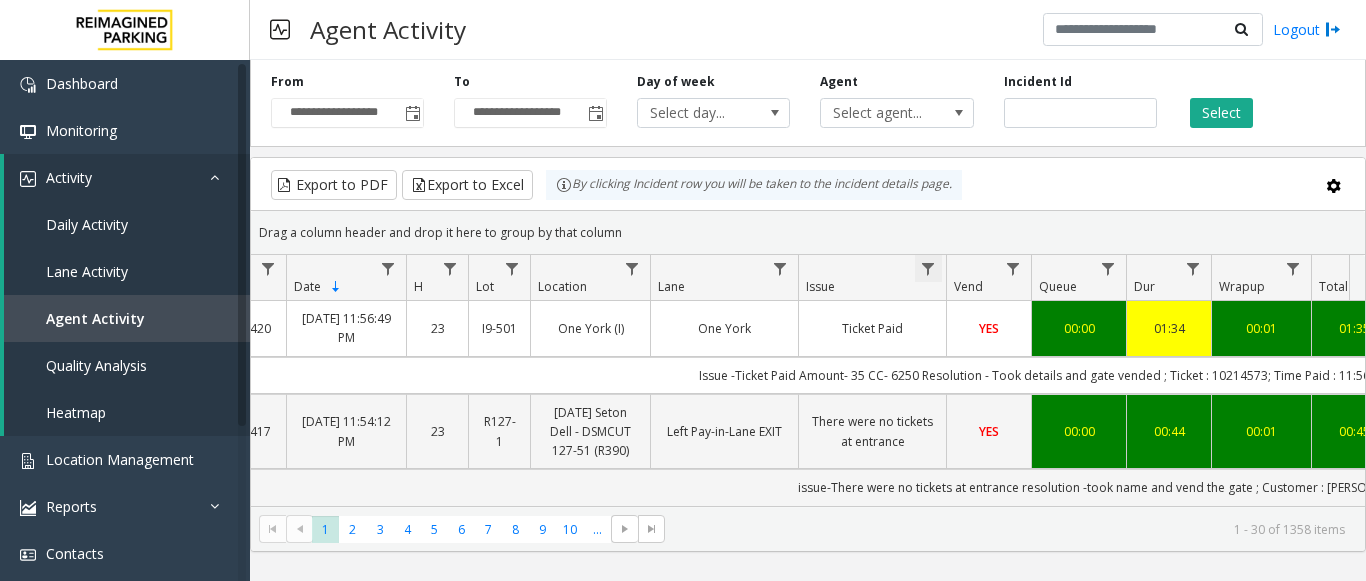 click 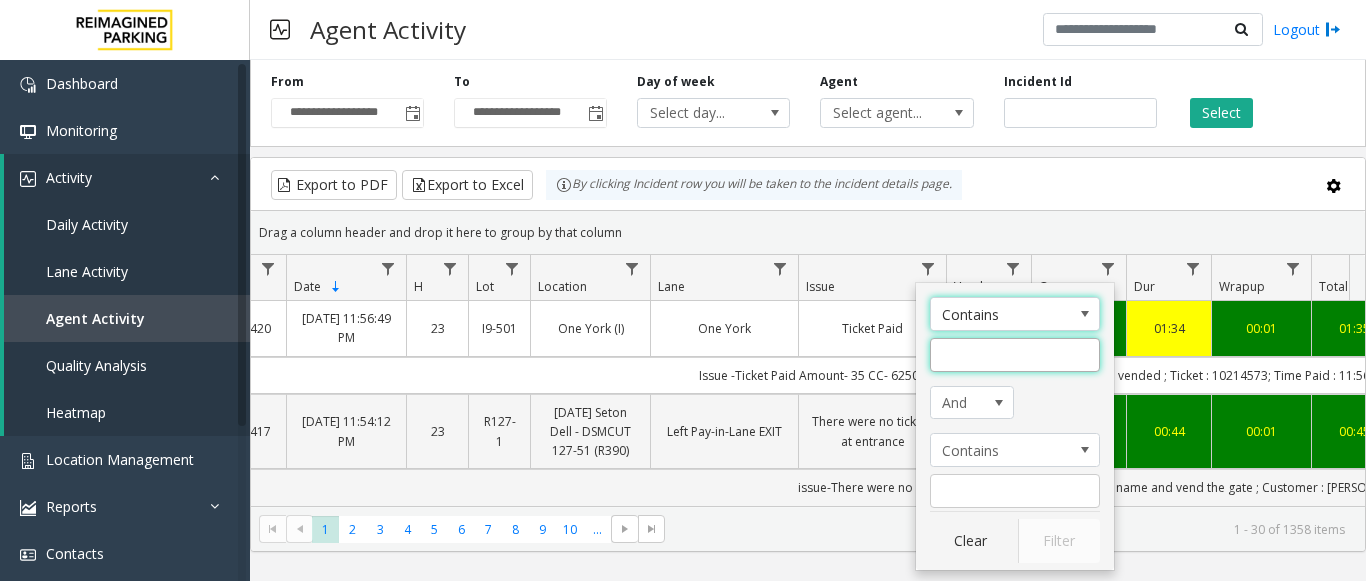 click 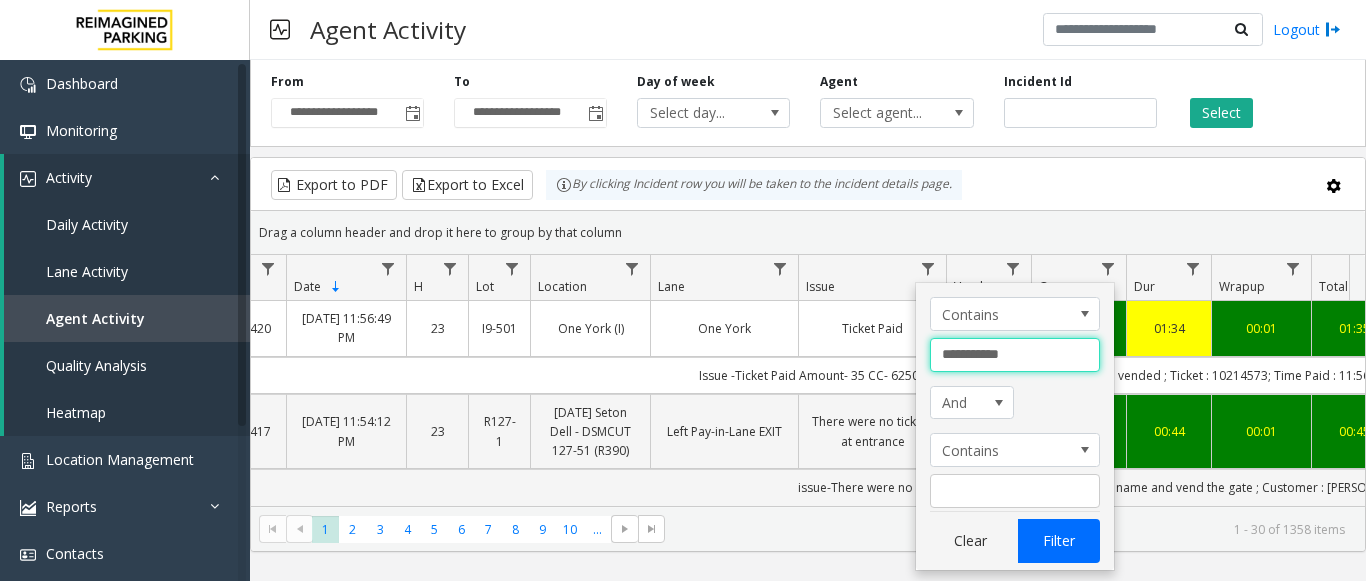 type on "**********" 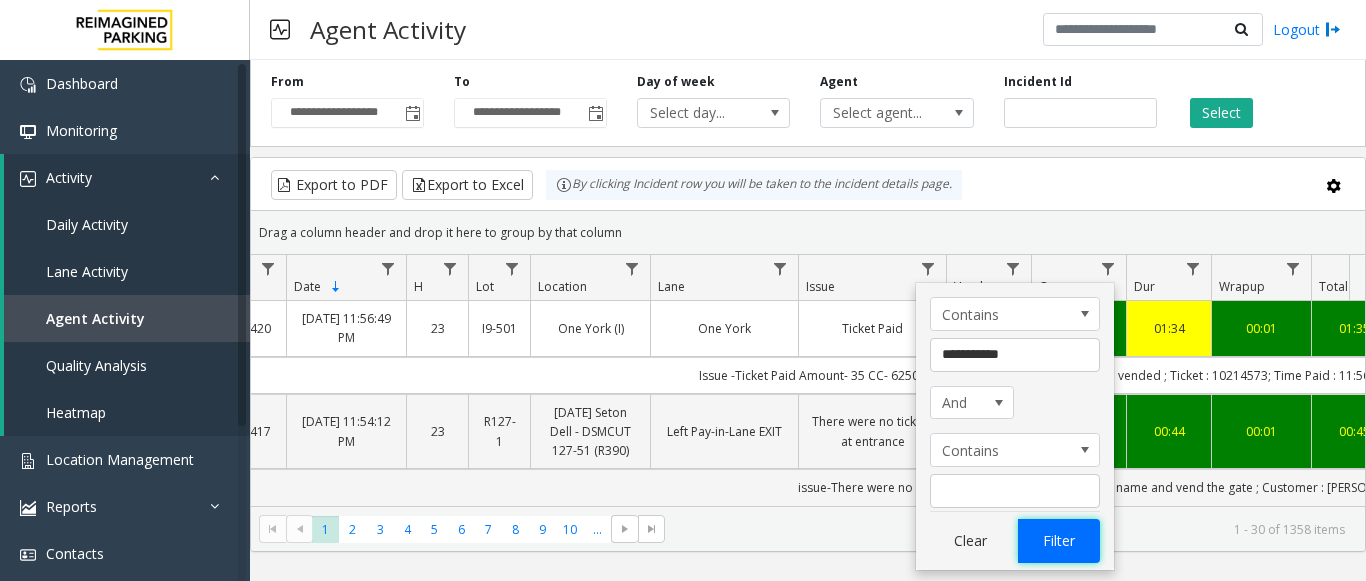 click on "Filter" 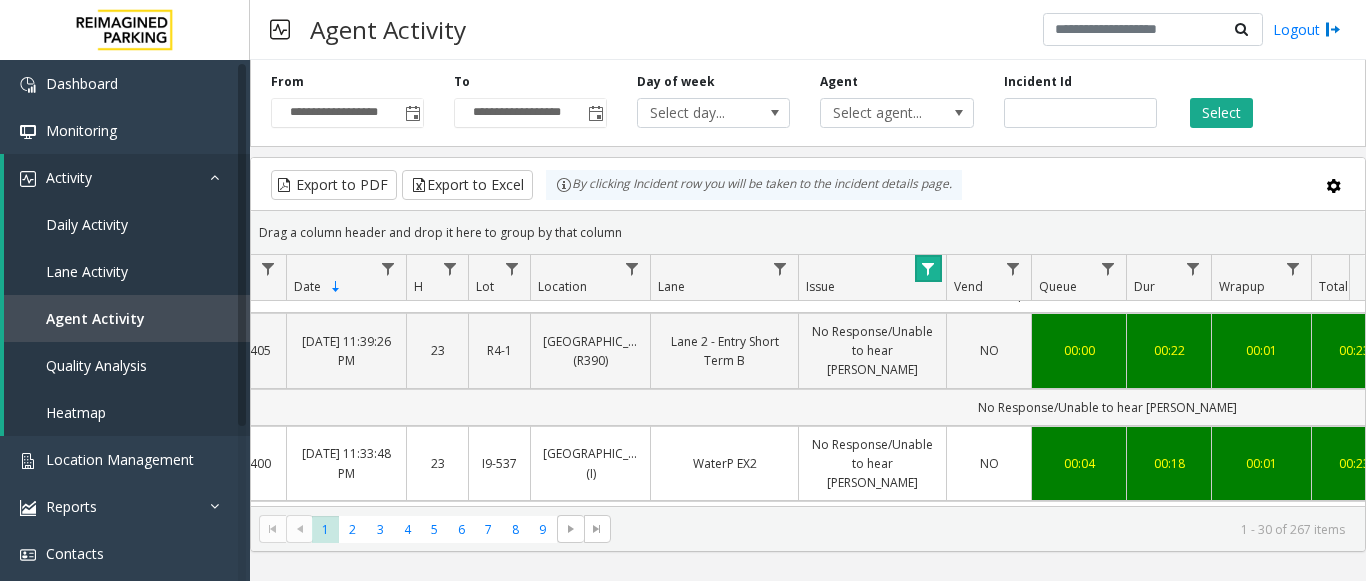 scroll, scrollTop: 0, scrollLeft: 77, axis: horizontal 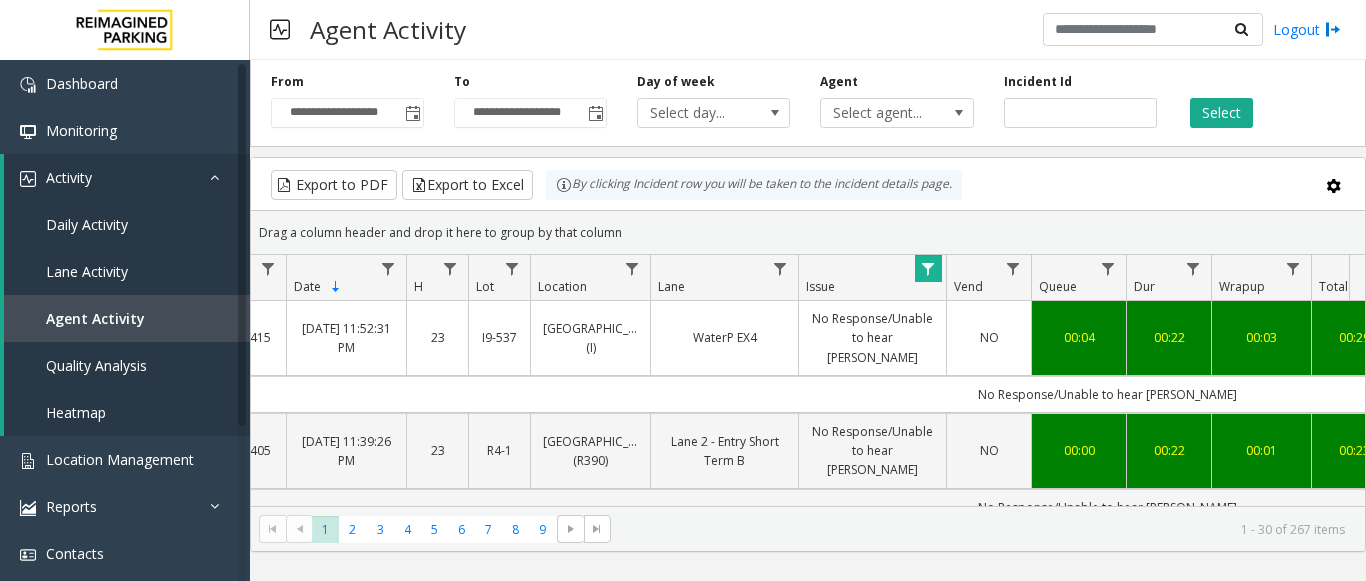 click on "* * * * * * * * *  1   2   3   4   5   6   7   8   9  1 - 30 of 267 items" 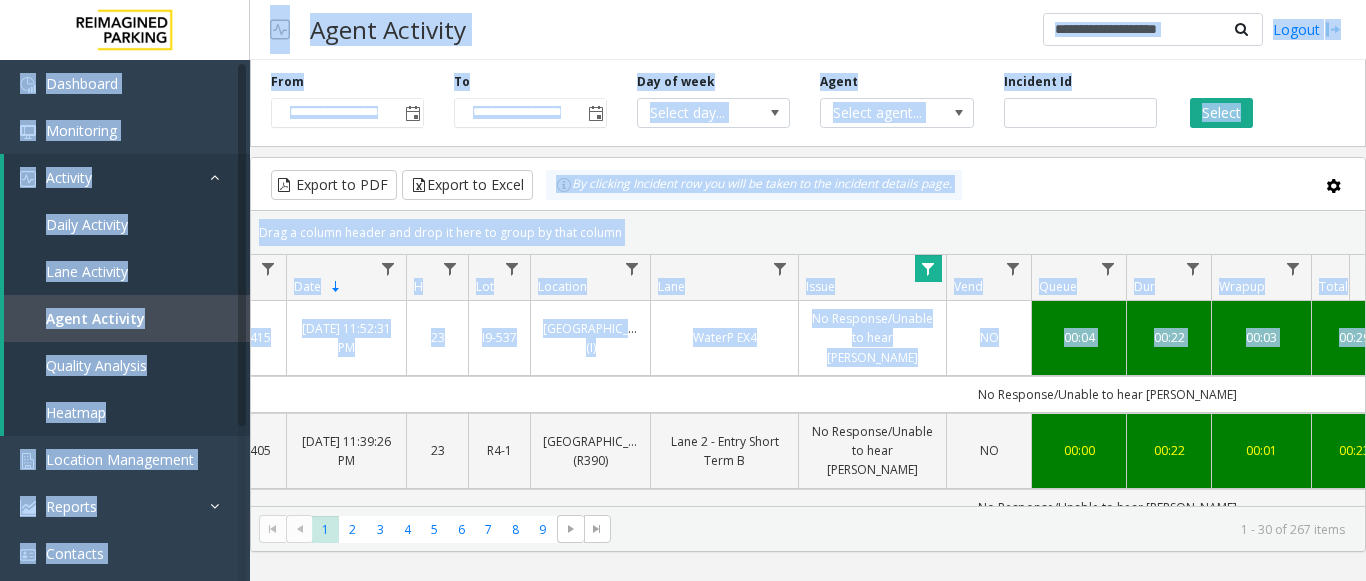 drag, startPoint x: 742, startPoint y: 373, endPoint x: -103, endPoint y: 396, distance: 845.313 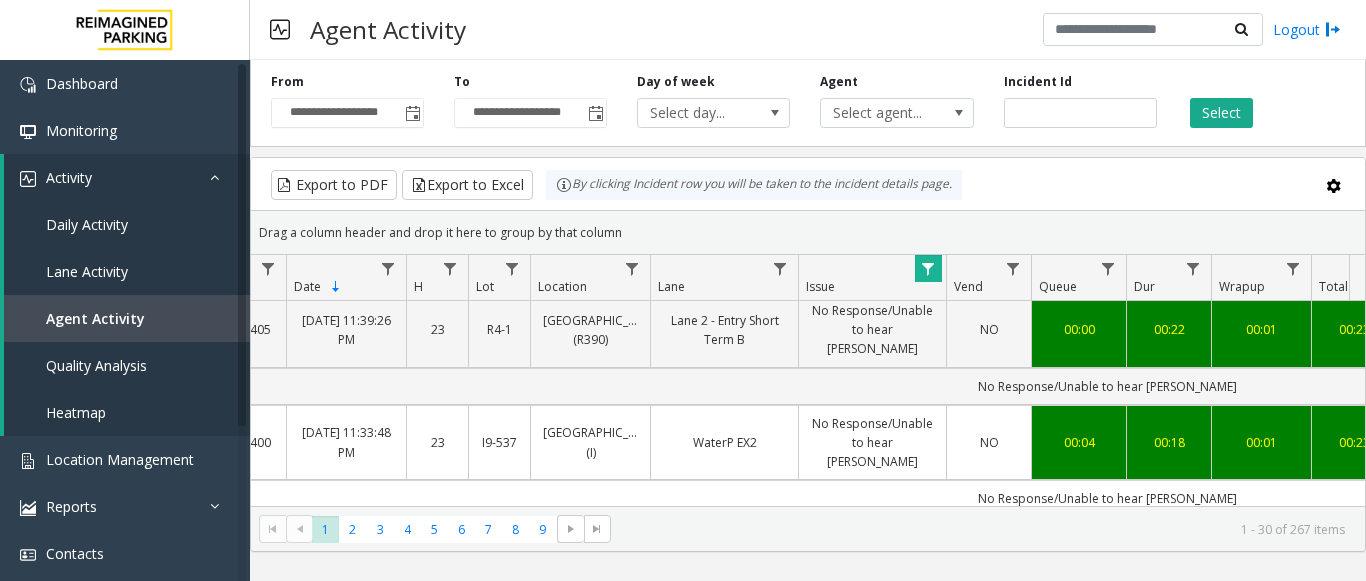scroll, scrollTop: 200, scrollLeft: 77, axis: both 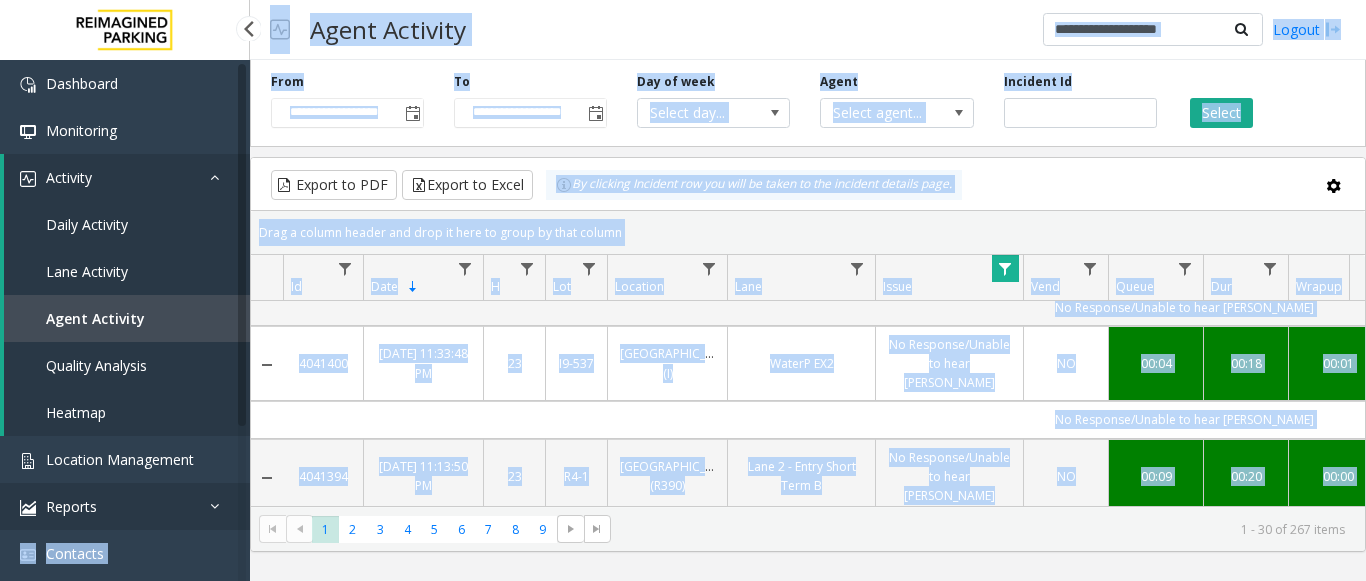 drag, startPoint x: 1180, startPoint y: 489, endPoint x: 208, endPoint y: 484, distance: 972.0129 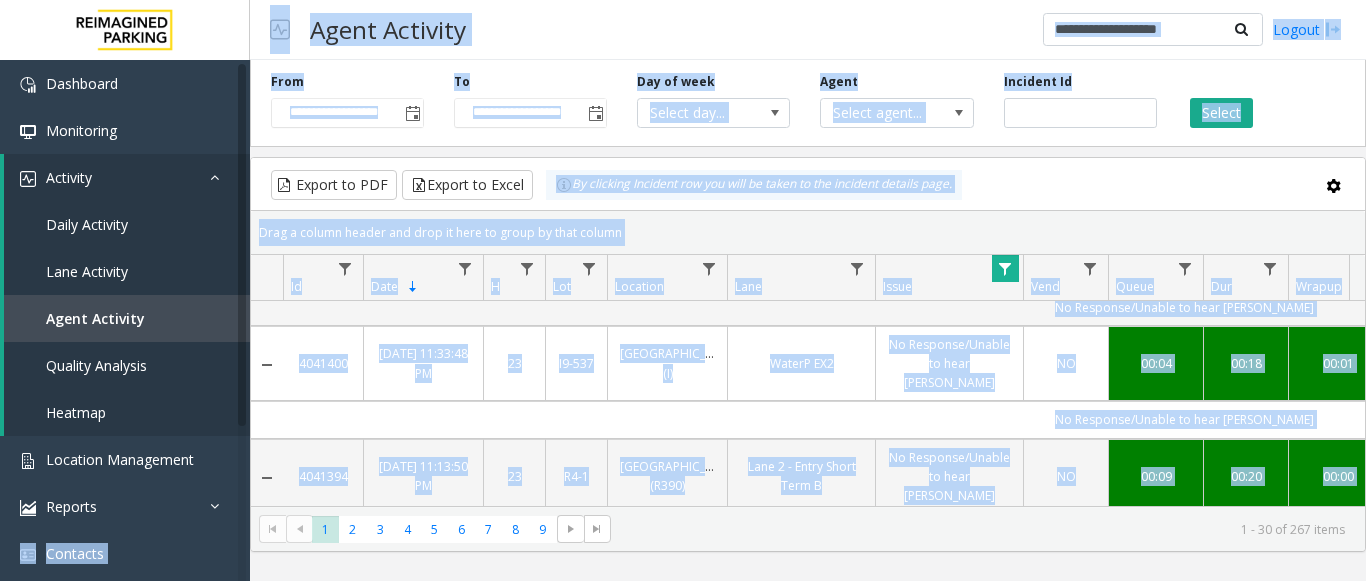 click on "Export to PDF  Export to Excel By clicking Incident row you will be taken to the incident details page." 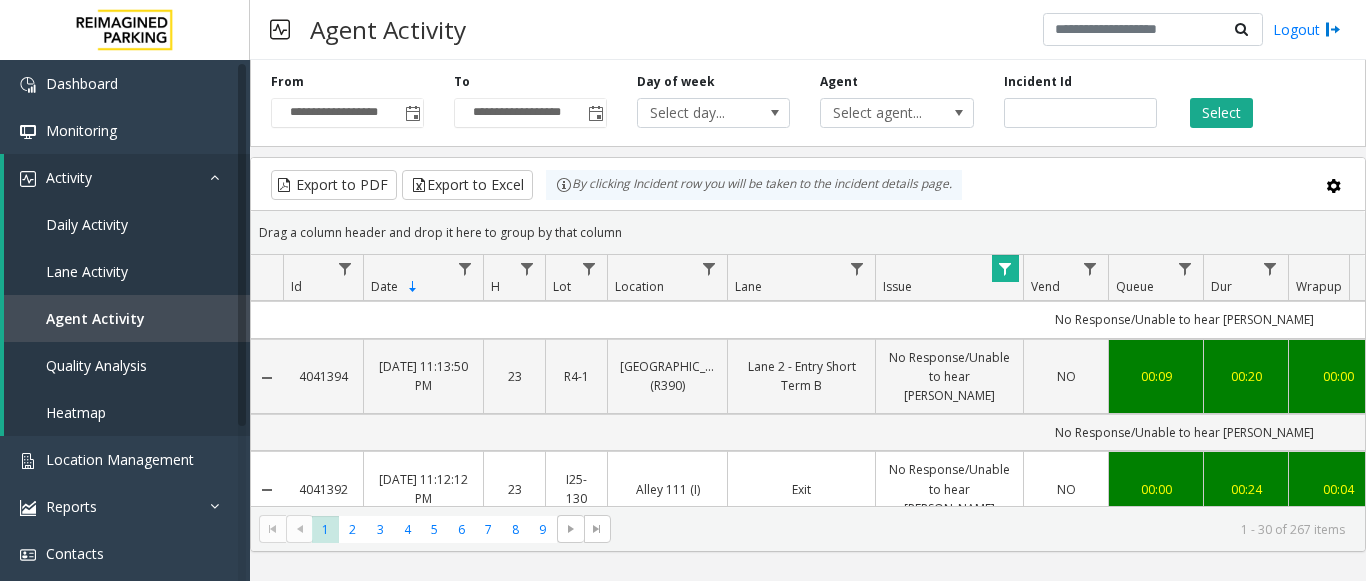 scroll, scrollTop: 400, scrollLeft: 0, axis: vertical 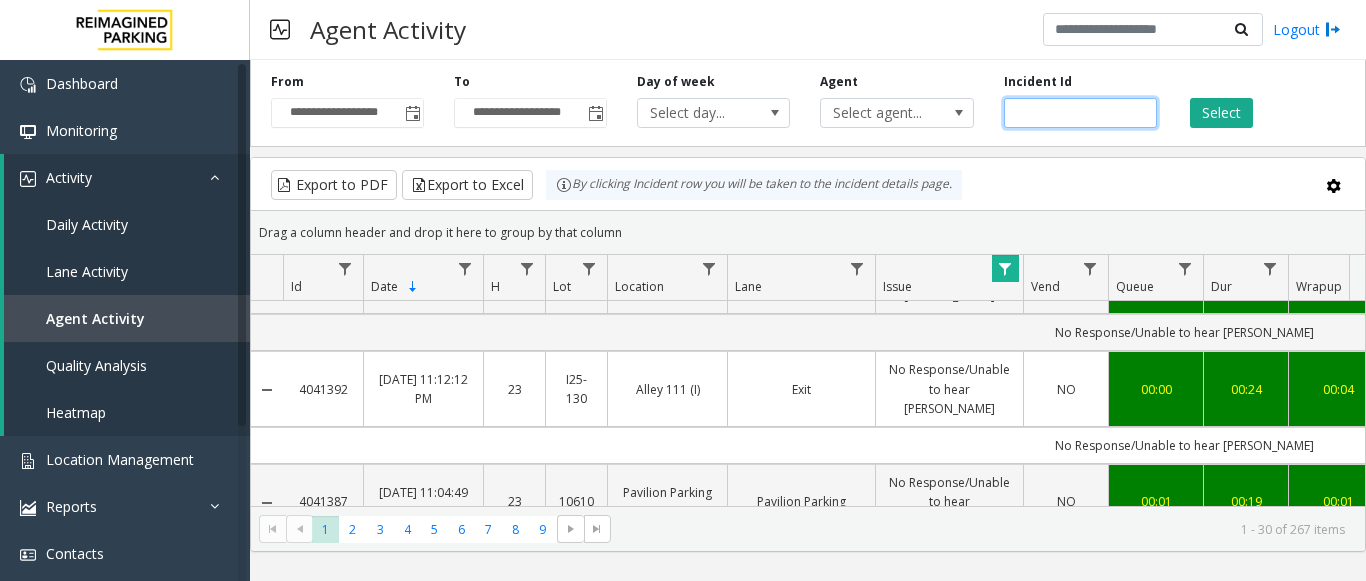 click 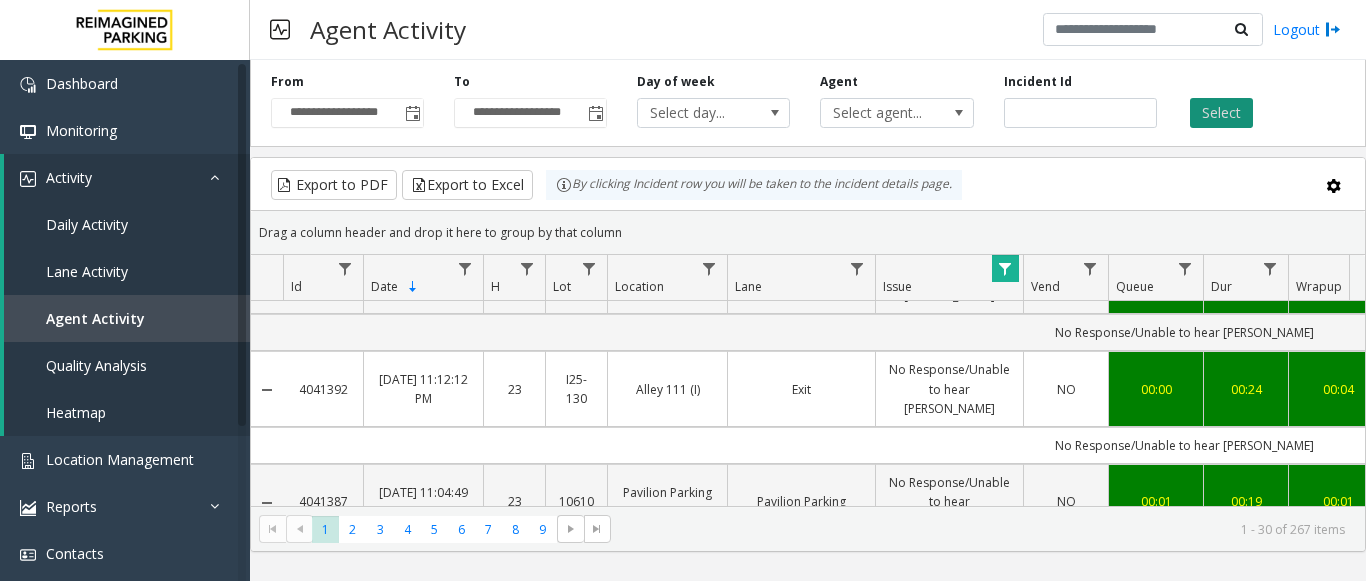click on "Select" 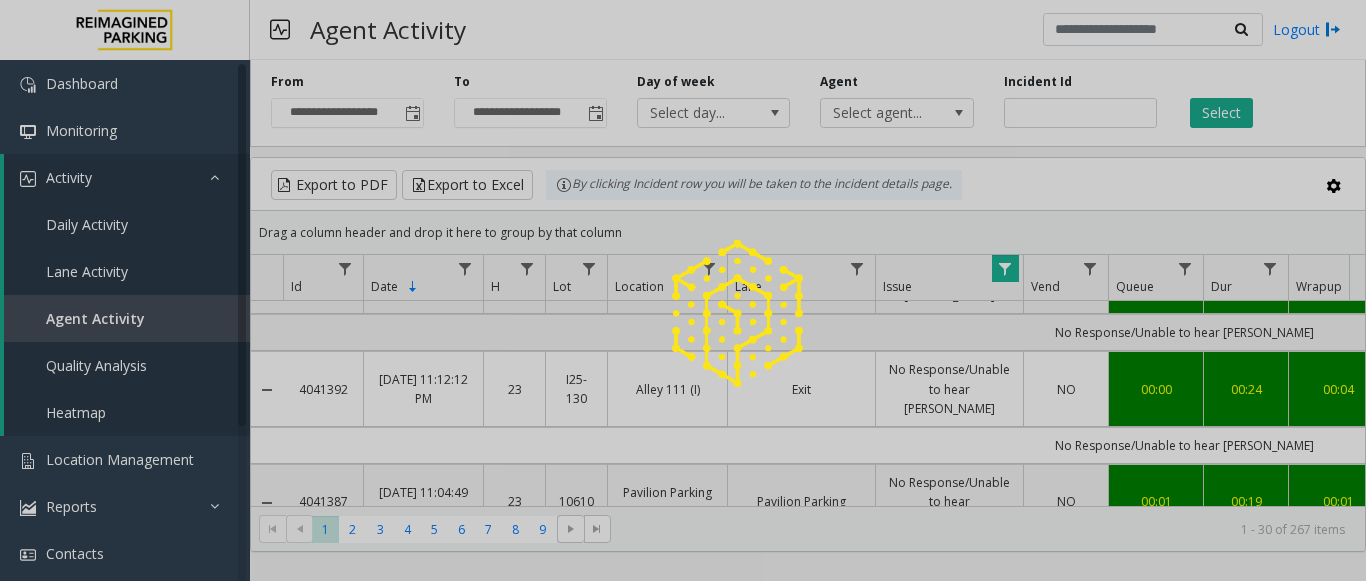 scroll, scrollTop: 0, scrollLeft: 0, axis: both 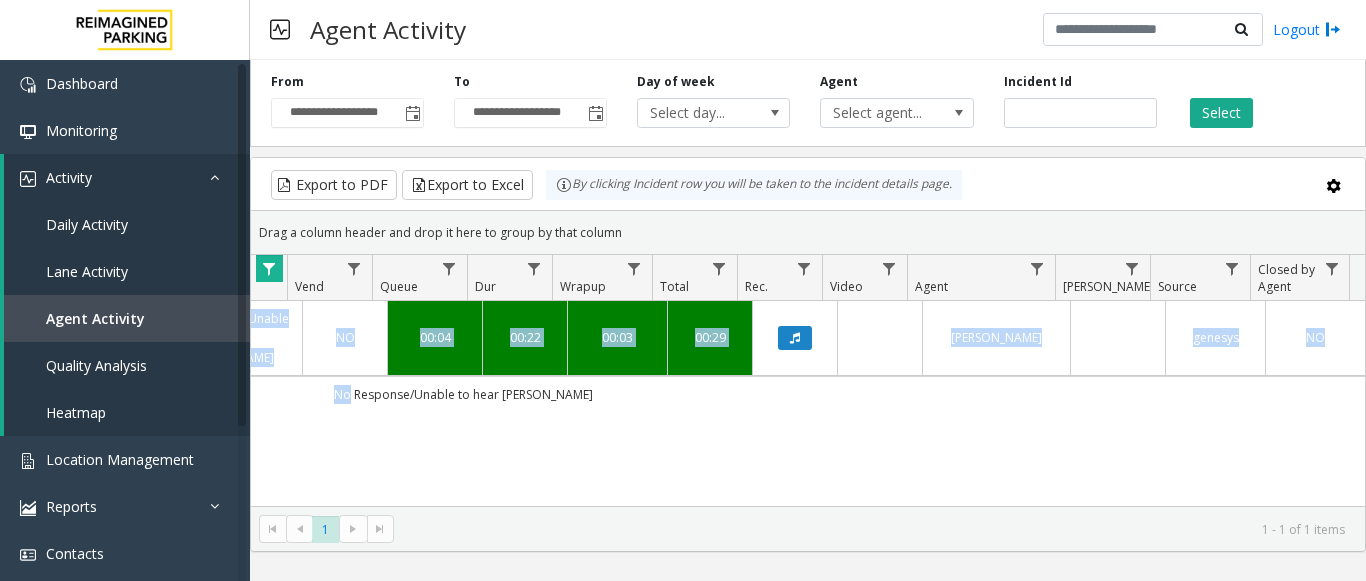 drag, startPoint x: 1094, startPoint y: 374, endPoint x: 1415, endPoint y: 366, distance: 321.09967 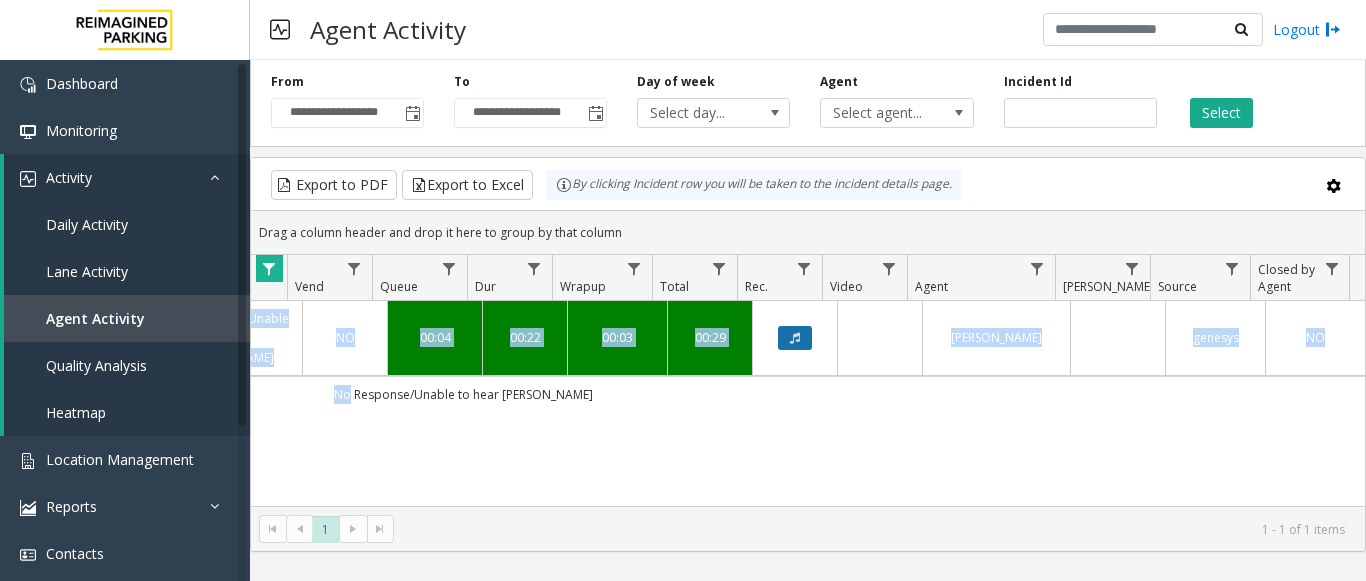 click 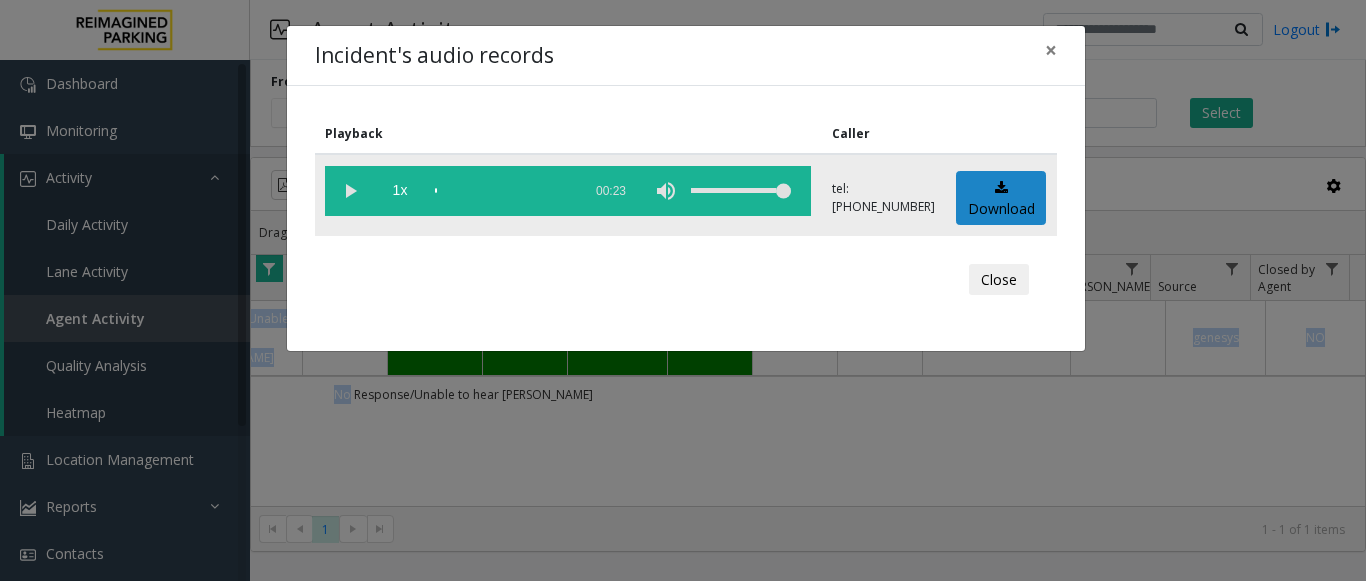 click 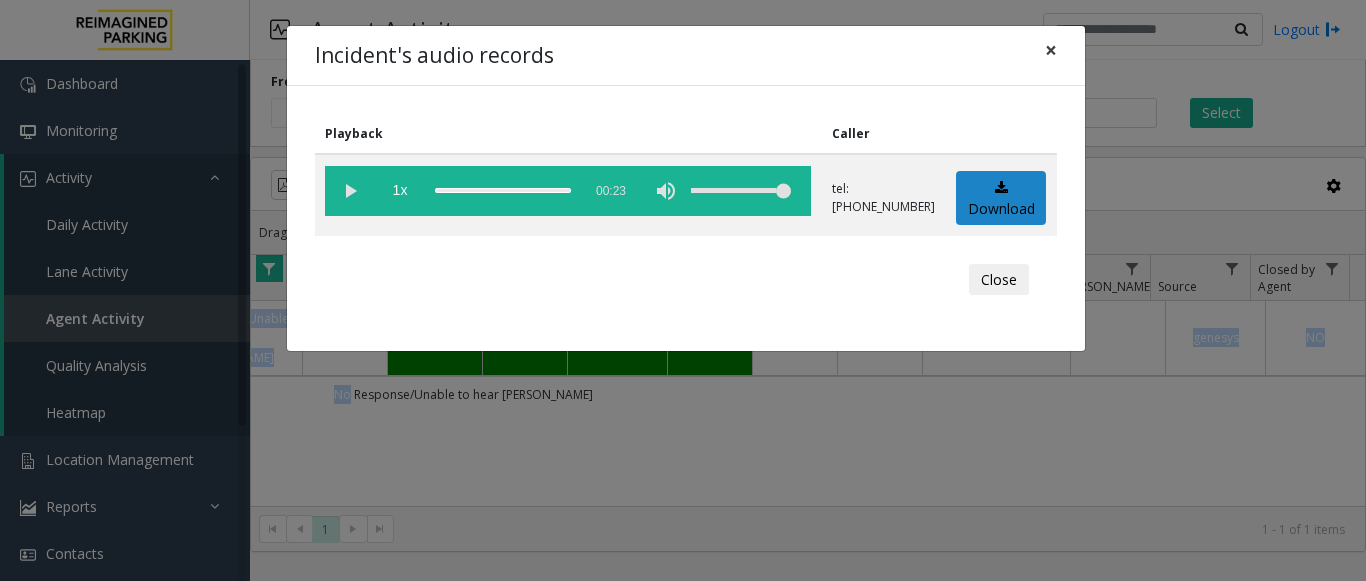 click on "×" 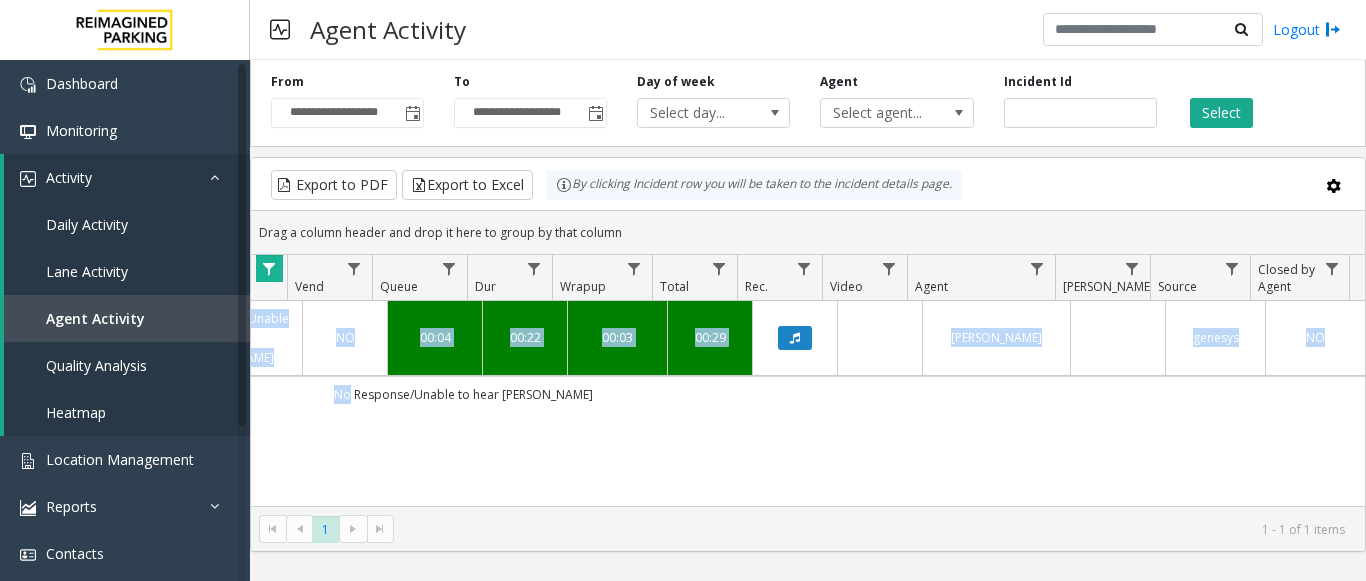 click on "No Response/Unable to hear [PERSON_NAME]" 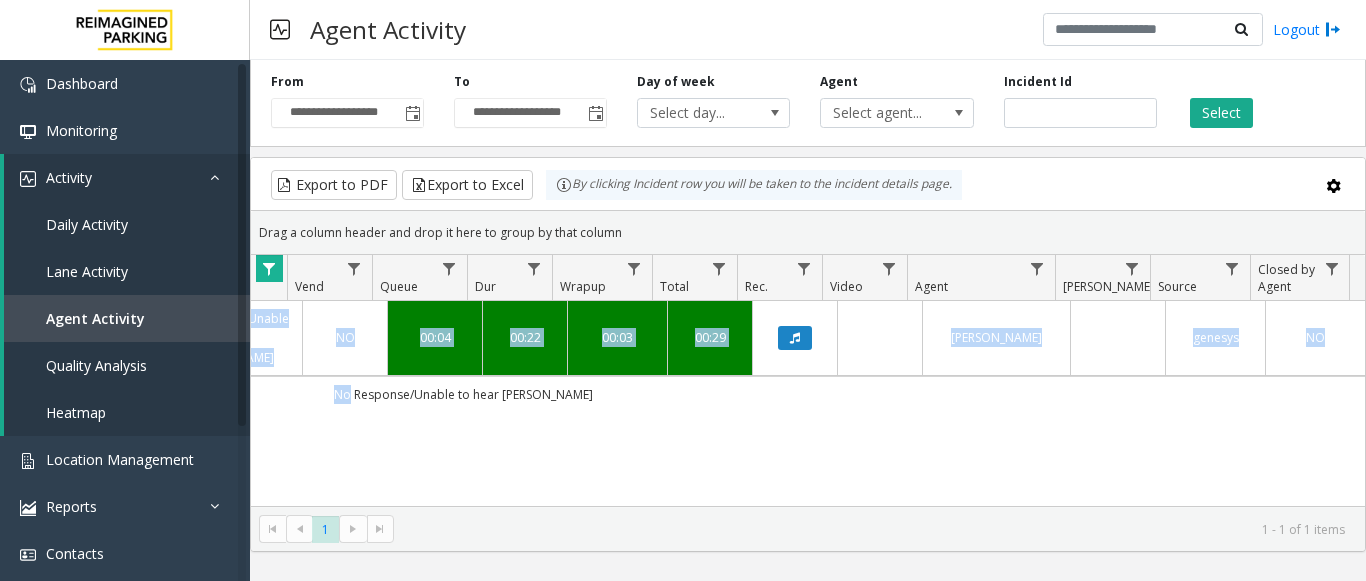 click on "4041415   [DATE] 11:52:31 PM
23   I9-[STREET_ADDRESS] (I)   WaterP EX4   No Response/Unable to hear [PERSON_NAME]   NO   00:04   00:22   00:03   00:29   [PERSON_NAME]      genesys   NO   No Response/Unable to hear [PERSON_NAME]" 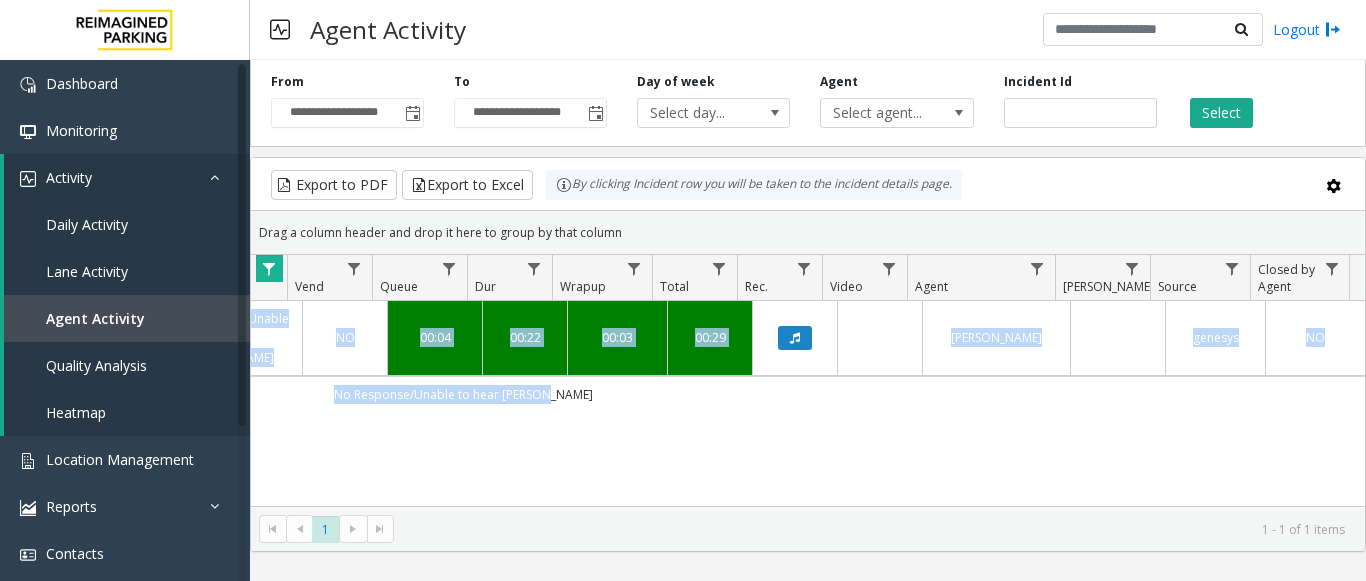 scroll, scrollTop: 0, scrollLeft: 390, axis: horizontal 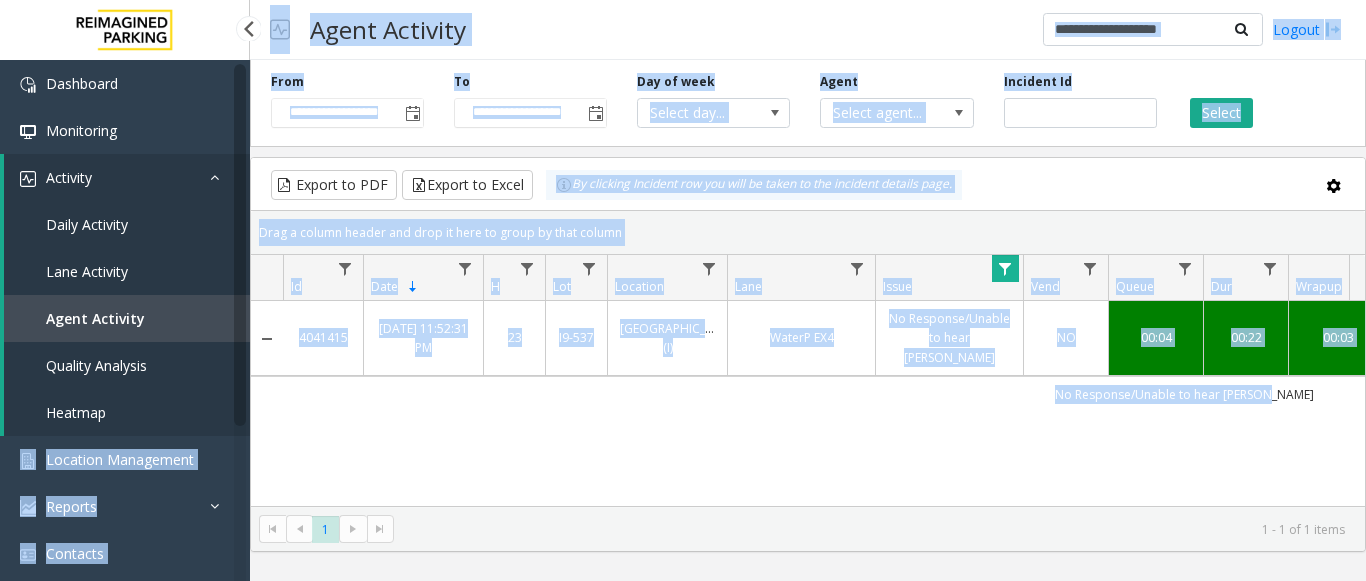 drag, startPoint x: 556, startPoint y: 374, endPoint x: 240, endPoint y: 397, distance: 316.8359 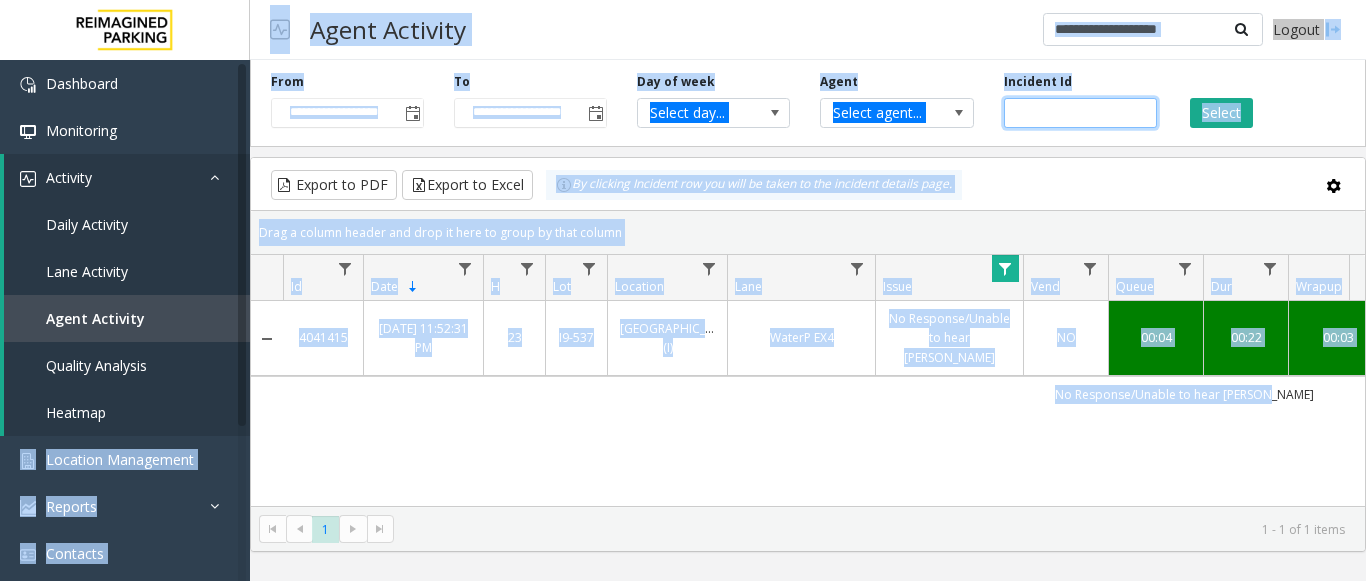 click on "*******" 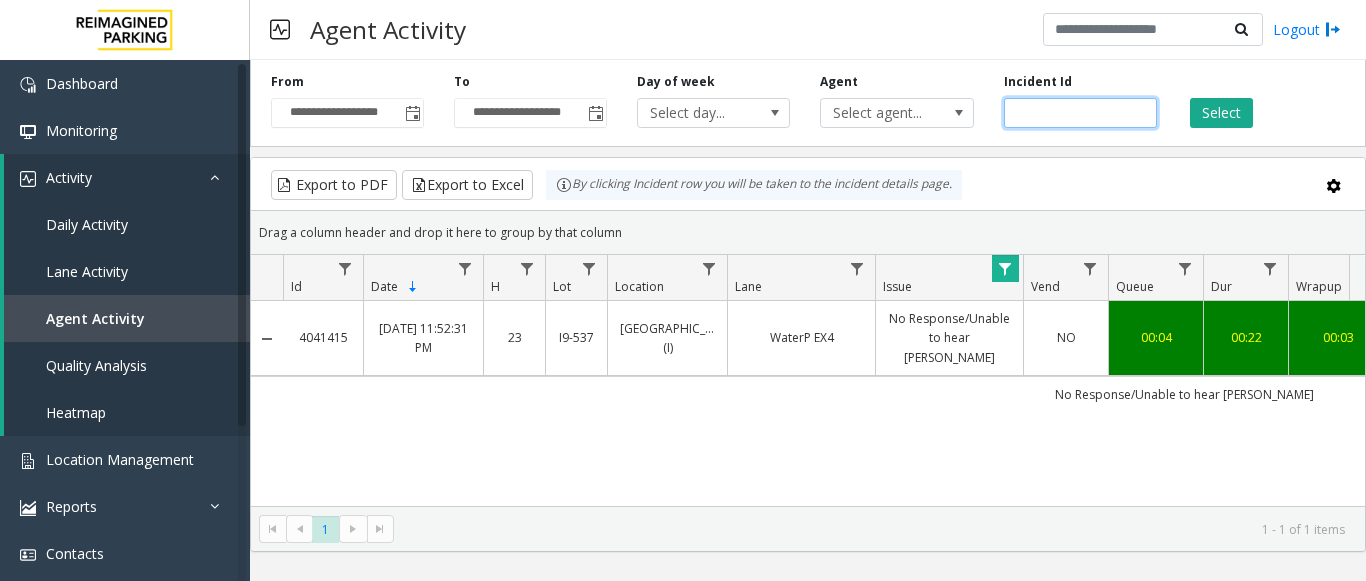drag, startPoint x: 1106, startPoint y: 119, endPoint x: 983, endPoint y: 131, distance: 123.58398 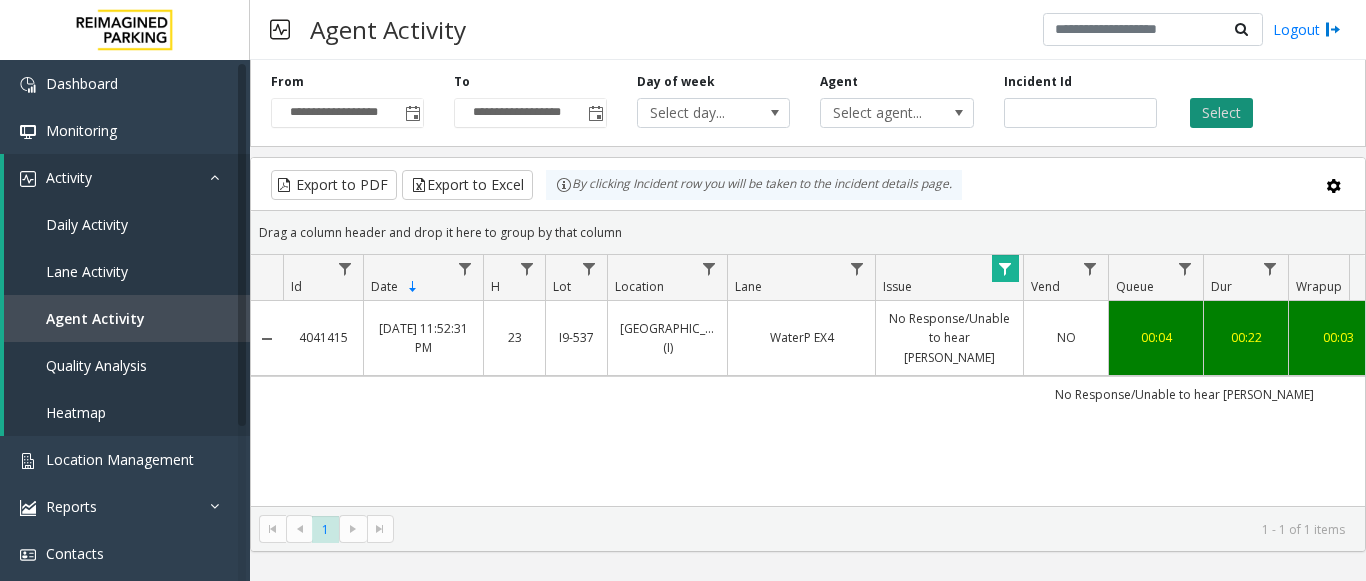 click on "Select" 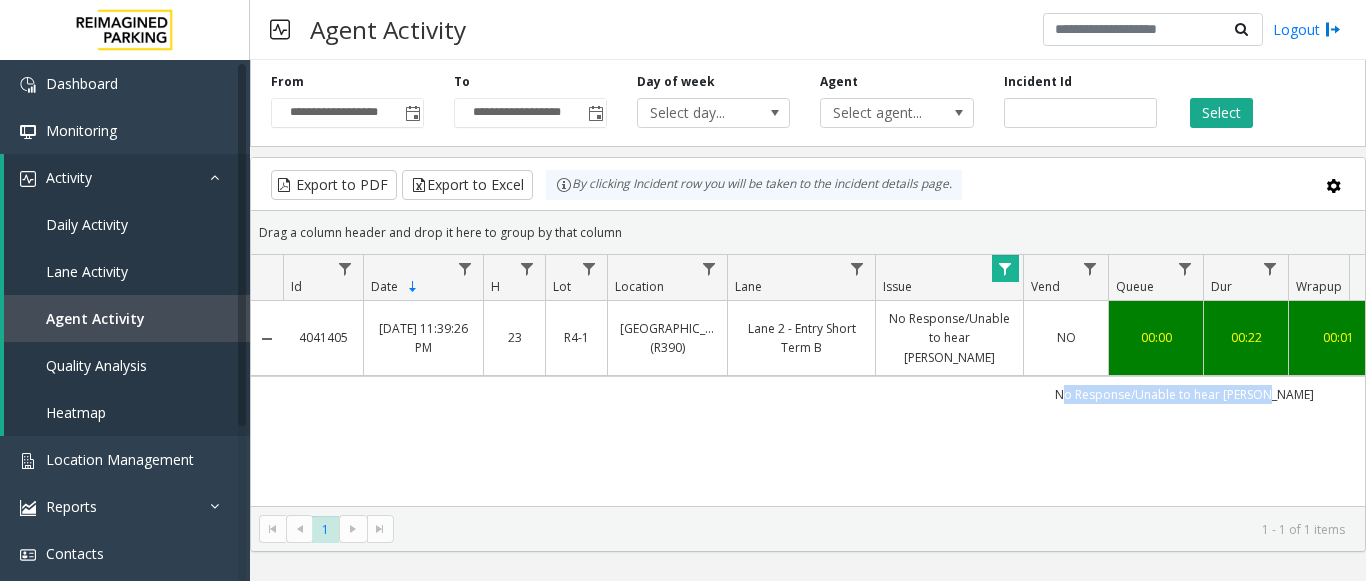scroll, scrollTop: 0, scrollLeft: 51, axis: horizontal 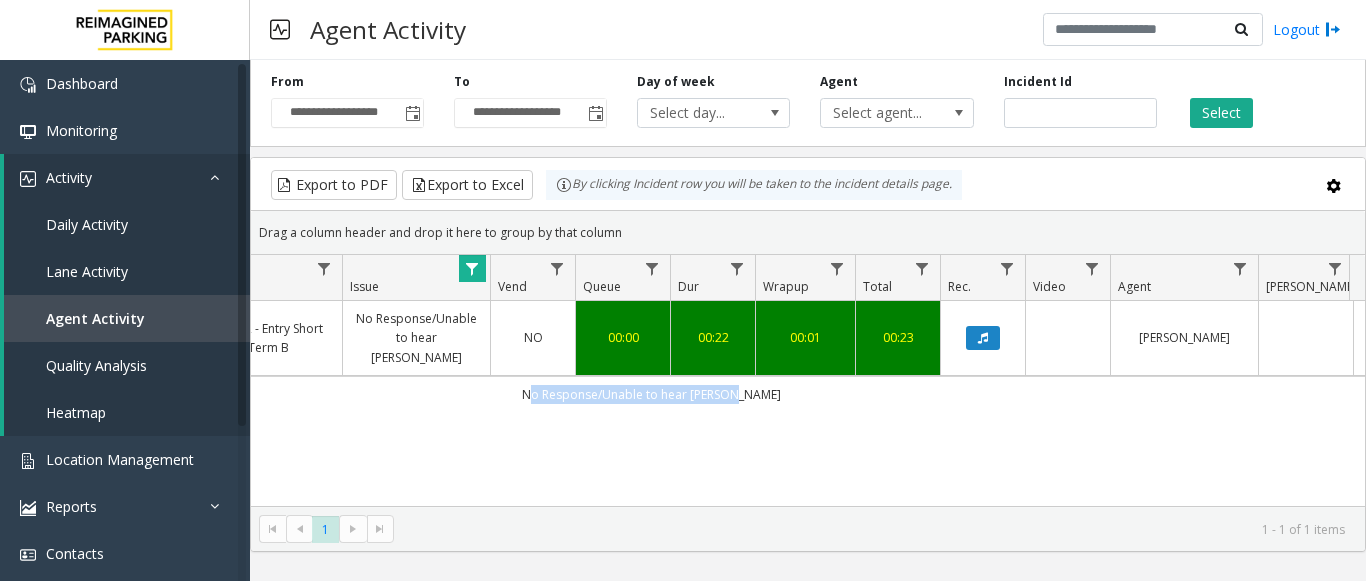 drag, startPoint x: 1027, startPoint y: 388, endPoint x: 1361, endPoint y: 389, distance: 334.0015 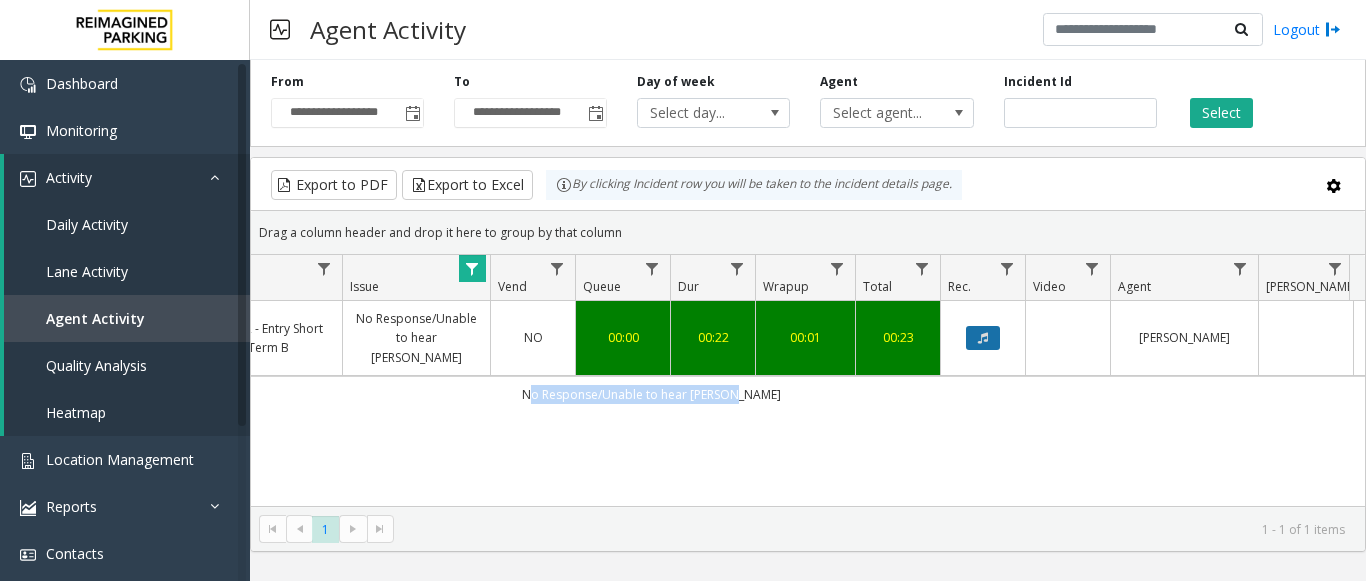 click 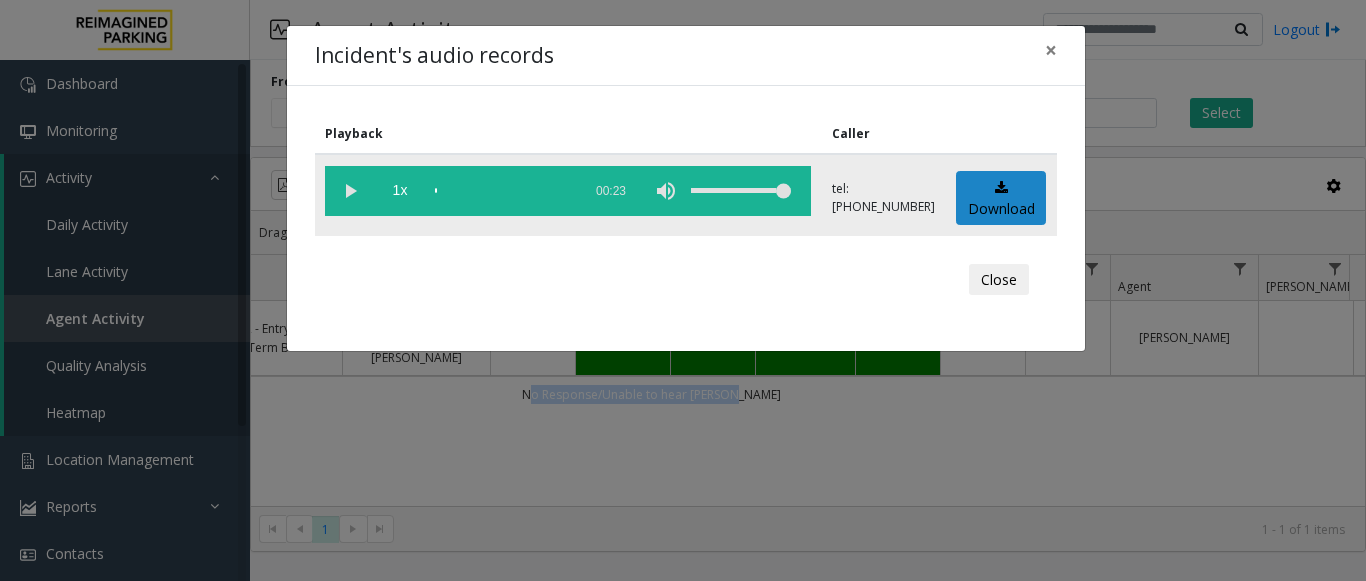 click 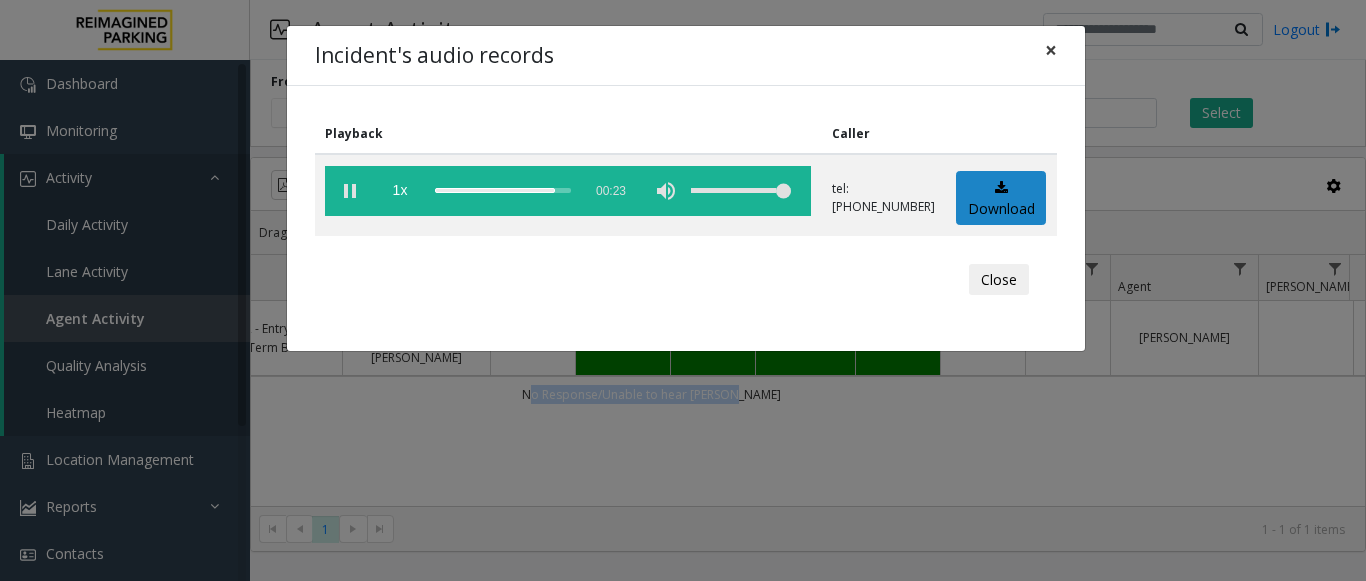 click on "×" 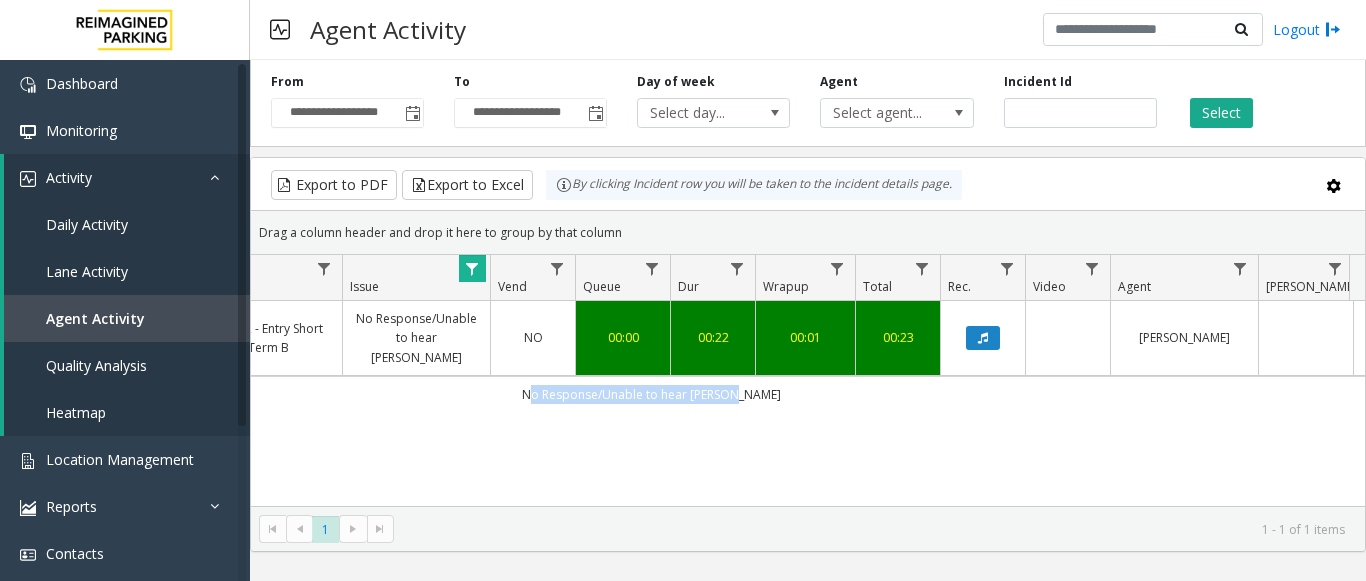 click on "No Response/Unable to hear [PERSON_NAME]" 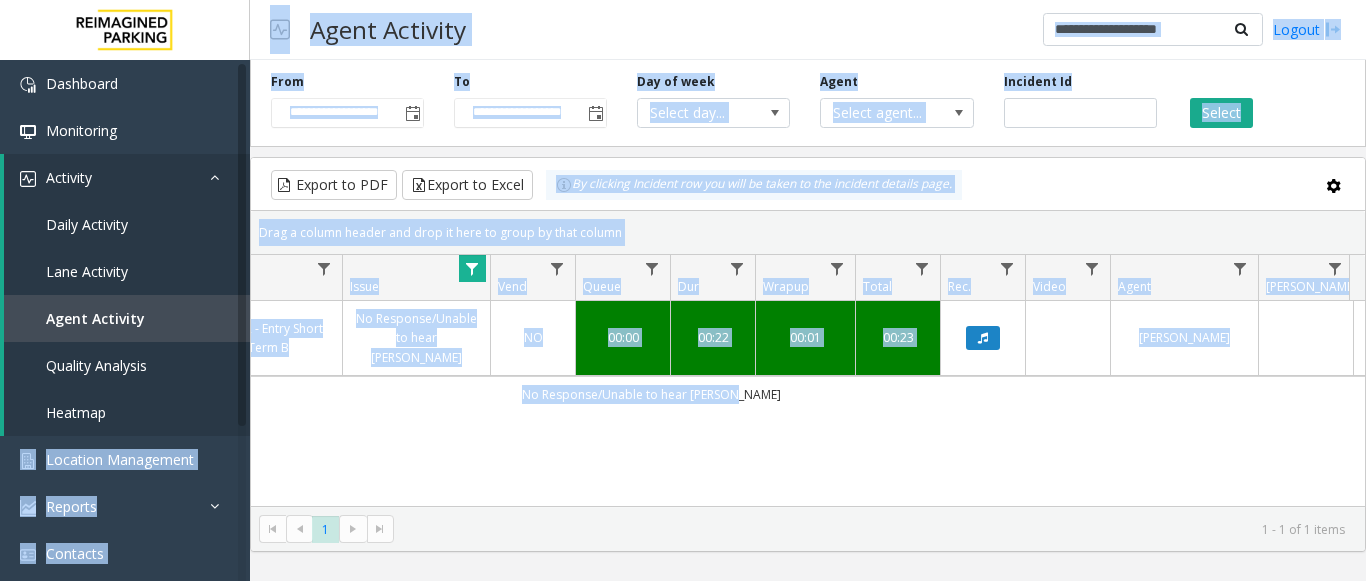 scroll, scrollTop: 0, scrollLeft: 268, axis: horizontal 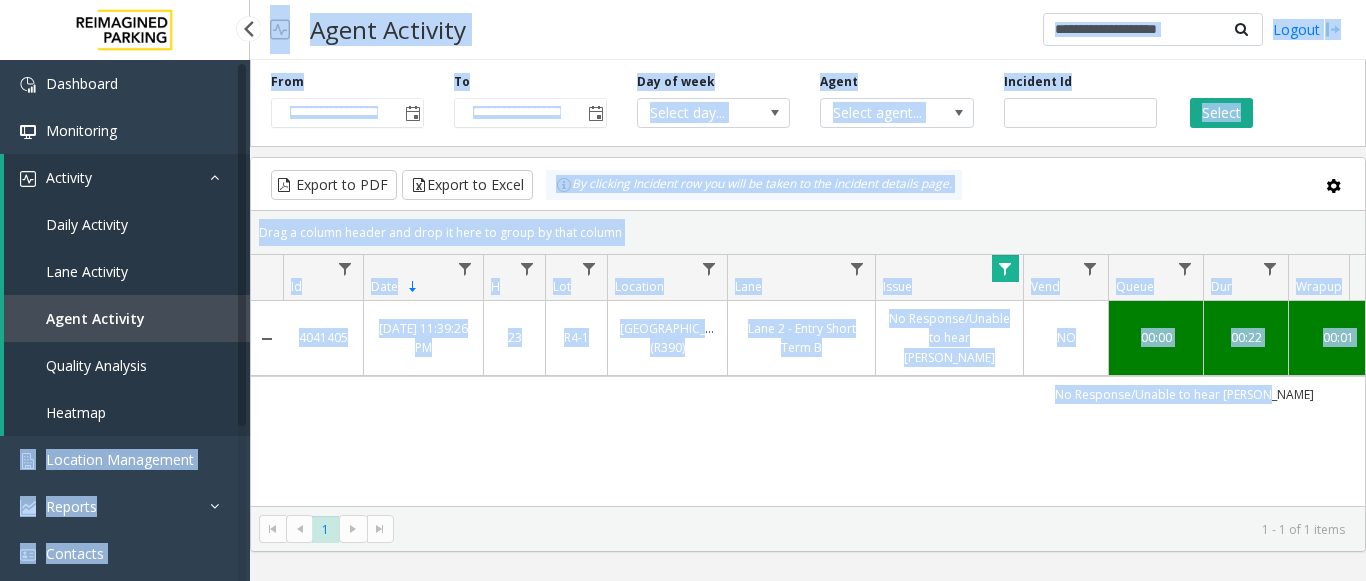 drag, startPoint x: 727, startPoint y: 404, endPoint x: 166, endPoint y: 419, distance: 561.2005 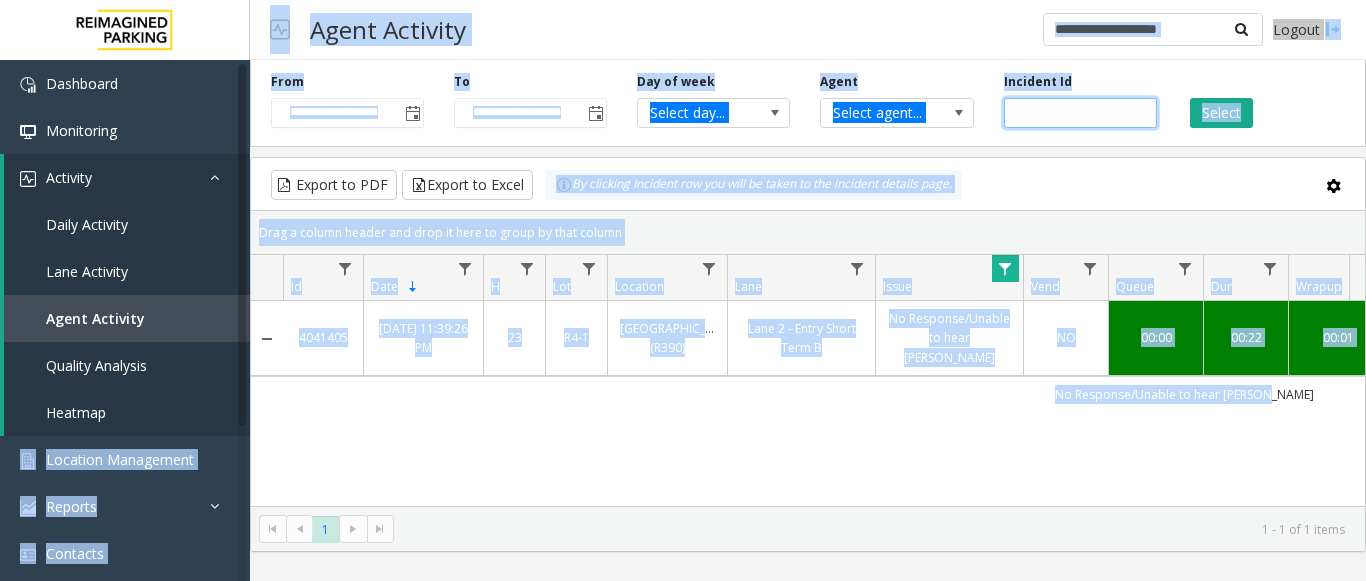 click on "*******" 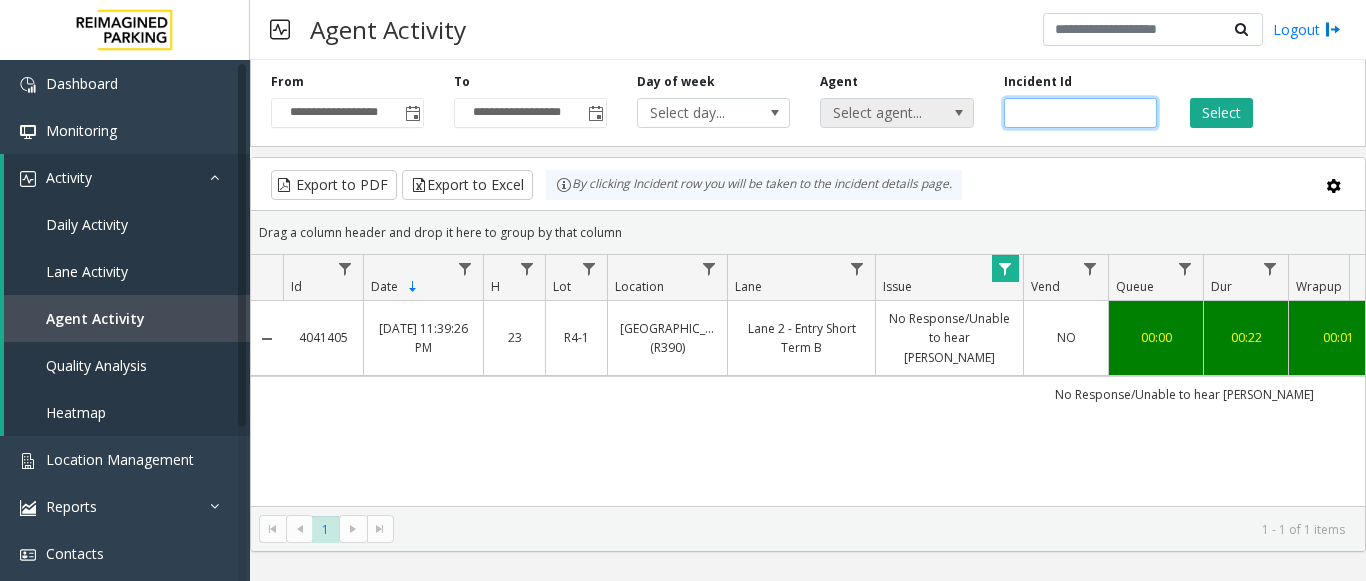 drag, startPoint x: 1068, startPoint y: 120, endPoint x: 932, endPoint y: 125, distance: 136.09187 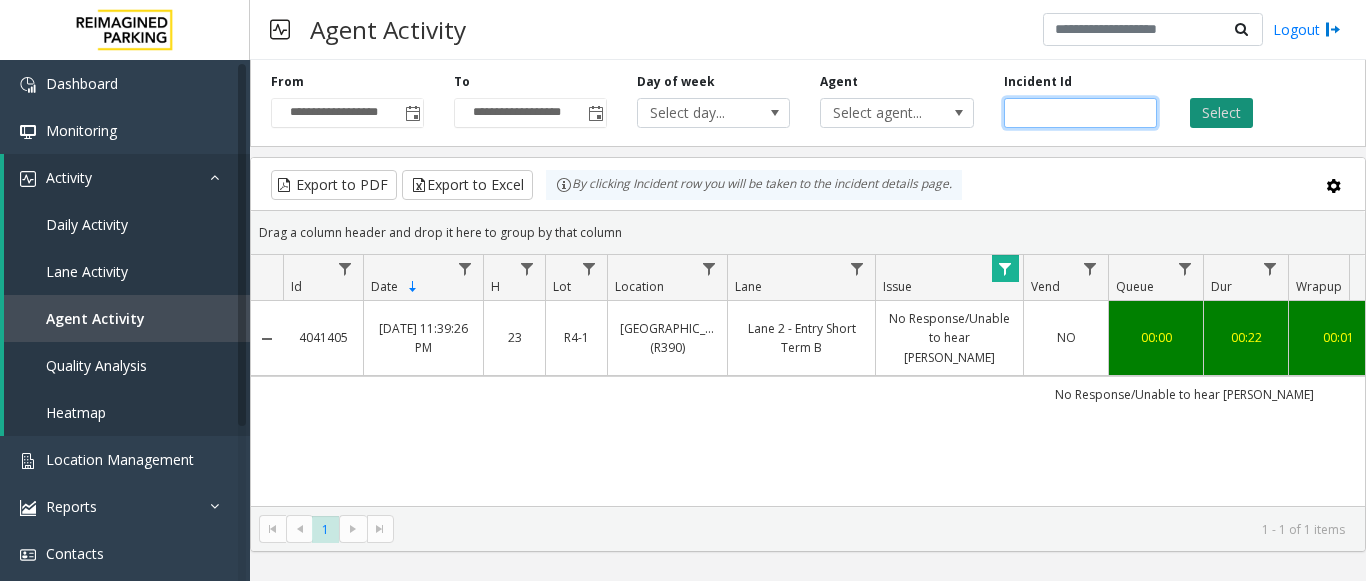 type on "*******" 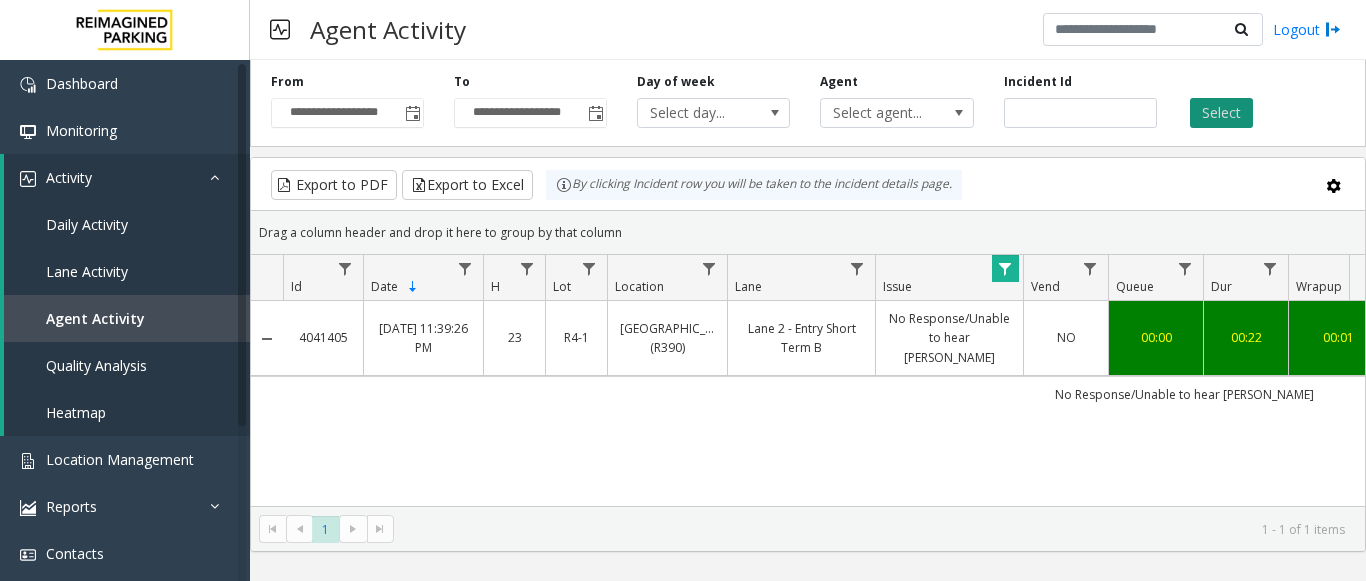 click on "Select" 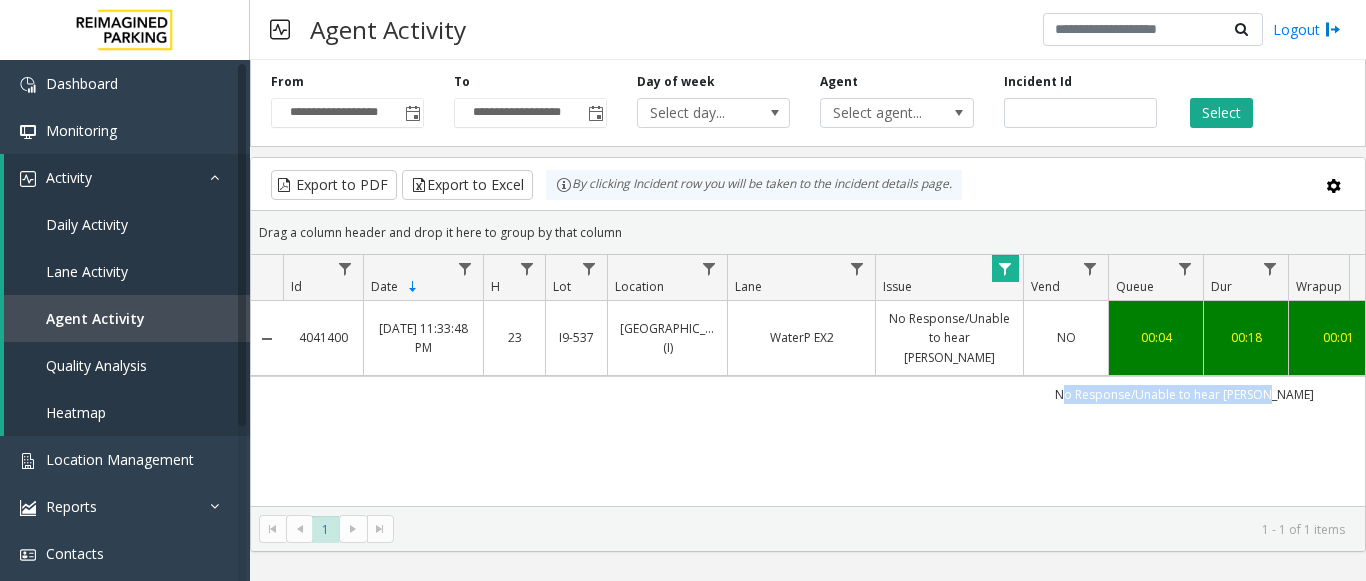 scroll, scrollTop: 0, scrollLeft: 90, axis: horizontal 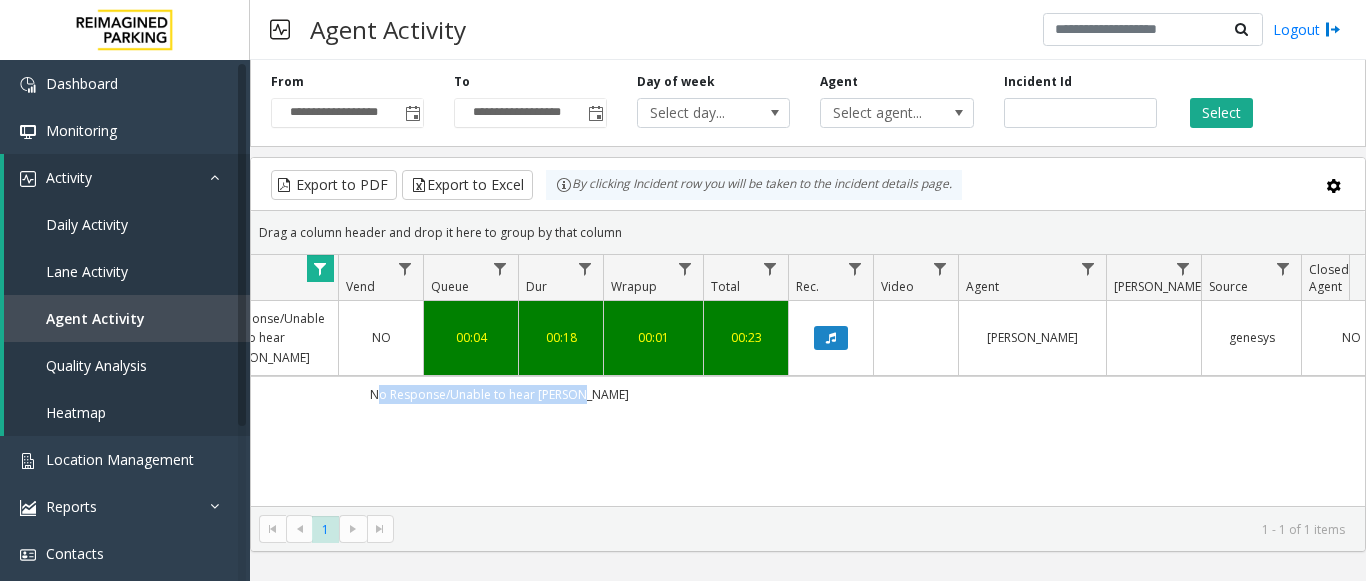 drag, startPoint x: 1080, startPoint y: 387, endPoint x: 1370, endPoint y: 375, distance: 290.24817 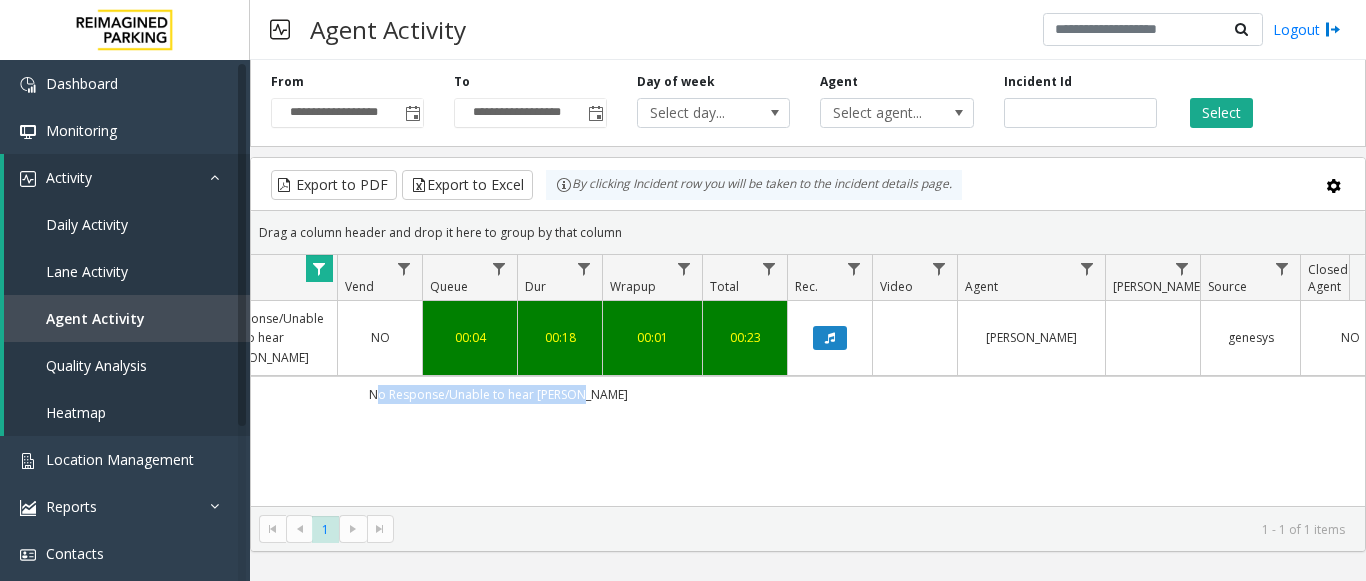 click on "**********" at bounding box center (683, 290) 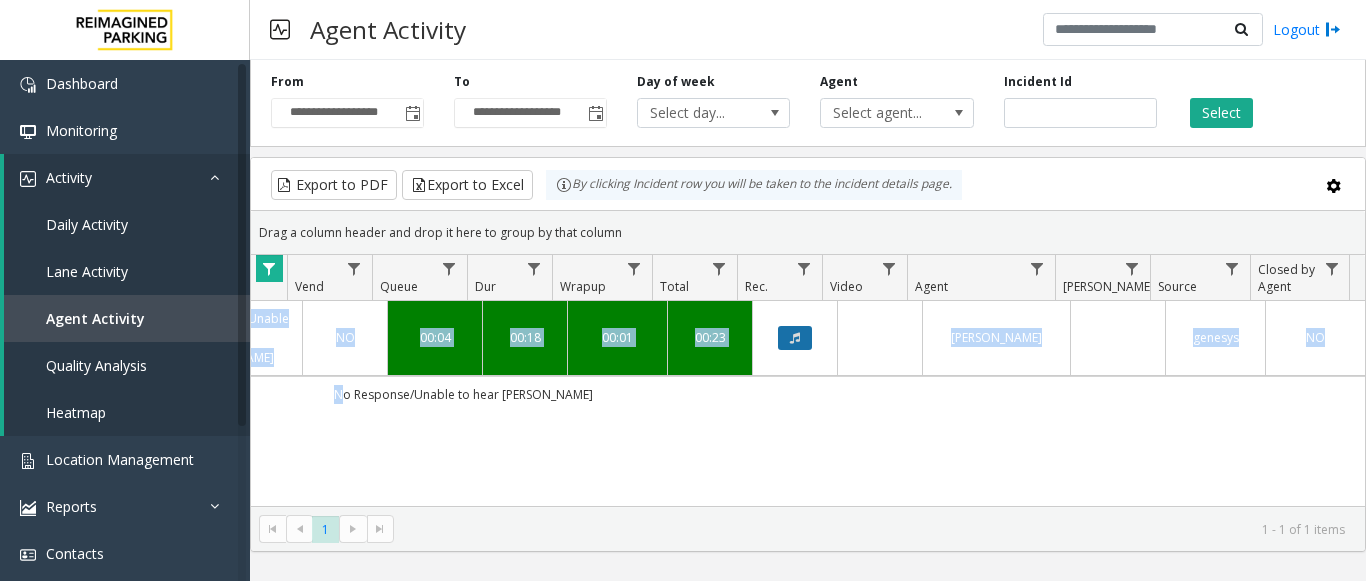 click 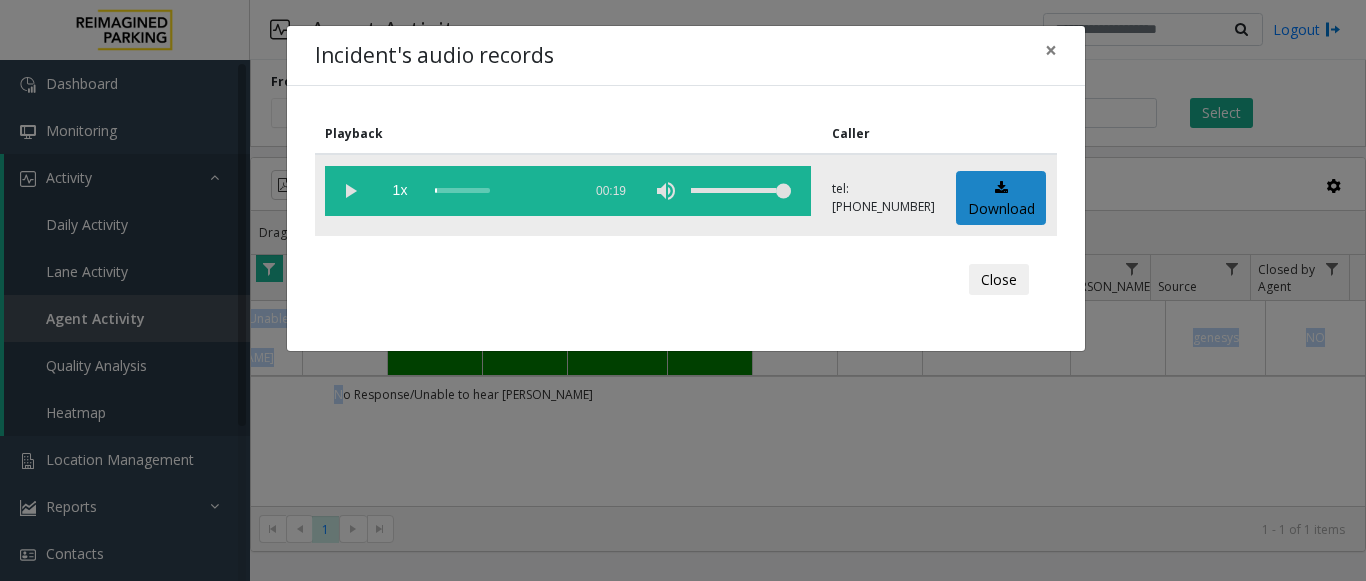 click 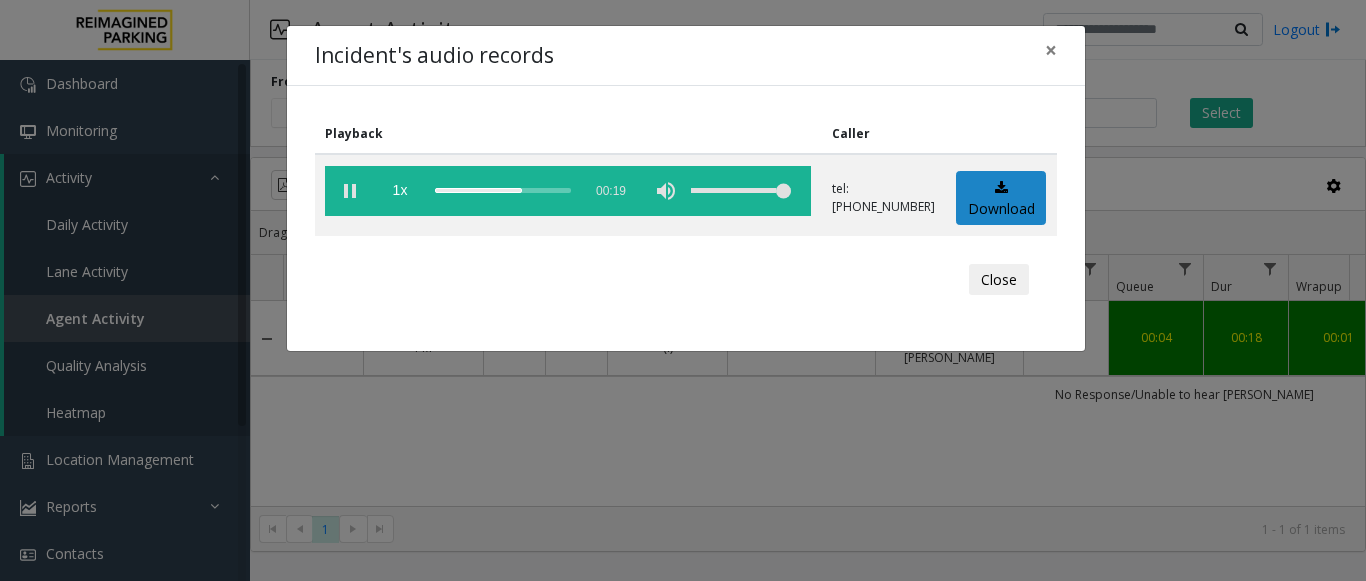 scroll, scrollTop: 0, scrollLeft: 0, axis: both 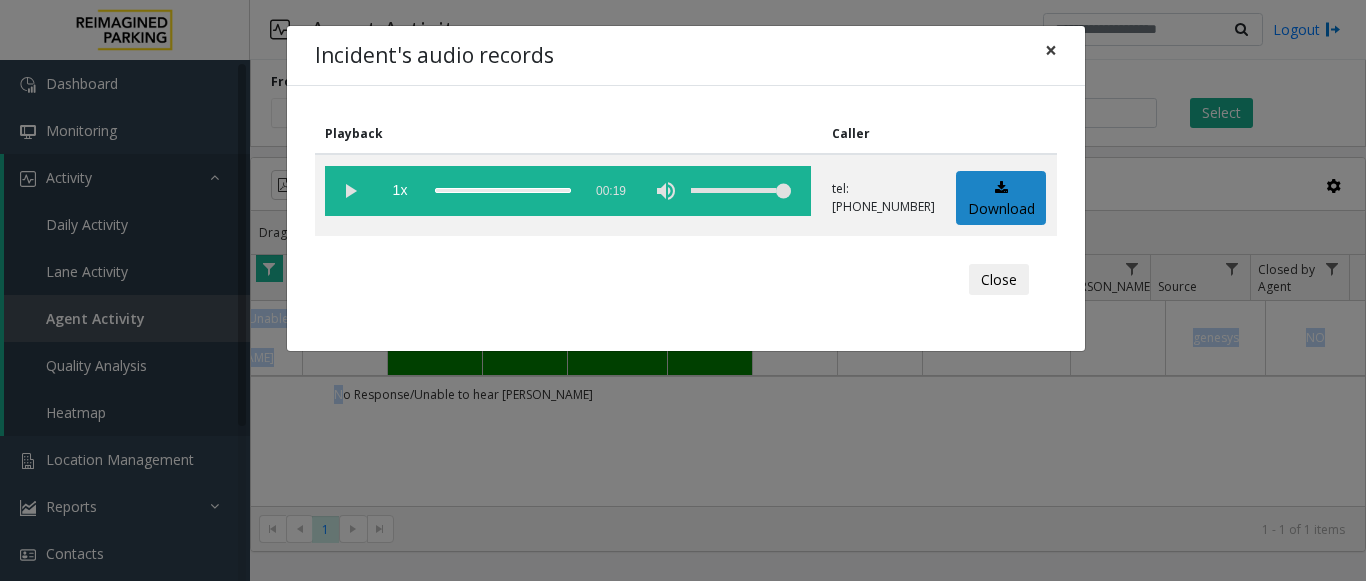 drag, startPoint x: 1043, startPoint y: 38, endPoint x: 1044, endPoint y: 54, distance: 16.03122 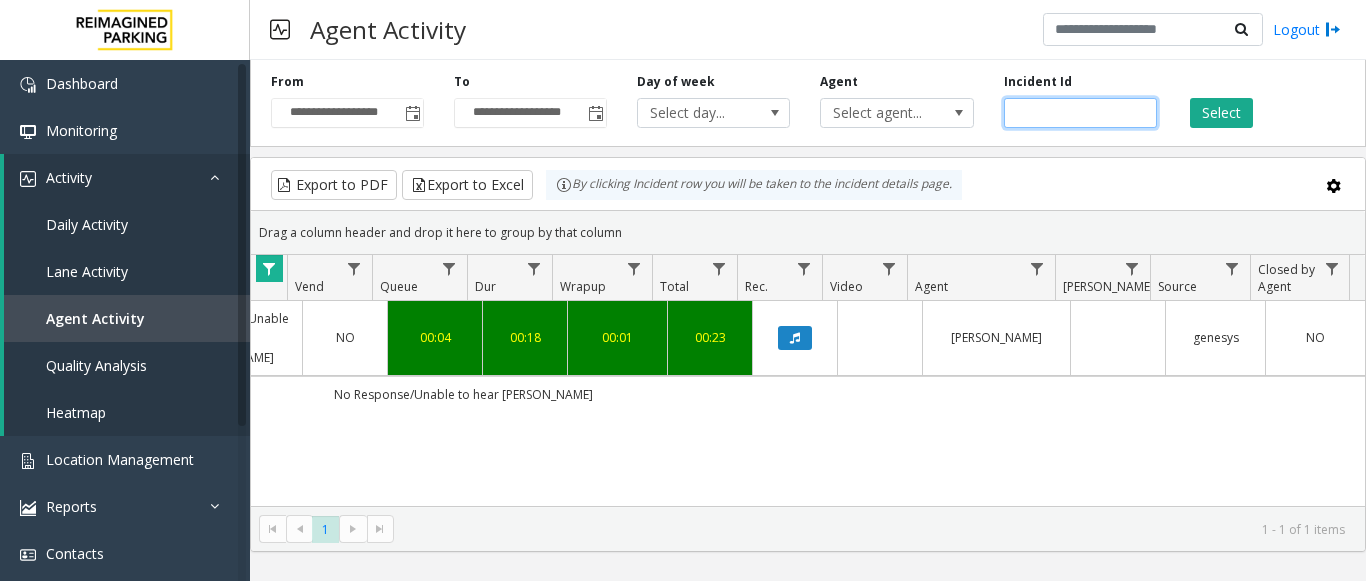 drag, startPoint x: 1074, startPoint y: 111, endPoint x: 927, endPoint y: 131, distance: 148.35431 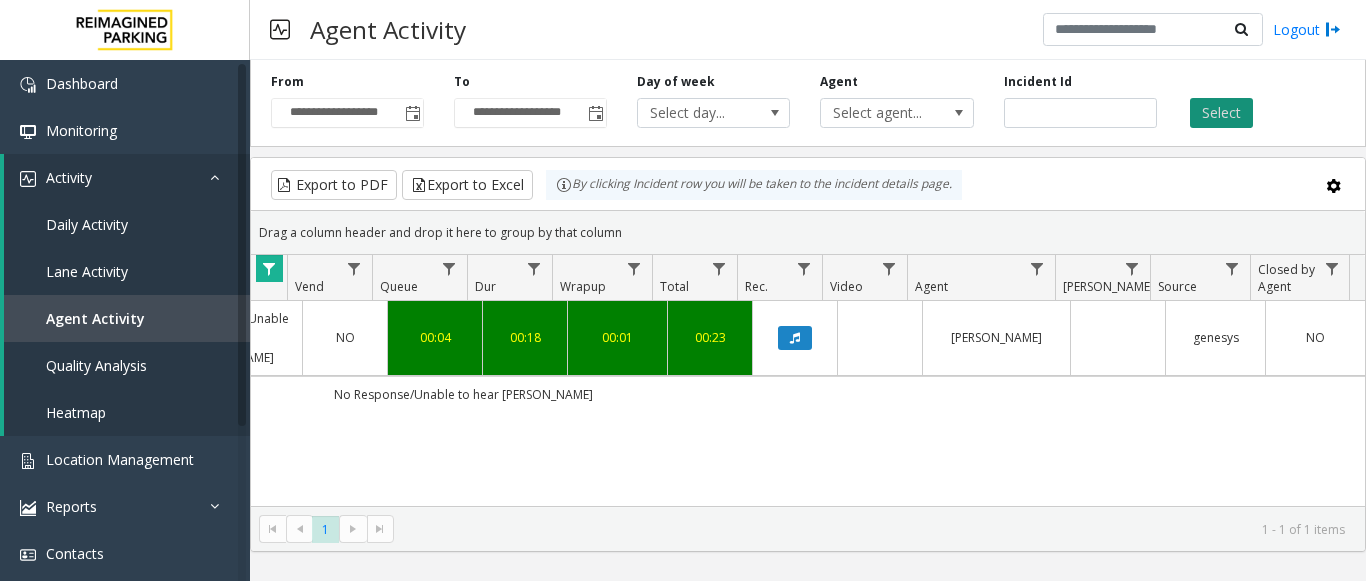 click on "Select" 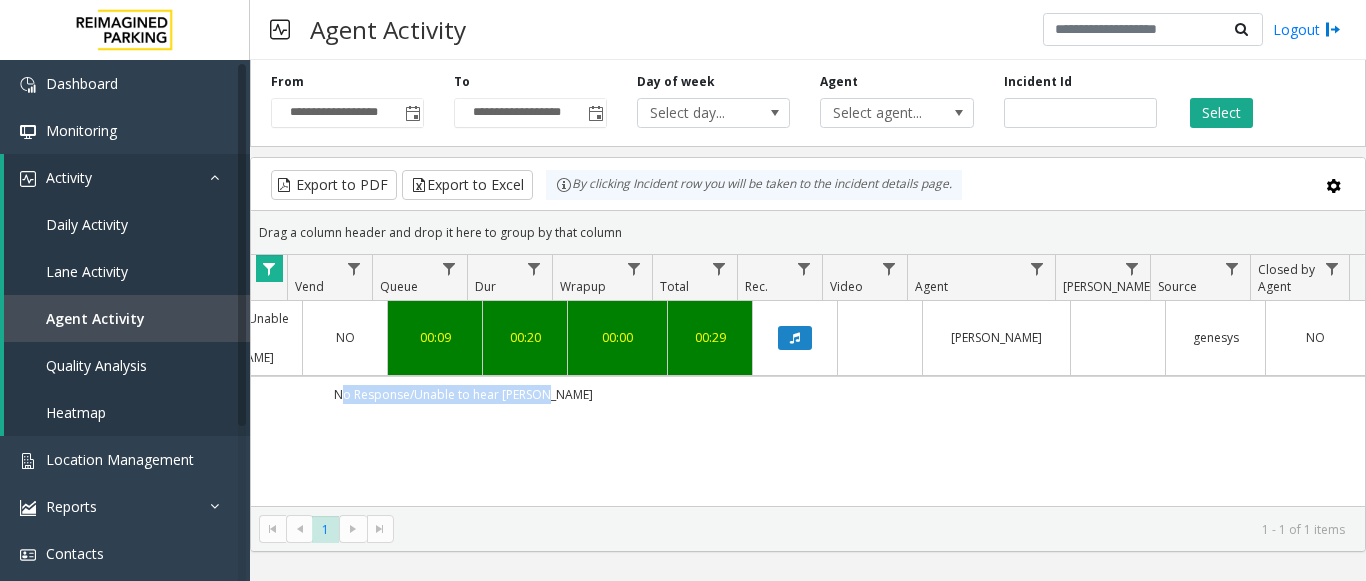 scroll, scrollTop: 0, scrollLeft: 640, axis: horizontal 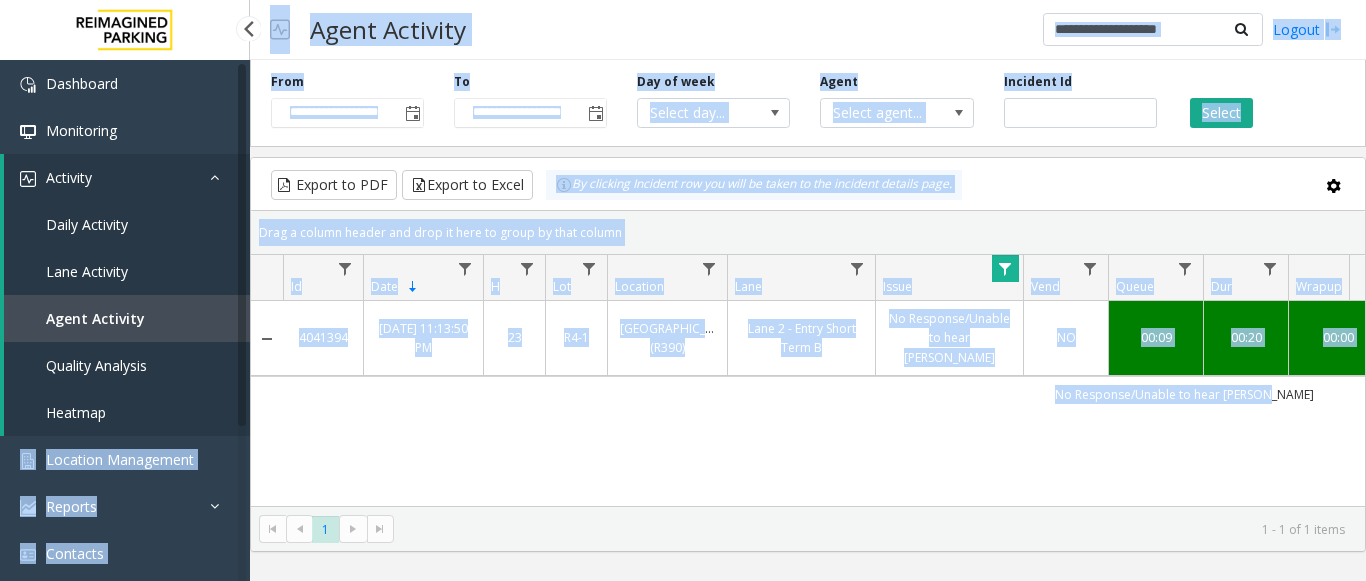 drag, startPoint x: 729, startPoint y: 396, endPoint x: 215, endPoint y: 392, distance: 514.01556 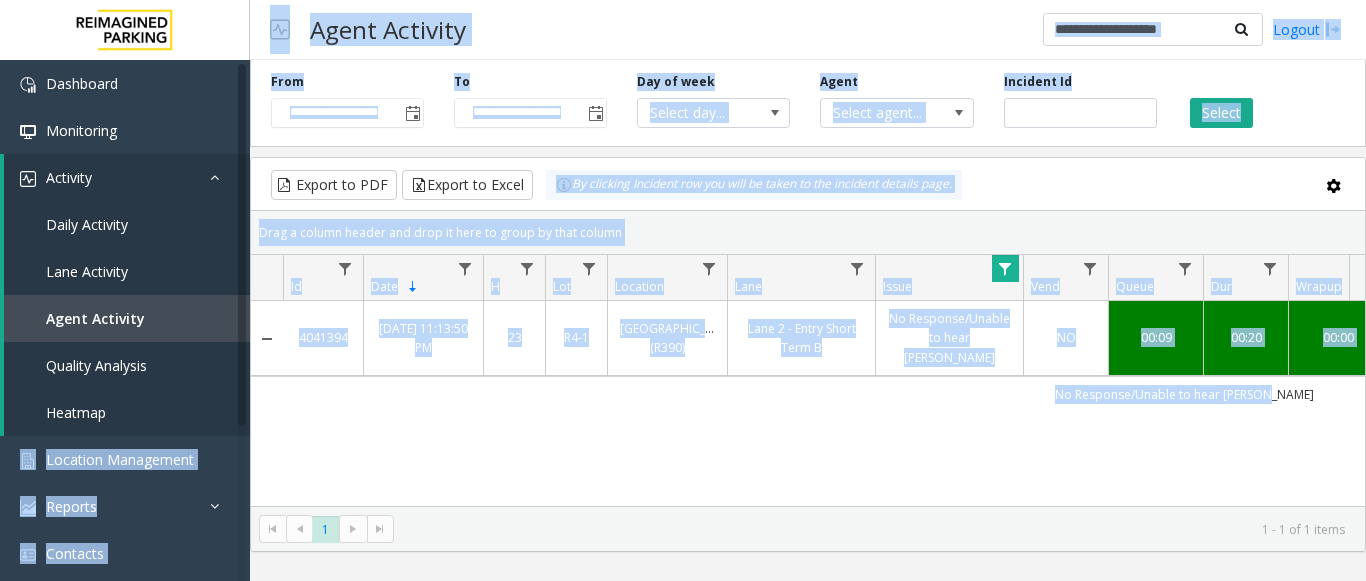 click on "4041394   Jul 27, 2025 11:13:50 PM
23   R4-1   Lafayette Regional Airport (R390)   Lane 2 - Entry Short Term B   No Response/Unable to hear parker   NO   00:09   00:20   00:00   00:29   Kumari Mohak      genesys   NO   No Response/Unable to hear parker" 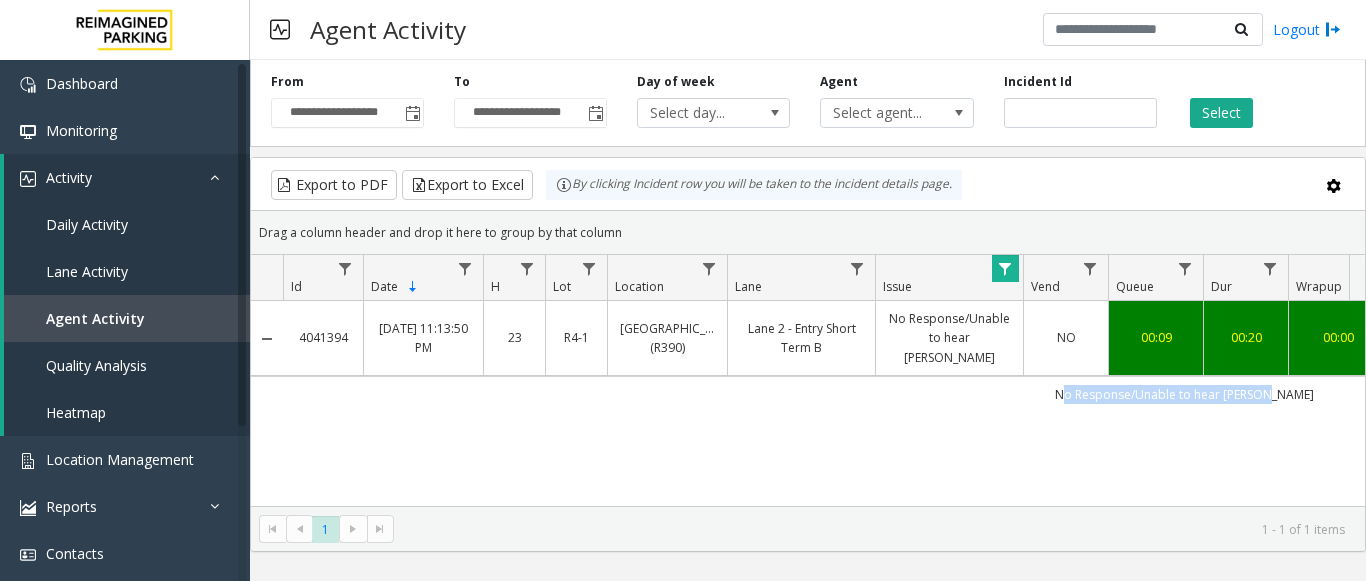 scroll, scrollTop: 0, scrollLeft: 172, axis: horizontal 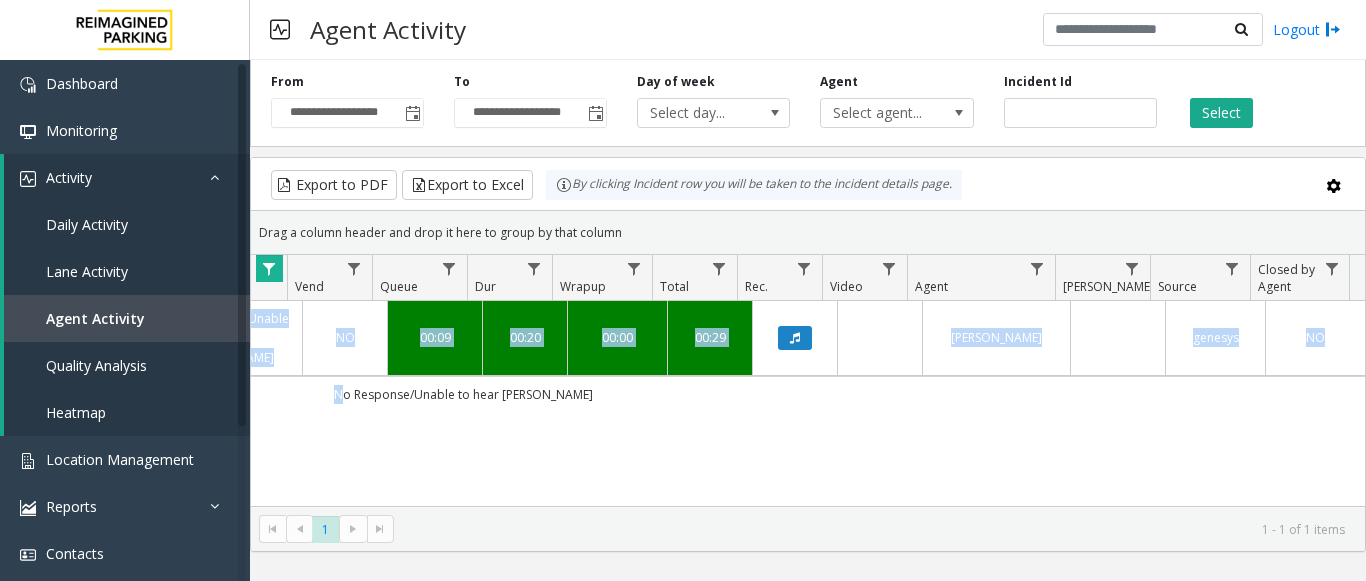 drag, startPoint x: 1064, startPoint y: 400, endPoint x: 1381, endPoint y: 381, distance: 317.56888 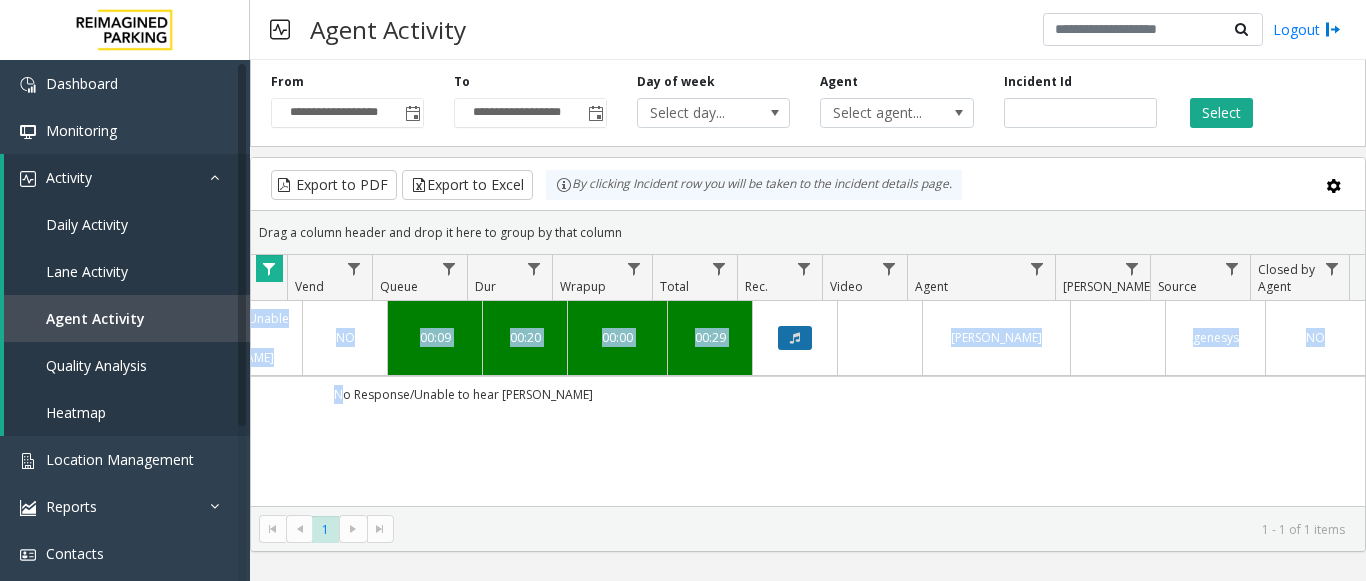 click 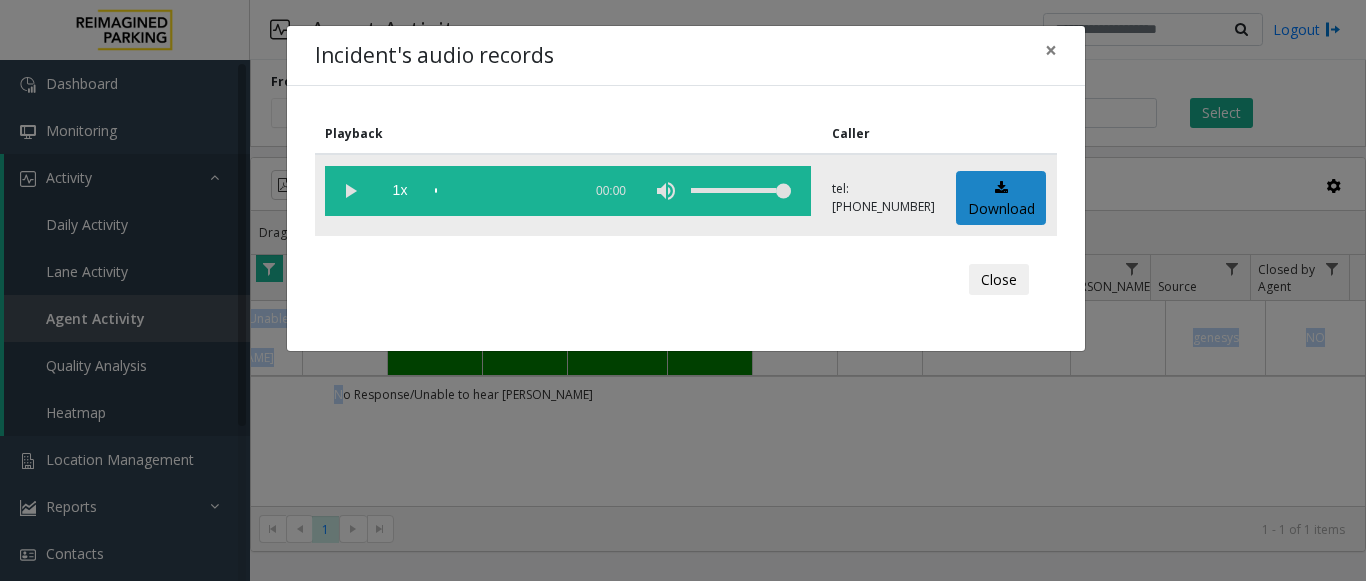 click 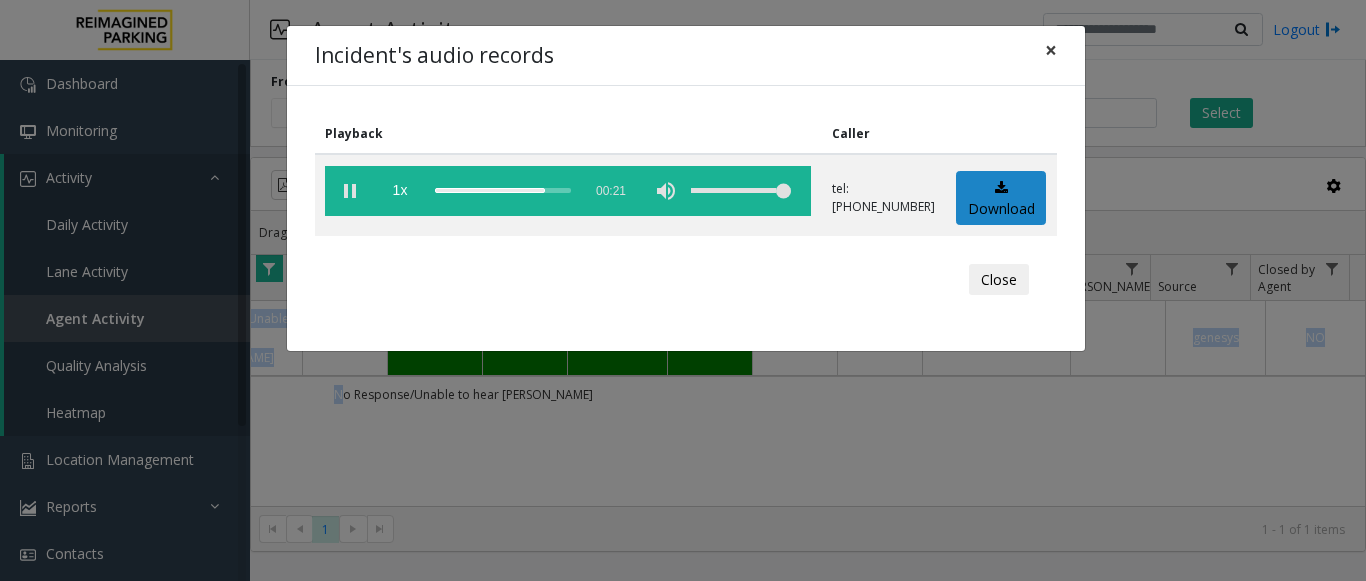 click on "×" 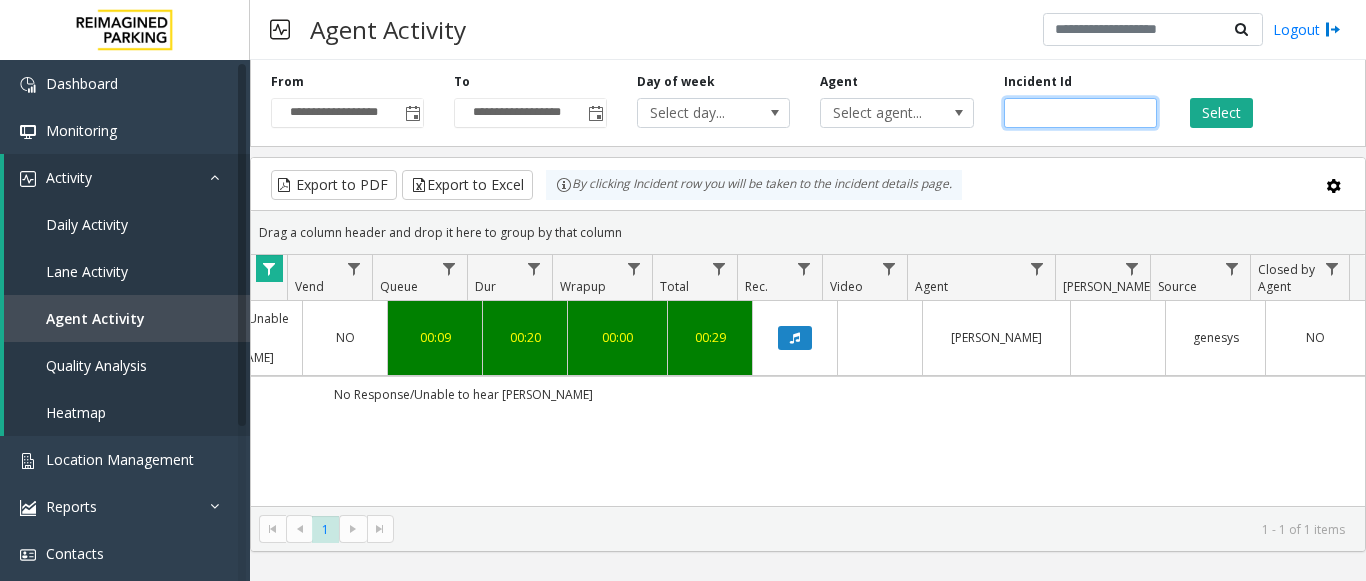 drag, startPoint x: 1120, startPoint y: 117, endPoint x: 637, endPoint y: 128, distance: 483.12524 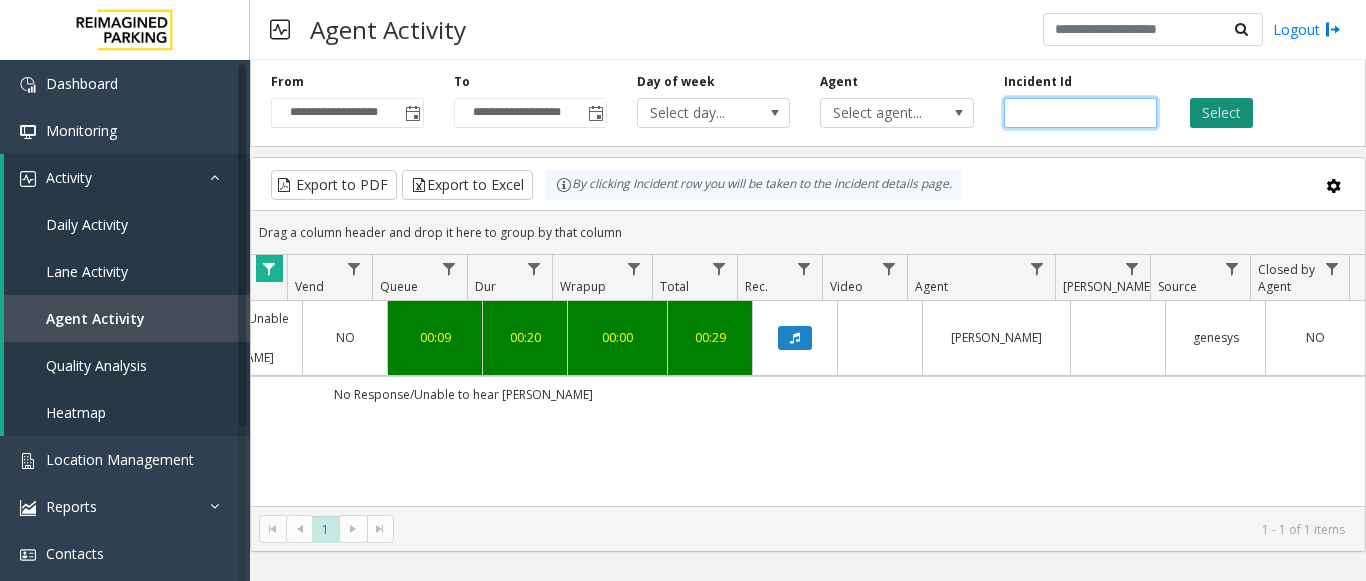 type on "*******" 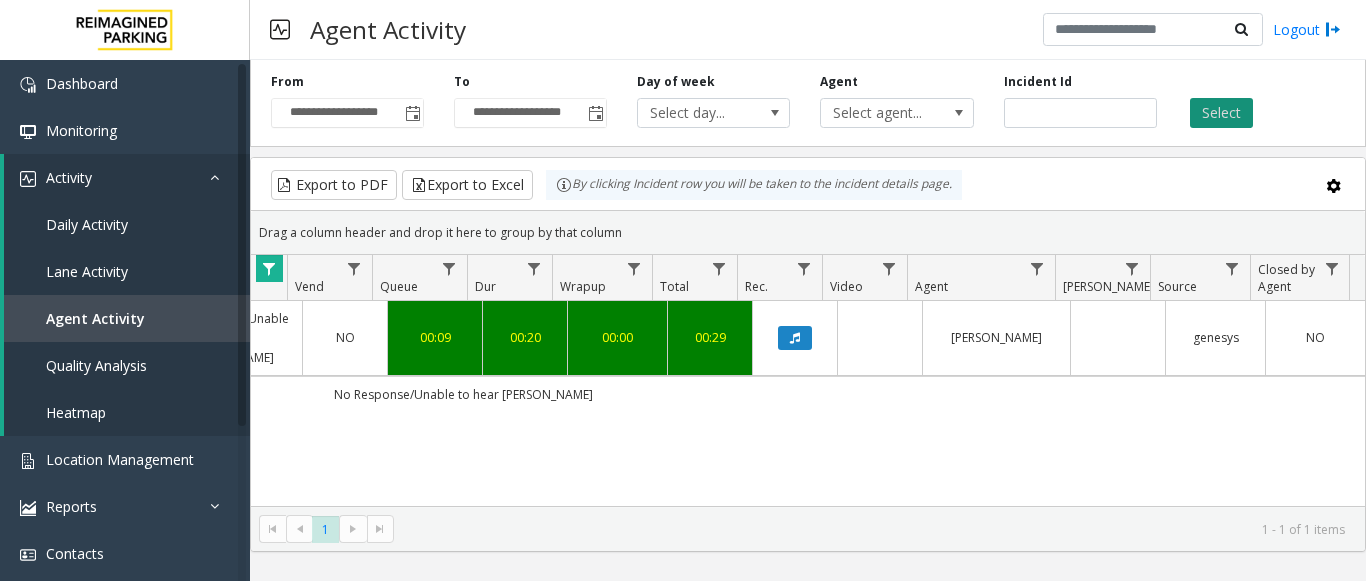 click on "Select" 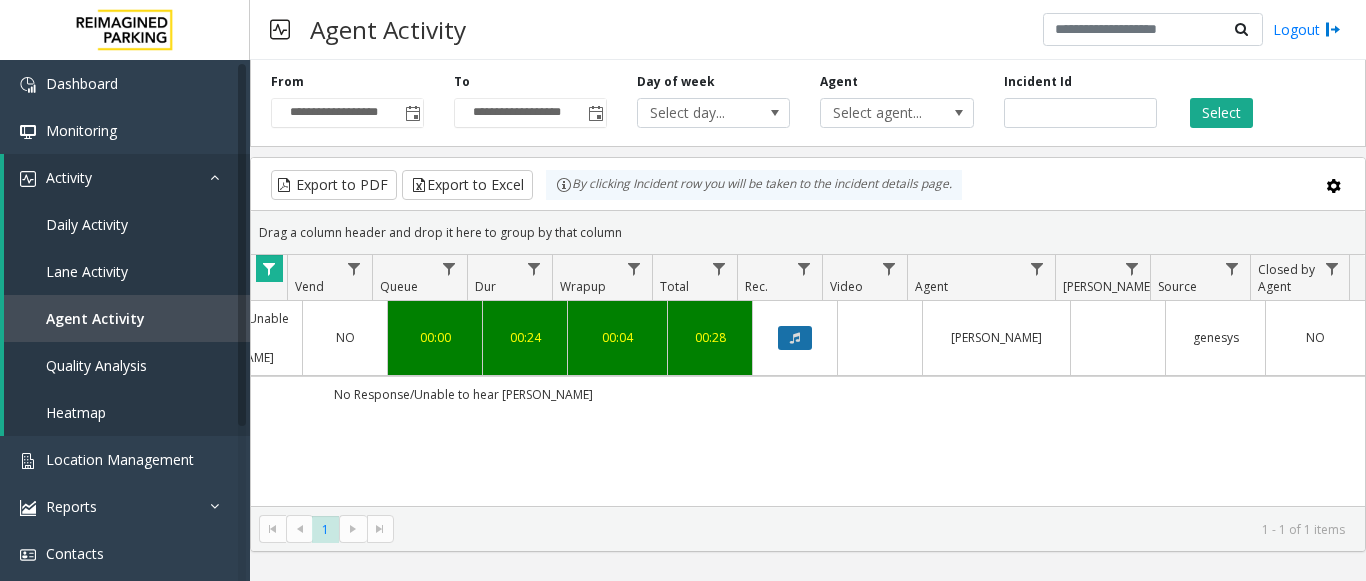 click 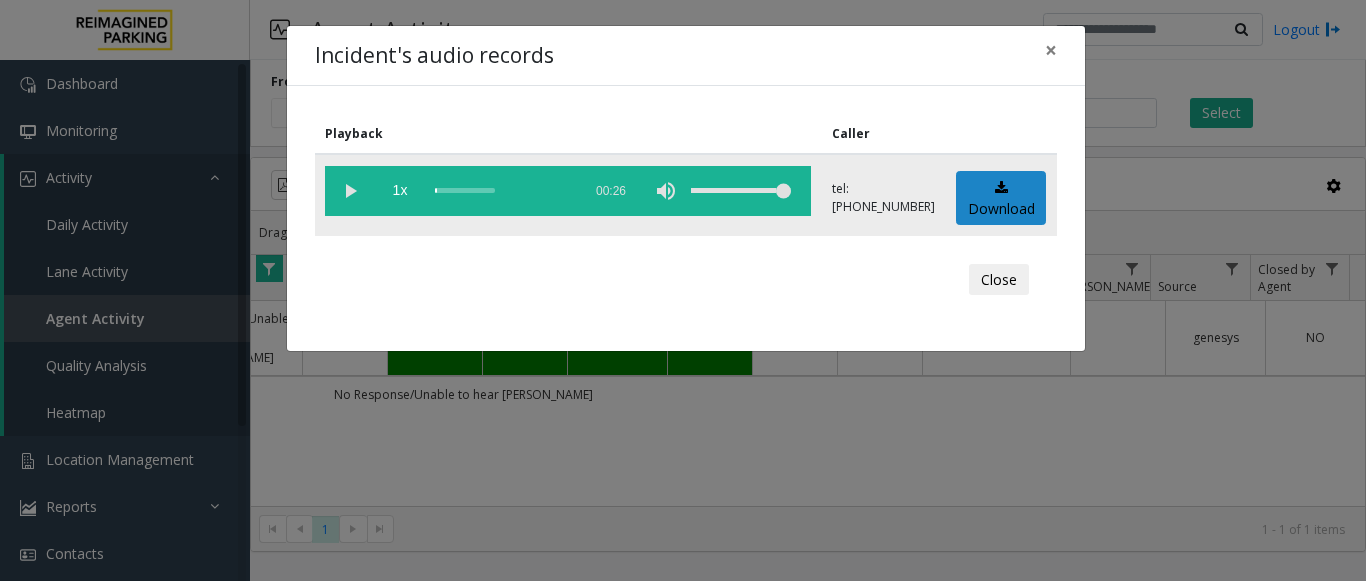 click 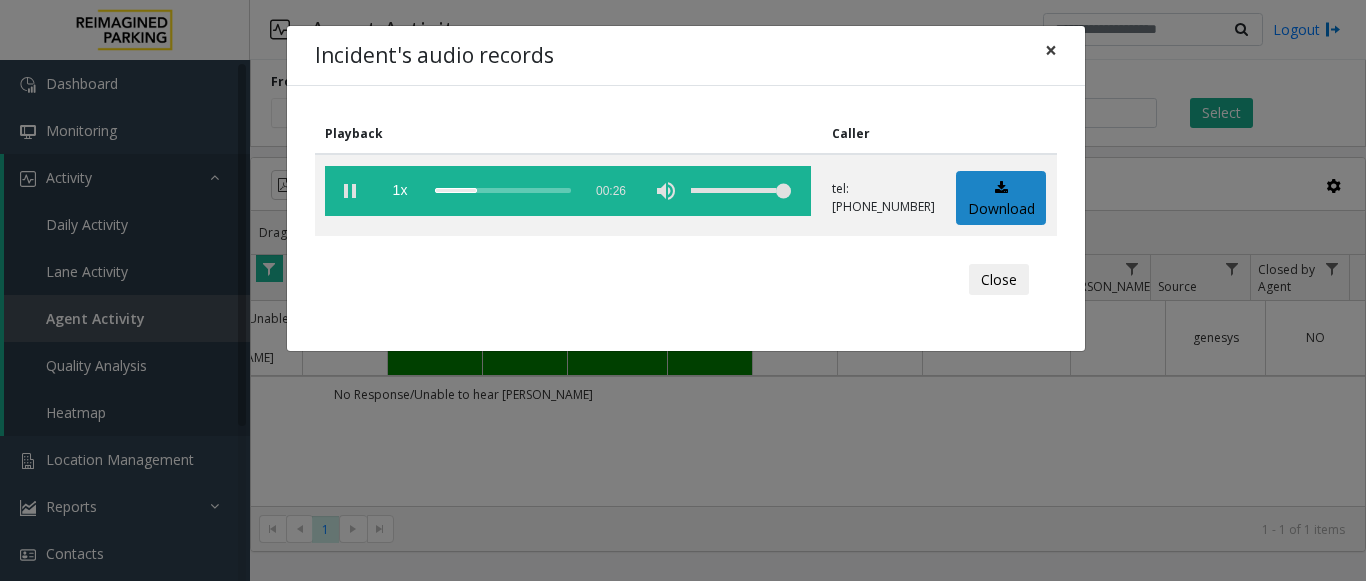 click on "×" 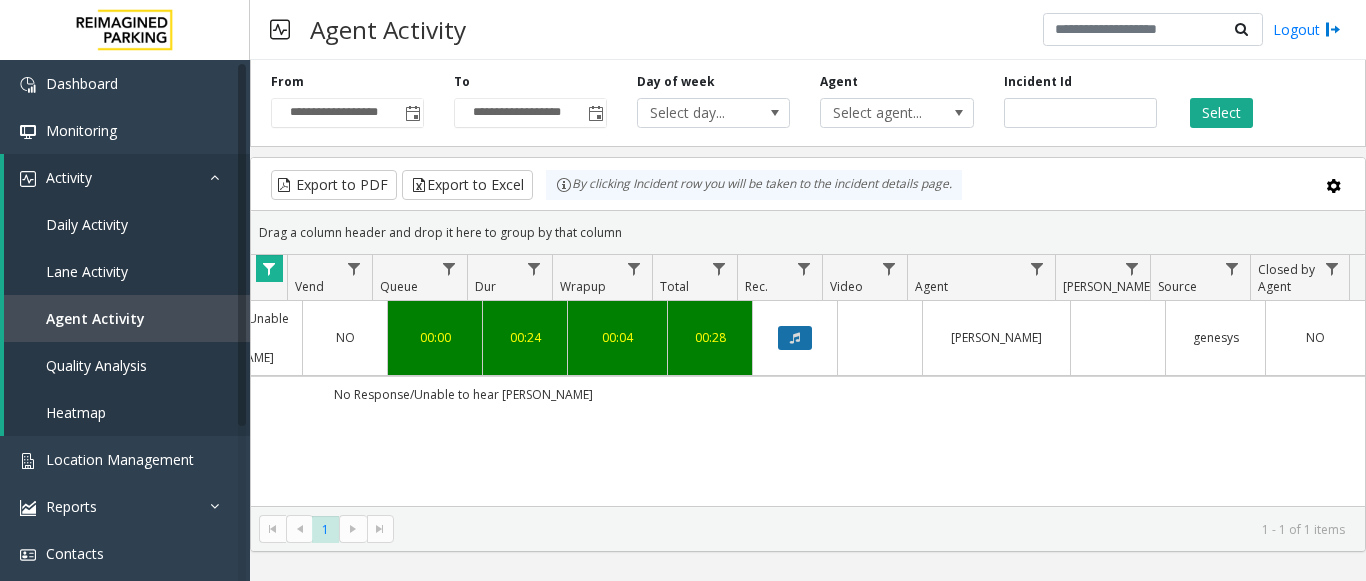 click 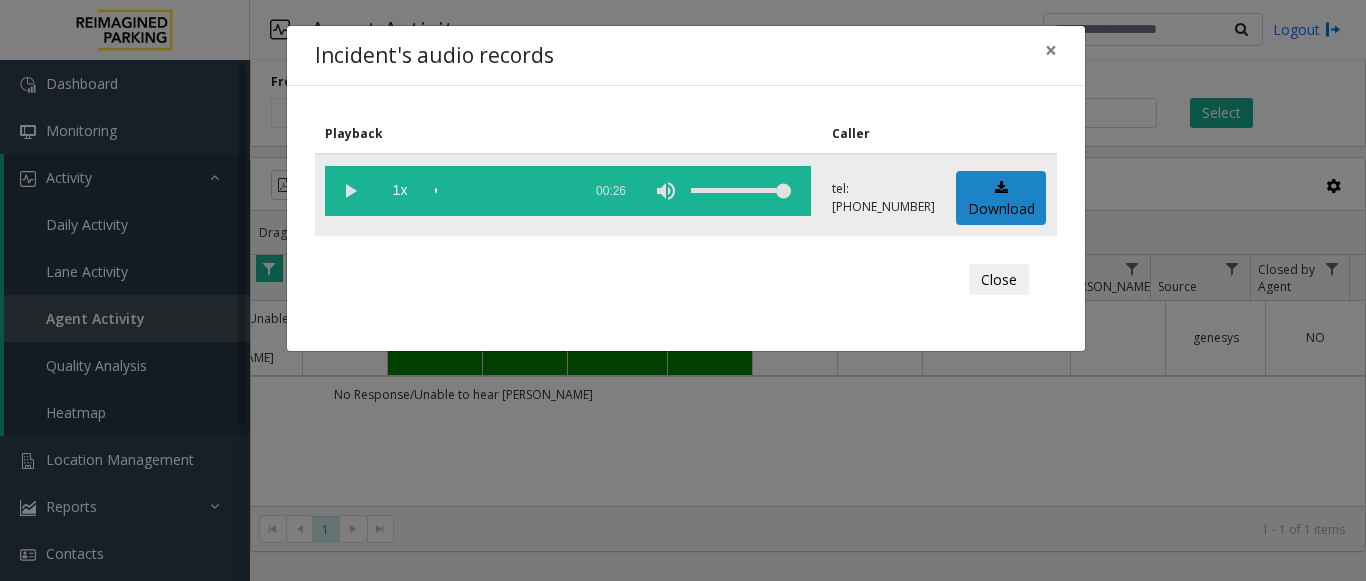 click 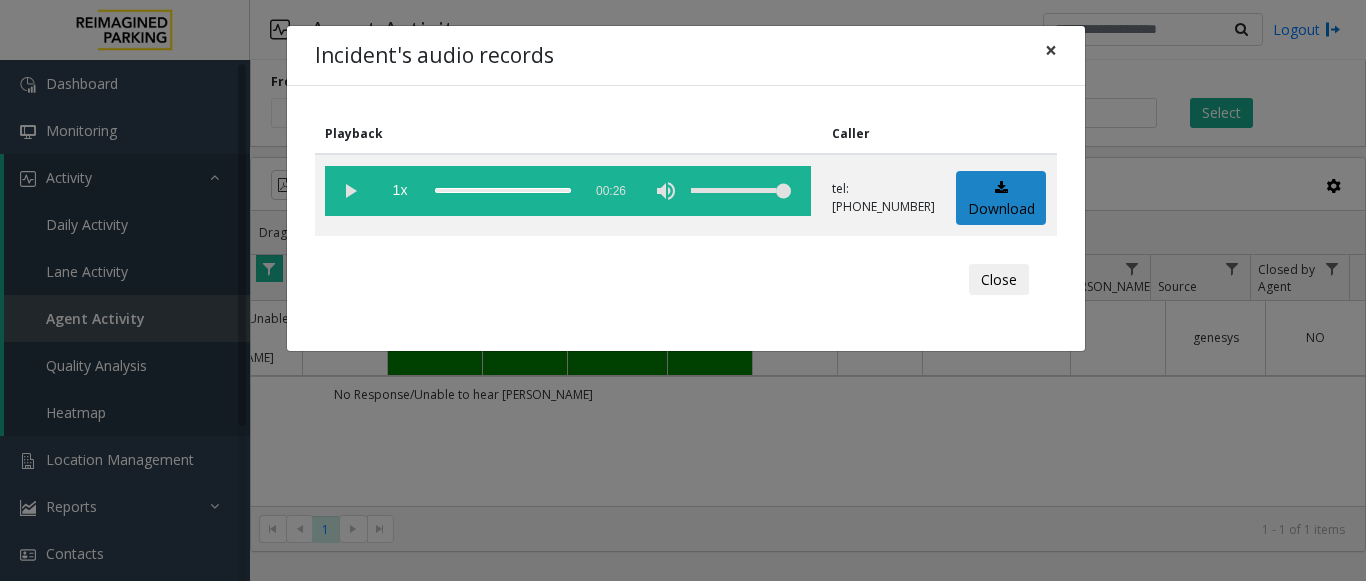 click on "×" 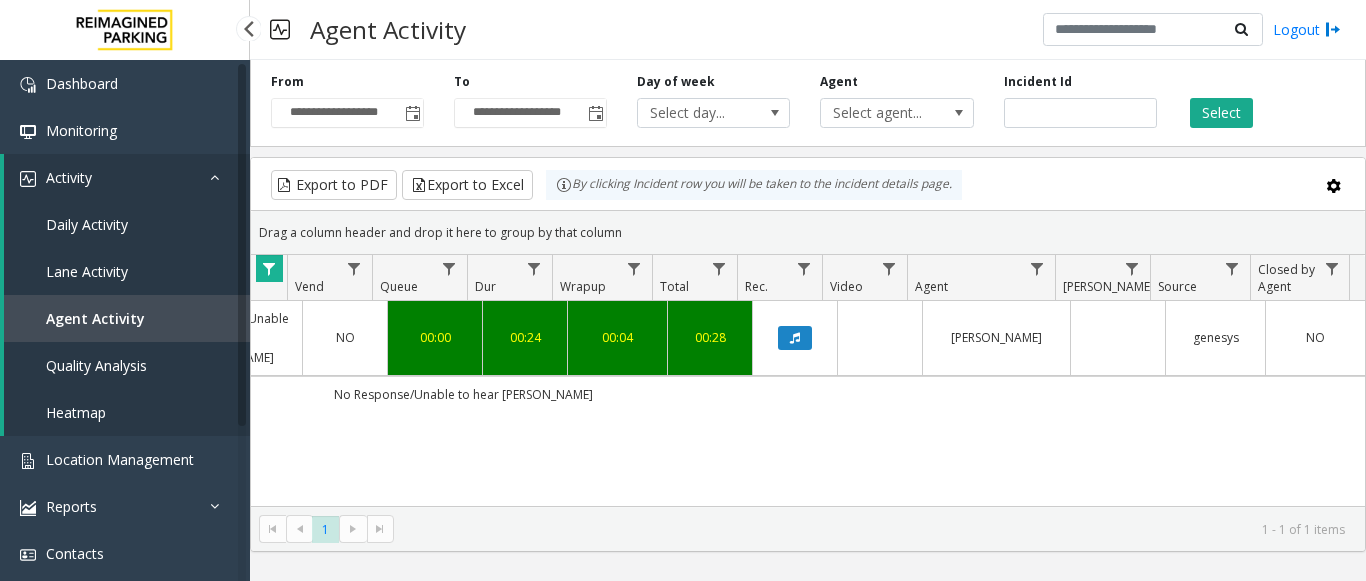 click on "Agent Activity" at bounding box center [95, 318] 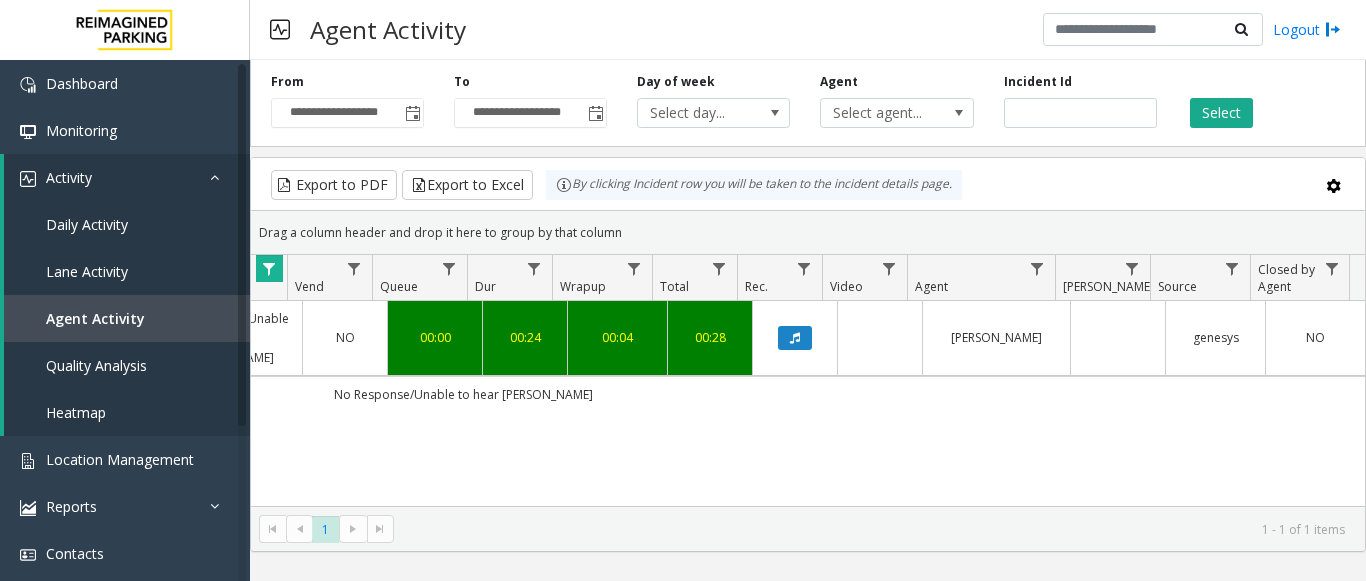 click 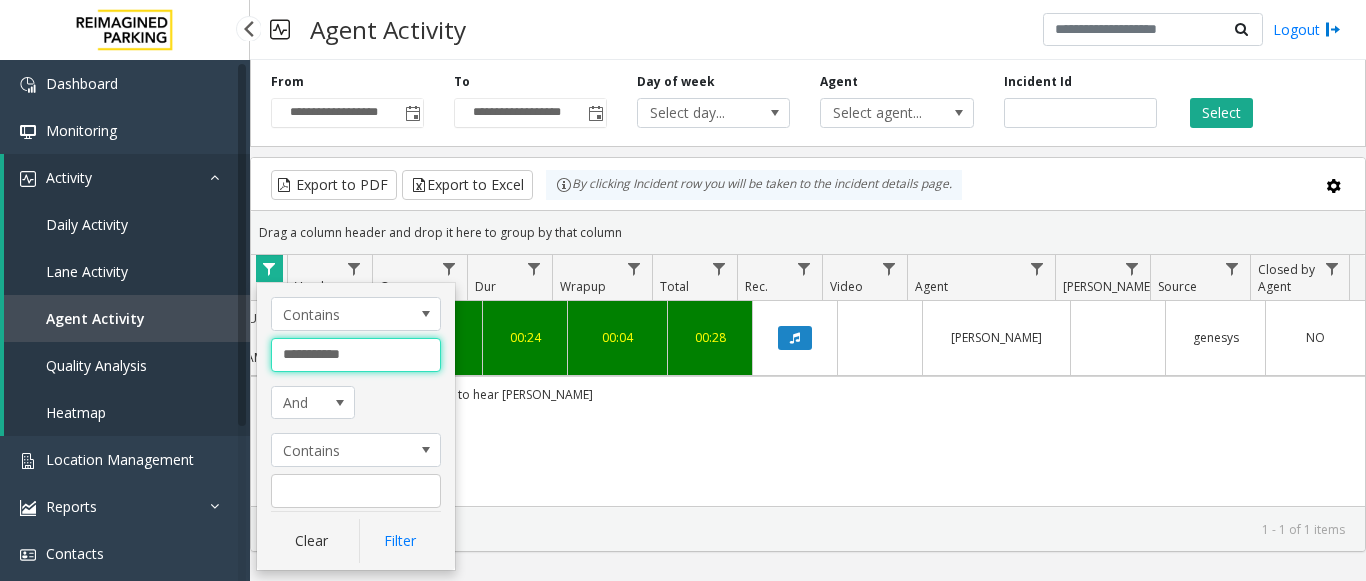 drag, startPoint x: 389, startPoint y: 351, endPoint x: 214, endPoint y: 355, distance: 175.04572 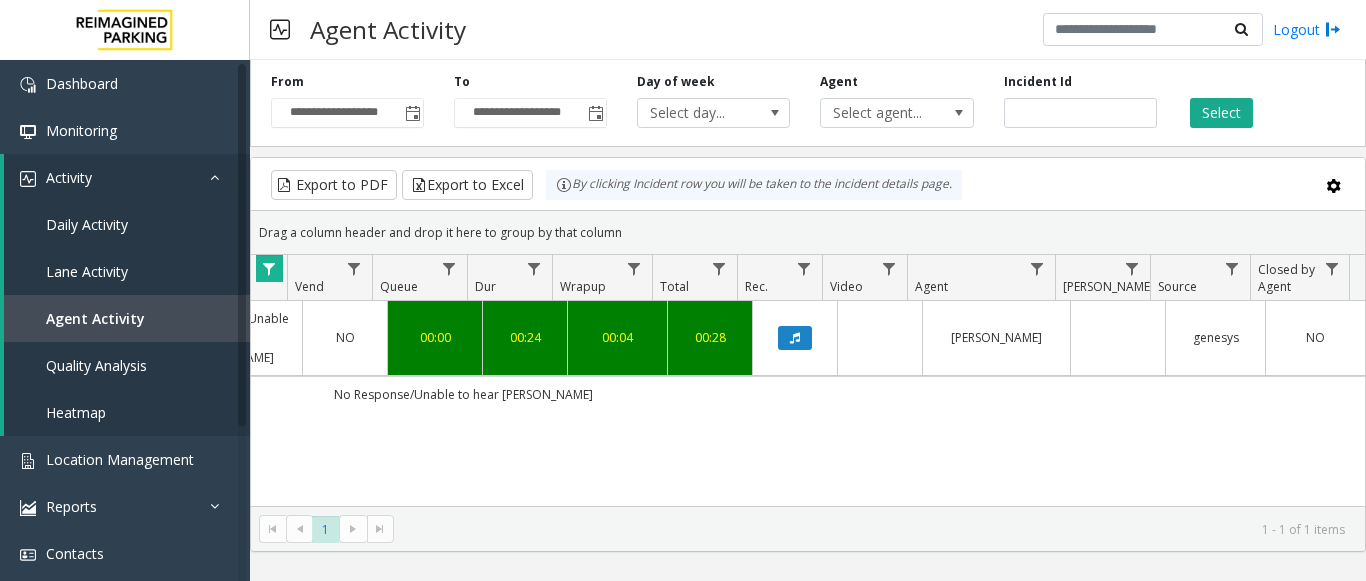 click 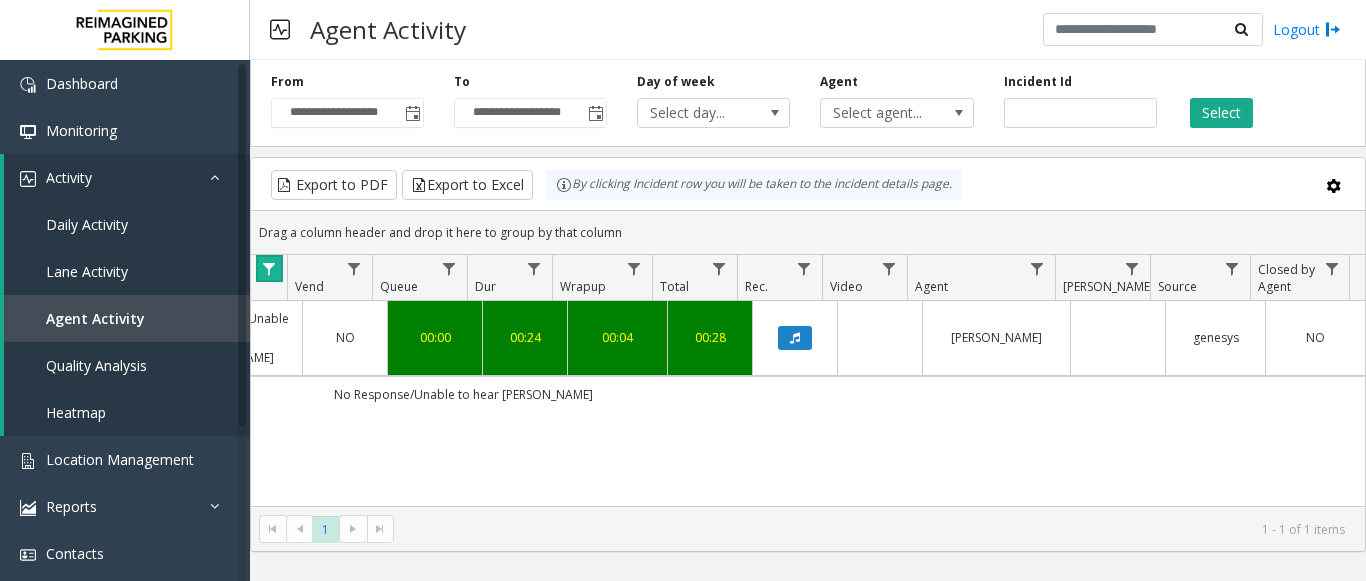 click 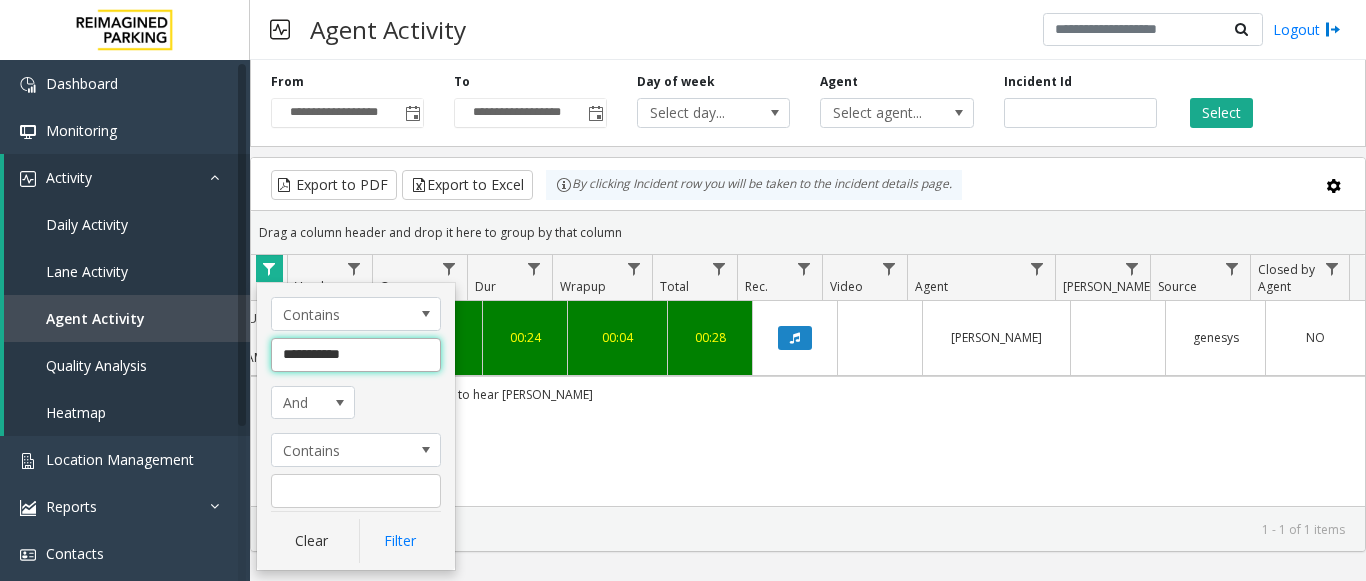 click on "**********" 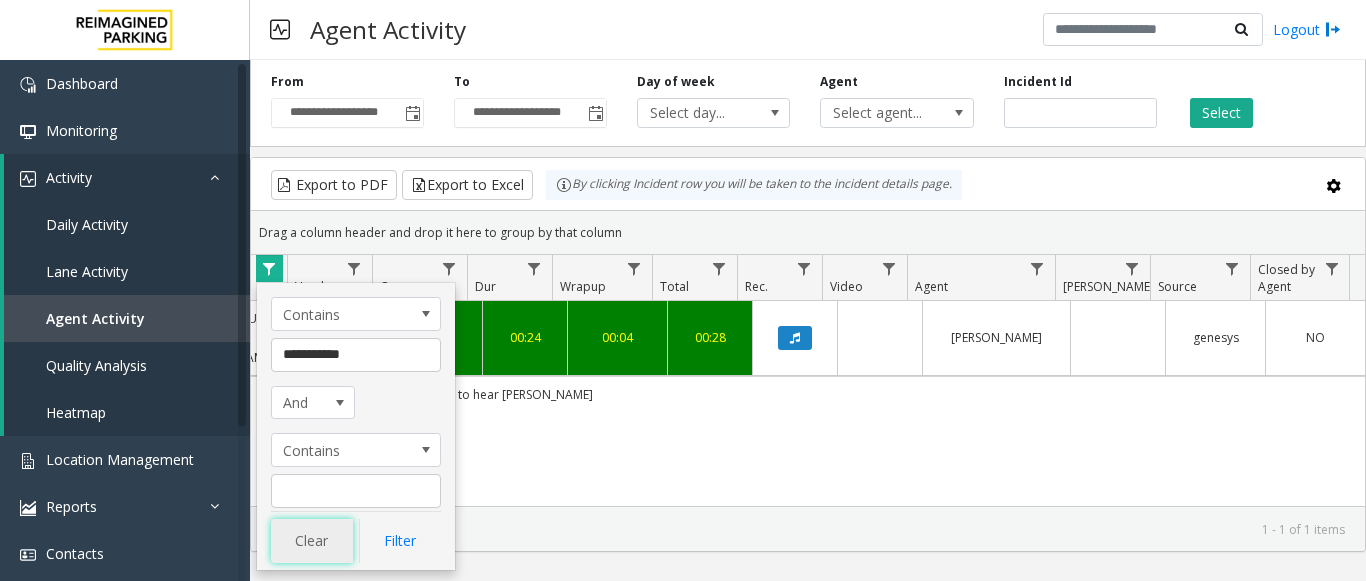 click on "Clear" 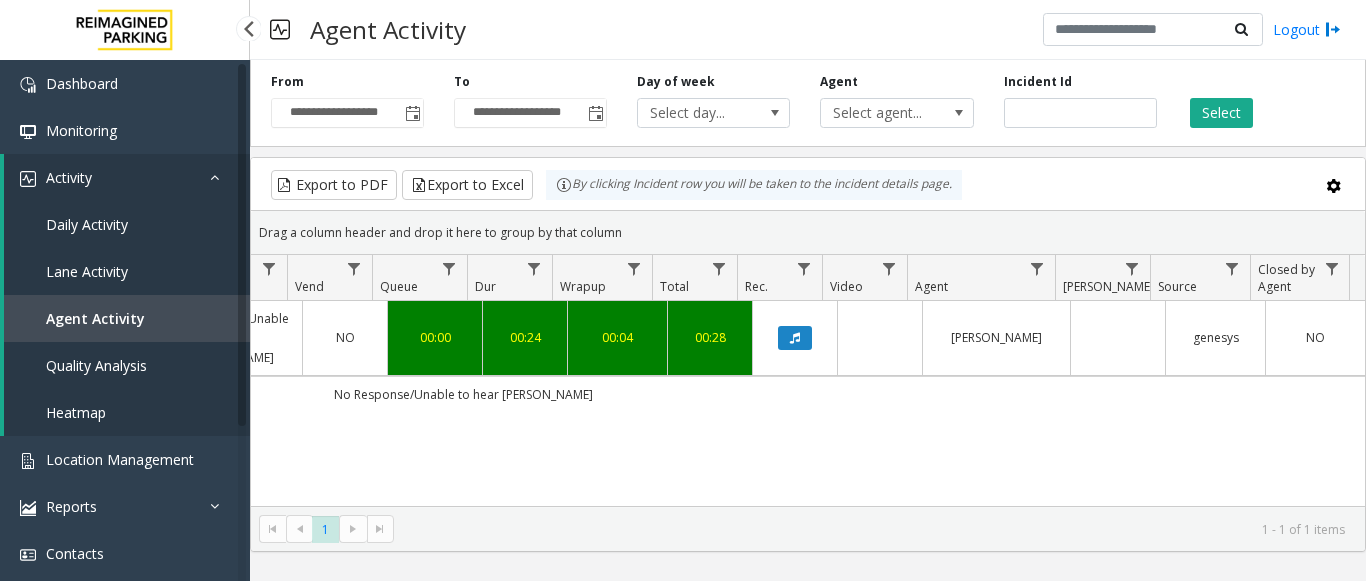 click on "Agent Activity" at bounding box center [95, 318] 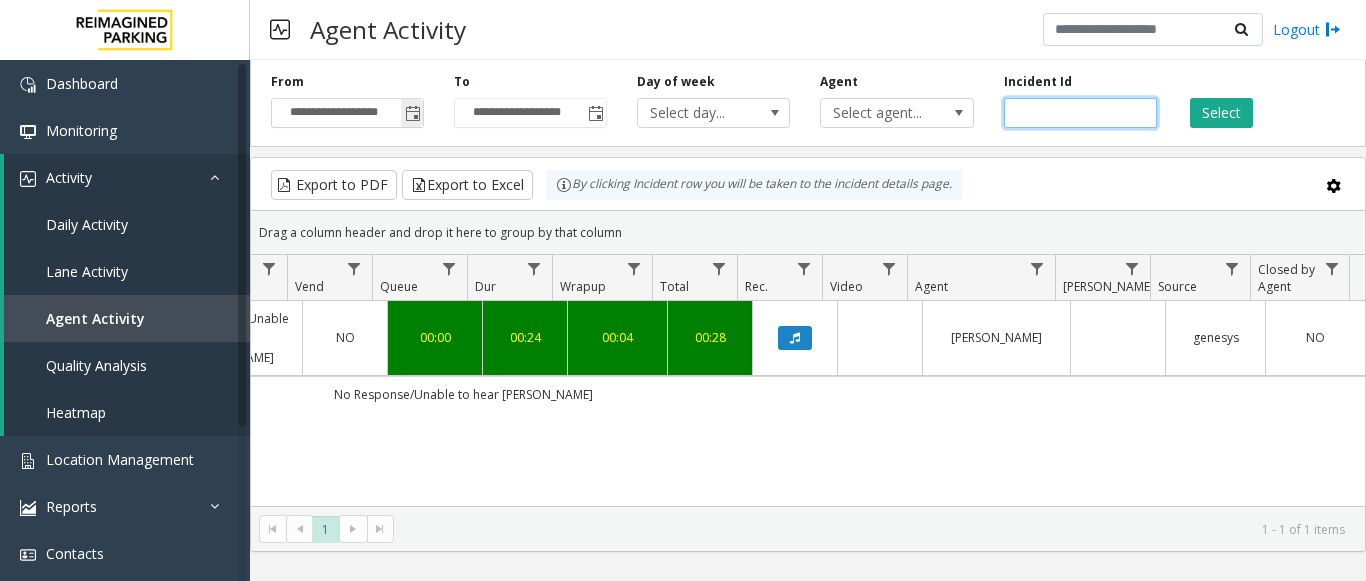 drag, startPoint x: 1085, startPoint y: 116, endPoint x: 283, endPoint y: 125, distance: 802.0505 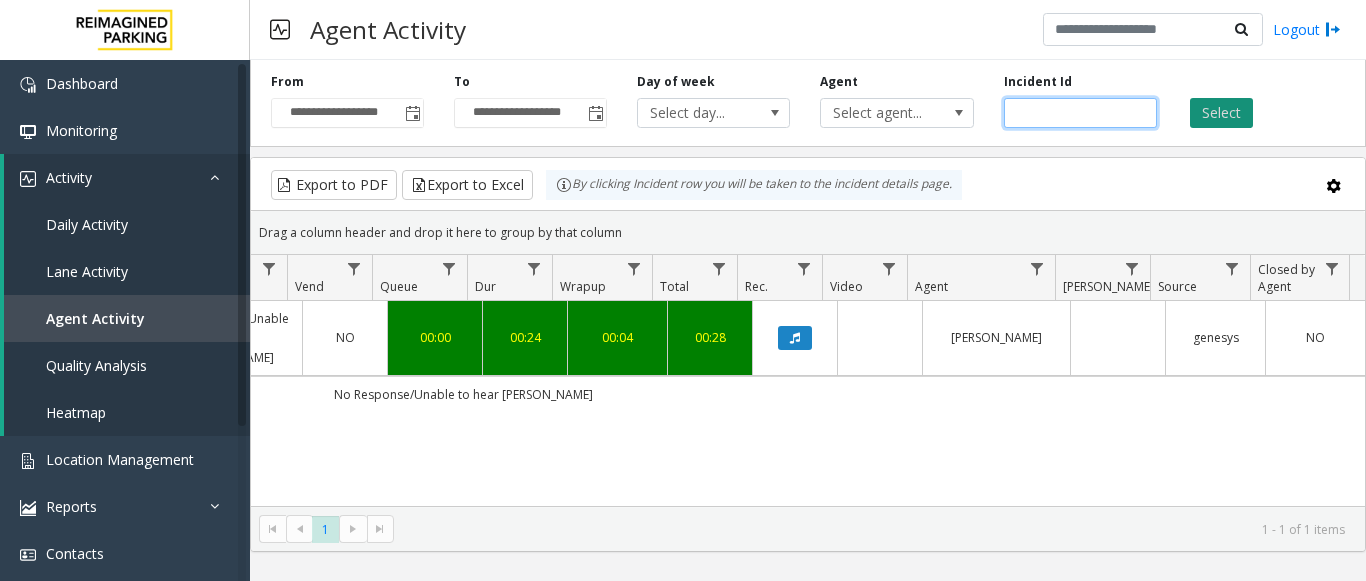 type 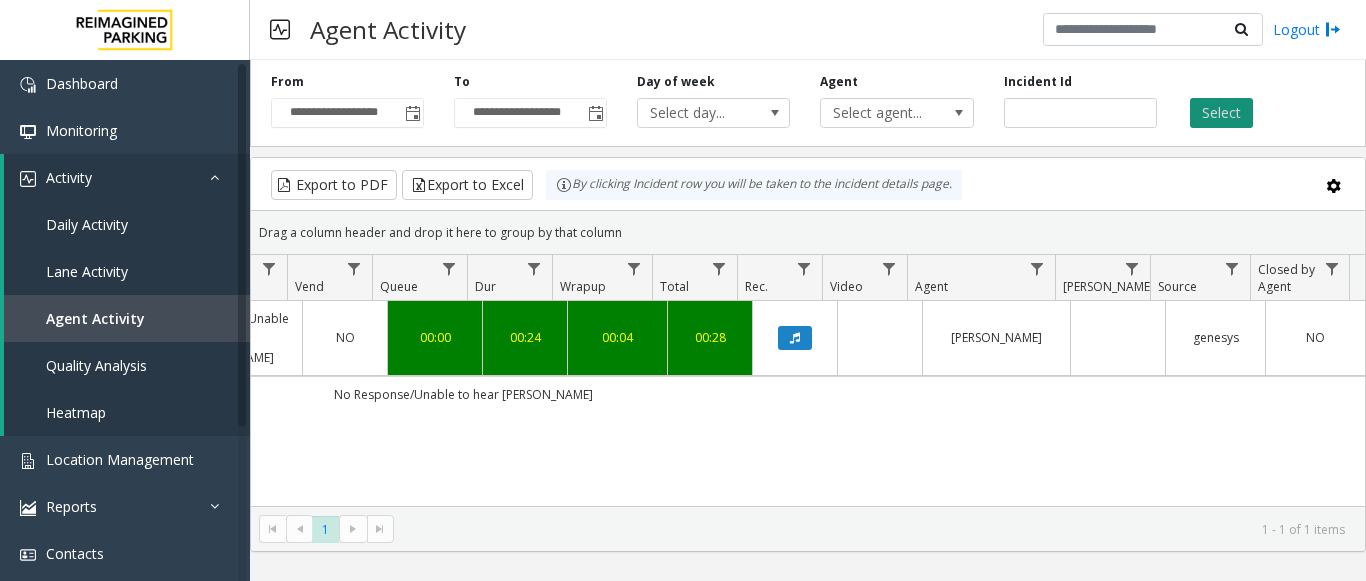 click on "Select" 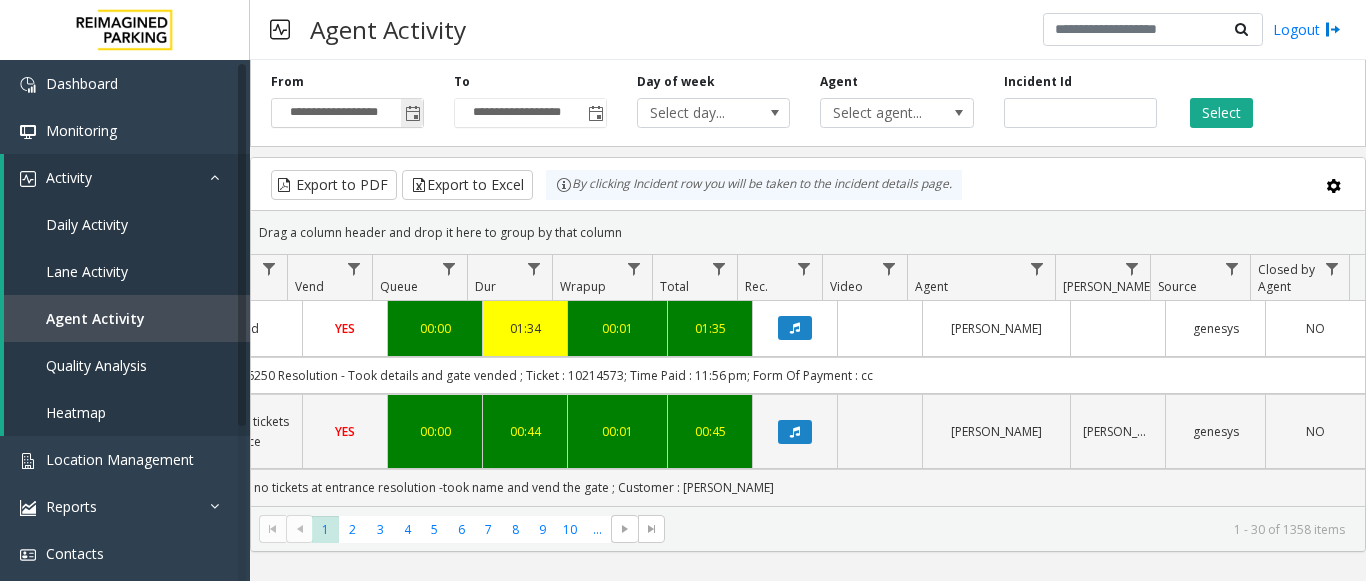 click 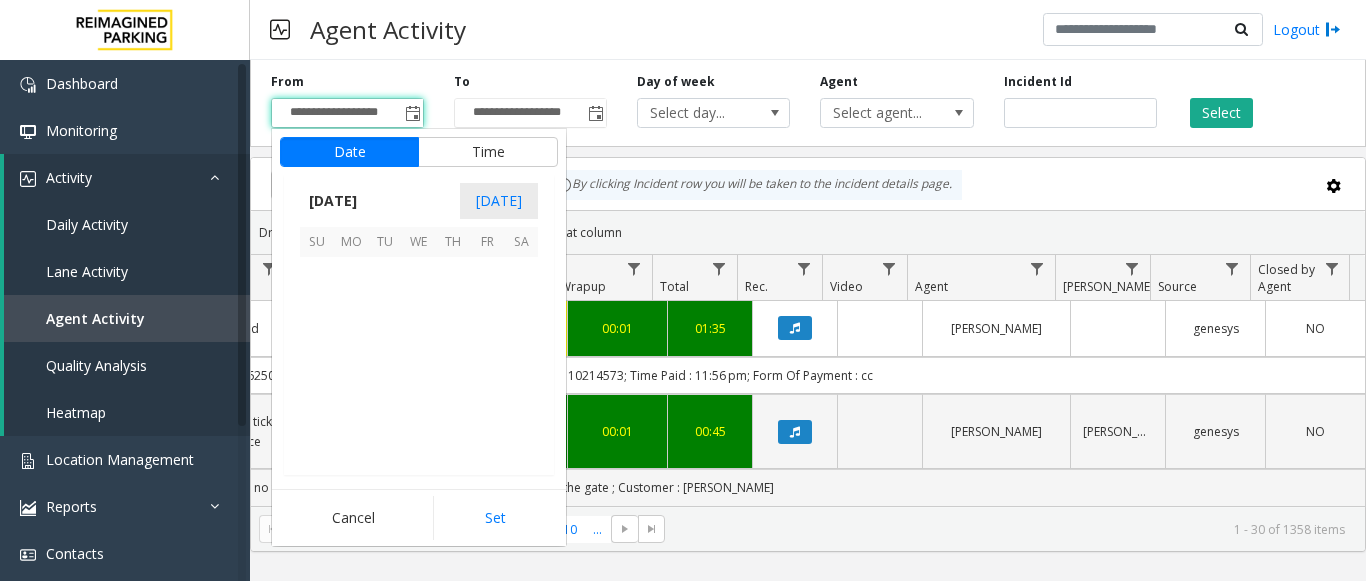 scroll, scrollTop: 358428, scrollLeft: 0, axis: vertical 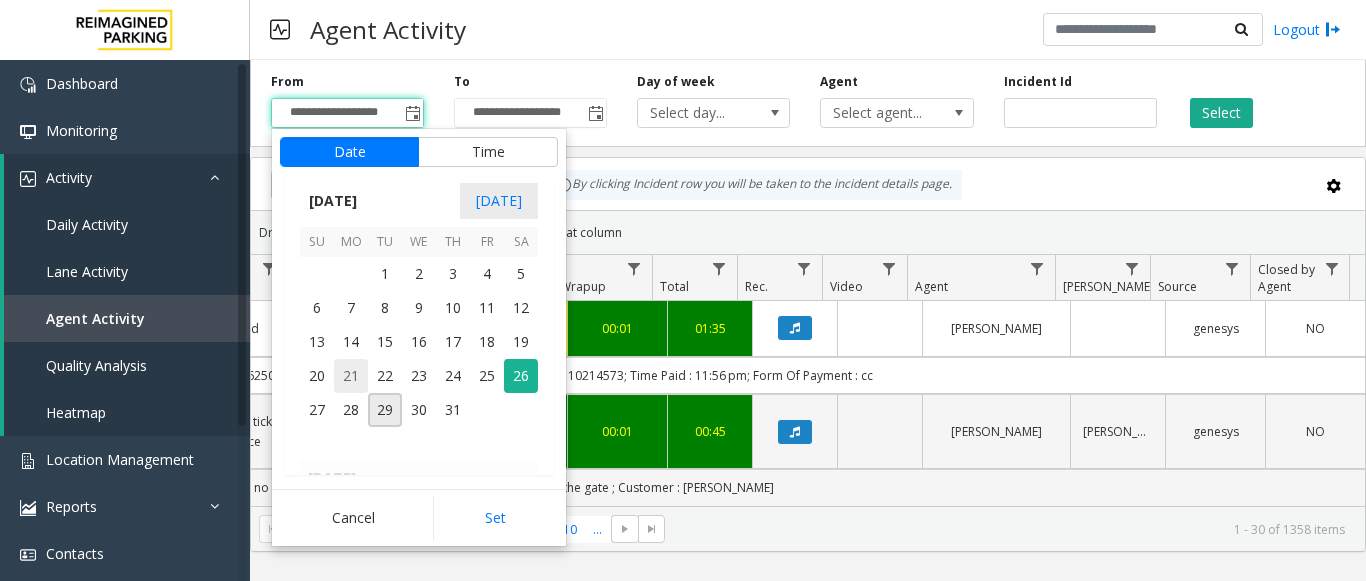 click on "21" at bounding box center (351, 376) 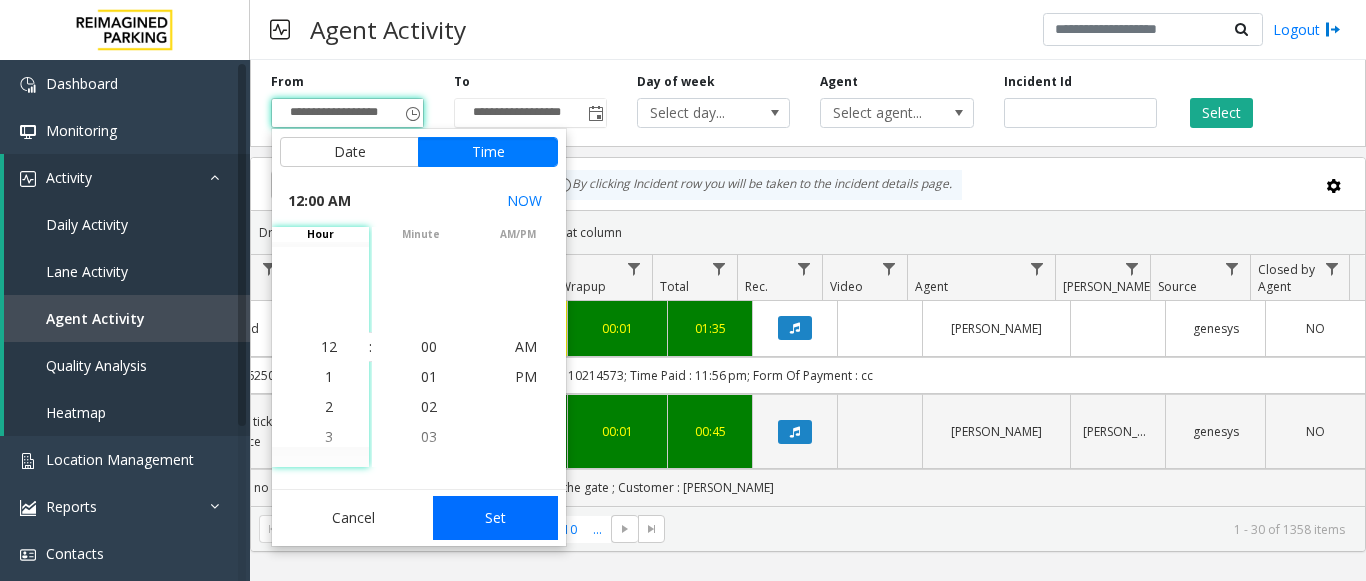 click on "Set" 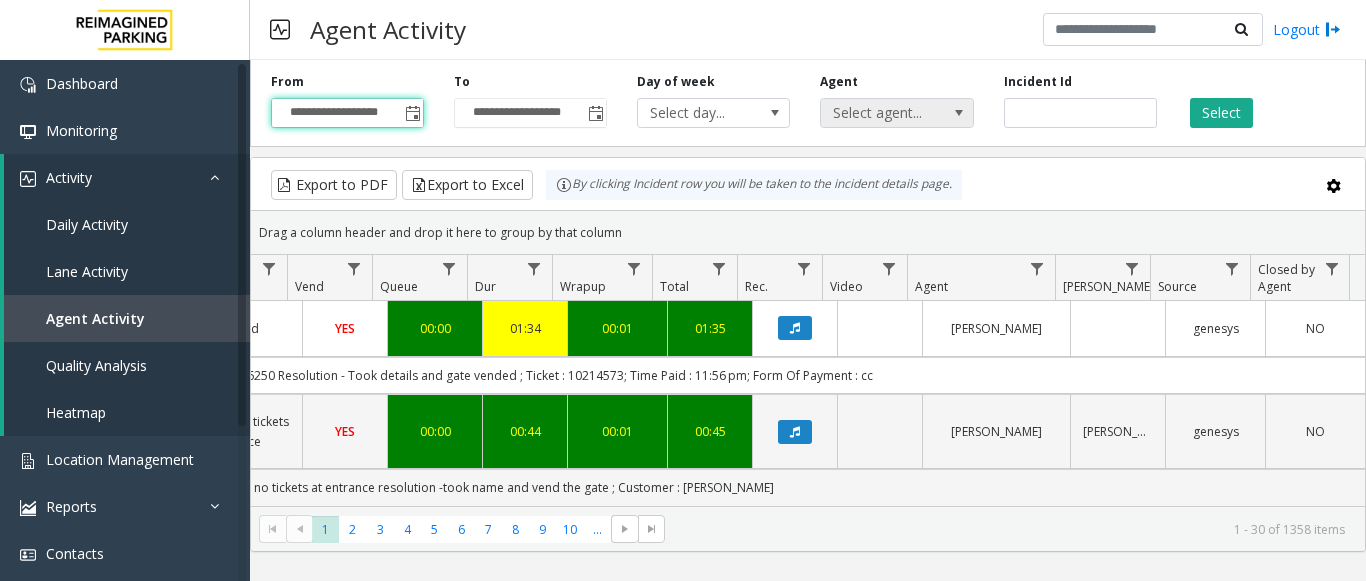 click on "Select agent..." at bounding box center [881, 113] 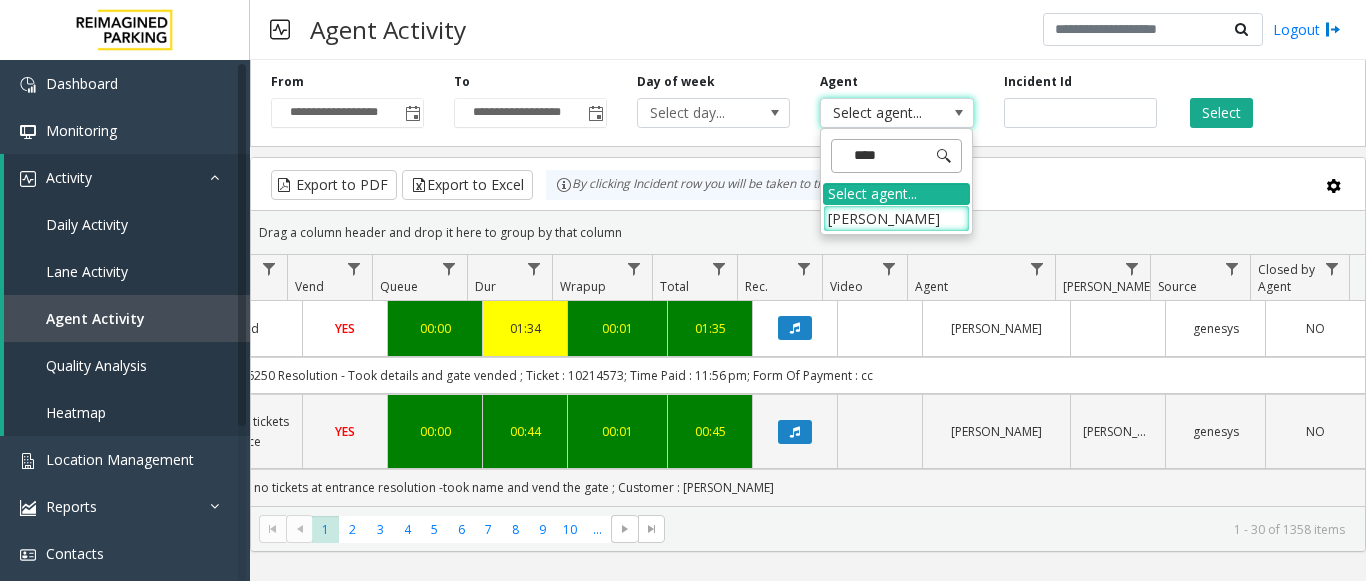 type on "*****" 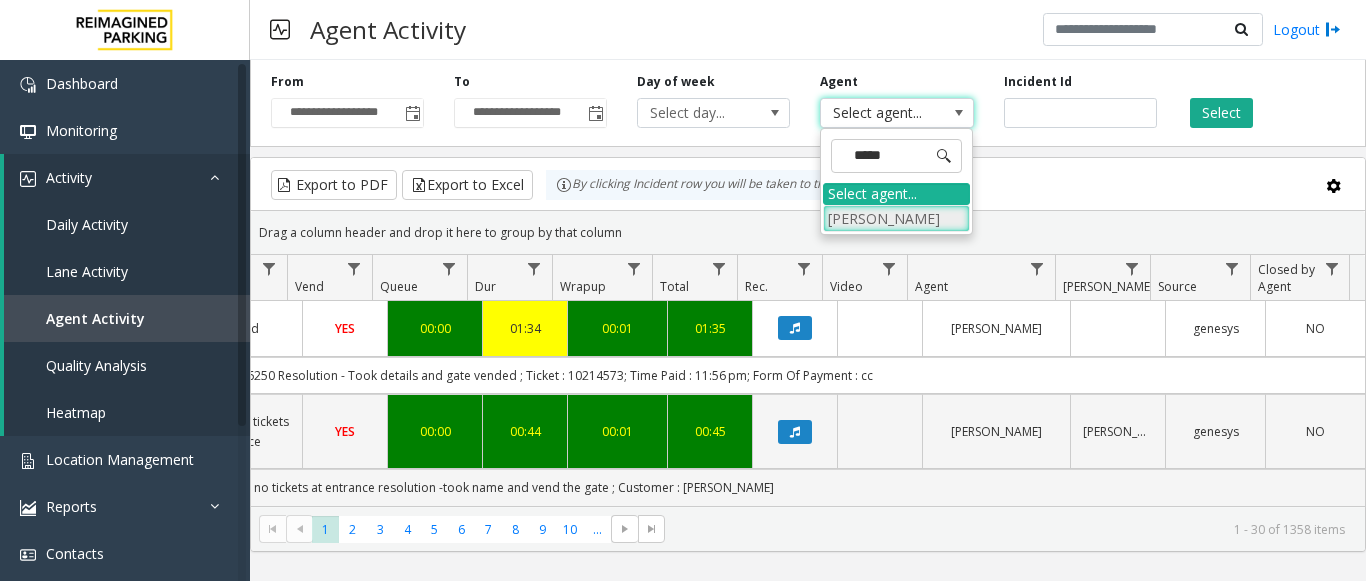 click on "[PERSON_NAME]" at bounding box center [896, 218] 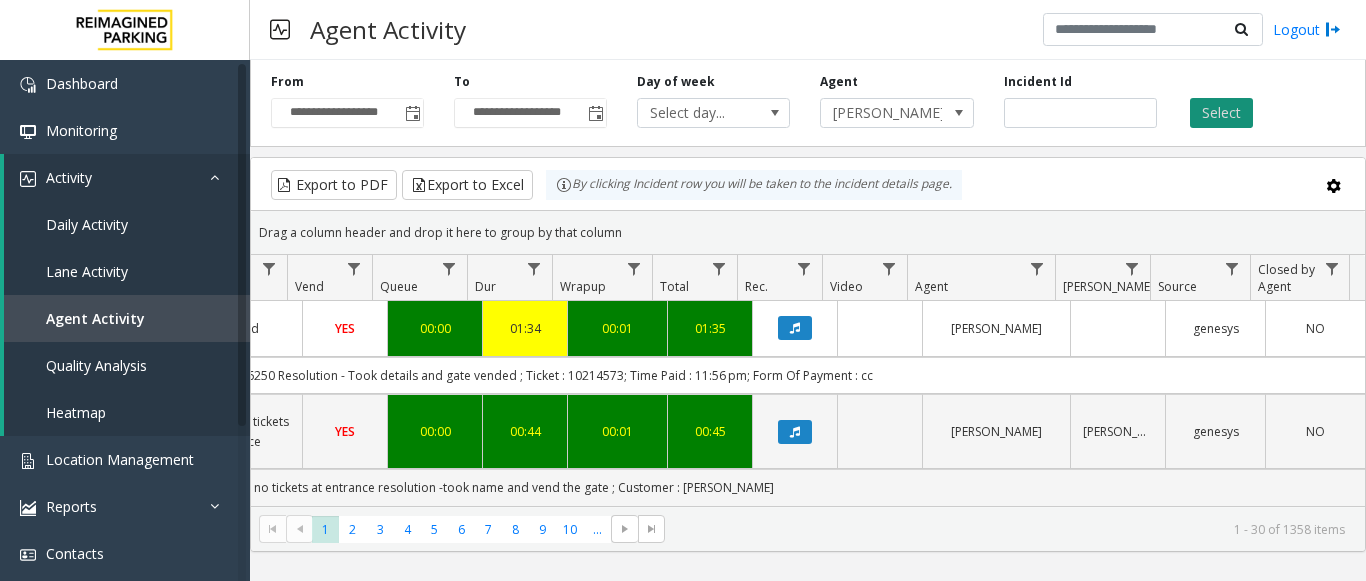 click on "Select" 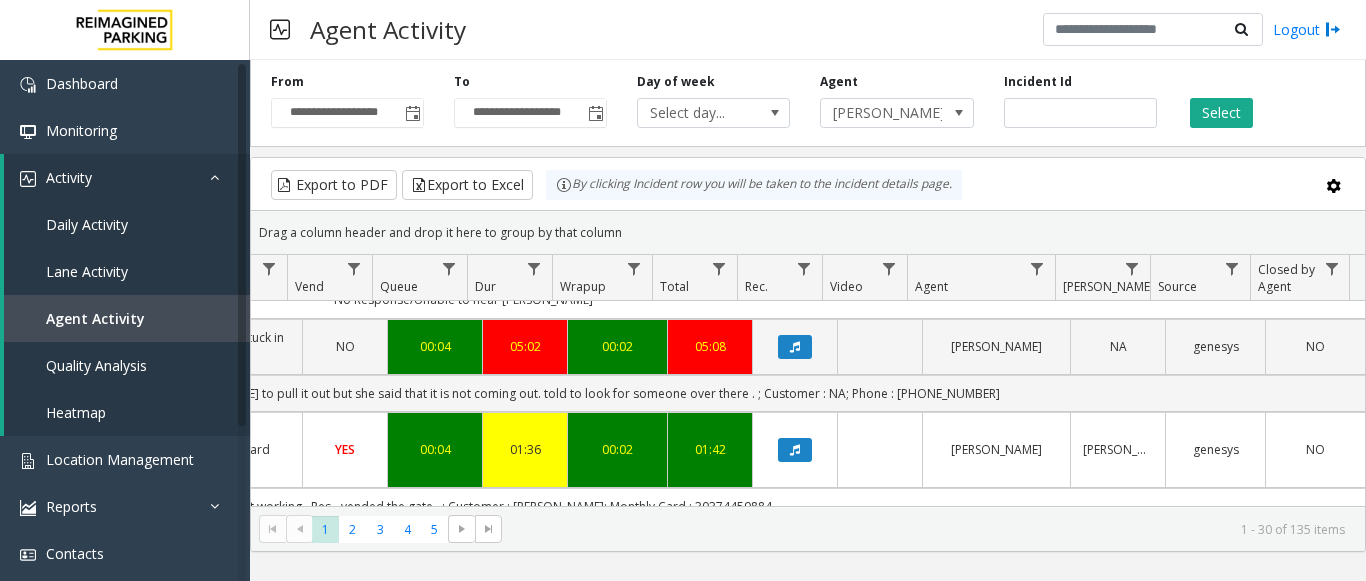 scroll, scrollTop: 1800, scrollLeft: 736, axis: both 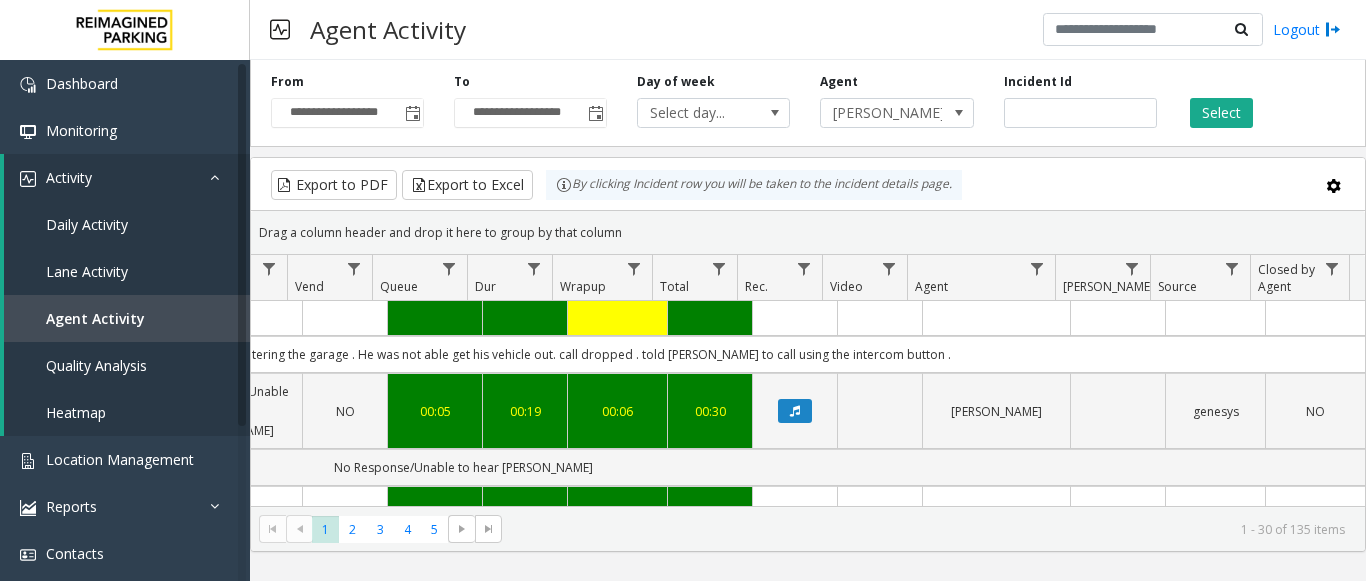 drag, startPoint x: 455, startPoint y: 437, endPoint x: 402, endPoint y: 430, distance: 53.460266 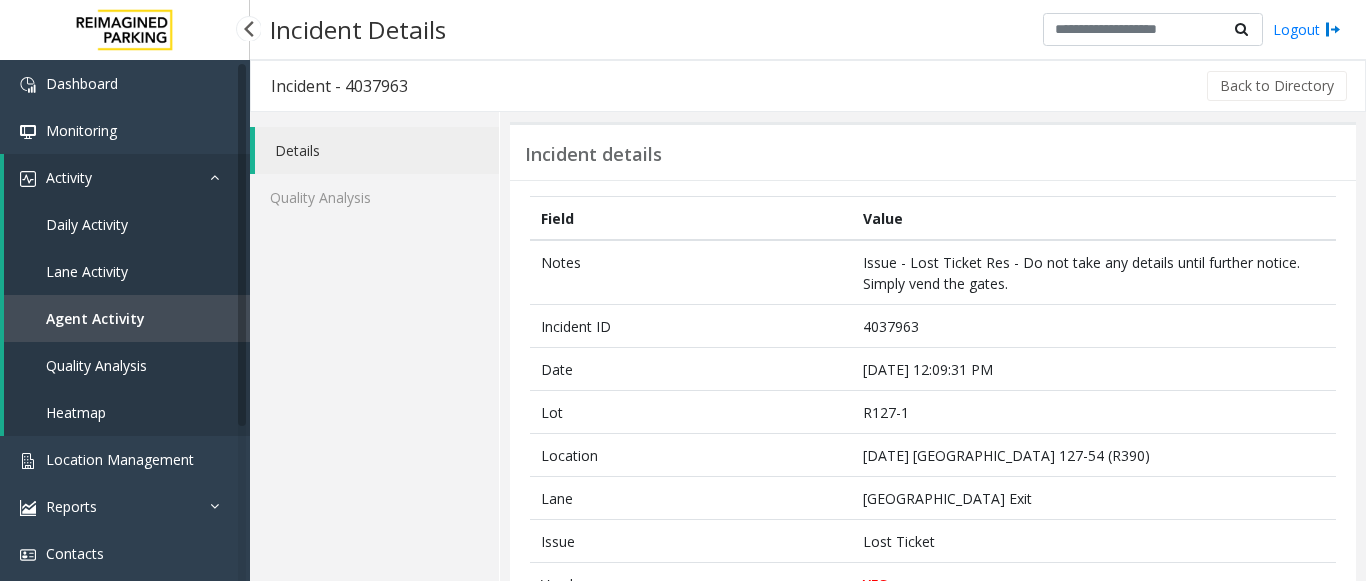 click on "Agent Activity" at bounding box center (95, 318) 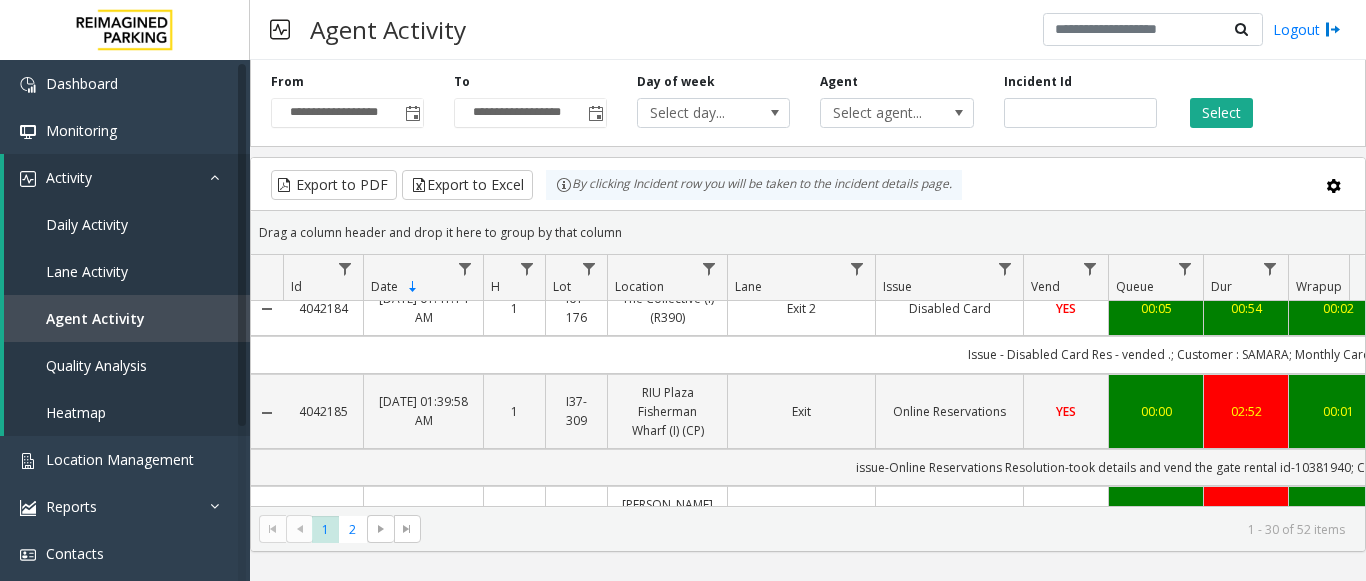 scroll, scrollTop: 300, scrollLeft: 0, axis: vertical 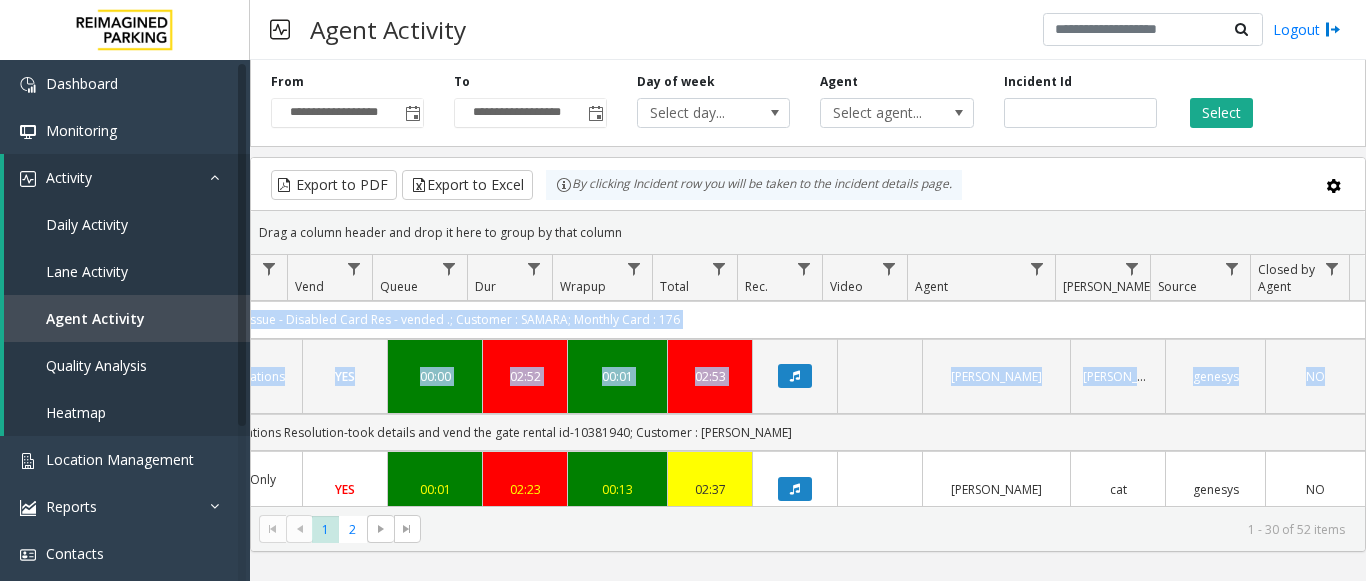 drag, startPoint x: 912, startPoint y: 397, endPoint x: 1450, endPoint y: 400, distance: 538.00836 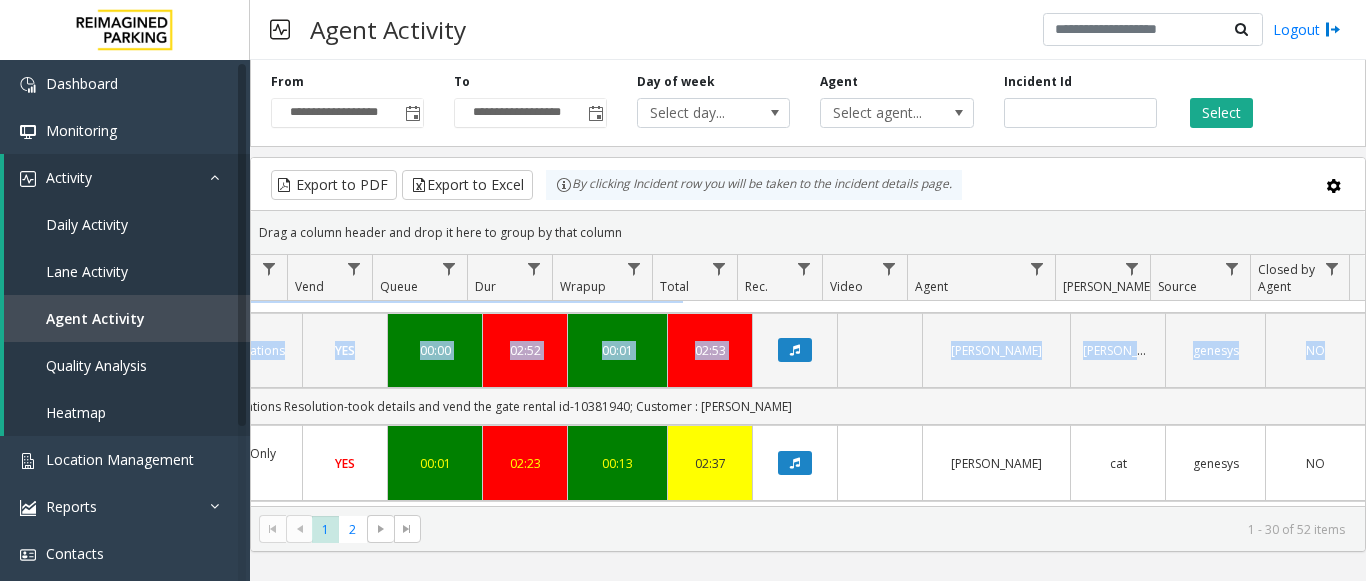 scroll, scrollTop: 300, scrollLeft: 736, axis: both 